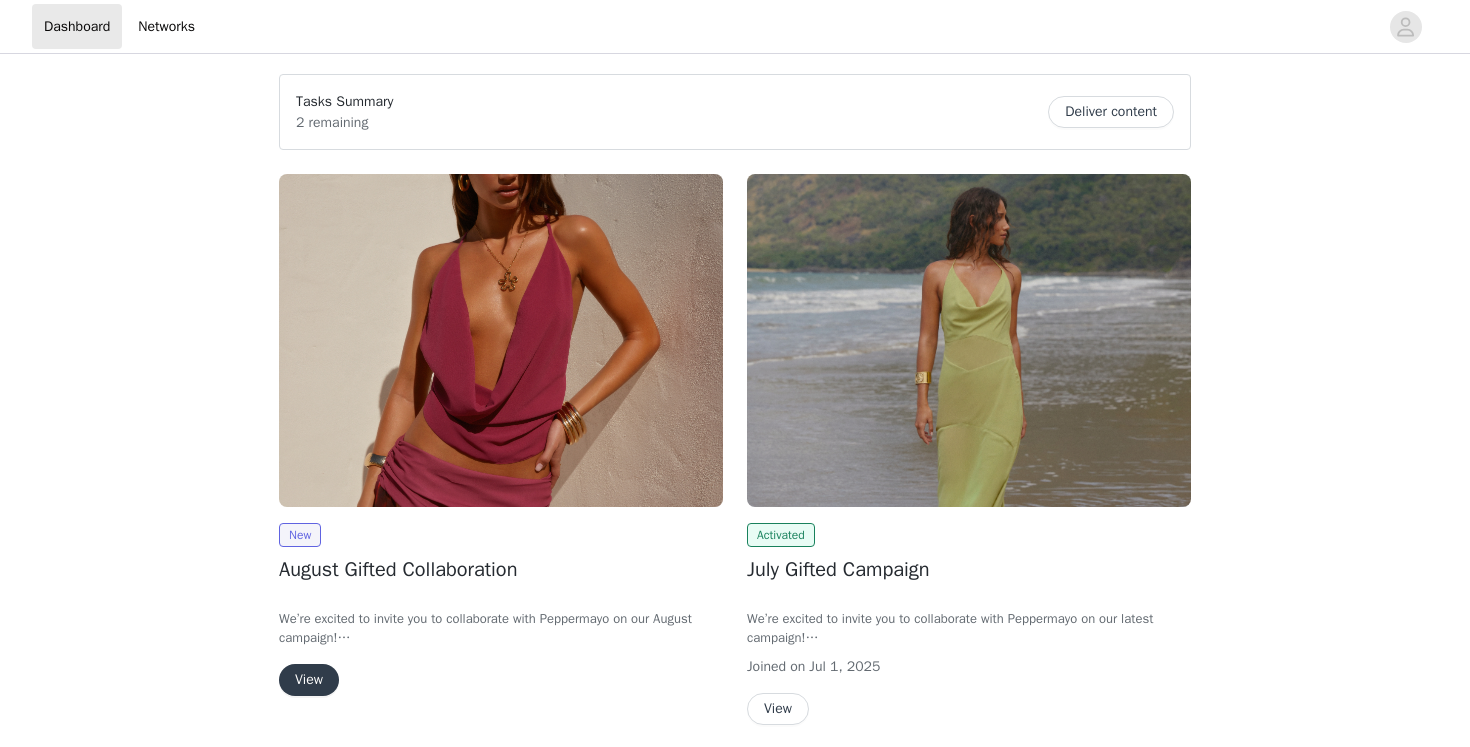 scroll, scrollTop: 0, scrollLeft: 0, axis: both 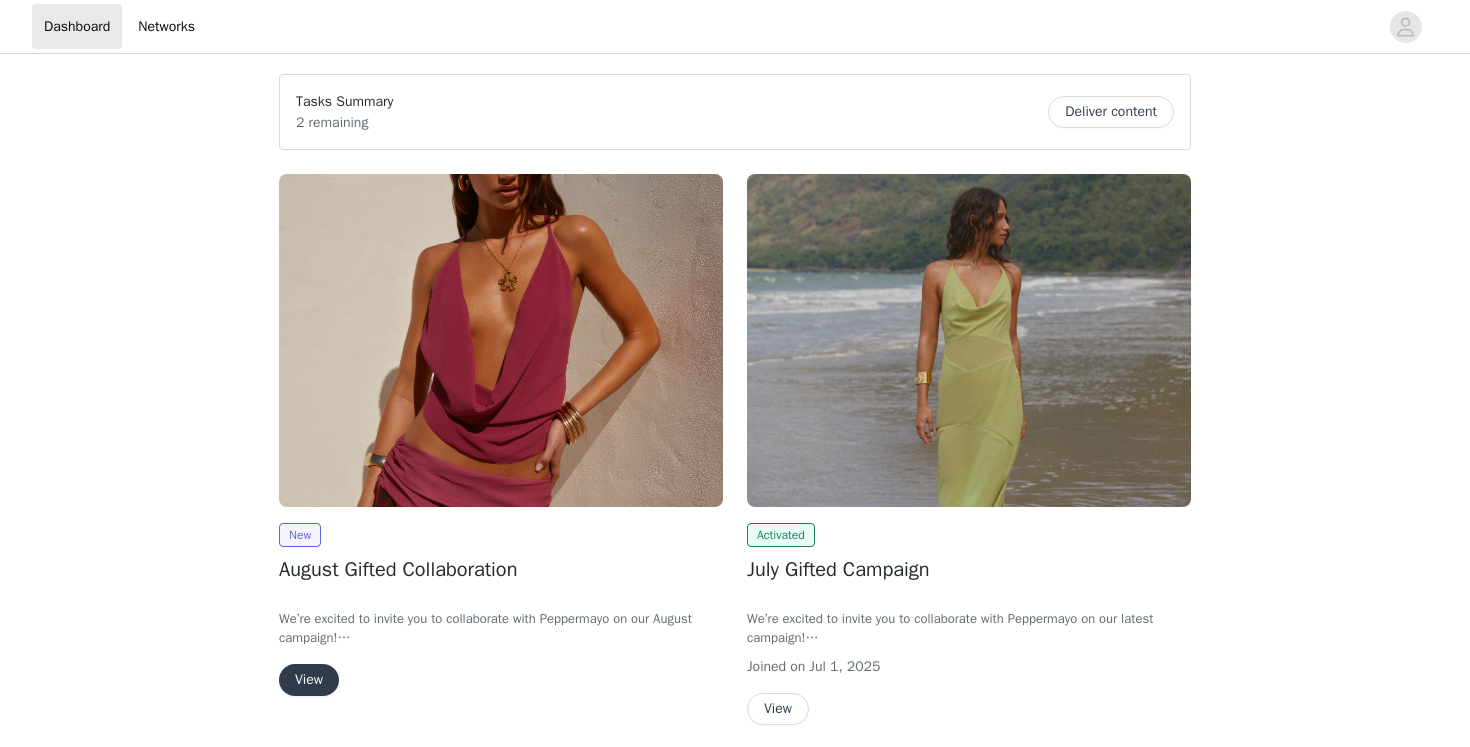 click on "View" at bounding box center [309, 680] 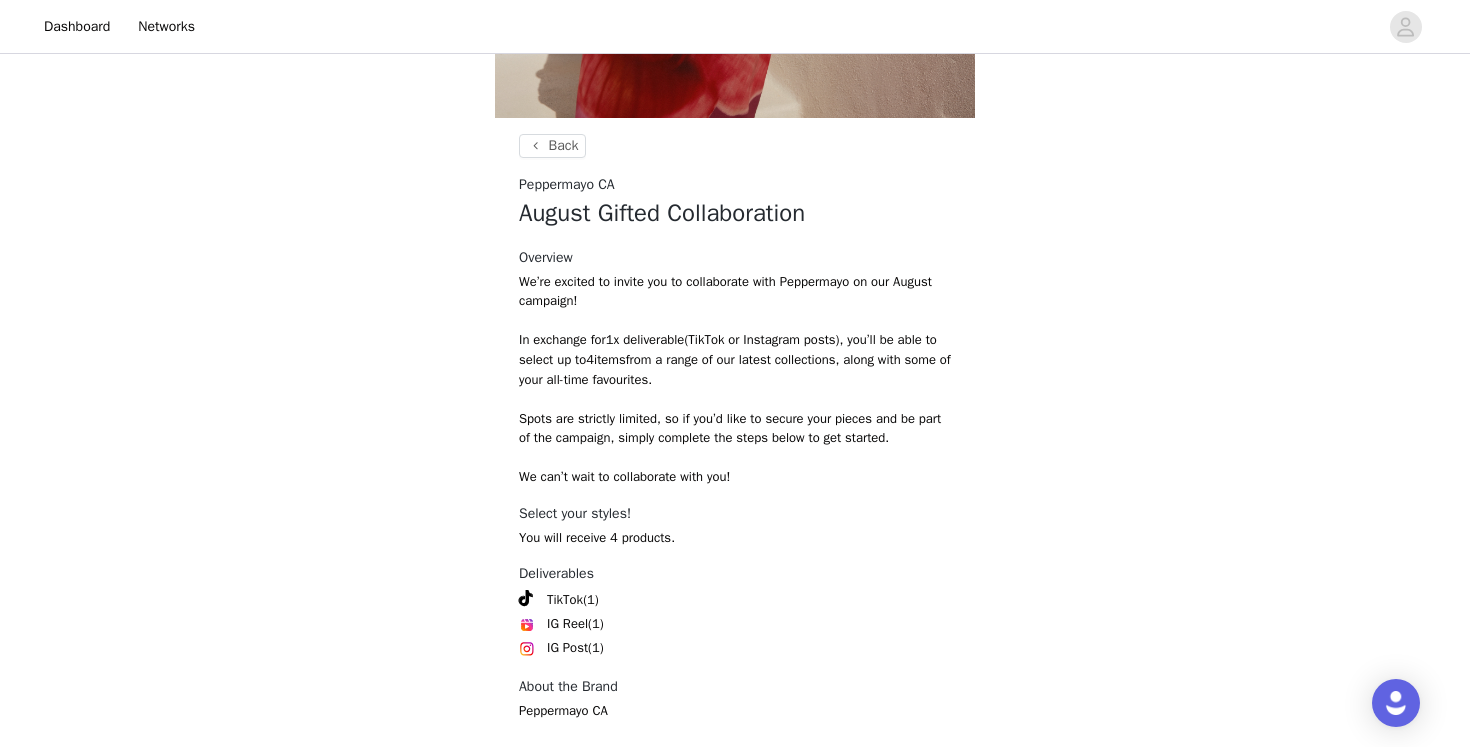 scroll, scrollTop: 769, scrollLeft: 0, axis: vertical 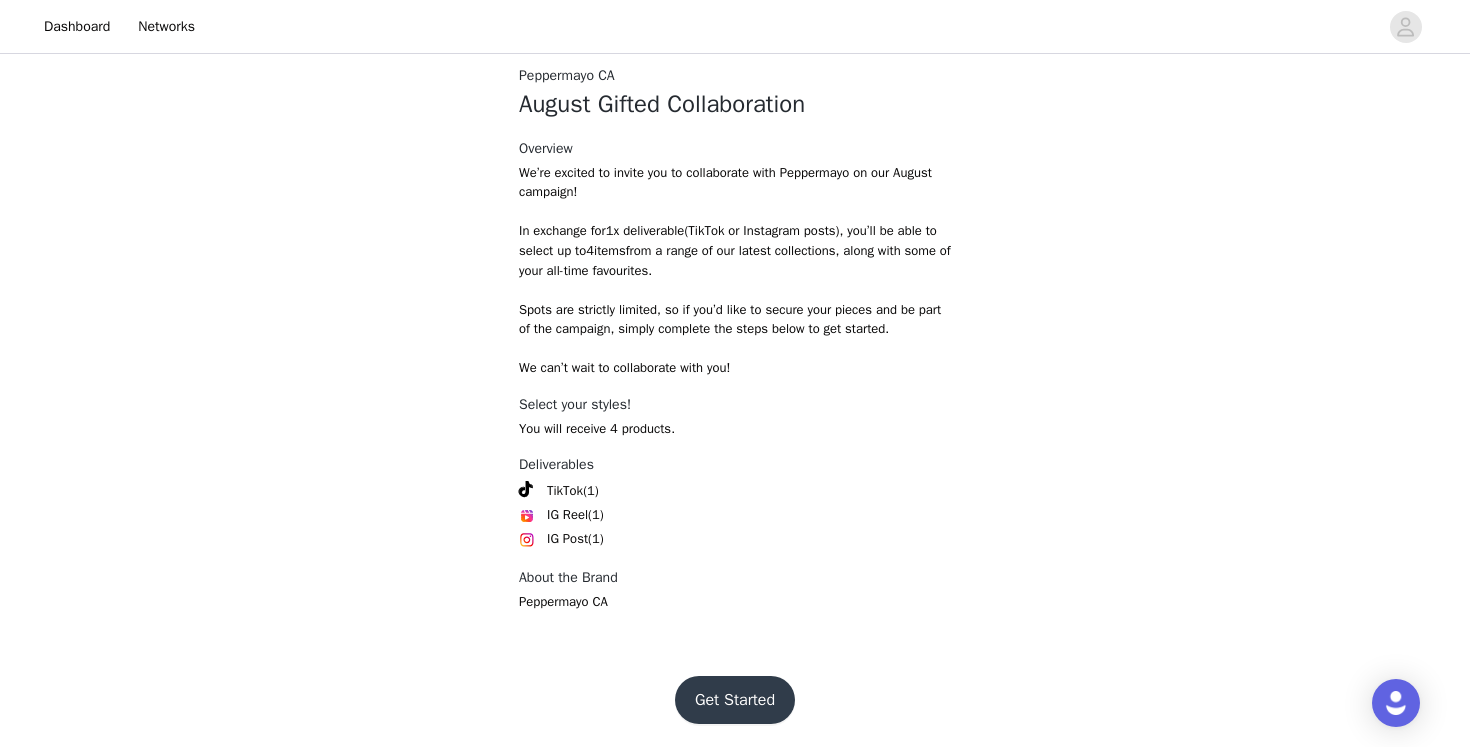 click on "Get Started" at bounding box center (735, 700) 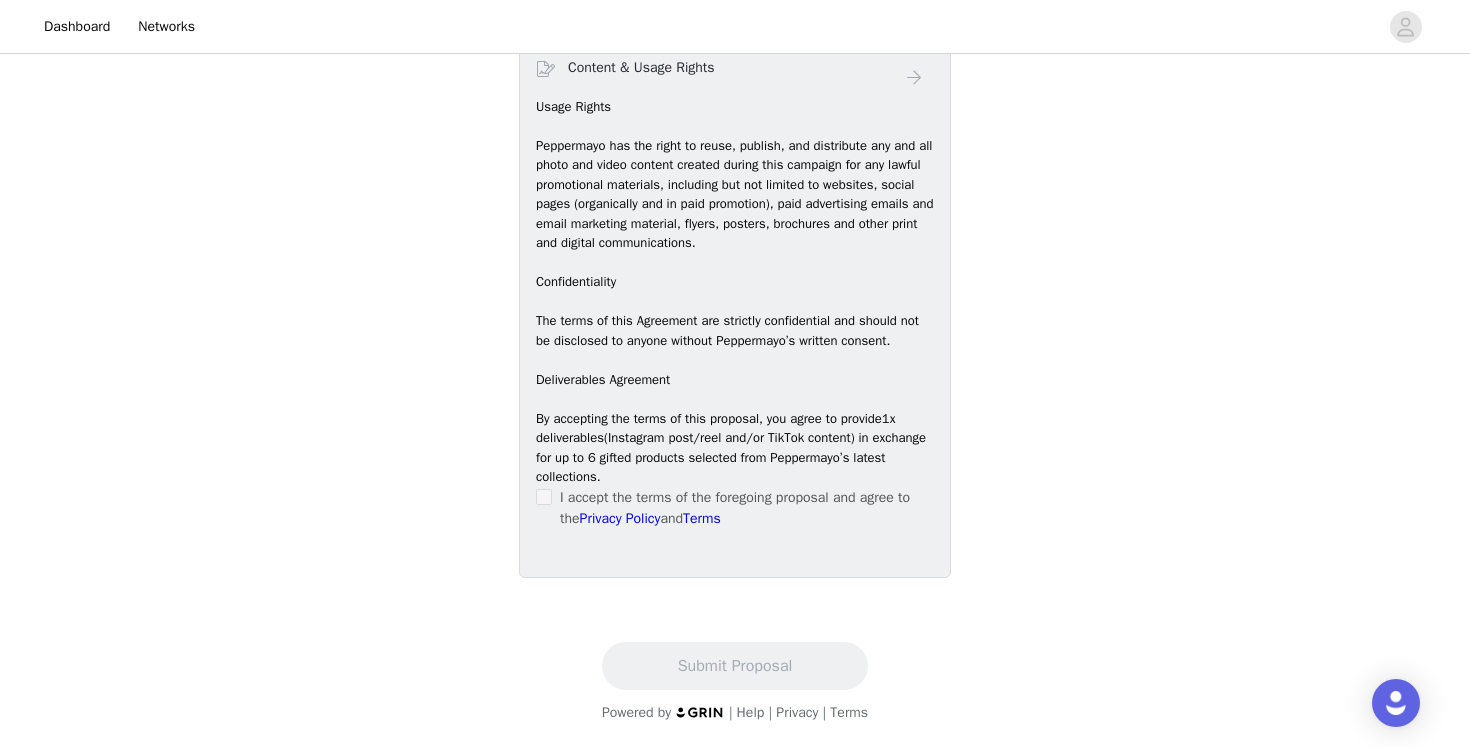 scroll, scrollTop: 1186, scrollLeft: 0, axis: vertical 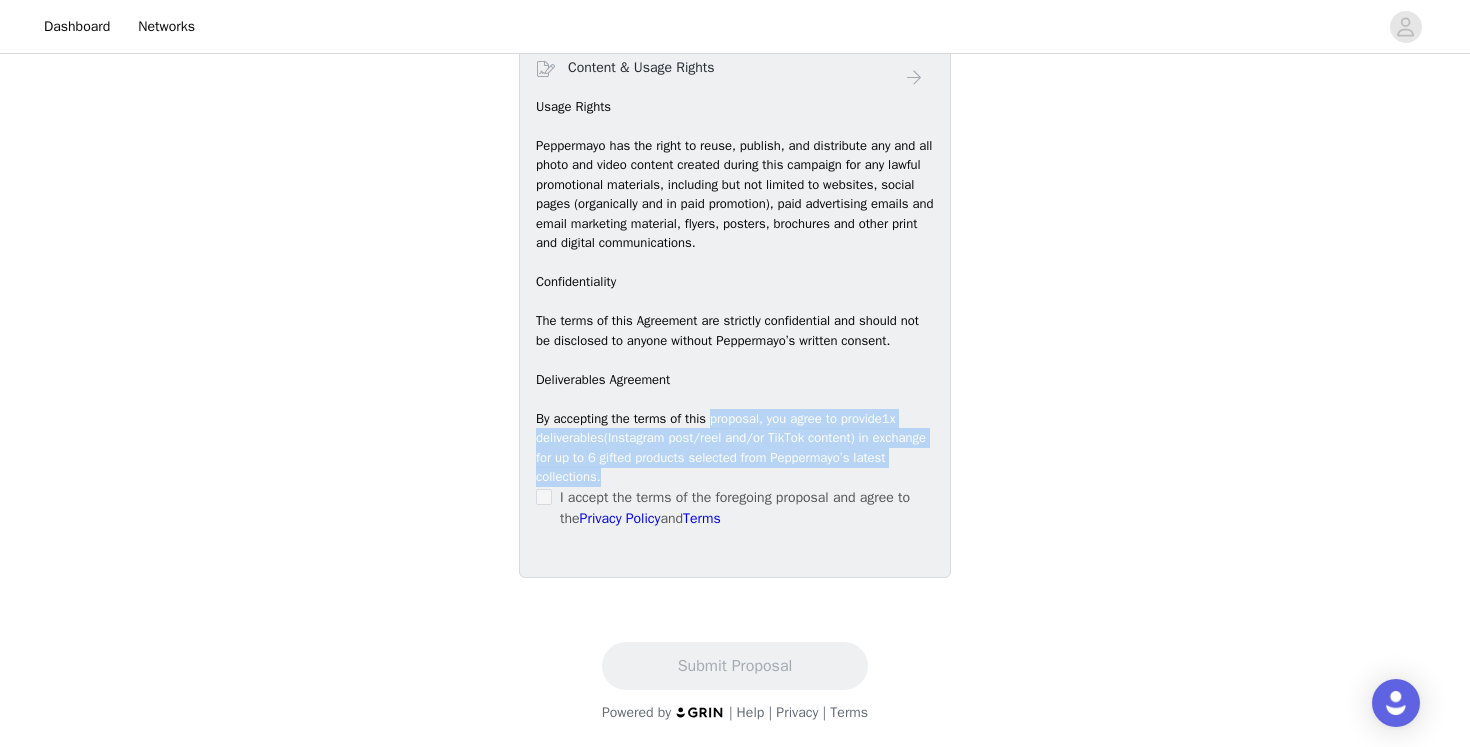 drag, startPoint x: 722, startPoint y: 420, endPoint x: 733, endPoint y: 467, distance: 48.270073 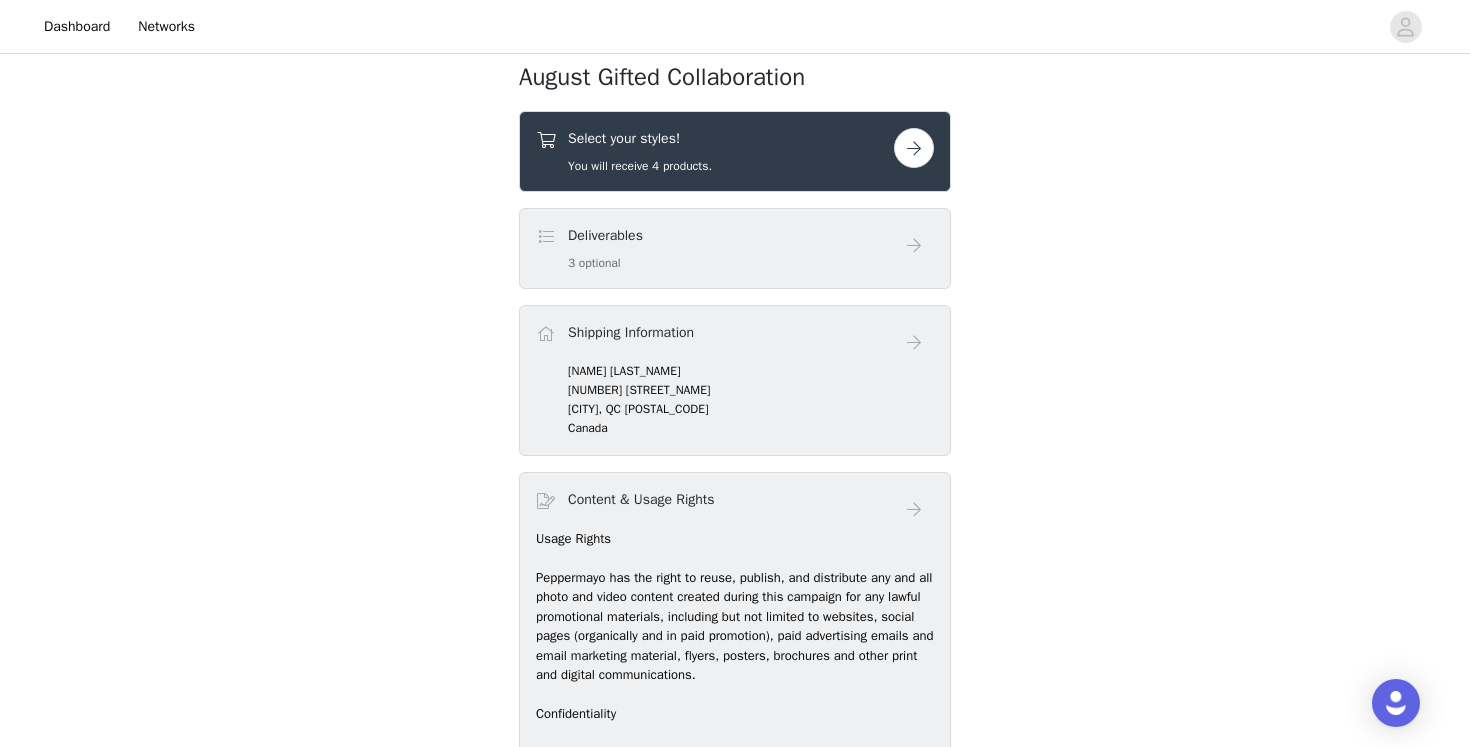 scroll, scrollTop: 714, scrollLeft: 0, axis: vertical 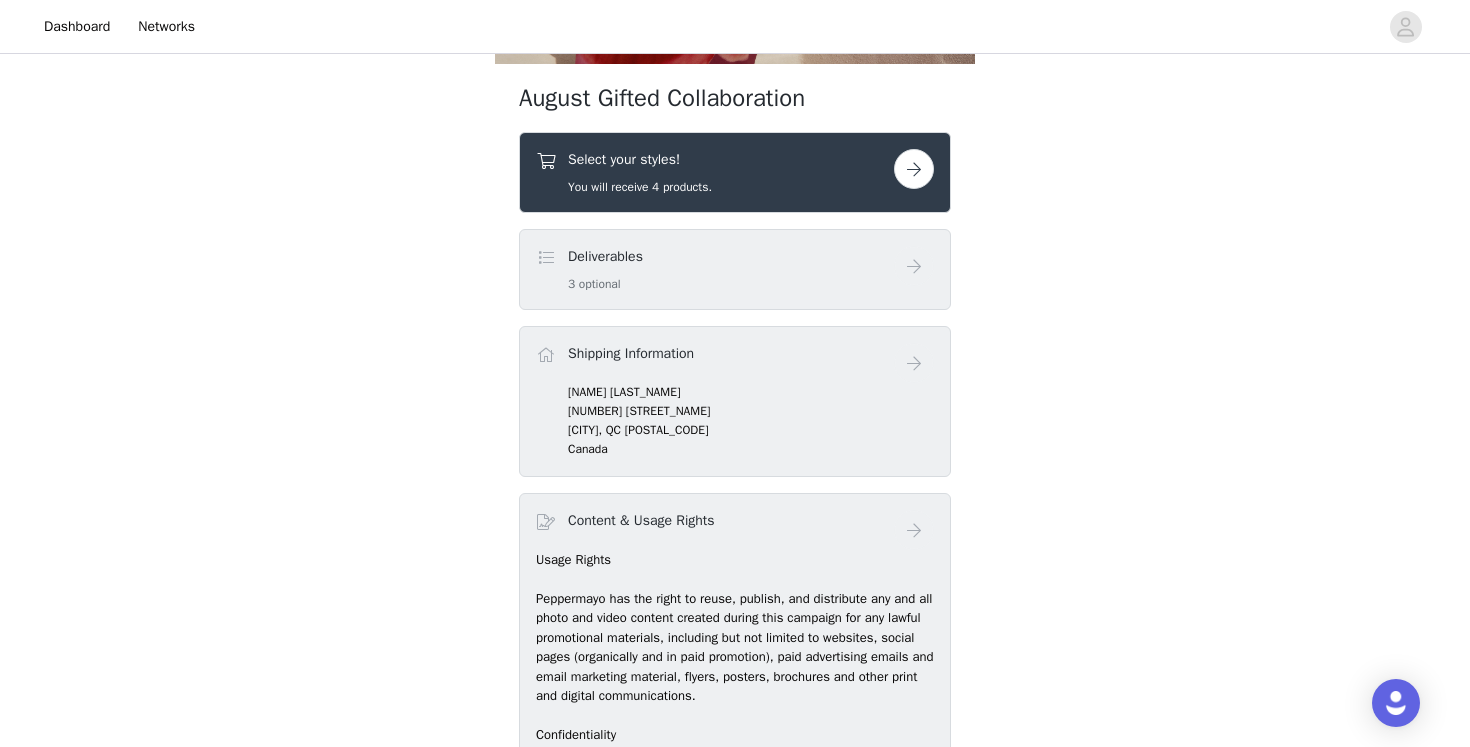 click on "Deliverables   3 optional" at bounding box center (715, 269) 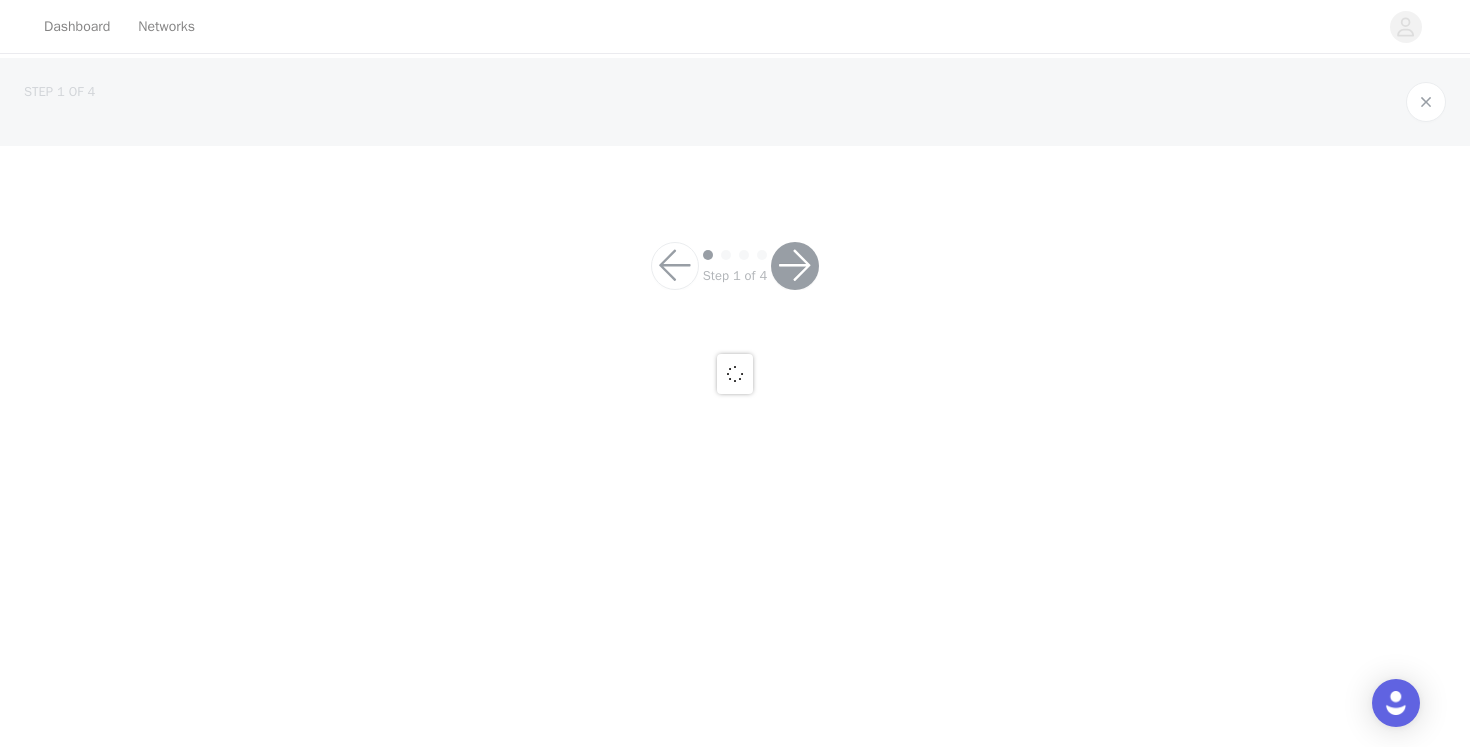 scroll, scrollTop: 0, scrollLeft: 0, axis: both 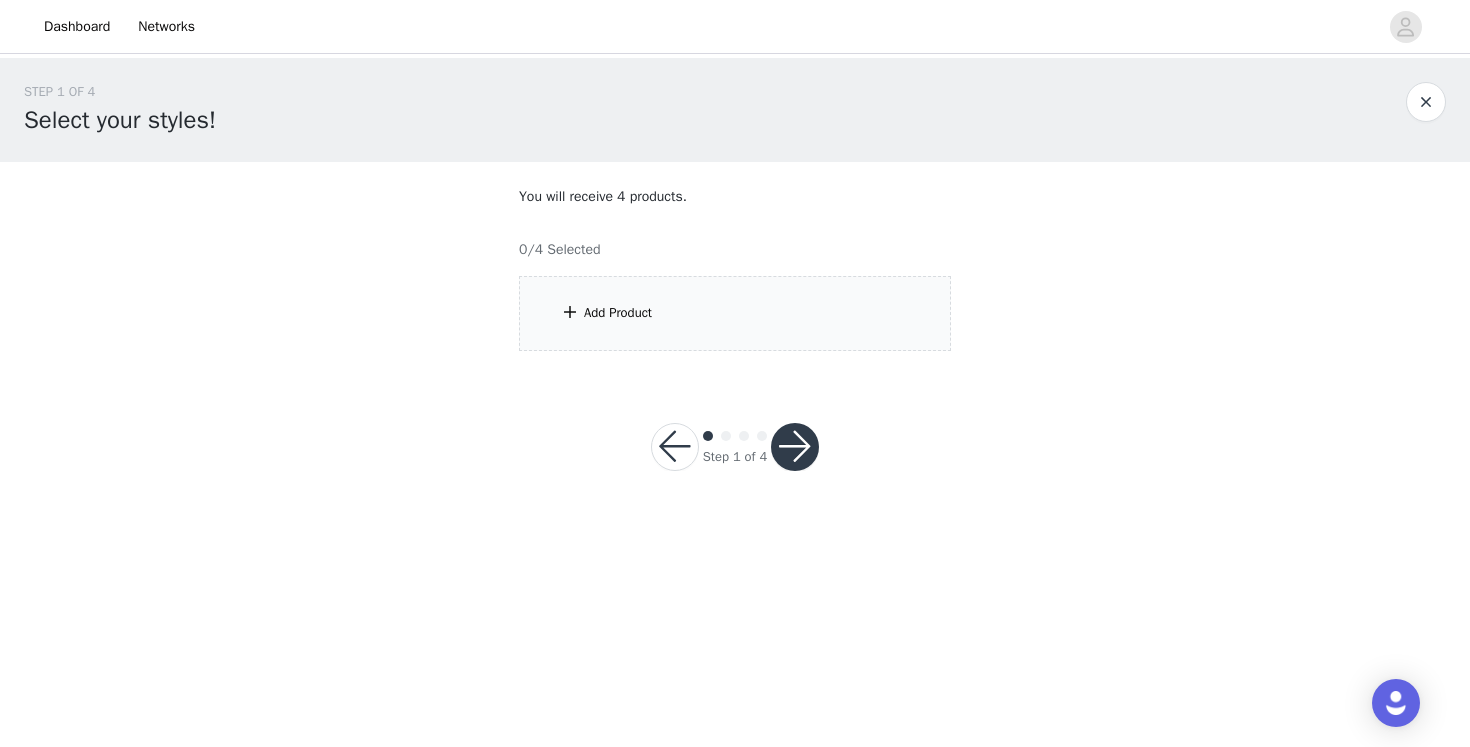 click on "Add Product" at bounding box center (735, 313) 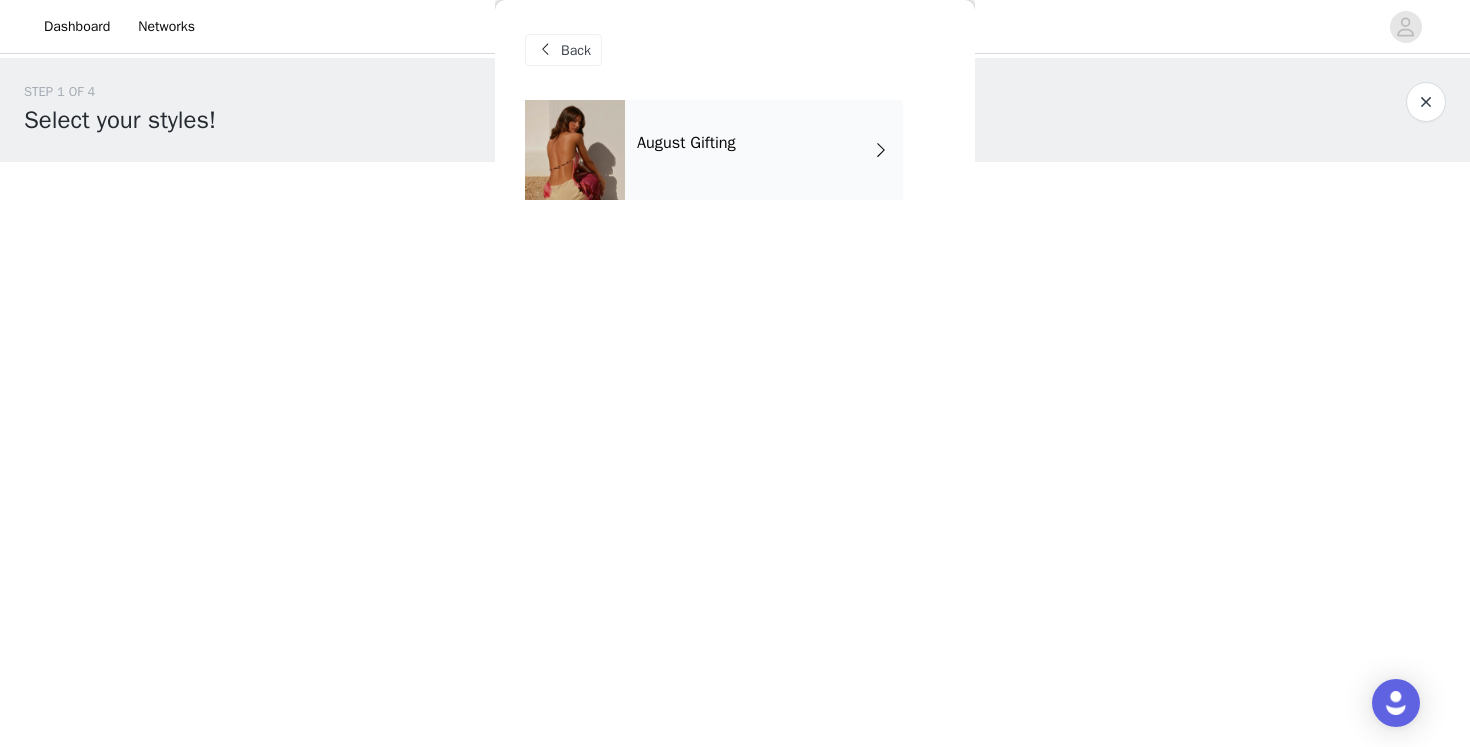 click on "August Gifting" at bounding box center [764, 150] 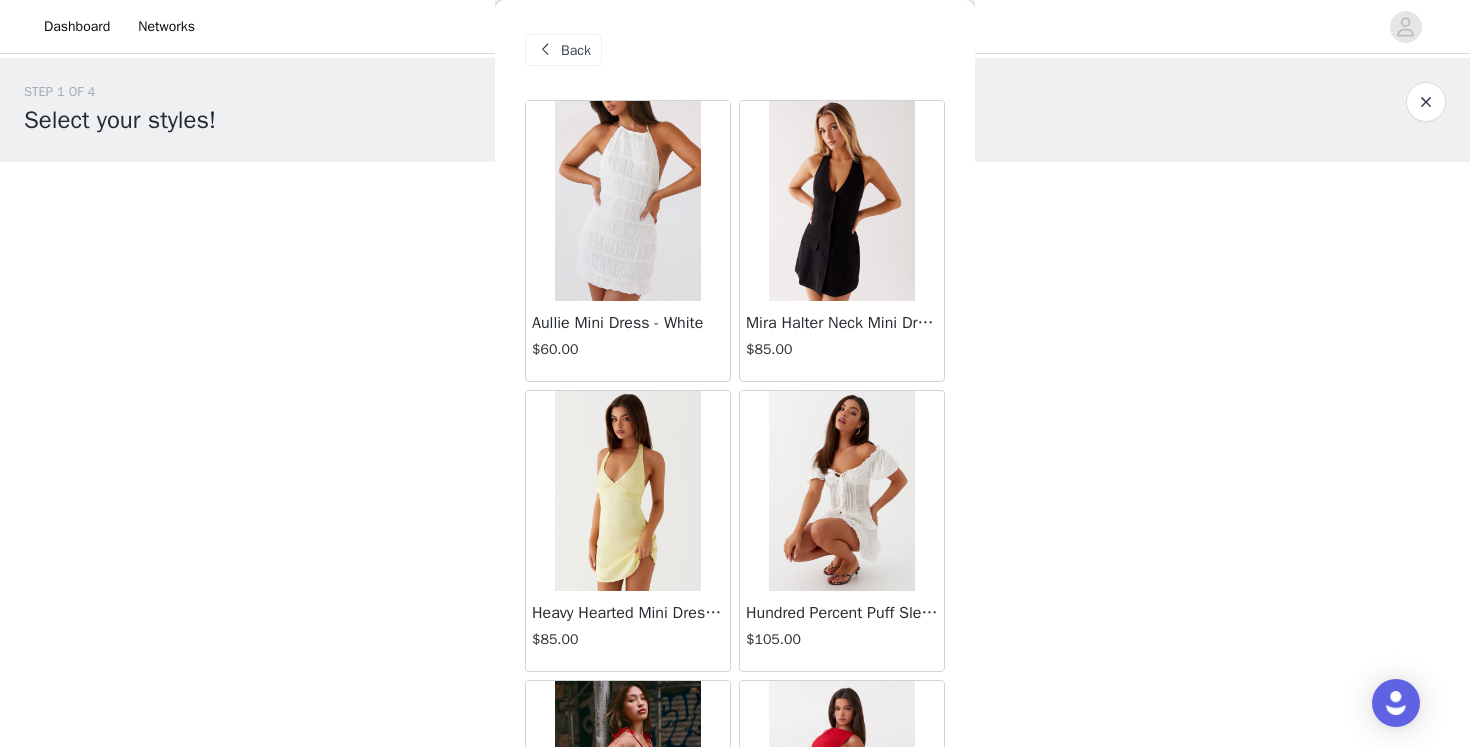 click at bounding box center (841, 491) 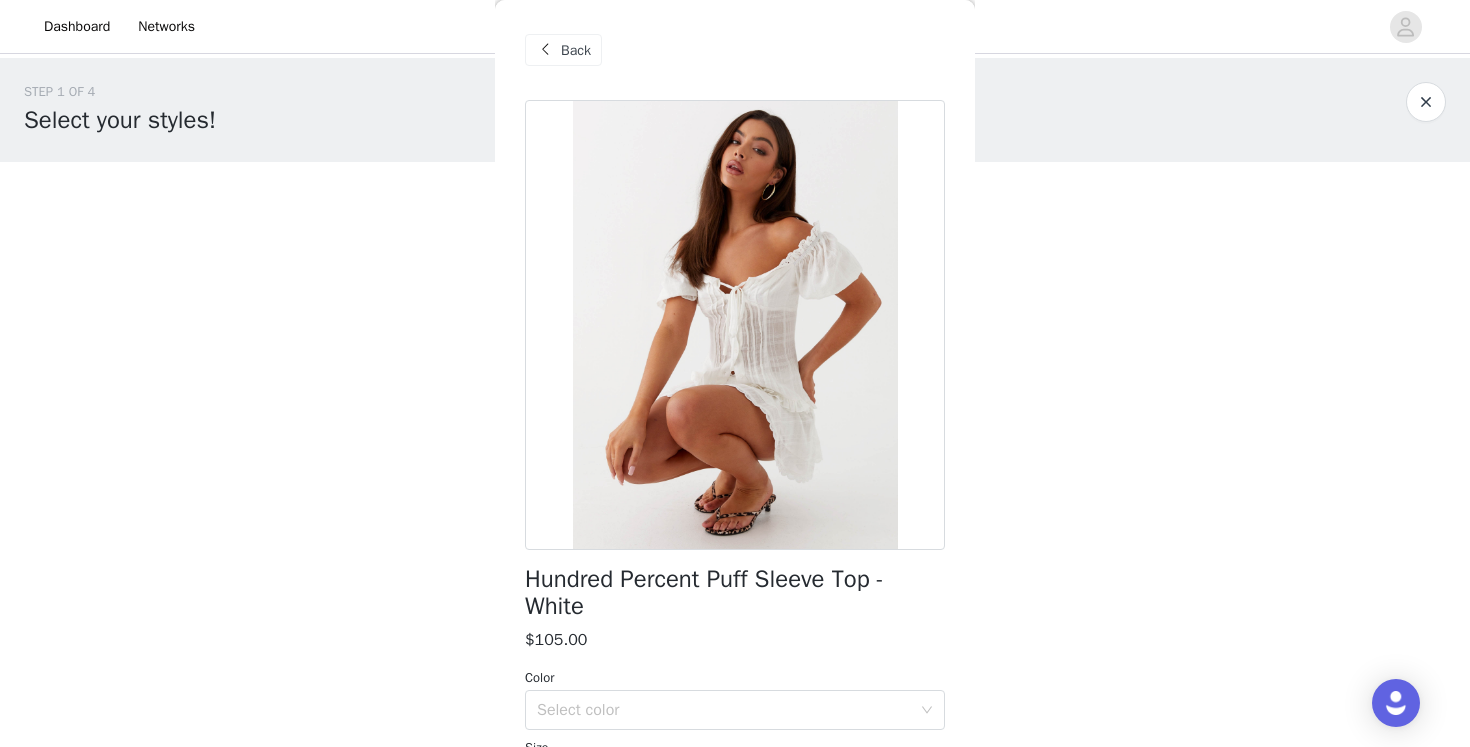click on "Back" at bounding box center (576, 50) 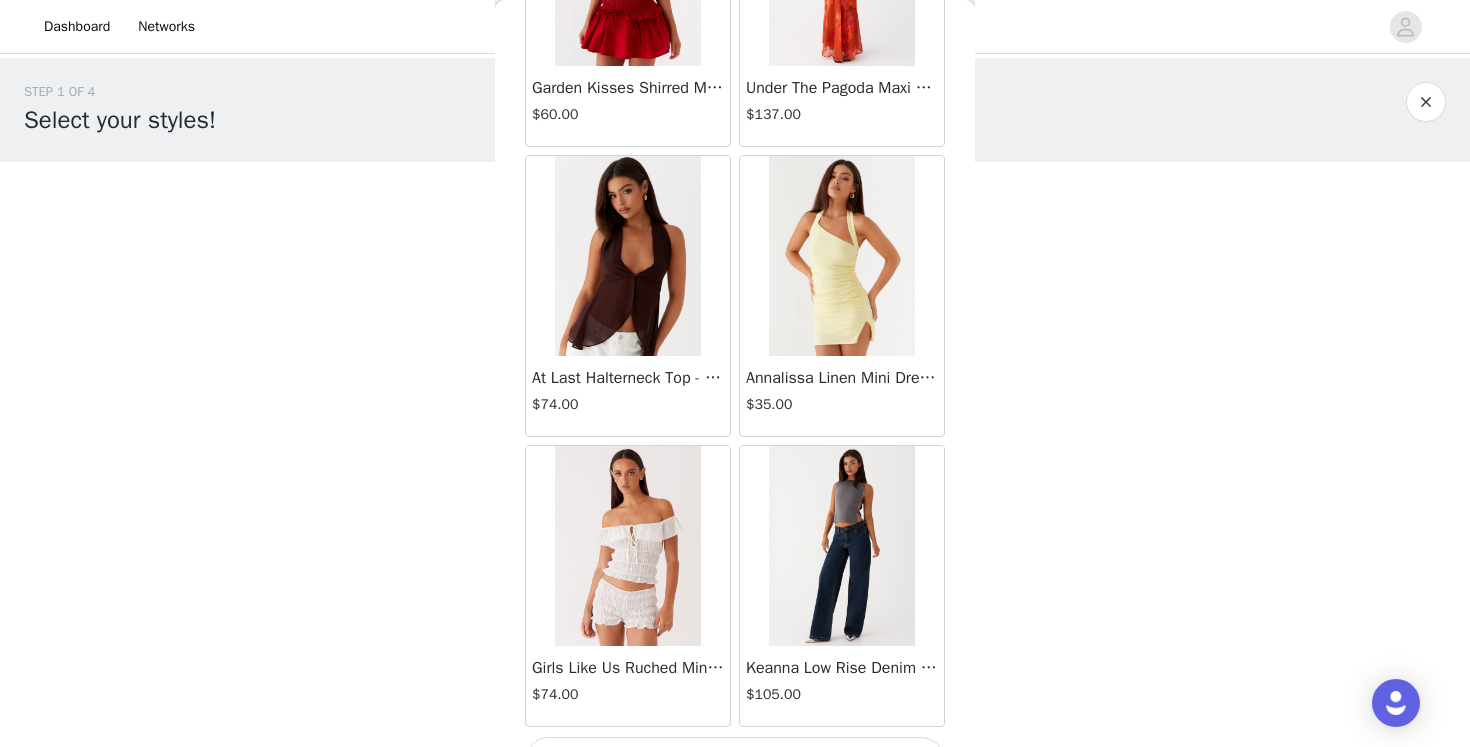 scroll, scrollTop: 2313, scrollLeft: 0, axis: vertical 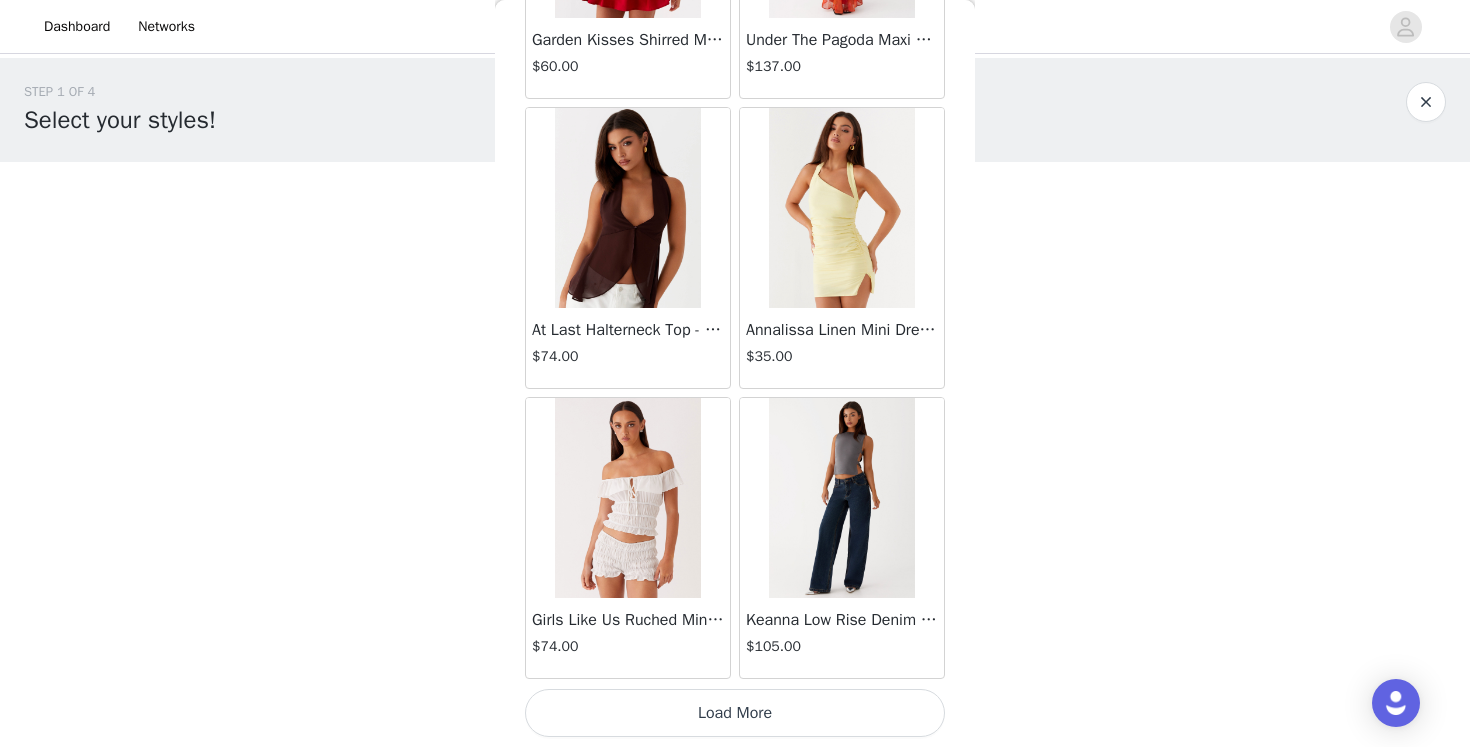 click on "Load More" at bounding box center [735, 713] 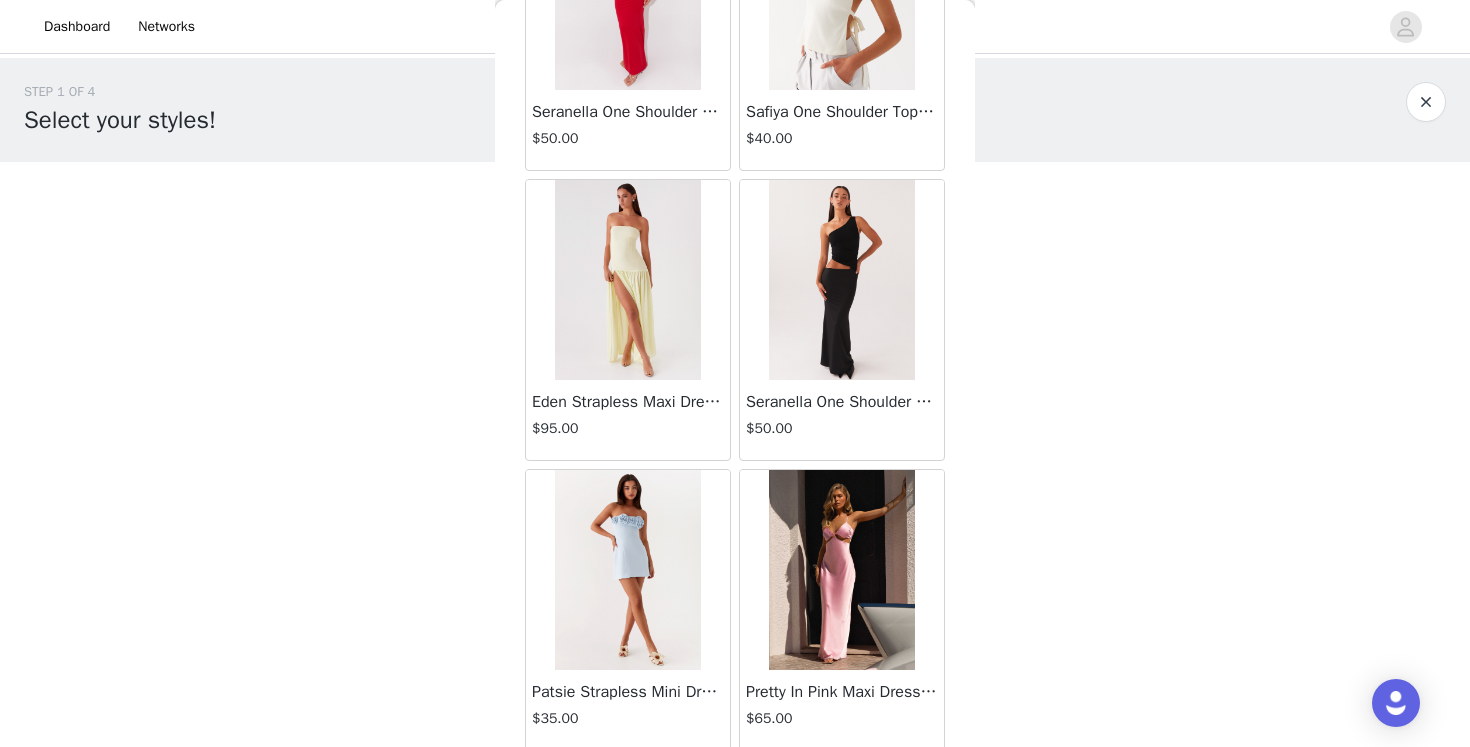 scroll, scrollTop: 5213, scrollLeft: 0, axis: vertical 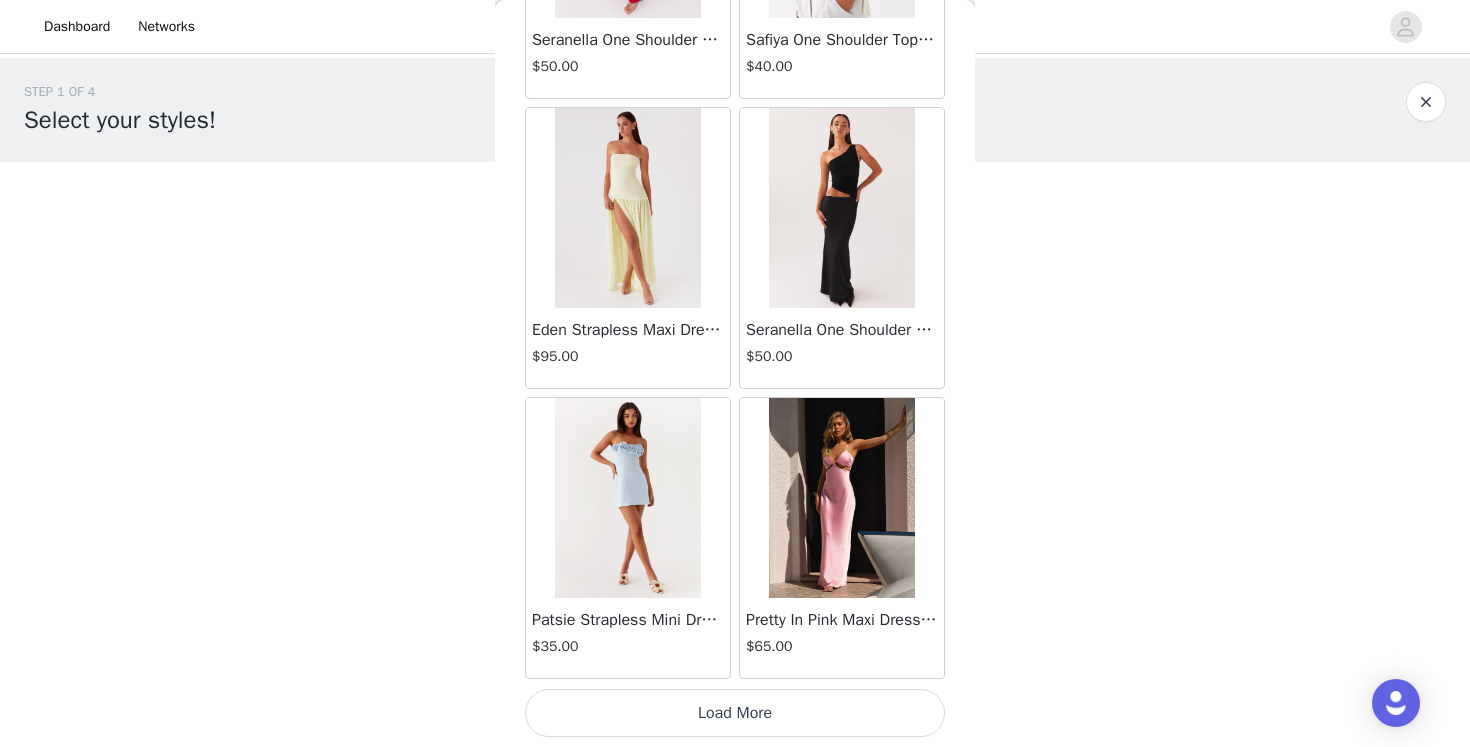 click on "Load More" at bounding box center (735, 713) 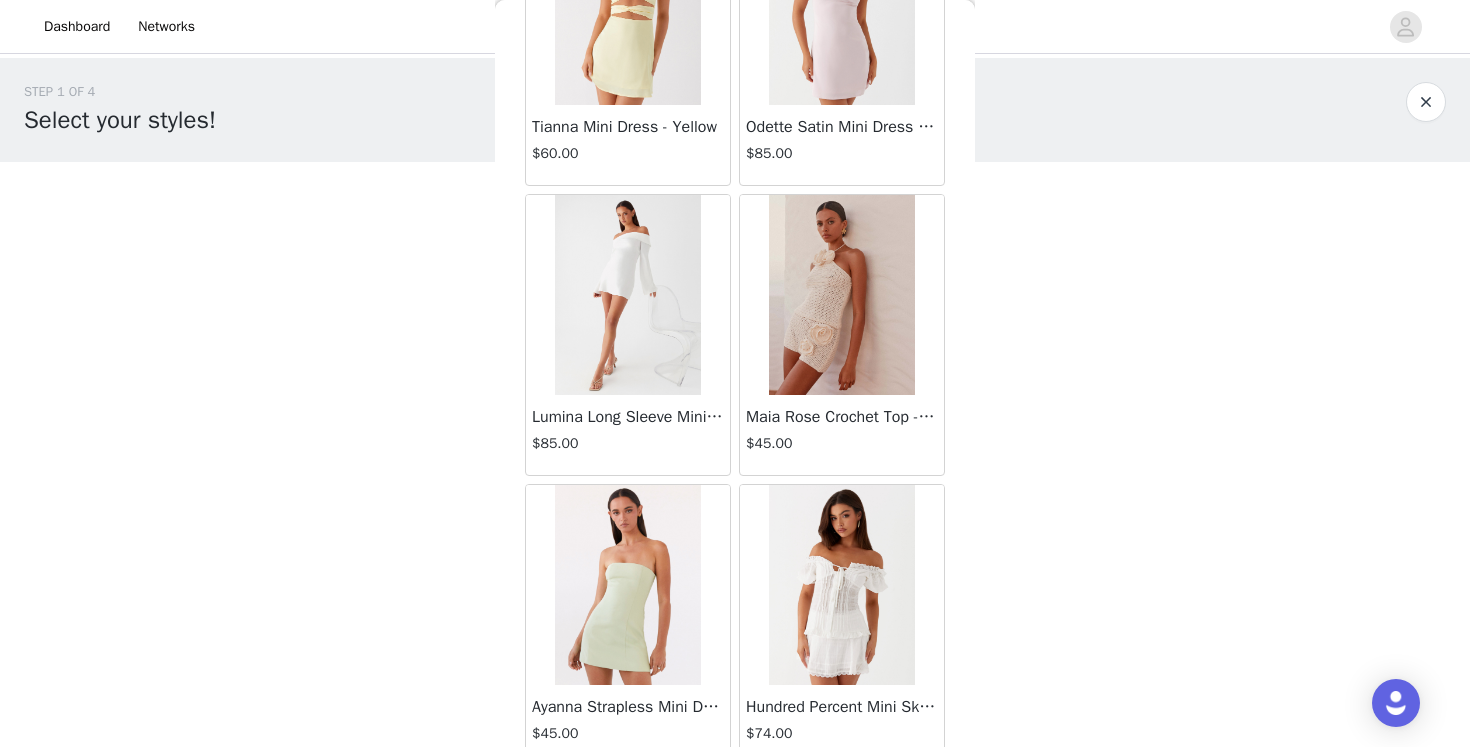 scroll, scrollTop: 8113, scrollLeft: 0, axis: vertical 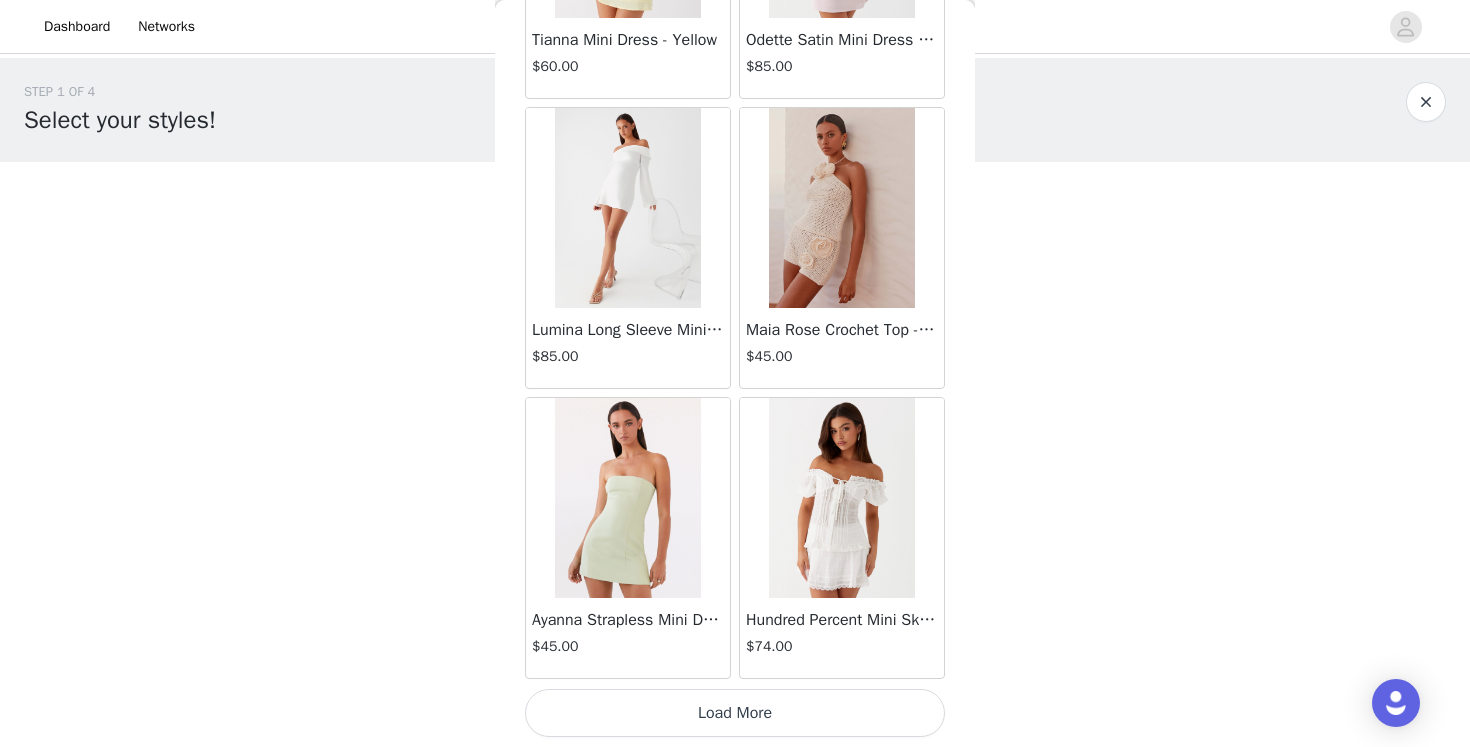 click on "Load More" at bounding box center (735, 713) 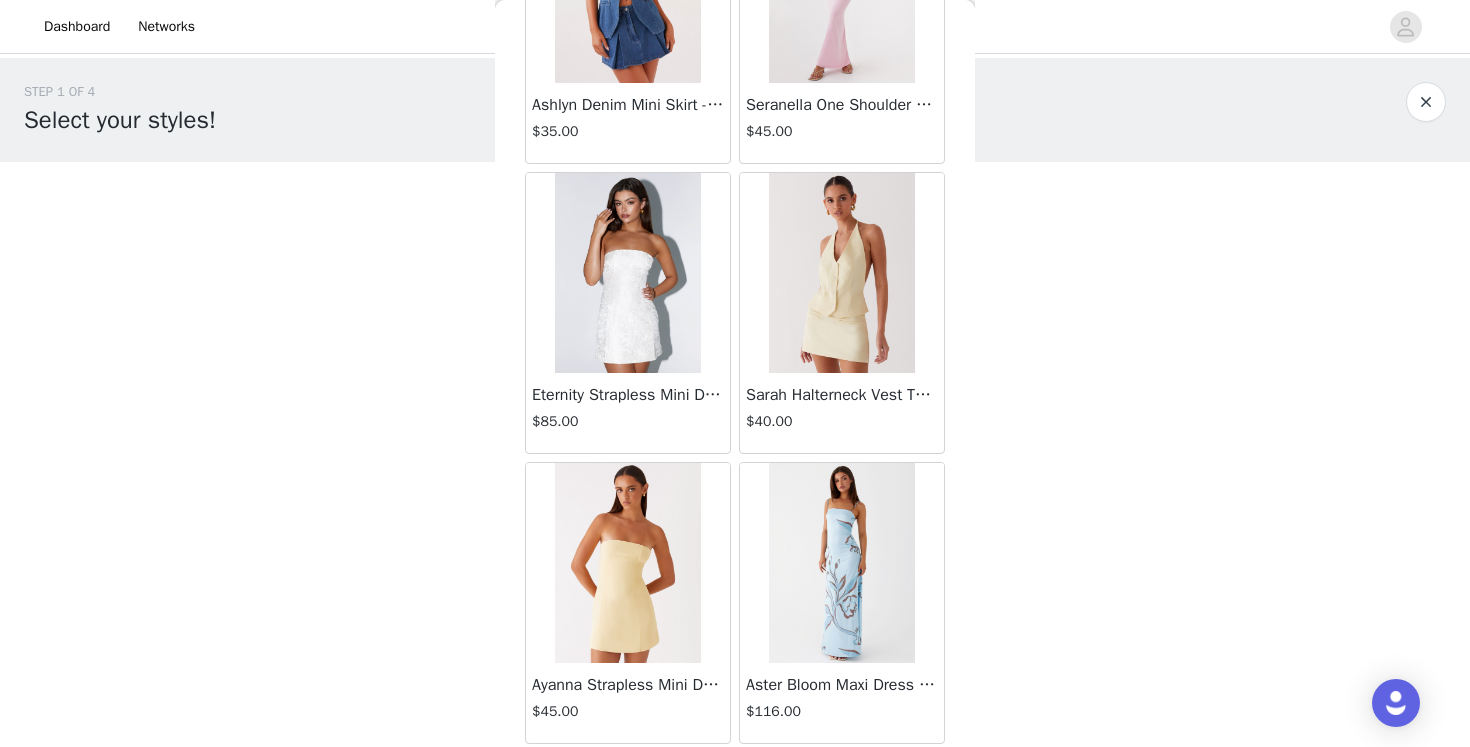 scroll, scrollTop: 11013, scrollLeft: 0, axis: vertical 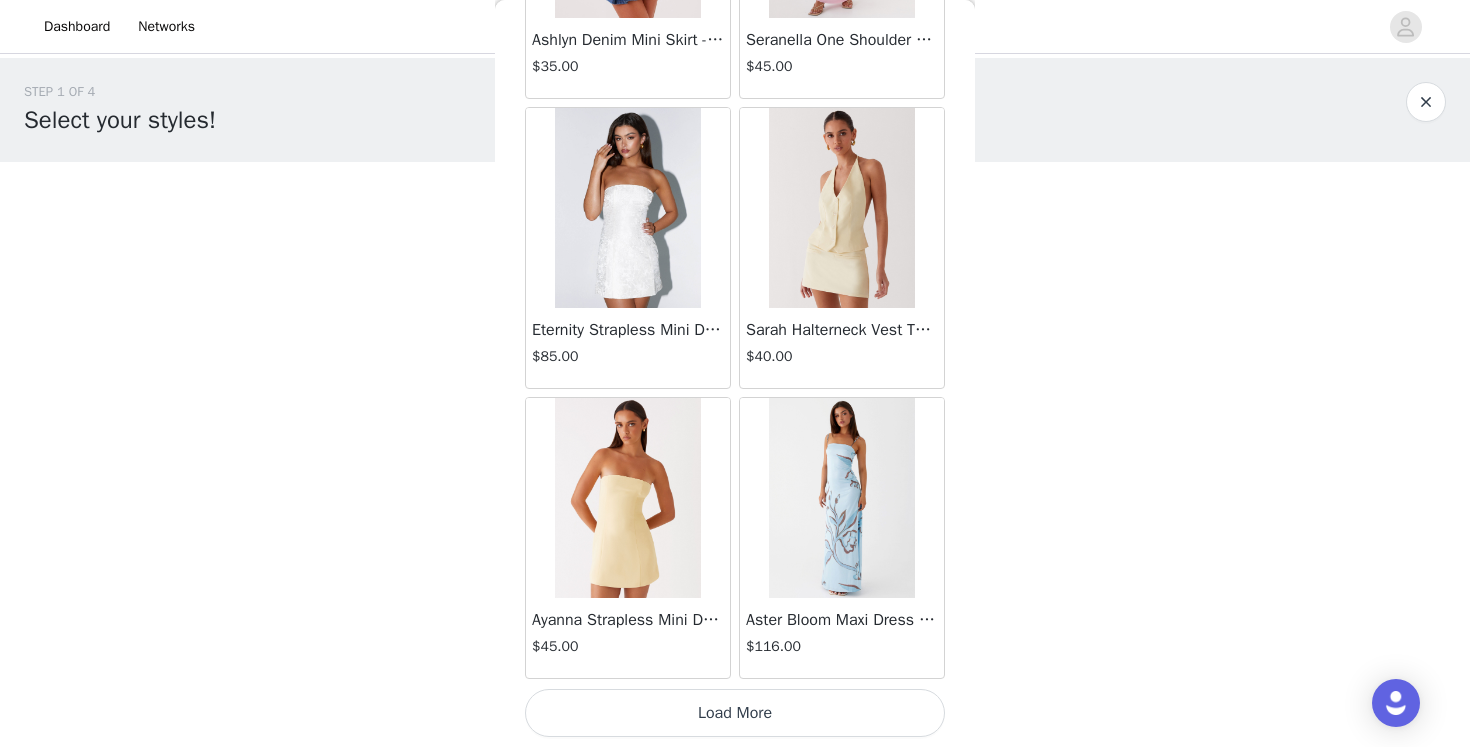 click on "Load More" at bounding box center [735, 713] 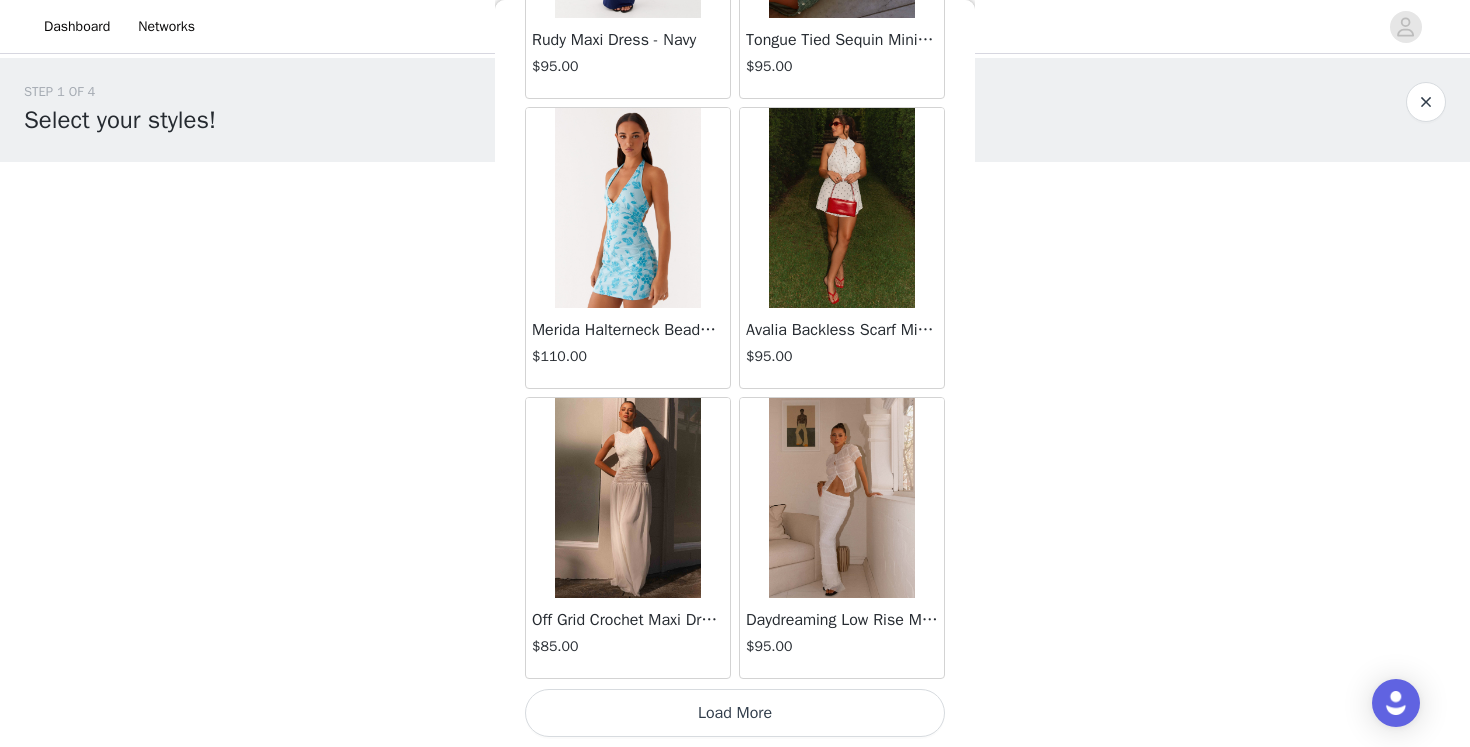 scroll, scrollTop: 13912, scrollLeft: 0, axis: vertical 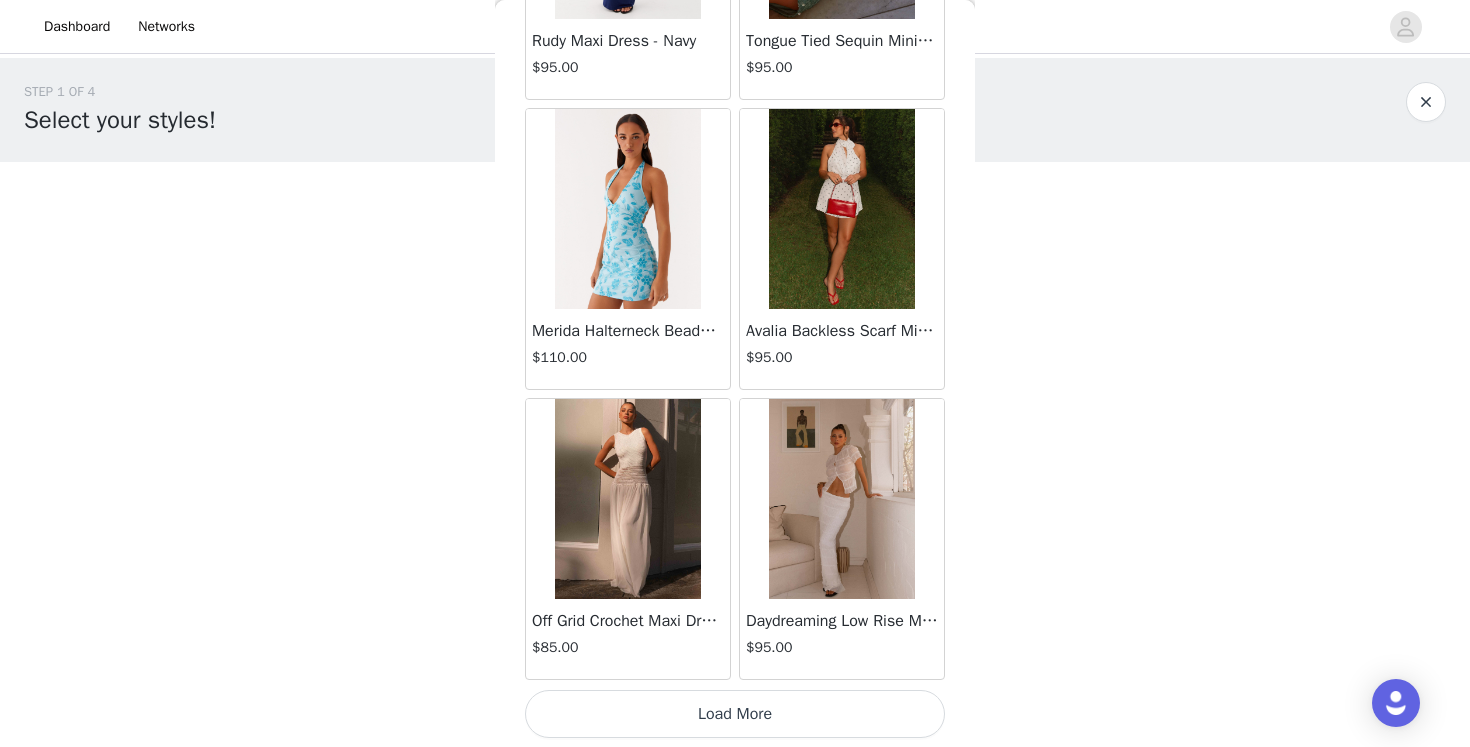 click on "Load More" at bounding box center [735, 714] 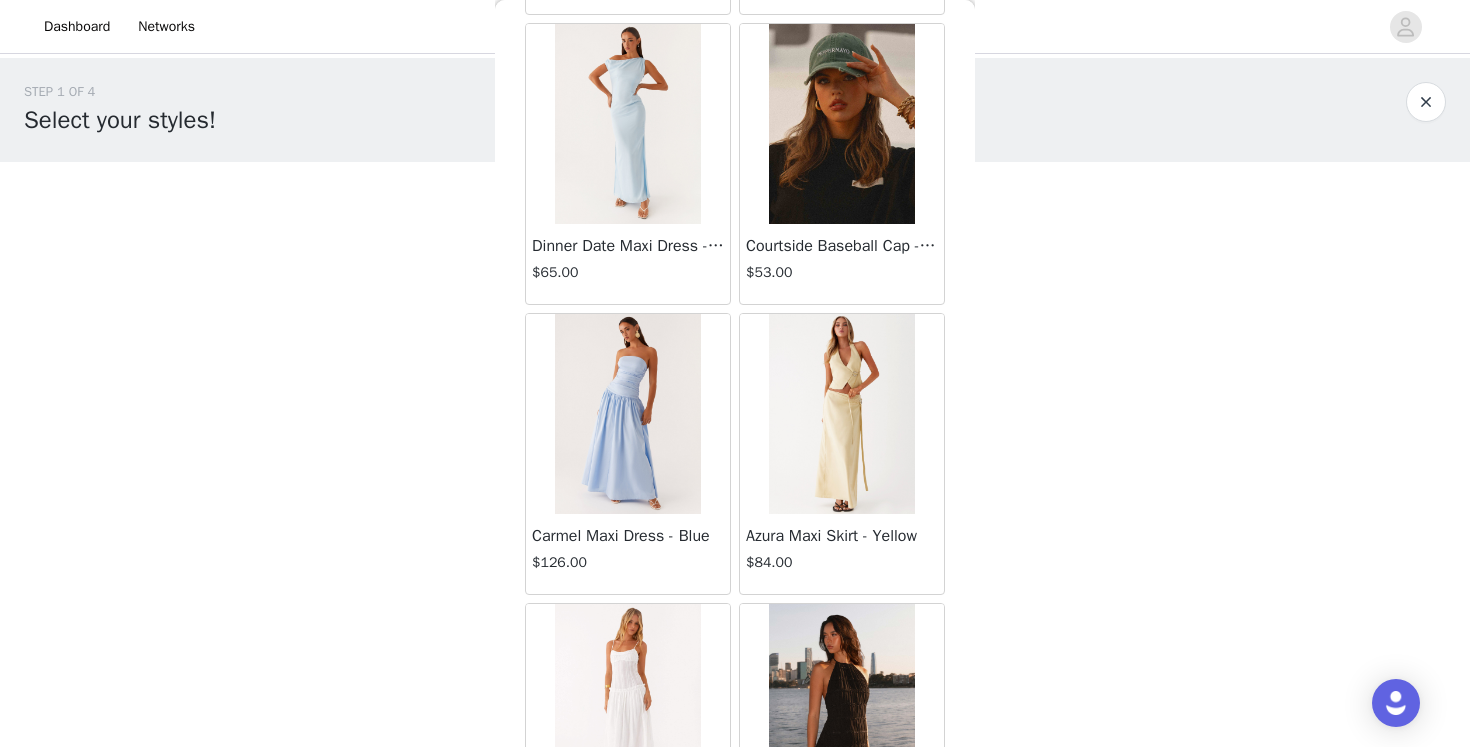 scroll, scrollTop: 16813, scrollLeft: 0, axis: vertical 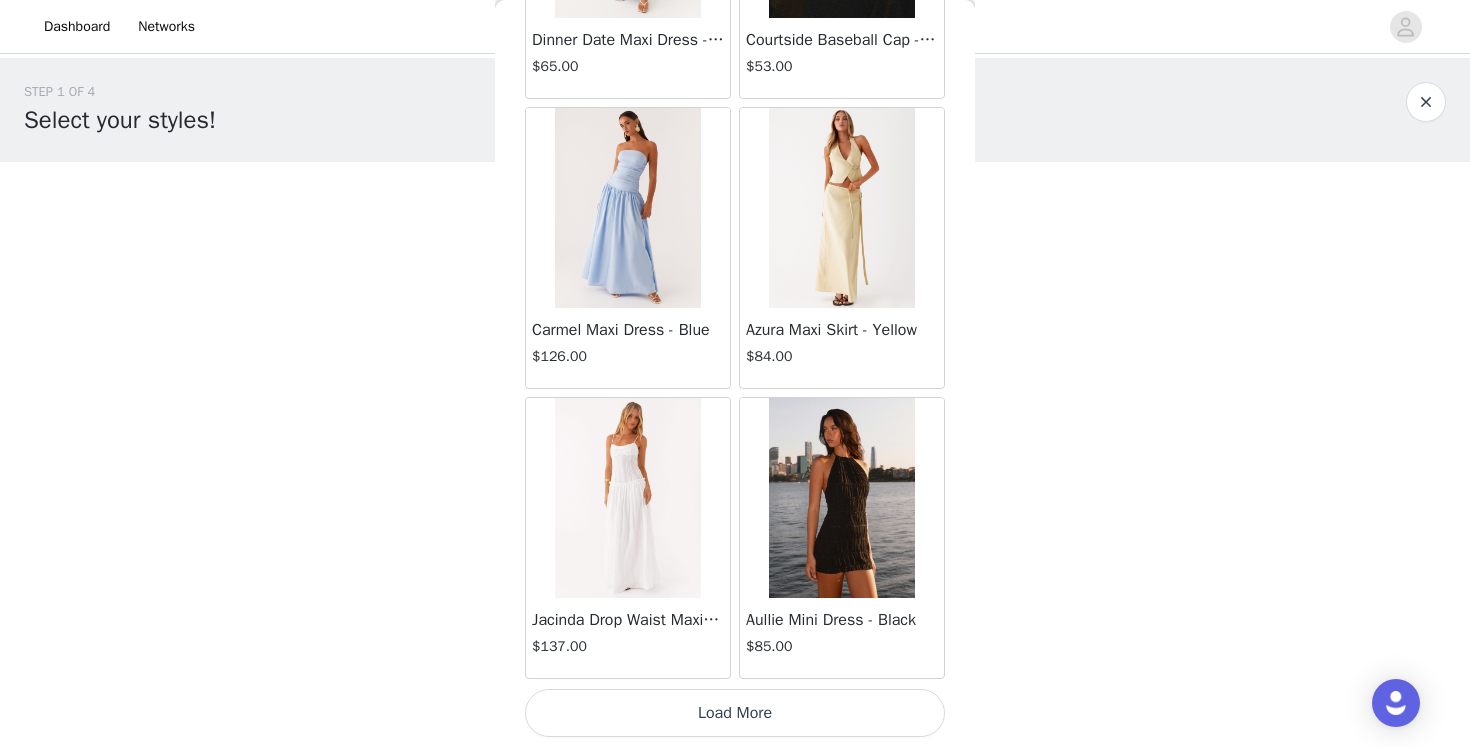 click on "Load More" at bounding box center [735, 713] 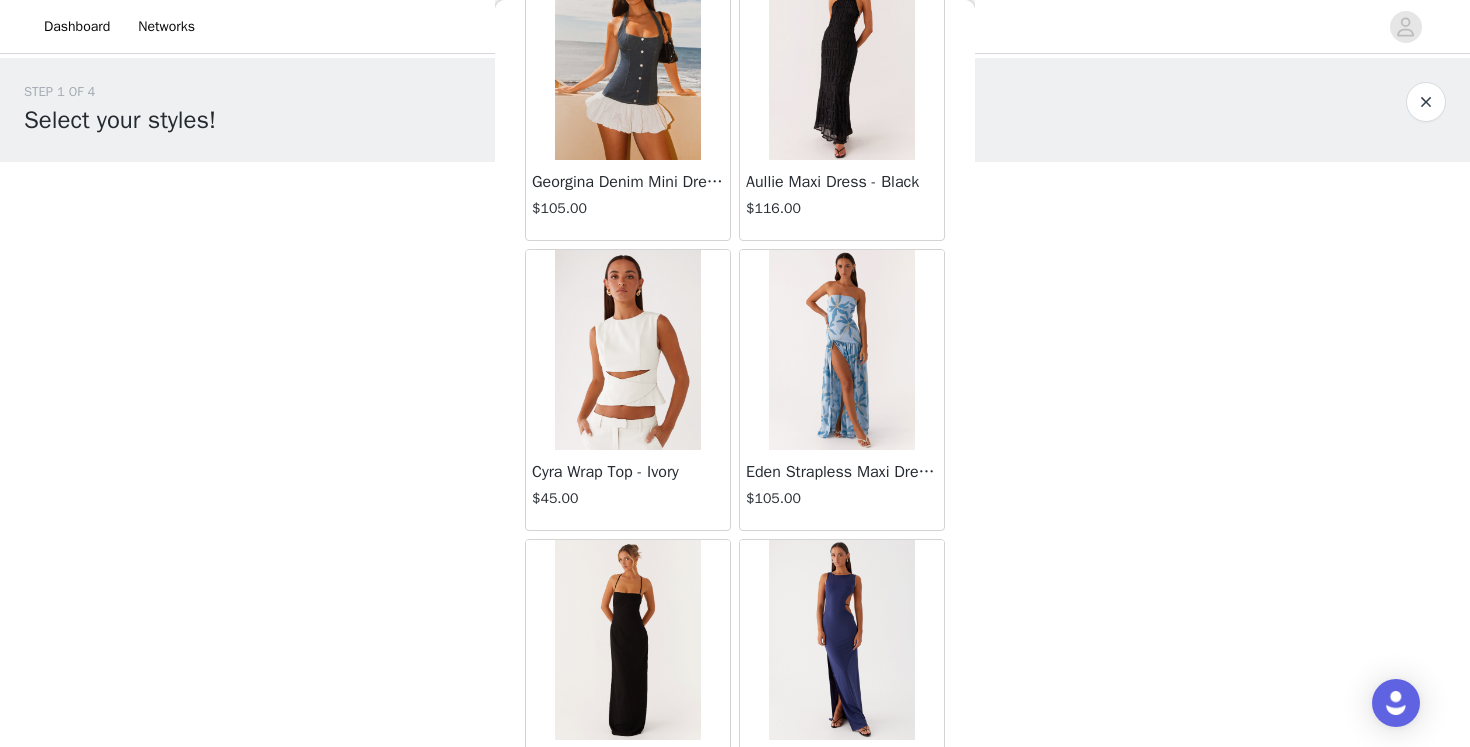 scroll, scrollTop: 19713, scrollLeft: 0, axis: vertical 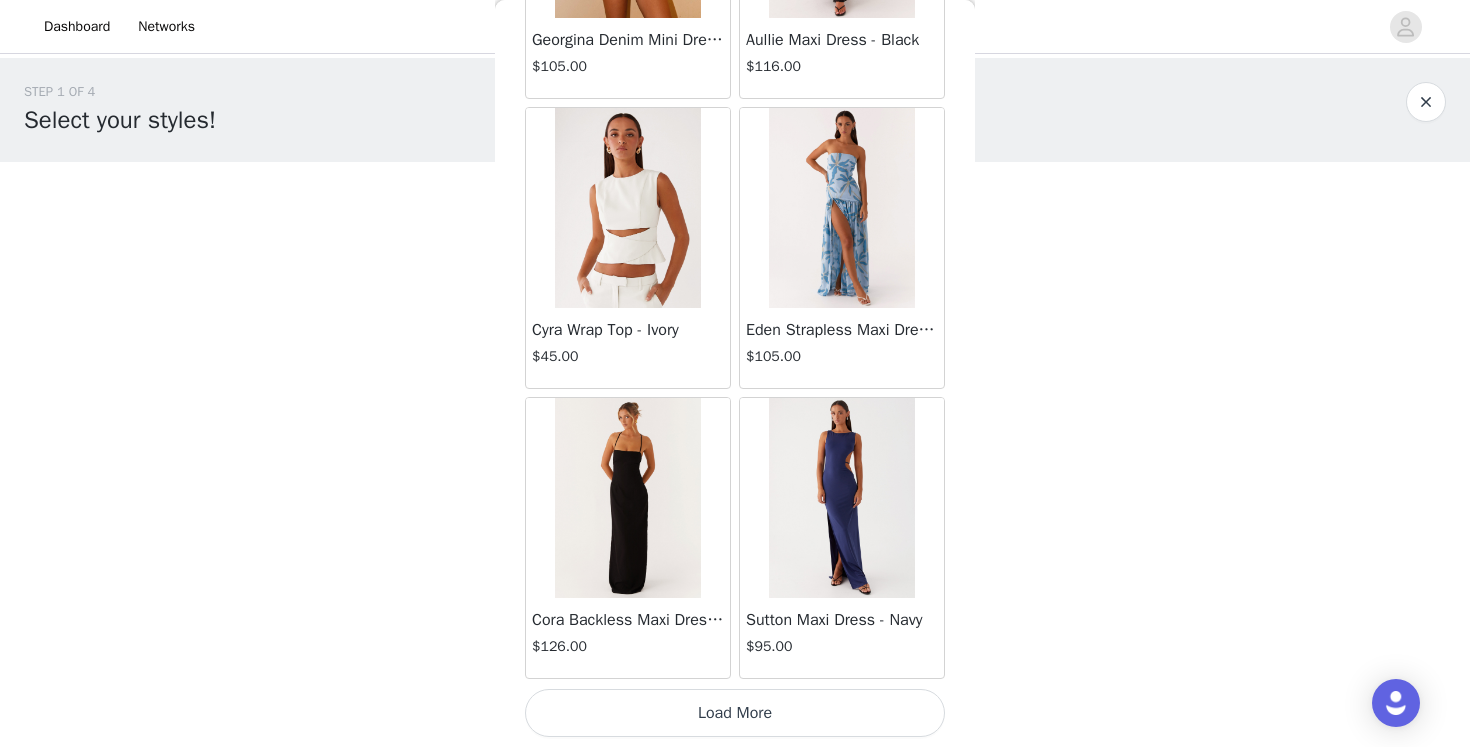 click on "Load More" at bounding box center [735, 713] 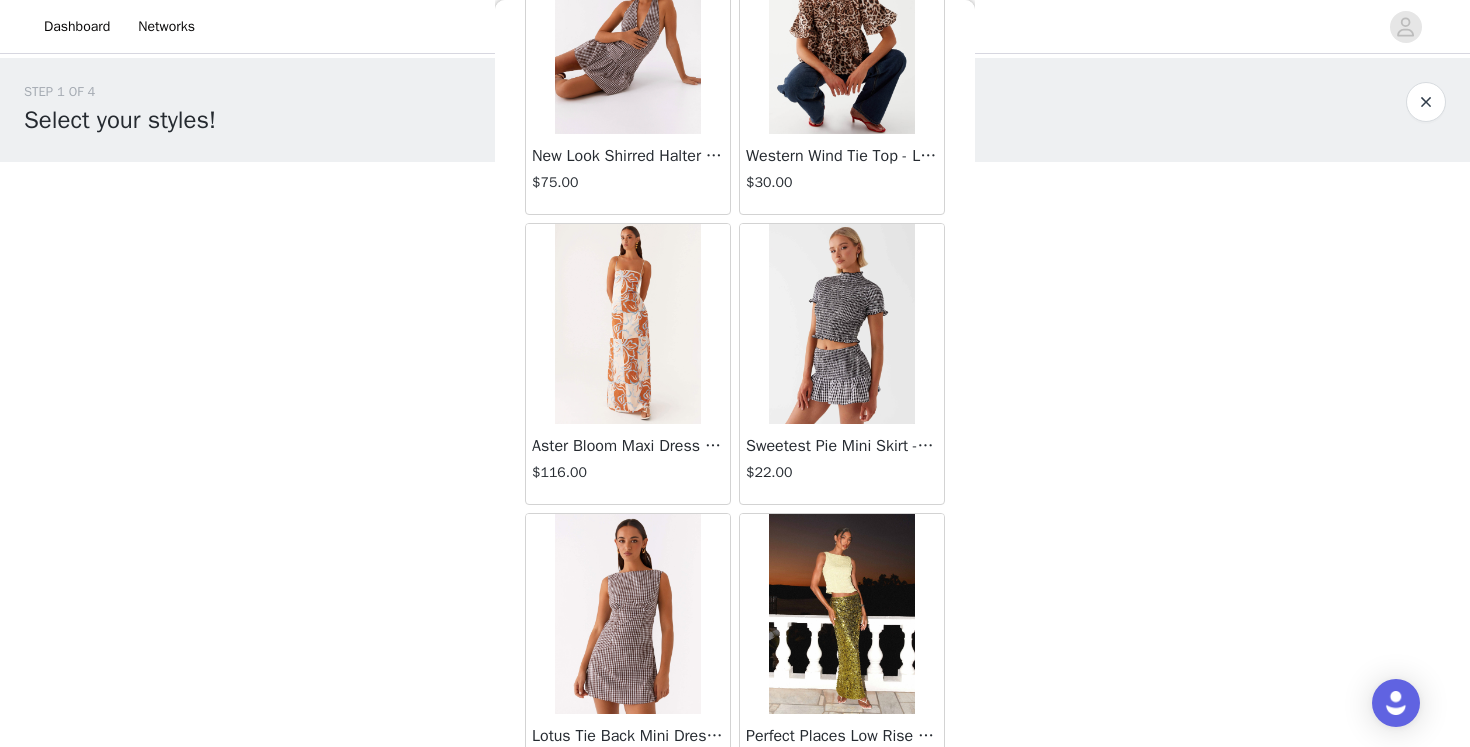 scroll, scrollTop: 22613, scrollLeft: 0, axis: vertical 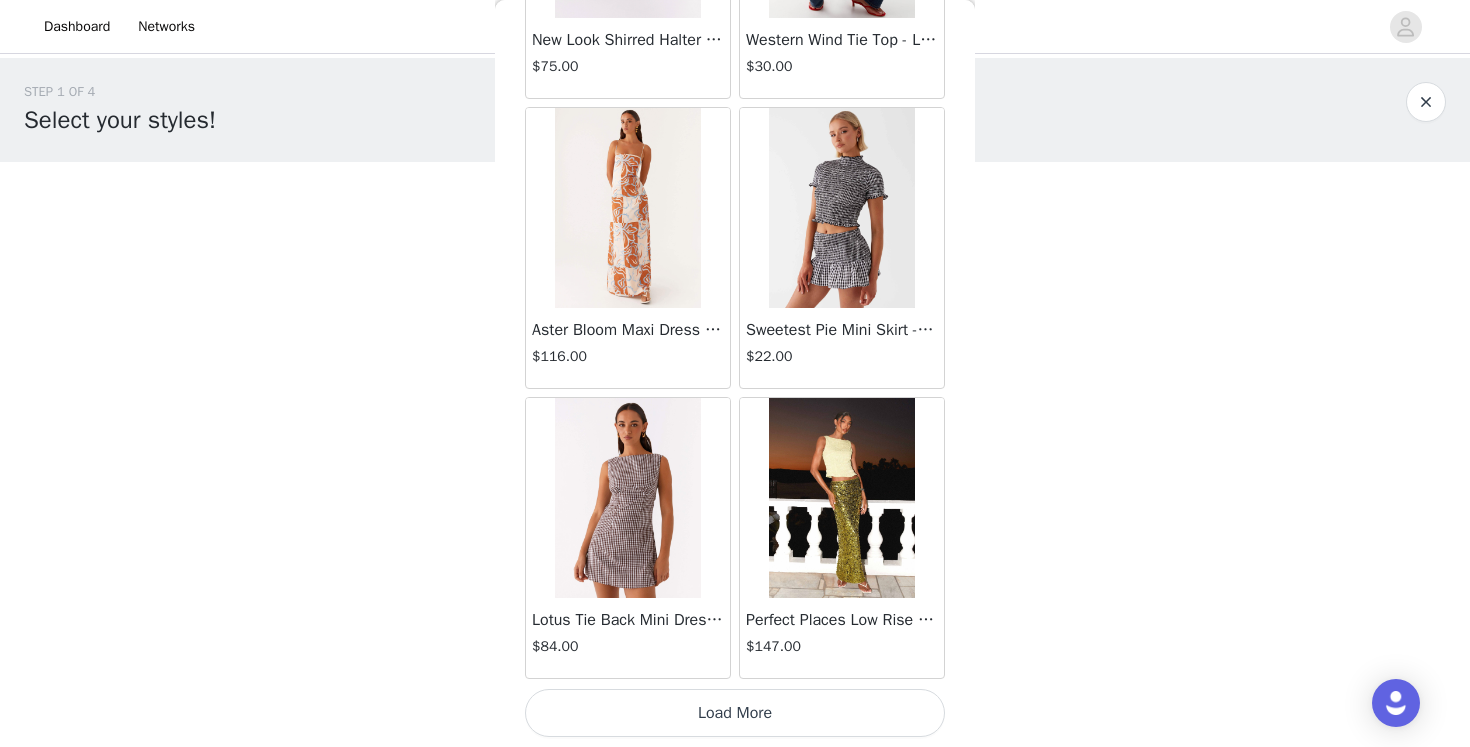 click on "Load More" at bounding box center (735, 713) 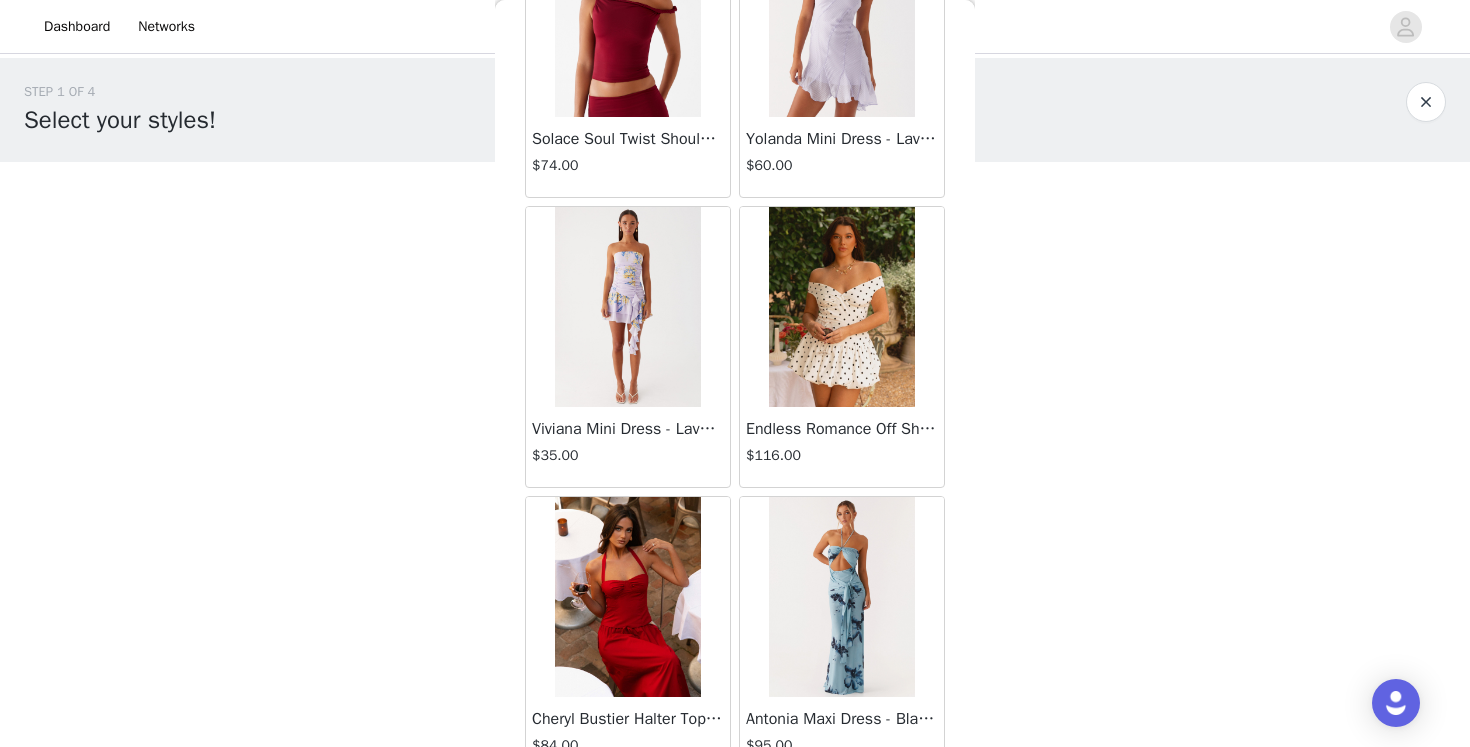 scroll, scrollTop: 25513, scrollLeft: 0, axis: vertical 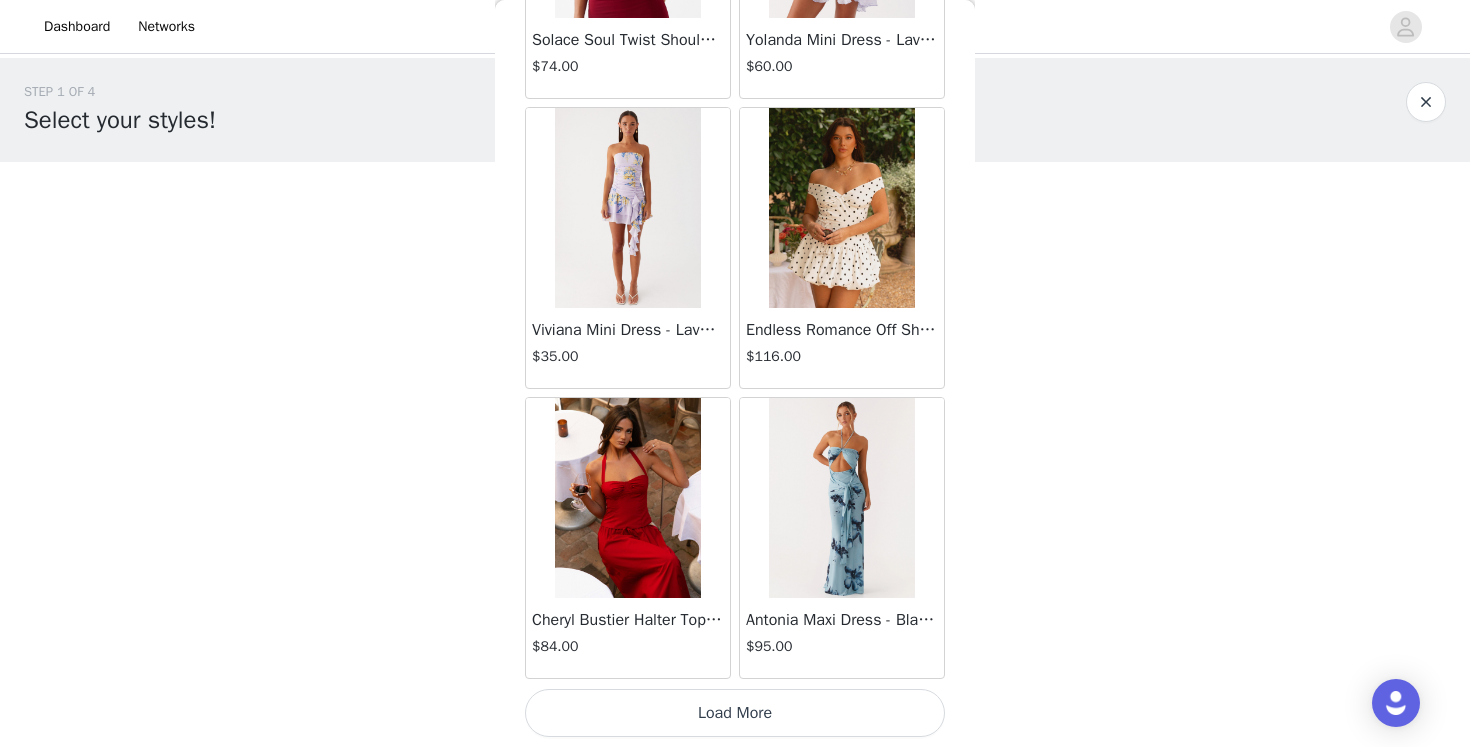click on "Load More" at bounding box center [735, 713] 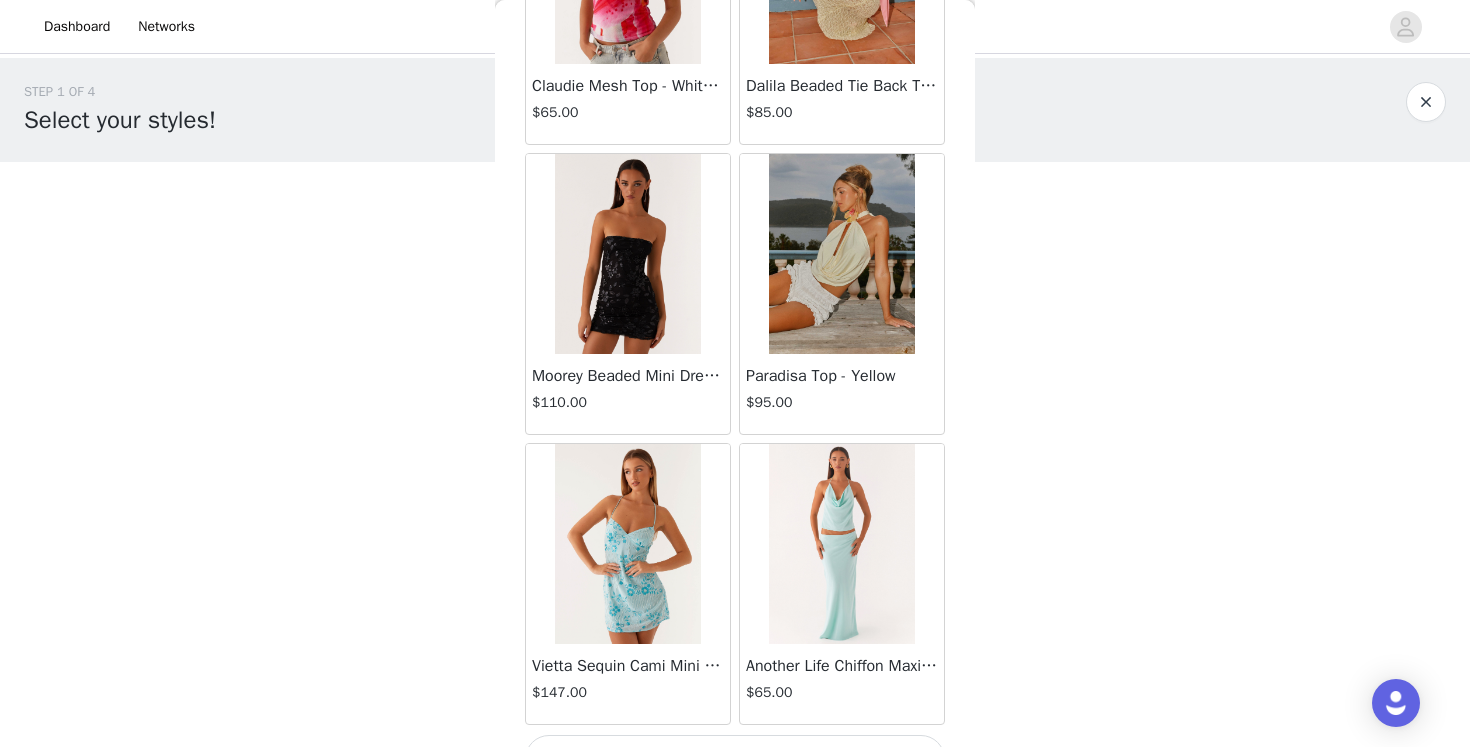 scroll, scrollTop: 28413, scrollLeft: 0, axis: vertical 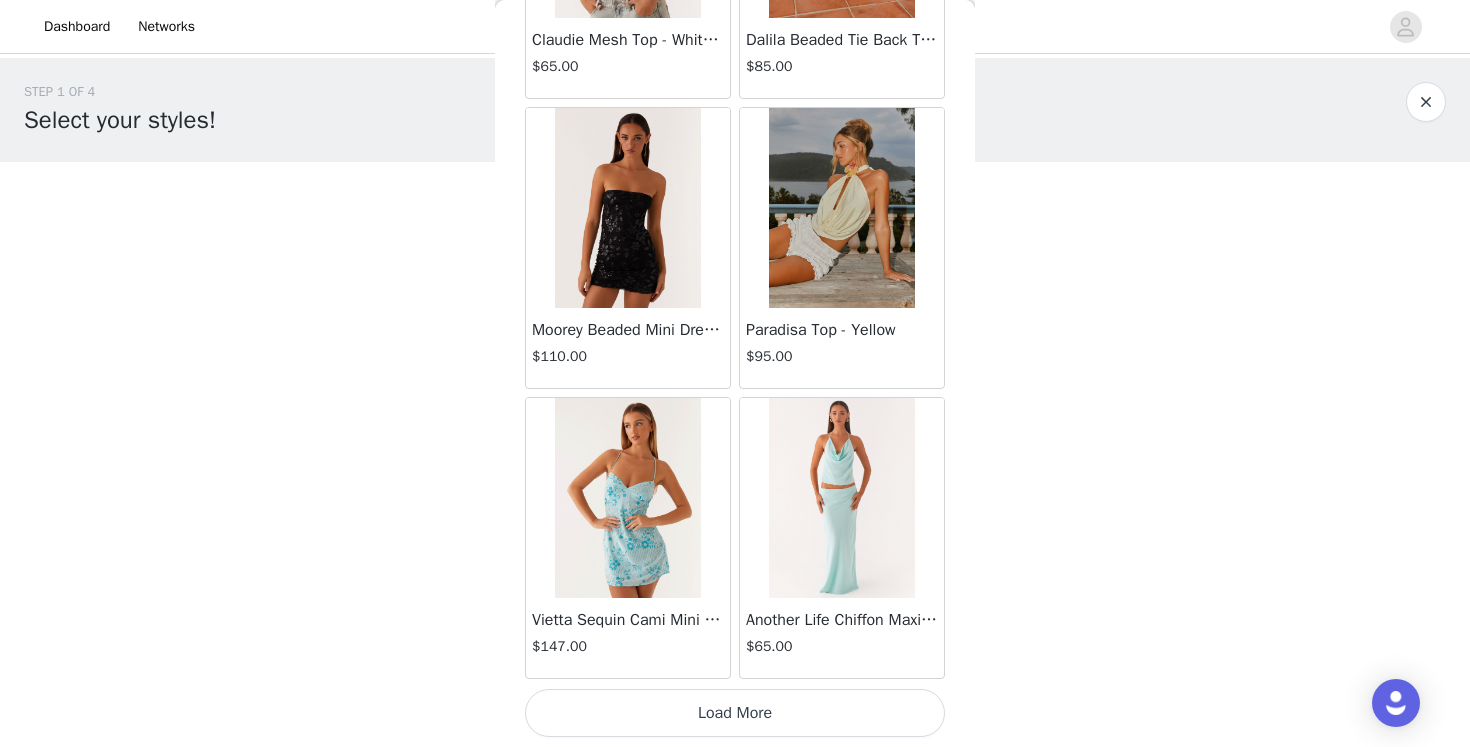click on "Load More" at bounding box center [735, 713] 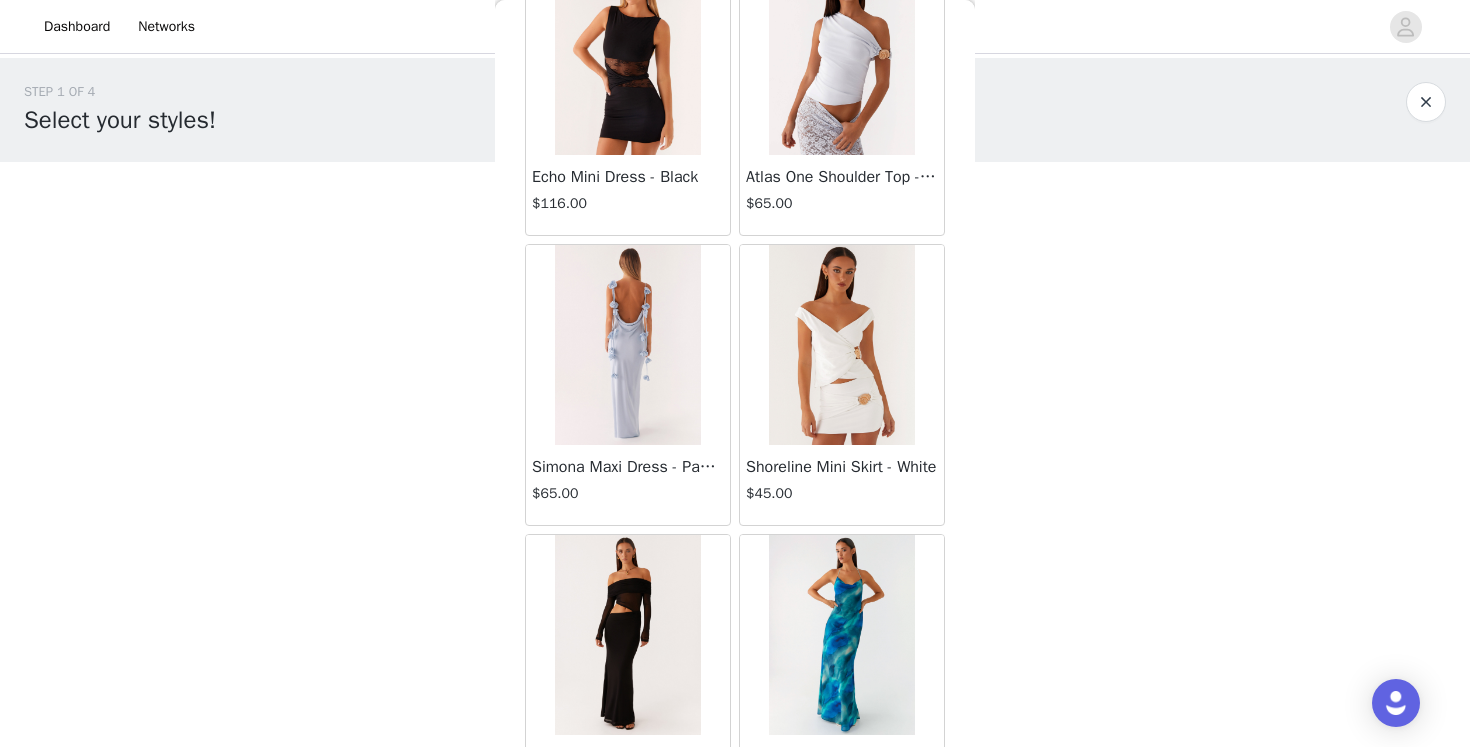 scroll, scrollTop: 31313, scrollLeft: 0, axis: vertical 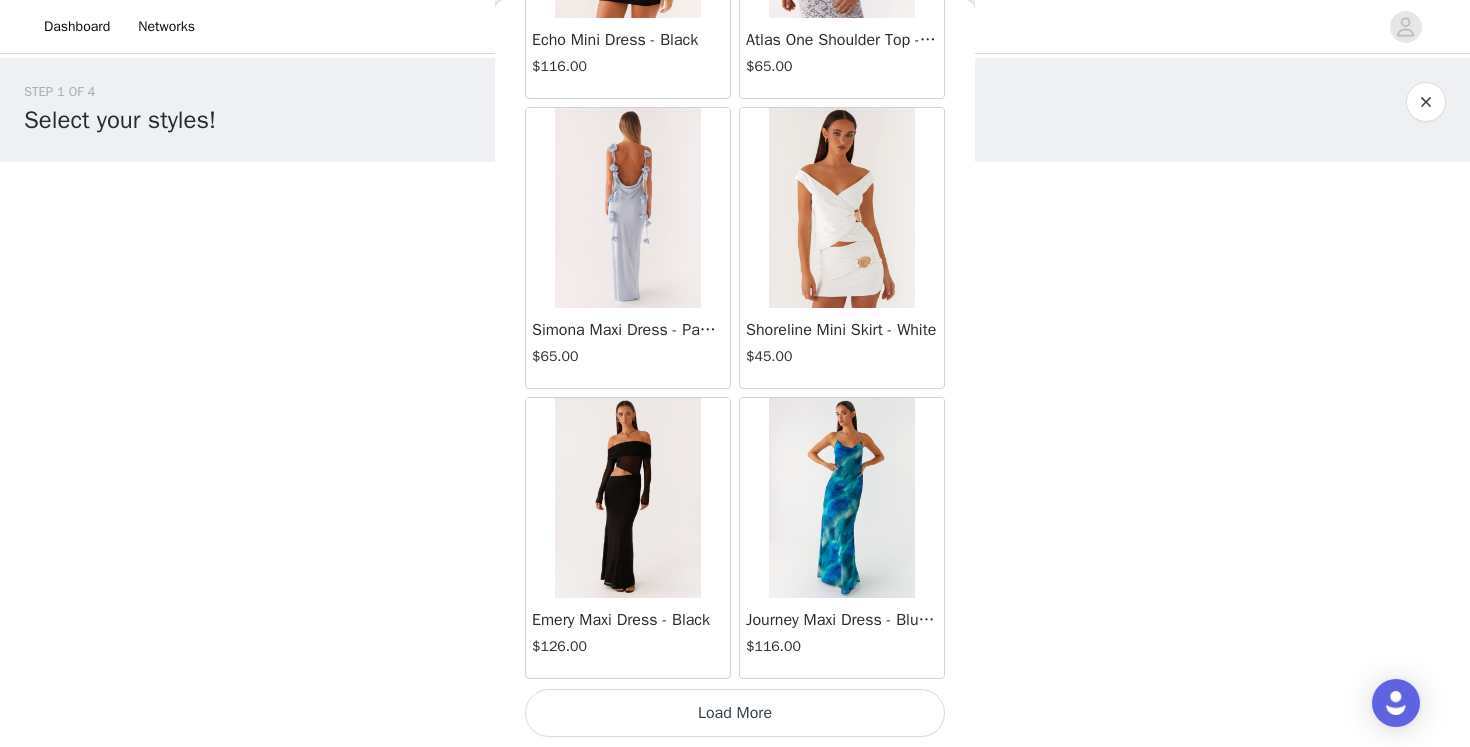 click on "Load More" at bounding box center [735, 713] 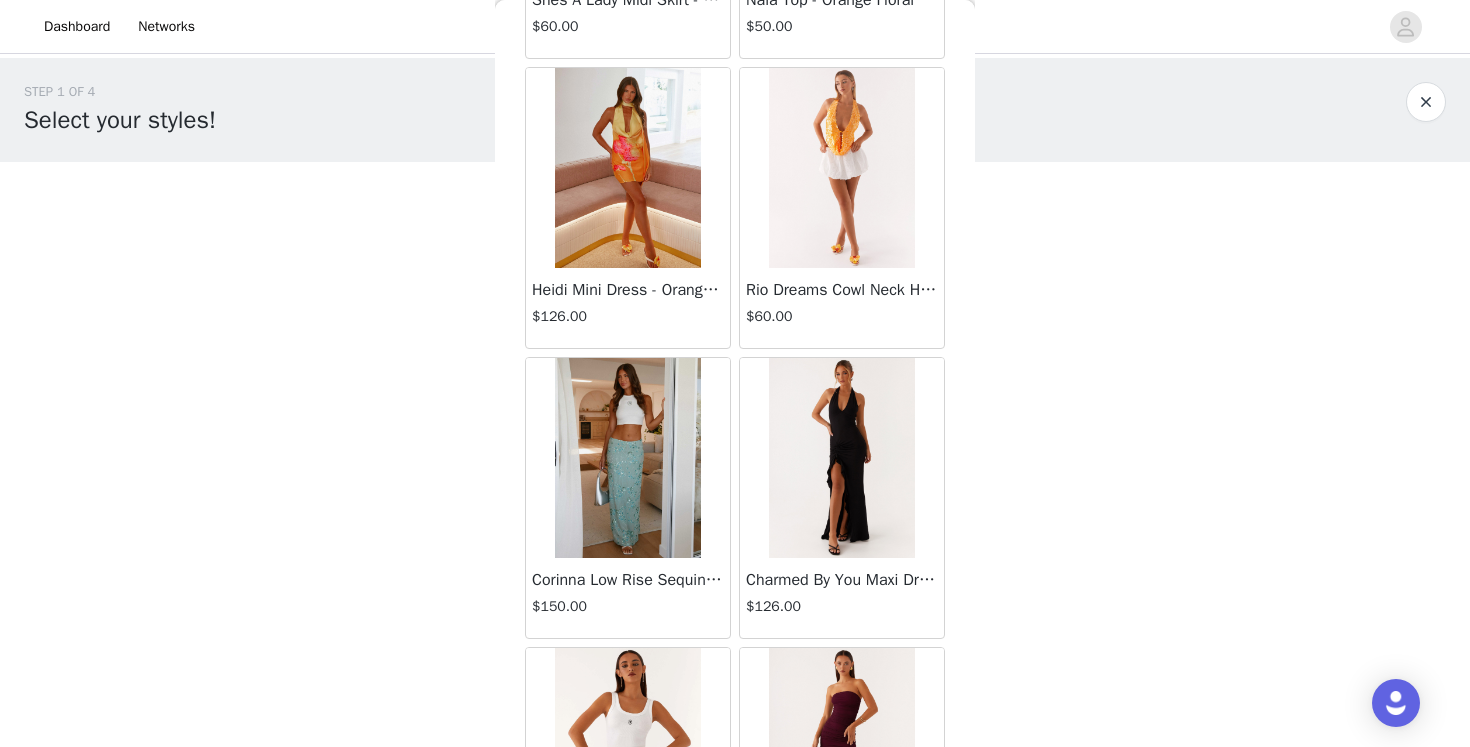 scroll, scrollTop: 34213, scrollLeft: 0, axis: vertical 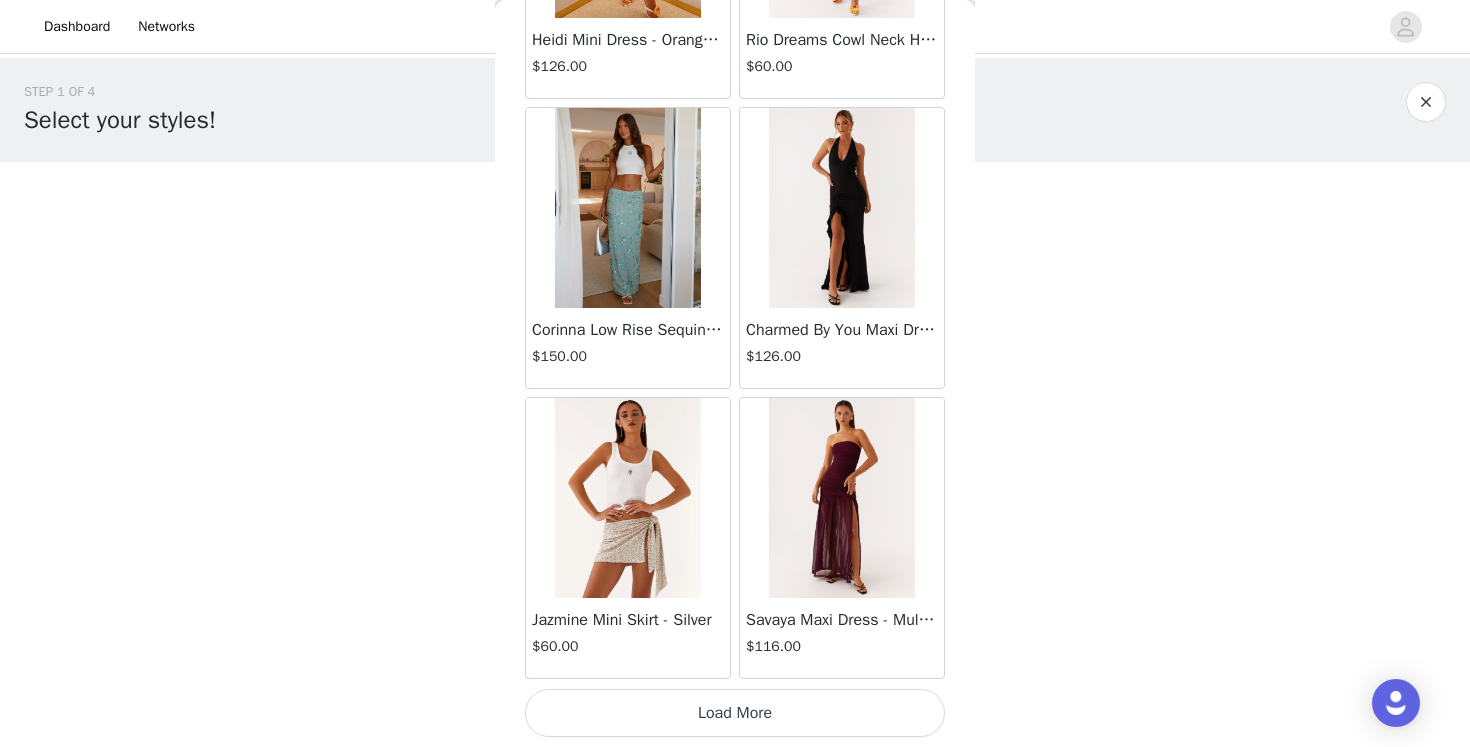 click on "Load More" at bounding box center (735, 713) 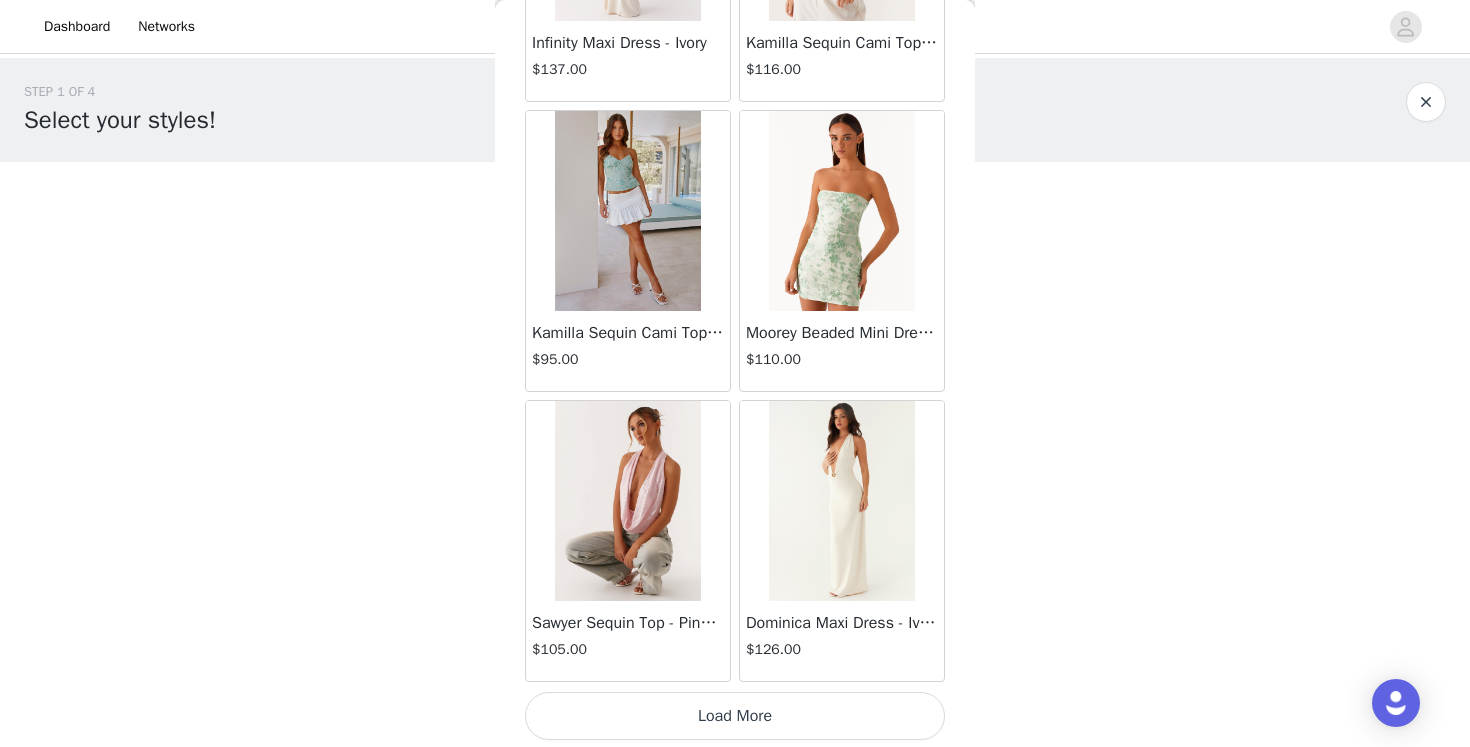 scroll, scrollTop: 37113, scrollLeft: 0, axis: vertical 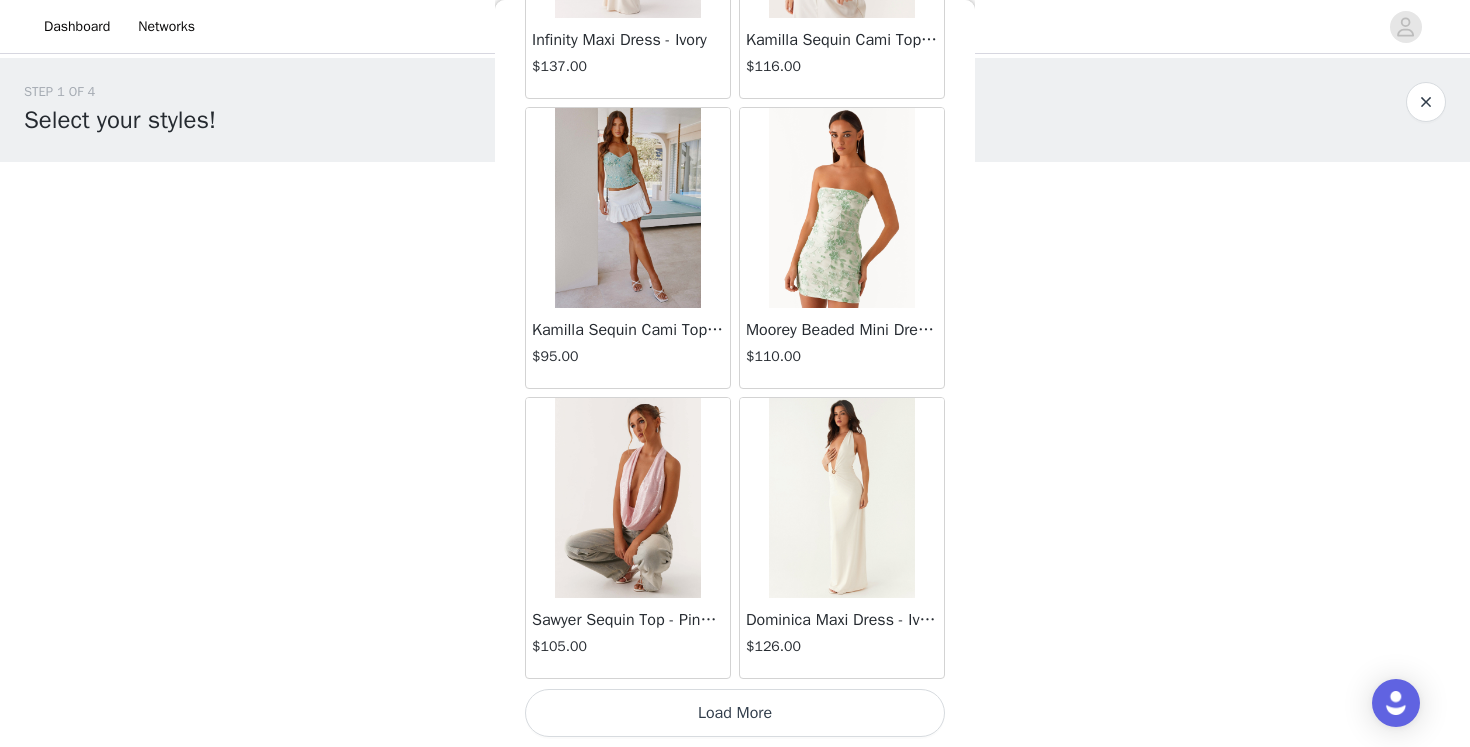 click on "Load More" at bounding box center [735, 713] 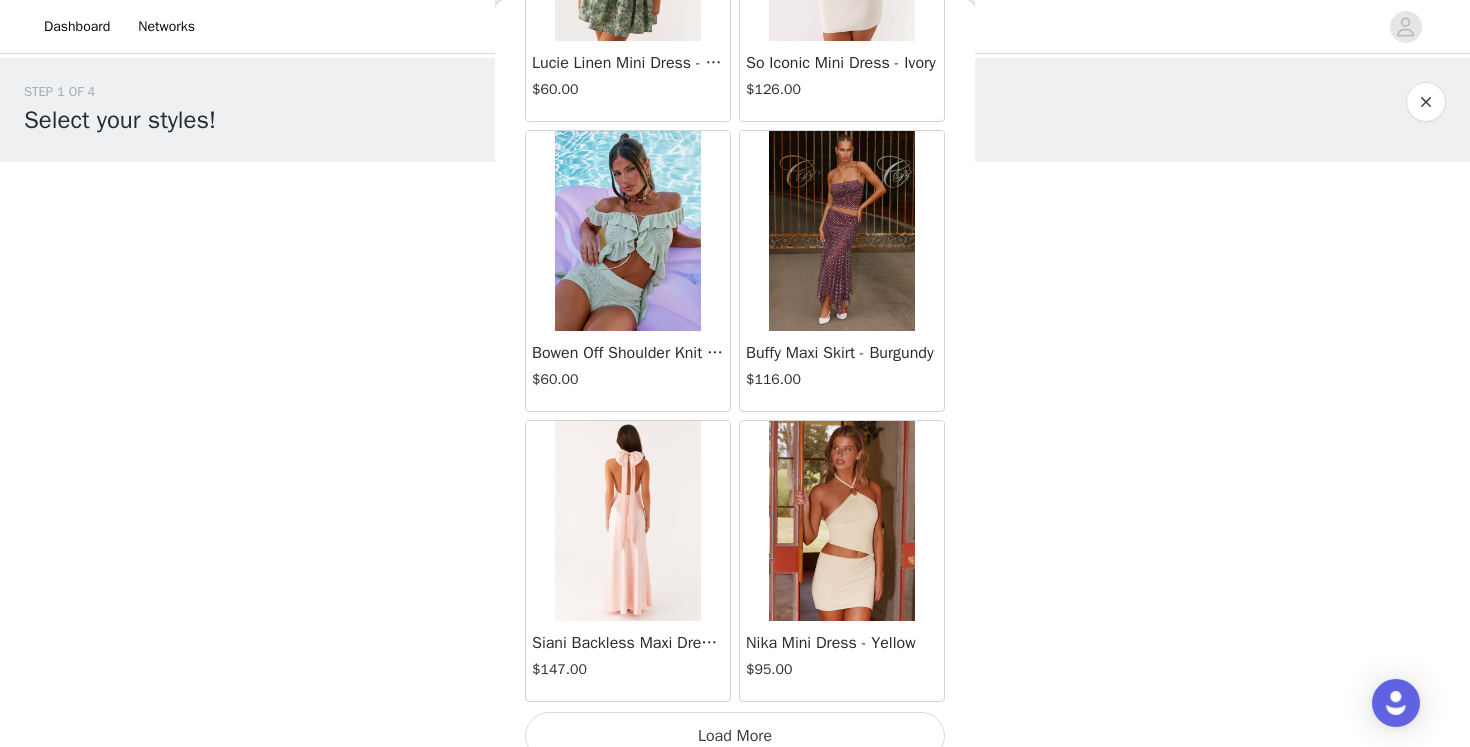 scroll, scrollTop: 40013, scrollLeft: 0, axis: vertical 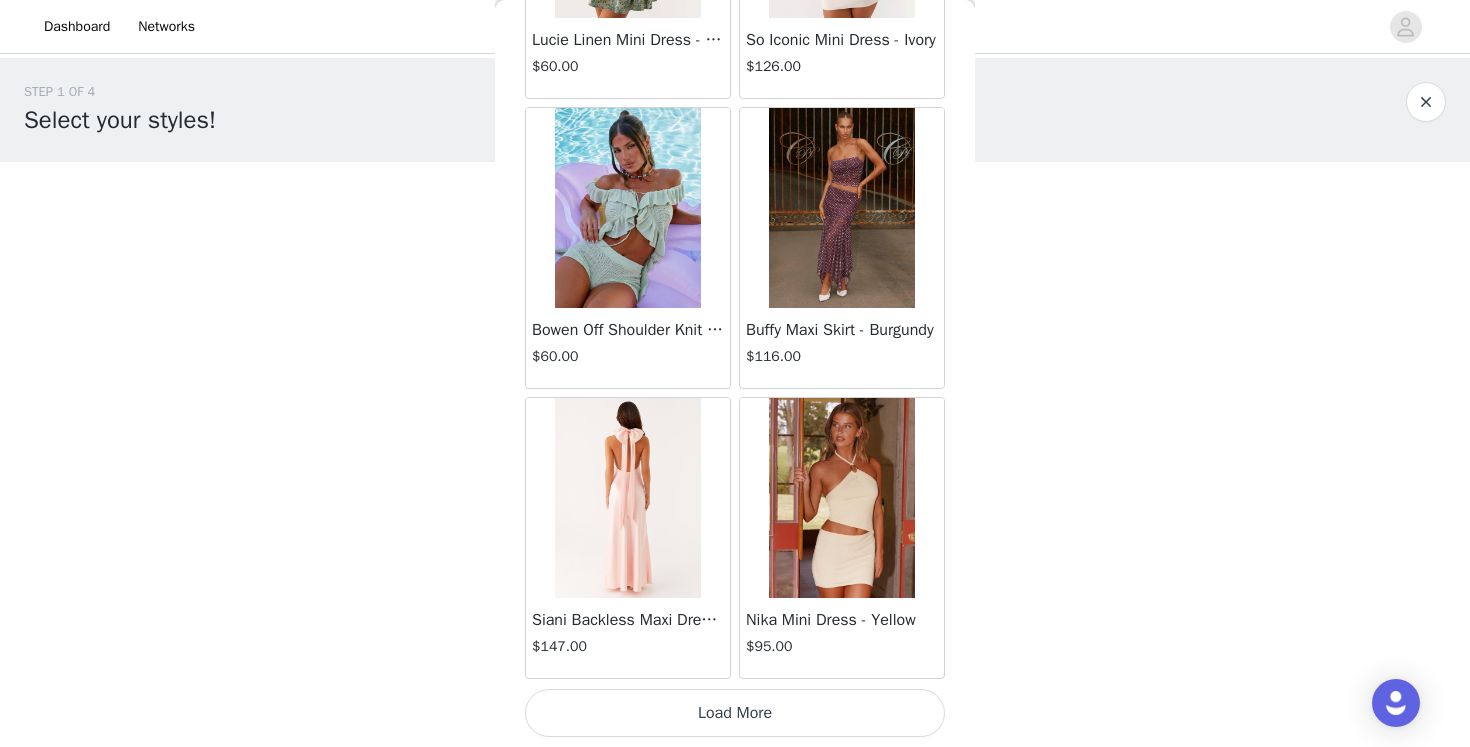 click on "Load More" at bounding box center [735, 713] 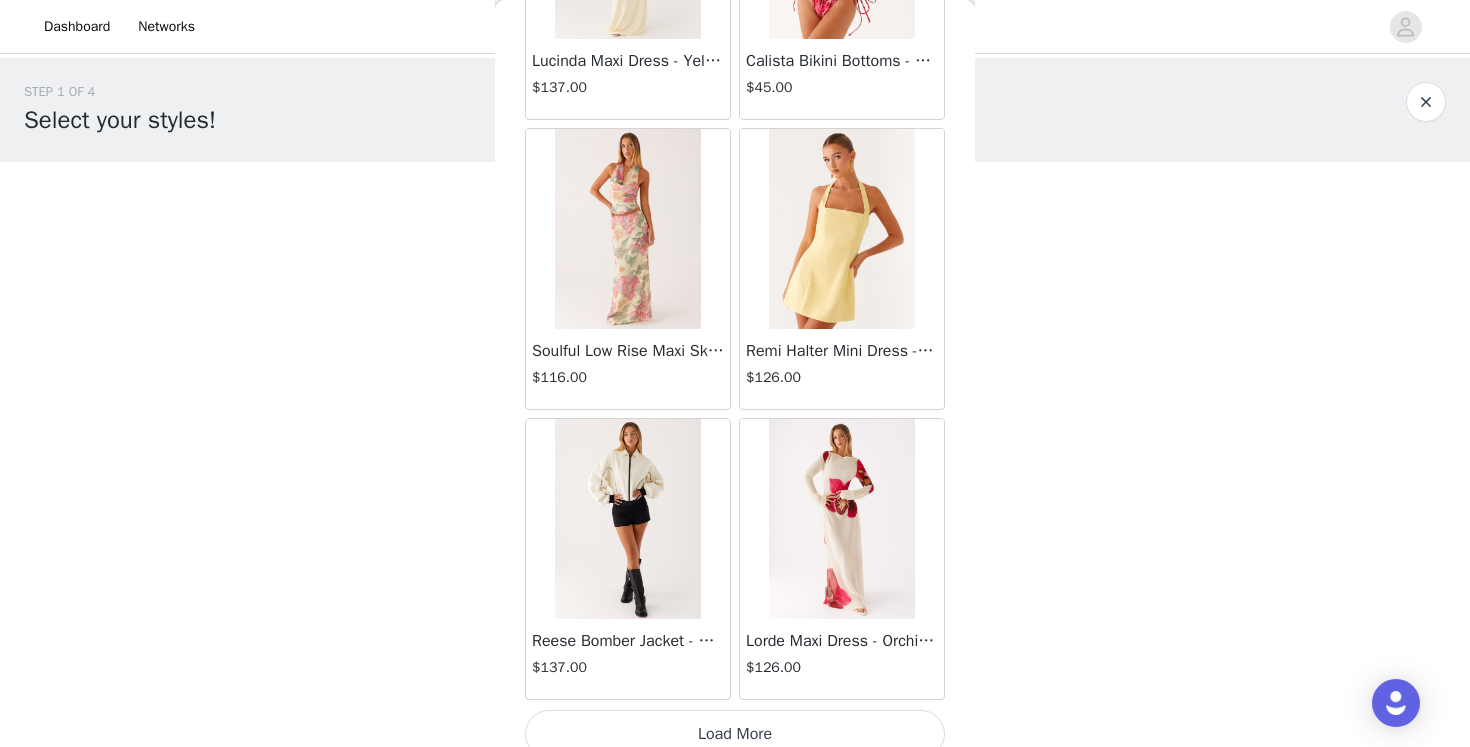 scroll, scrollTop: 42913, scrollLeft: 0, axis: vertical 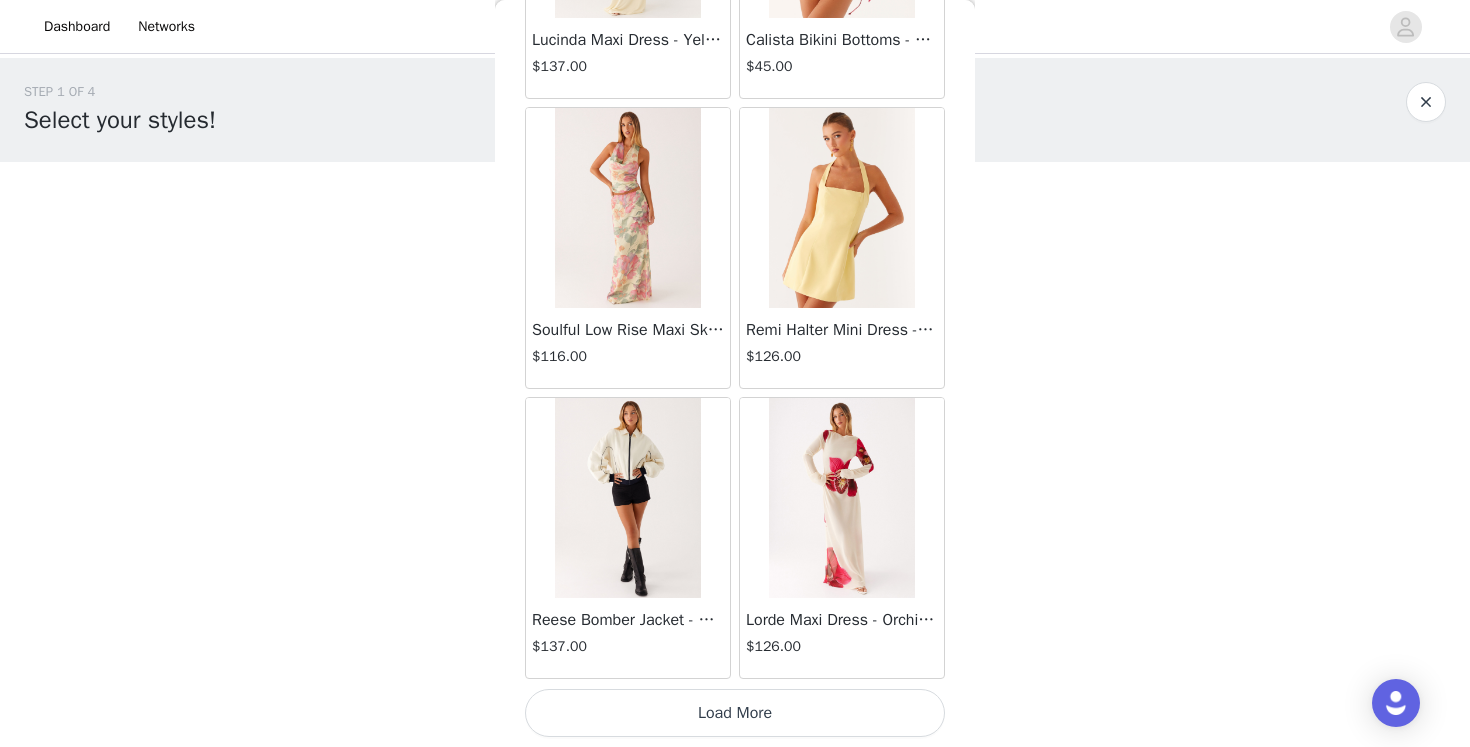 click on "Load More" at bounding box center (735, 713) 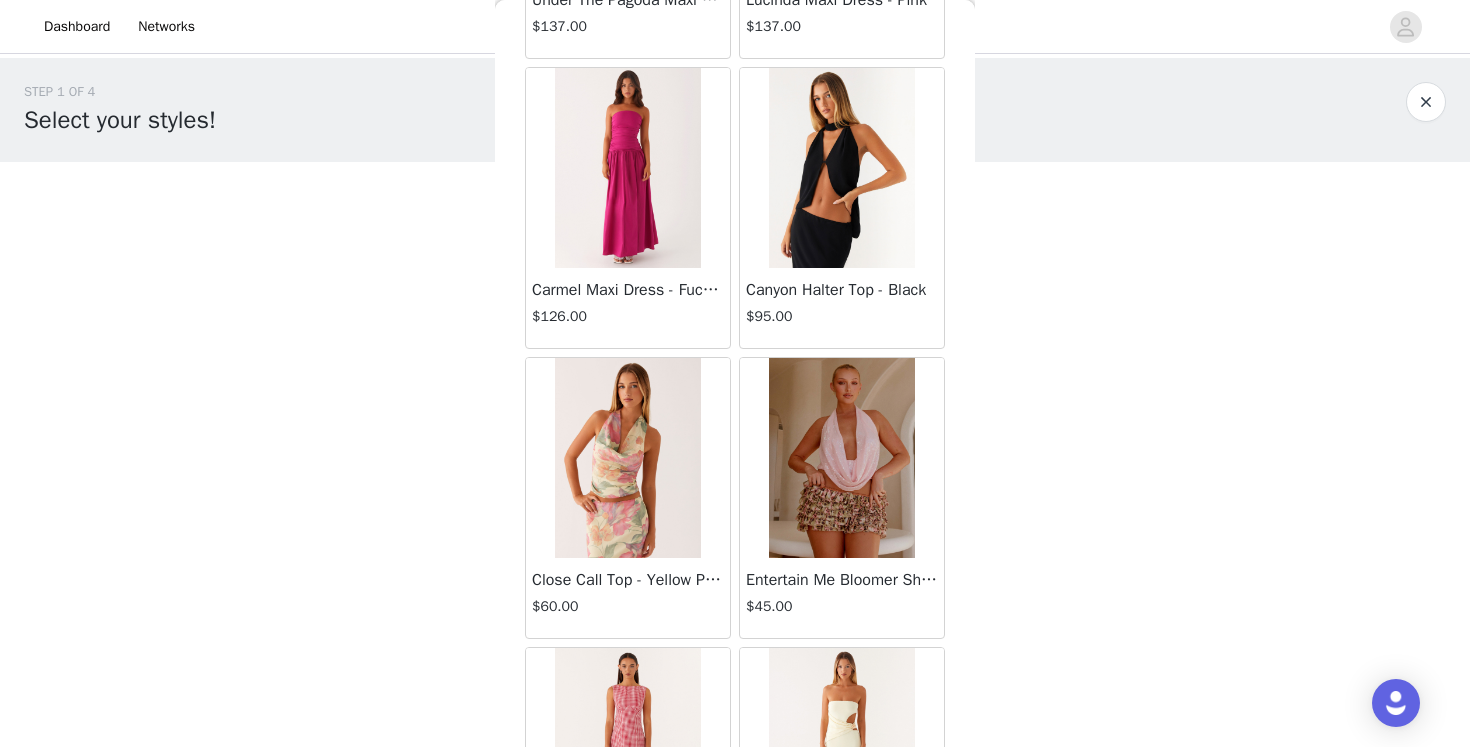 scroll, scrollTop: 45813, scrollLeft: 0, axis: vertical 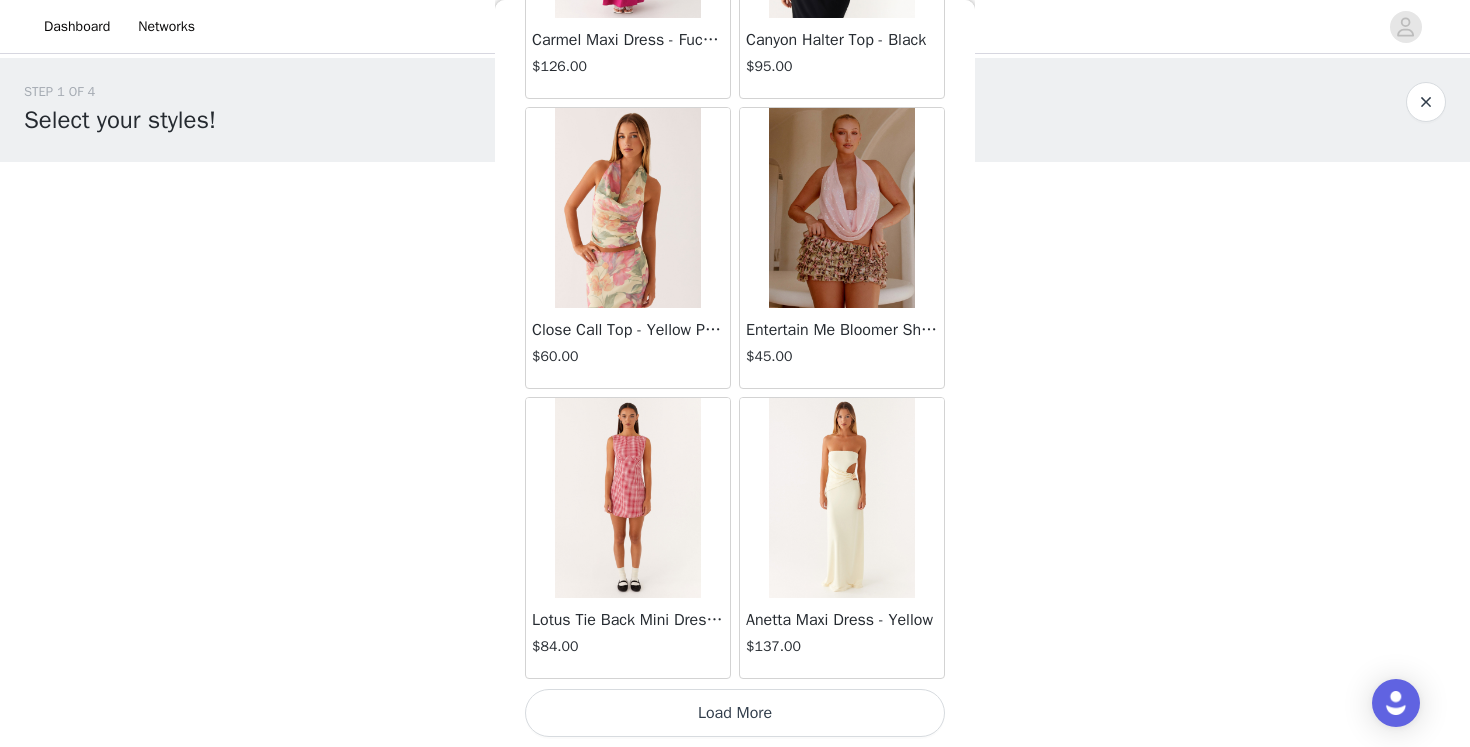 click on "Load More" at bounding box center [735, 713] 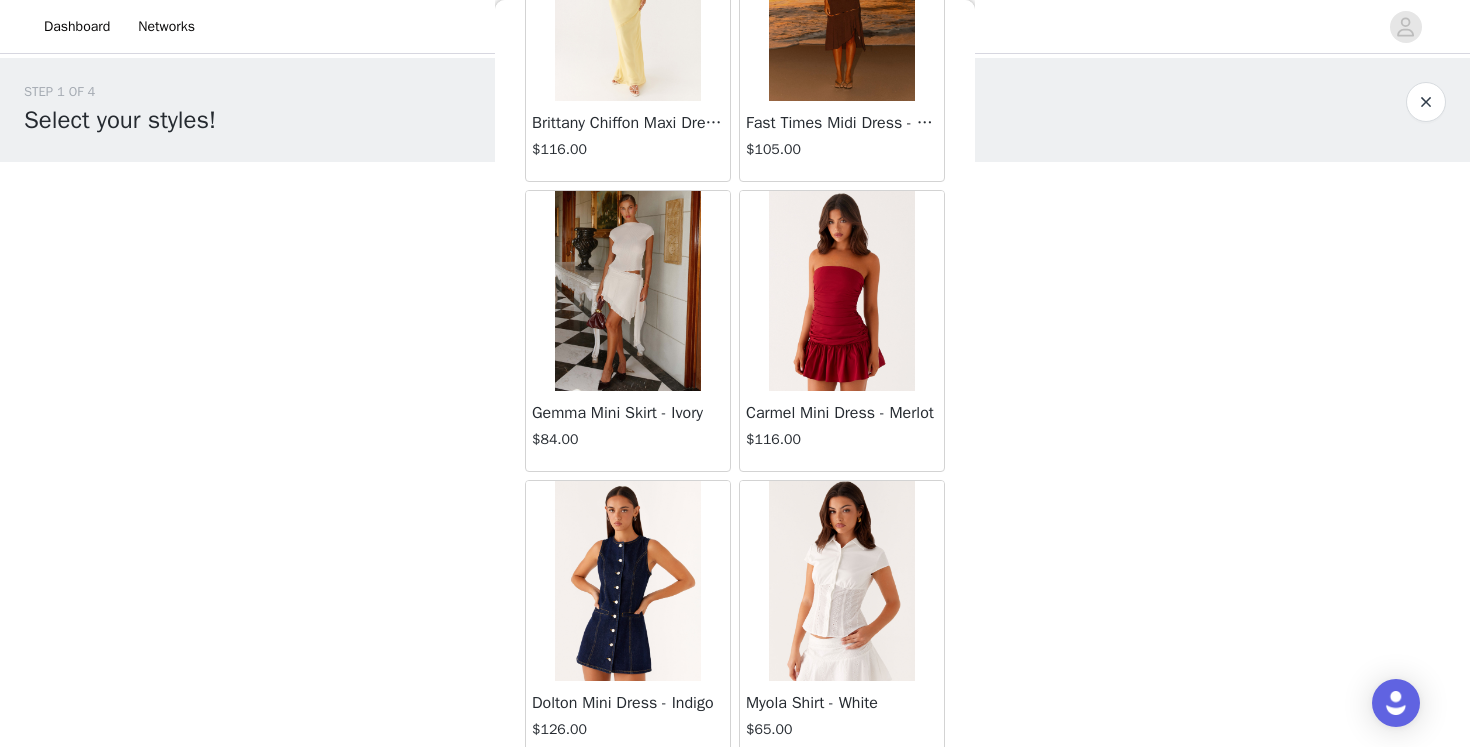 scroll, scrollTop: 48713, scrollLeft: 0, axis: vertical 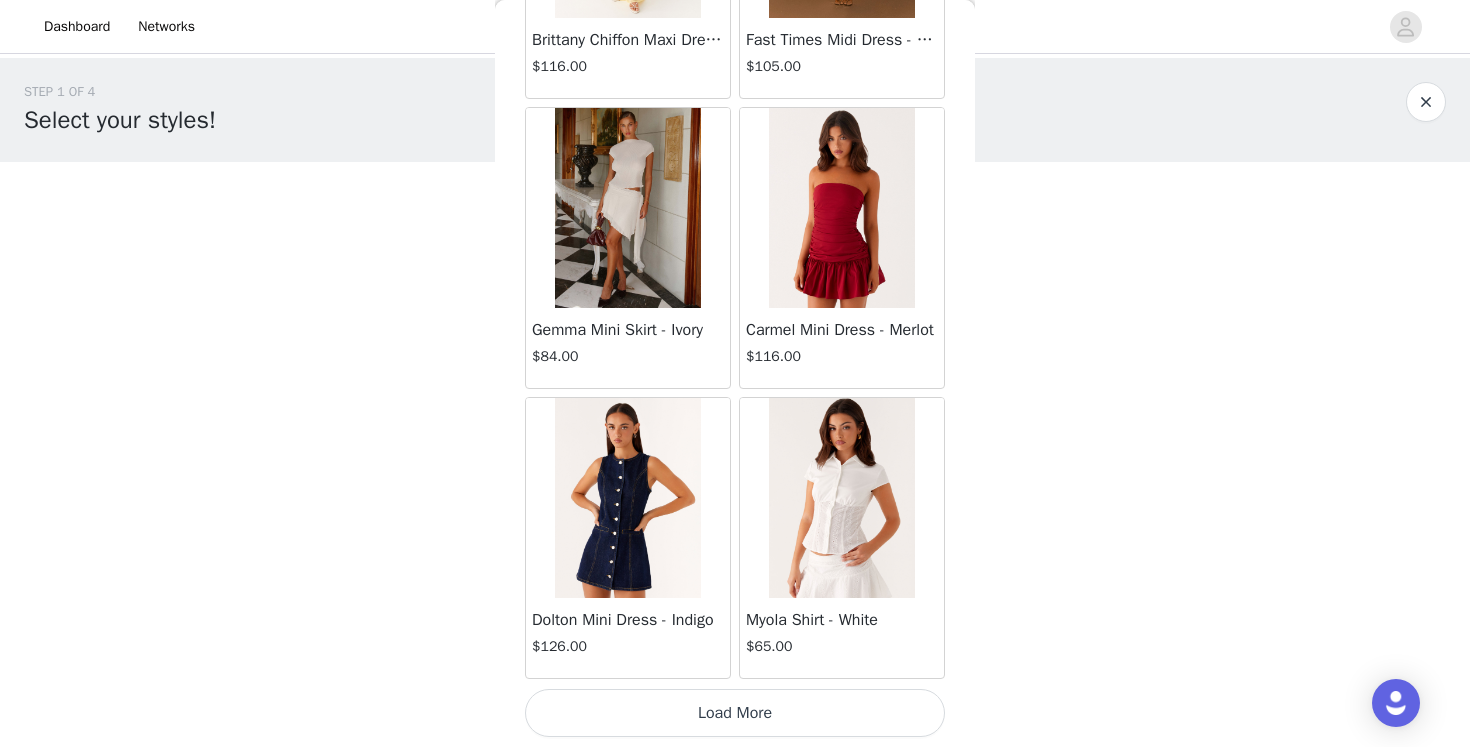 click on "Load More" at bounding box center (735, 713) 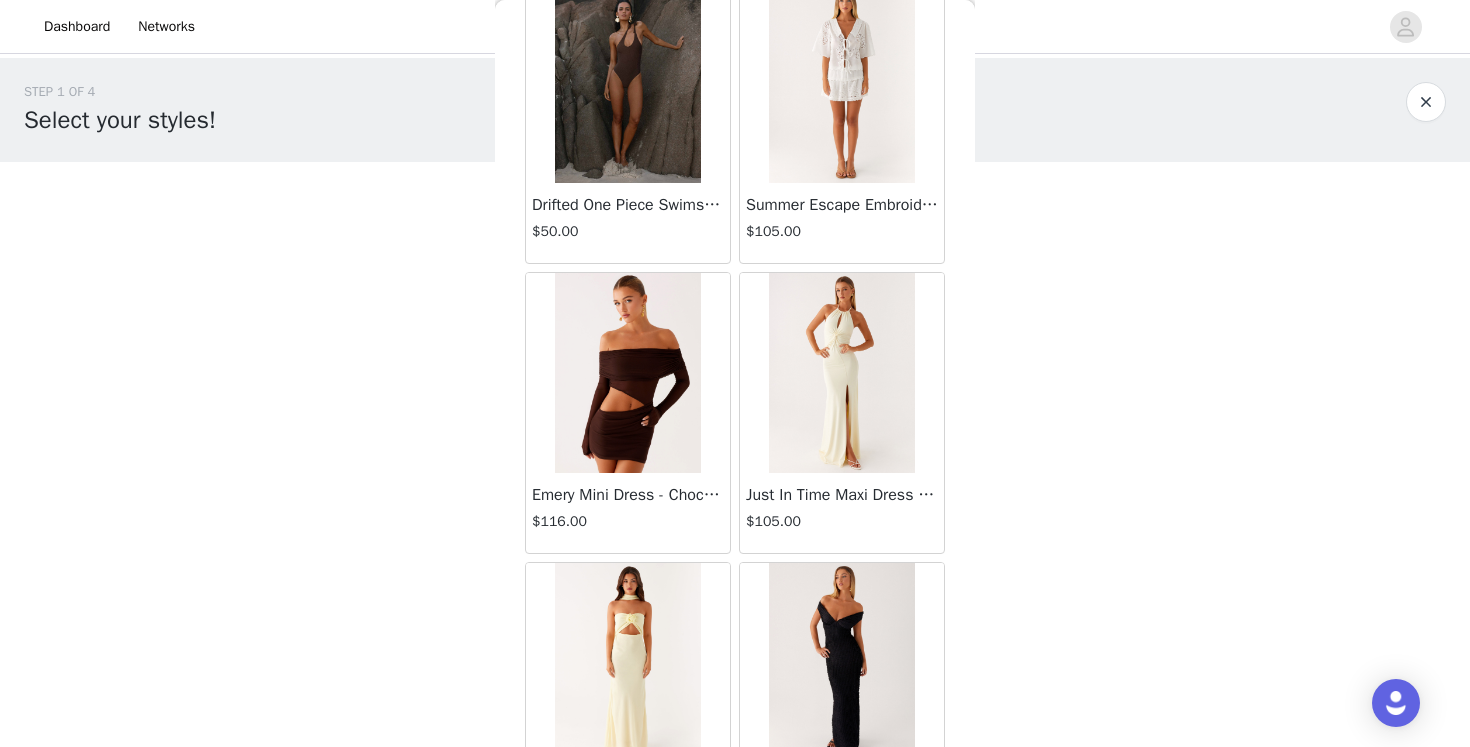 scroll, scrollTop: 51613, scrollLeft: 0, axis: vertical 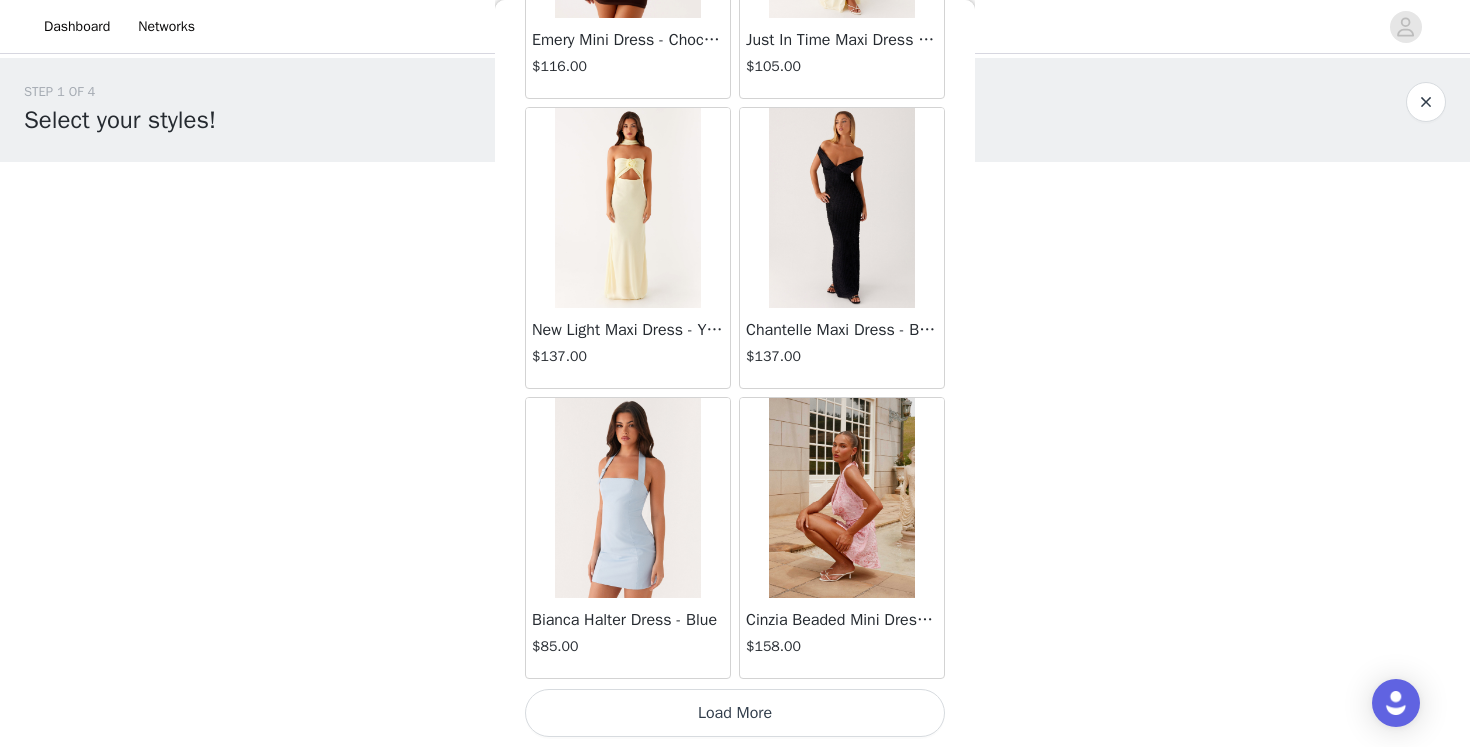 click on "Load More" at bounding box center (735, 713) 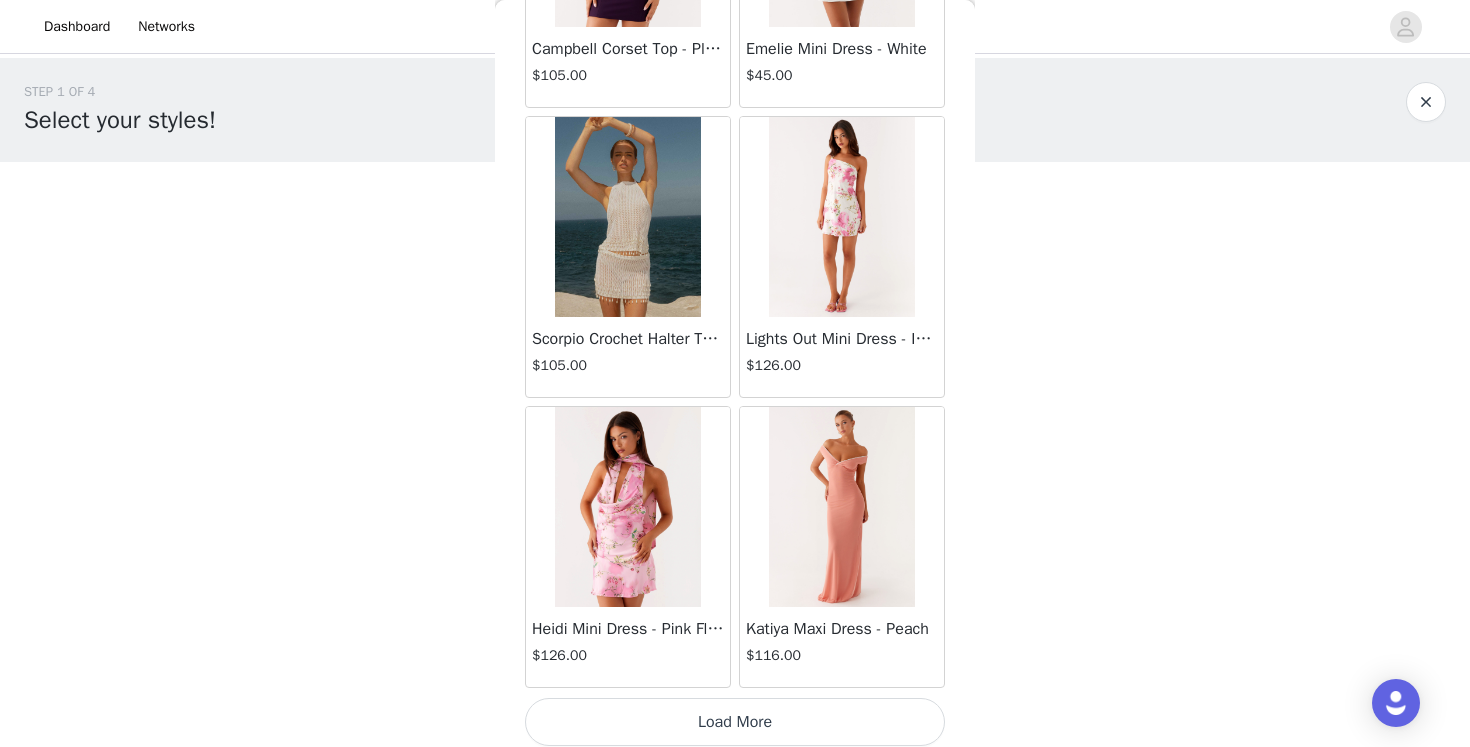 scroll, scrollTop: 54513, scrollLeft: 0, axis: vertical 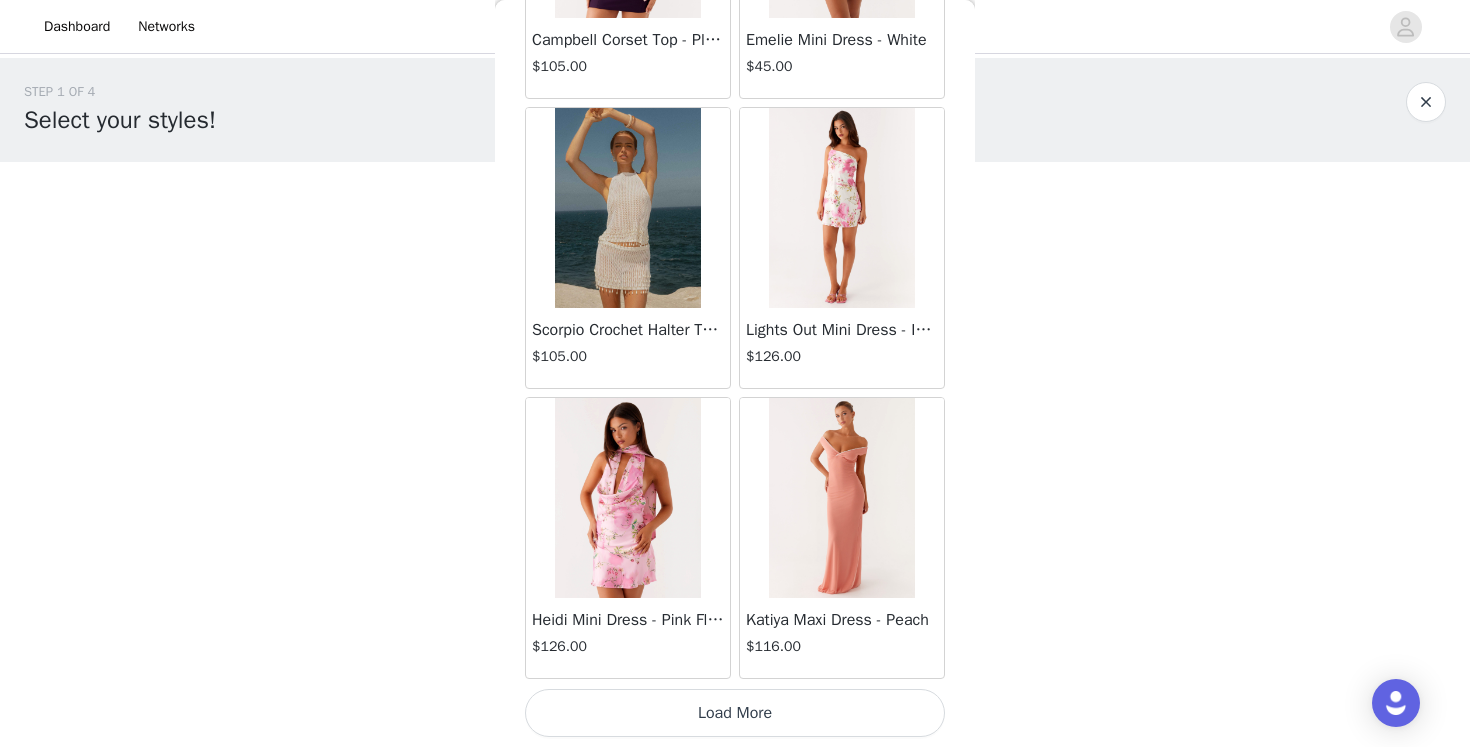 click on "Load More" at bounding box center [735, 713] 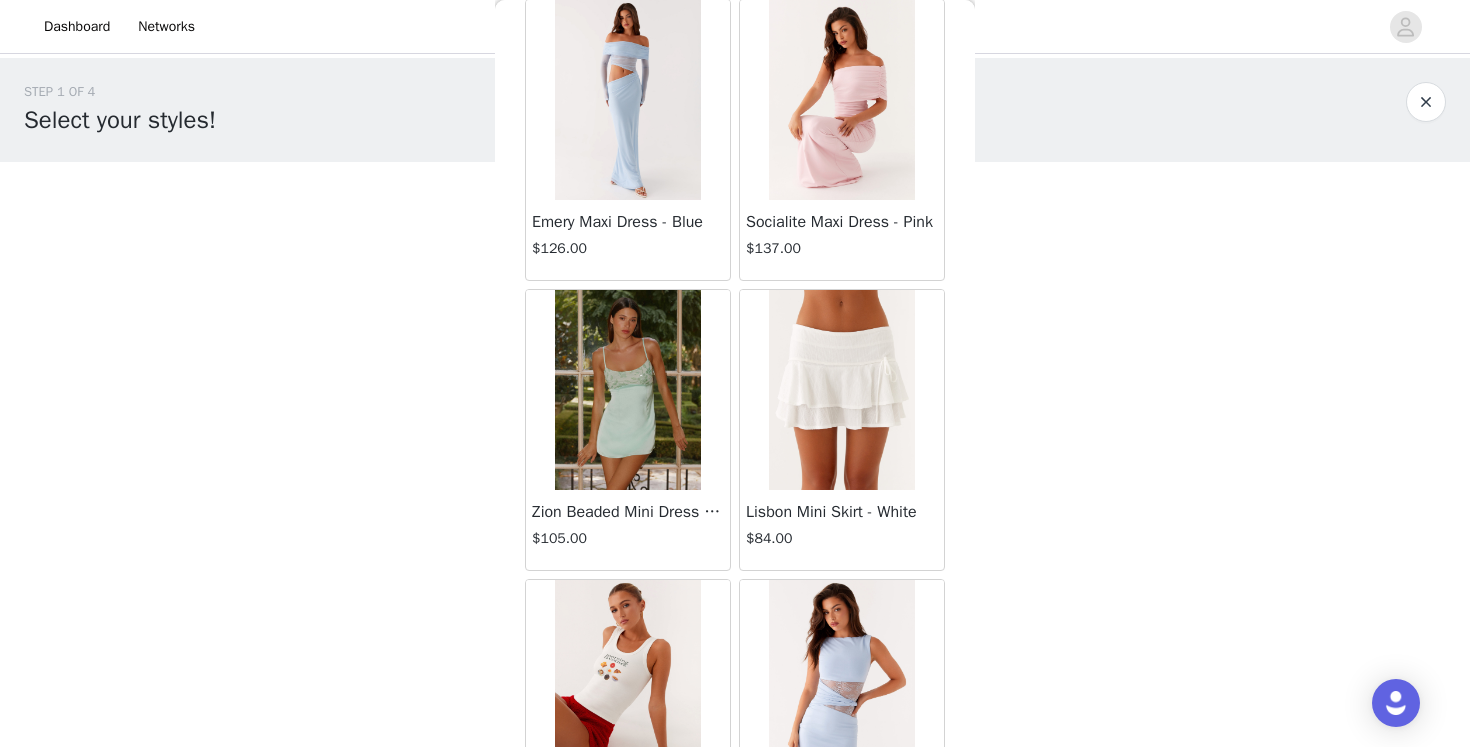 scroll, scrollTop: 57413, scrollLeft: 0, axis: vertical 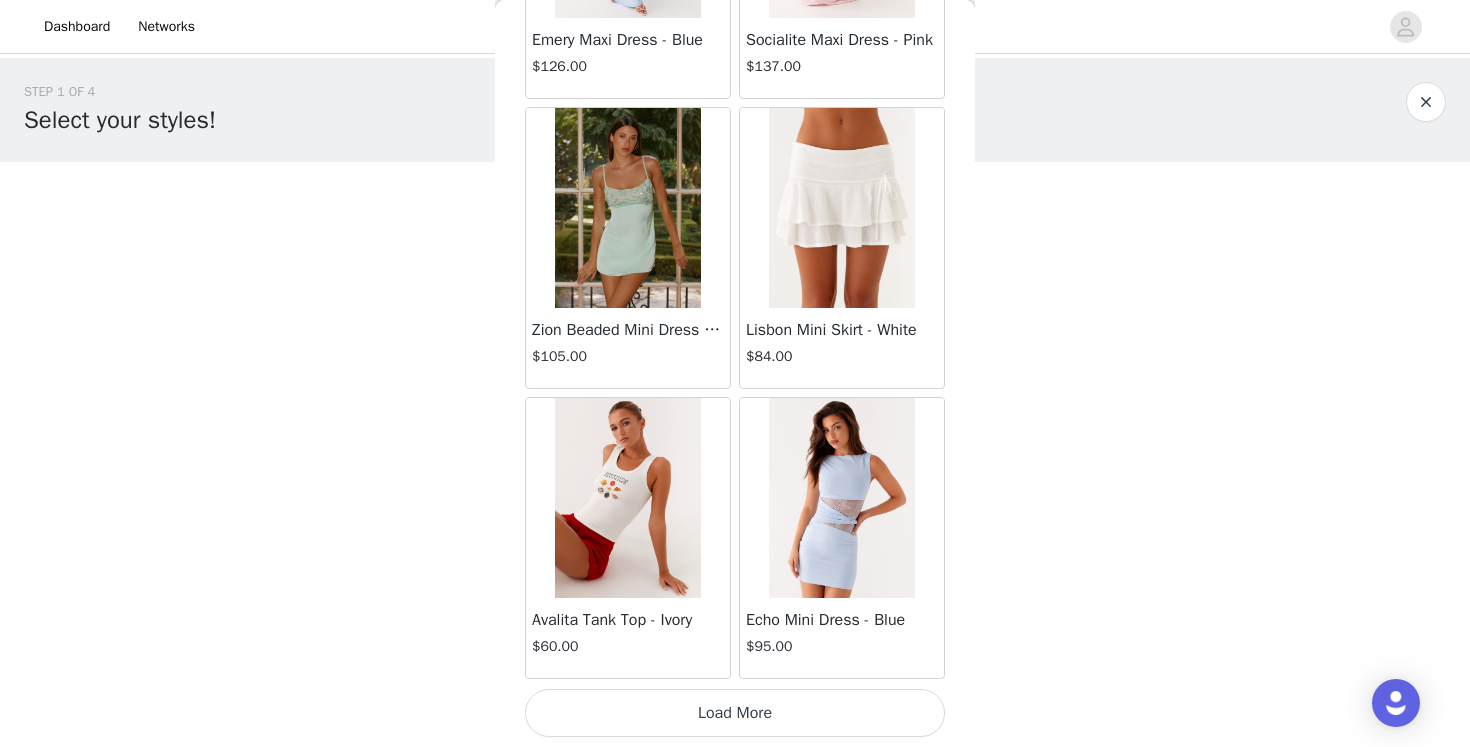 click on "Load More" at bounding box center (735, 713) 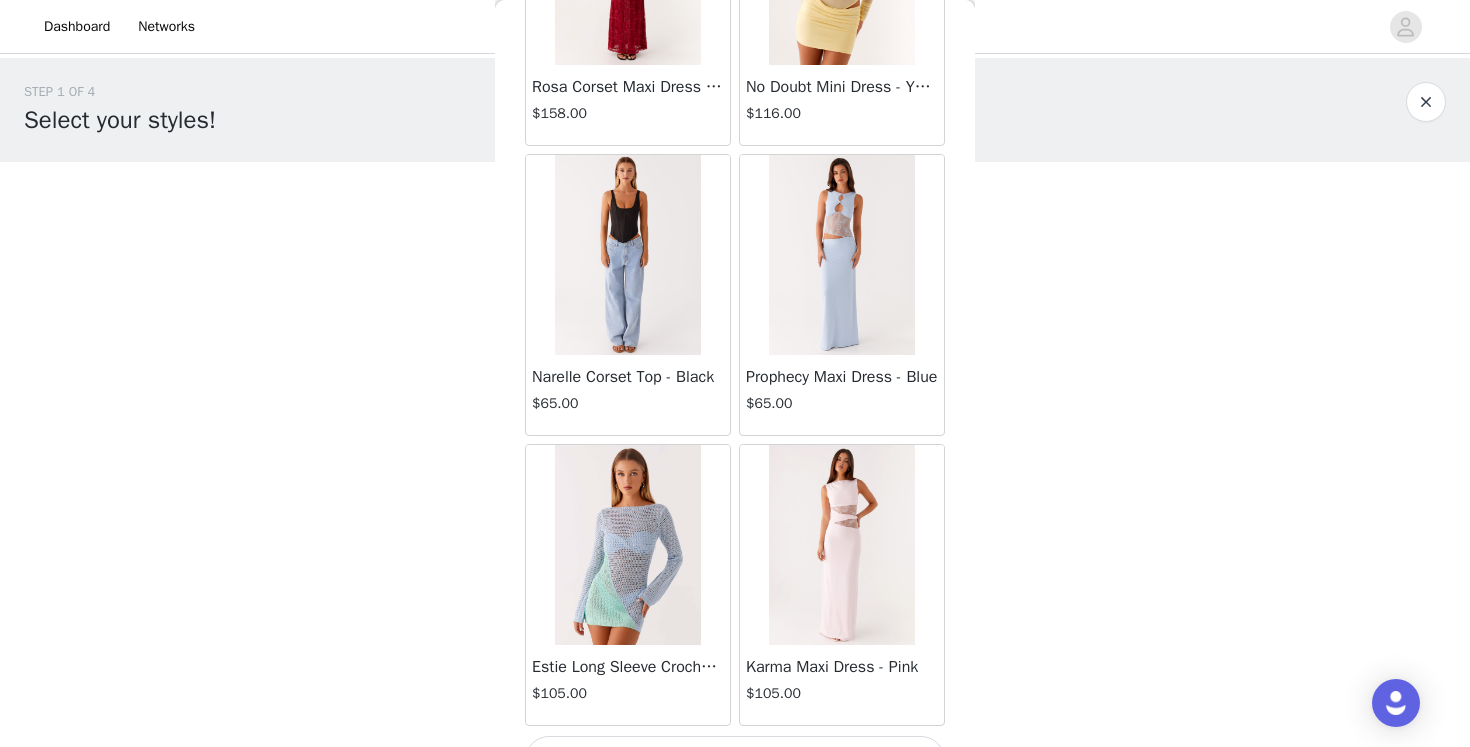 scroll, scrollTop: 60313, scrollLeft: 0, axis: vertical 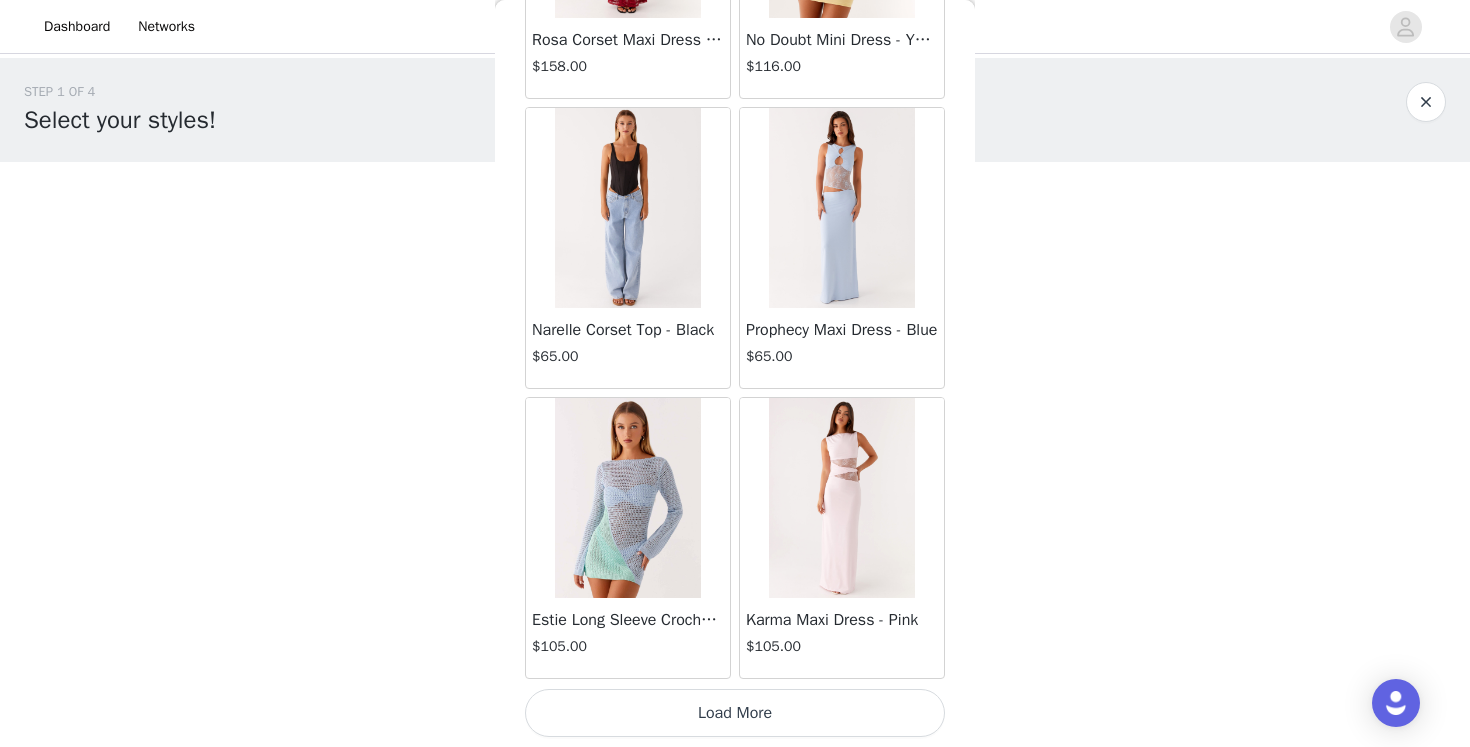 click on "Load More" at bounding box center [735, 713] 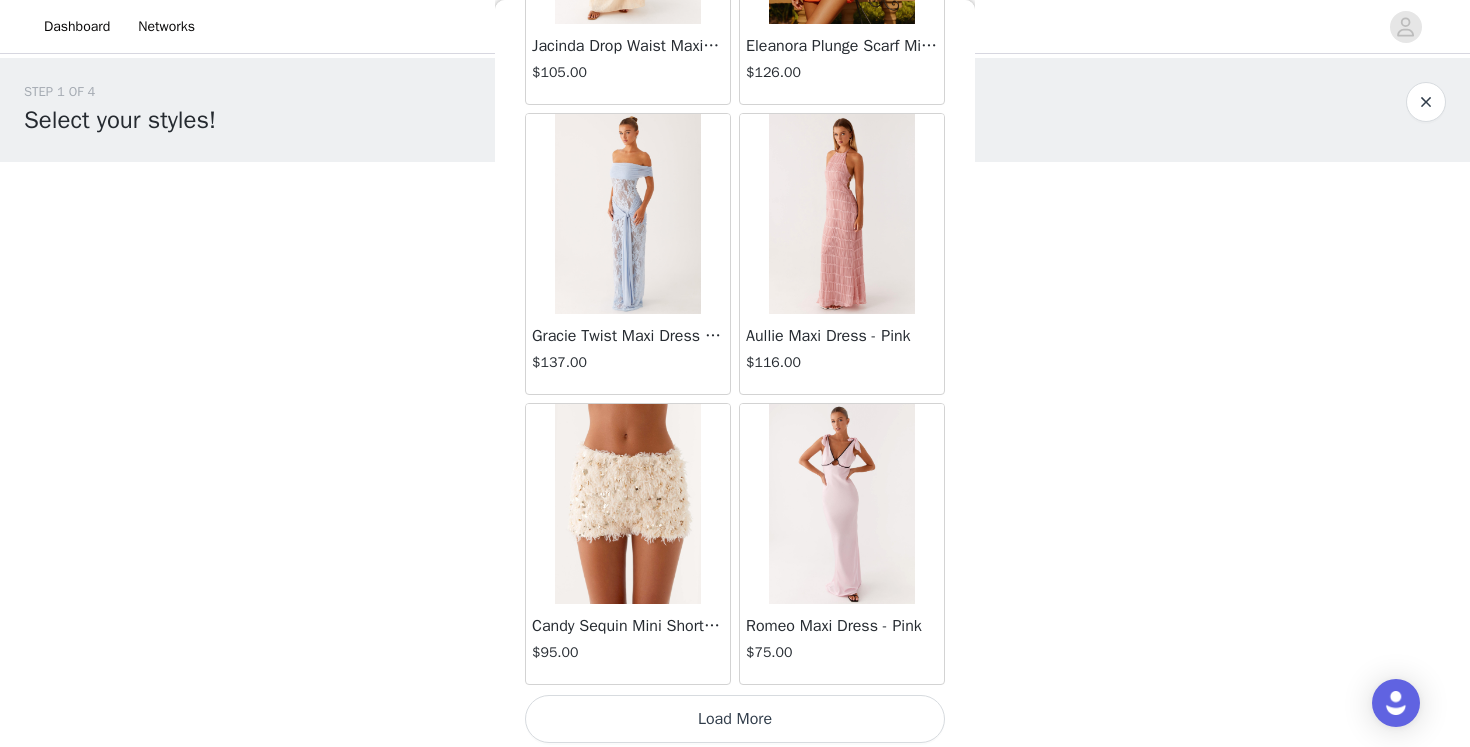 scroll, scrollTop: 63213, scrollLeft: 0, axis: vertical 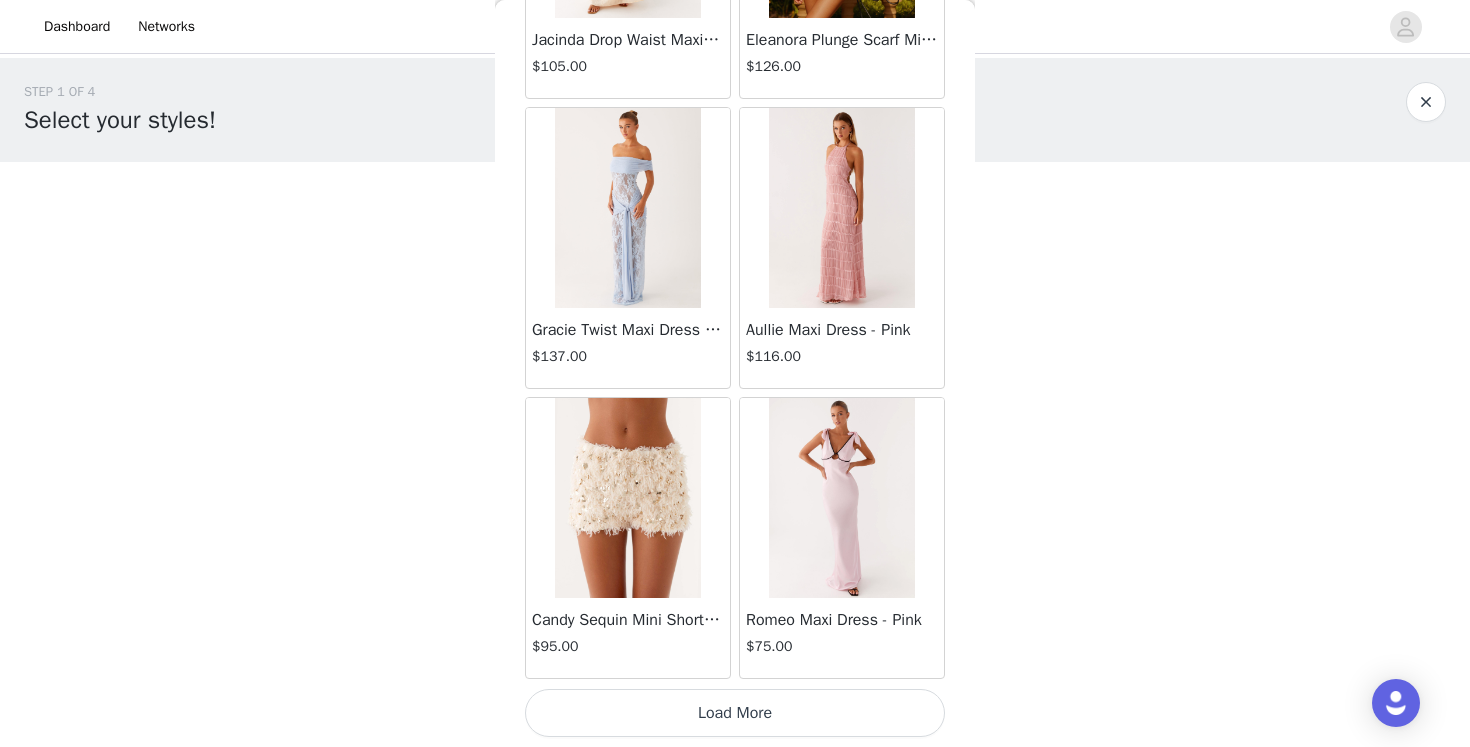 click on "Load More" at bounding box center (735, 713) 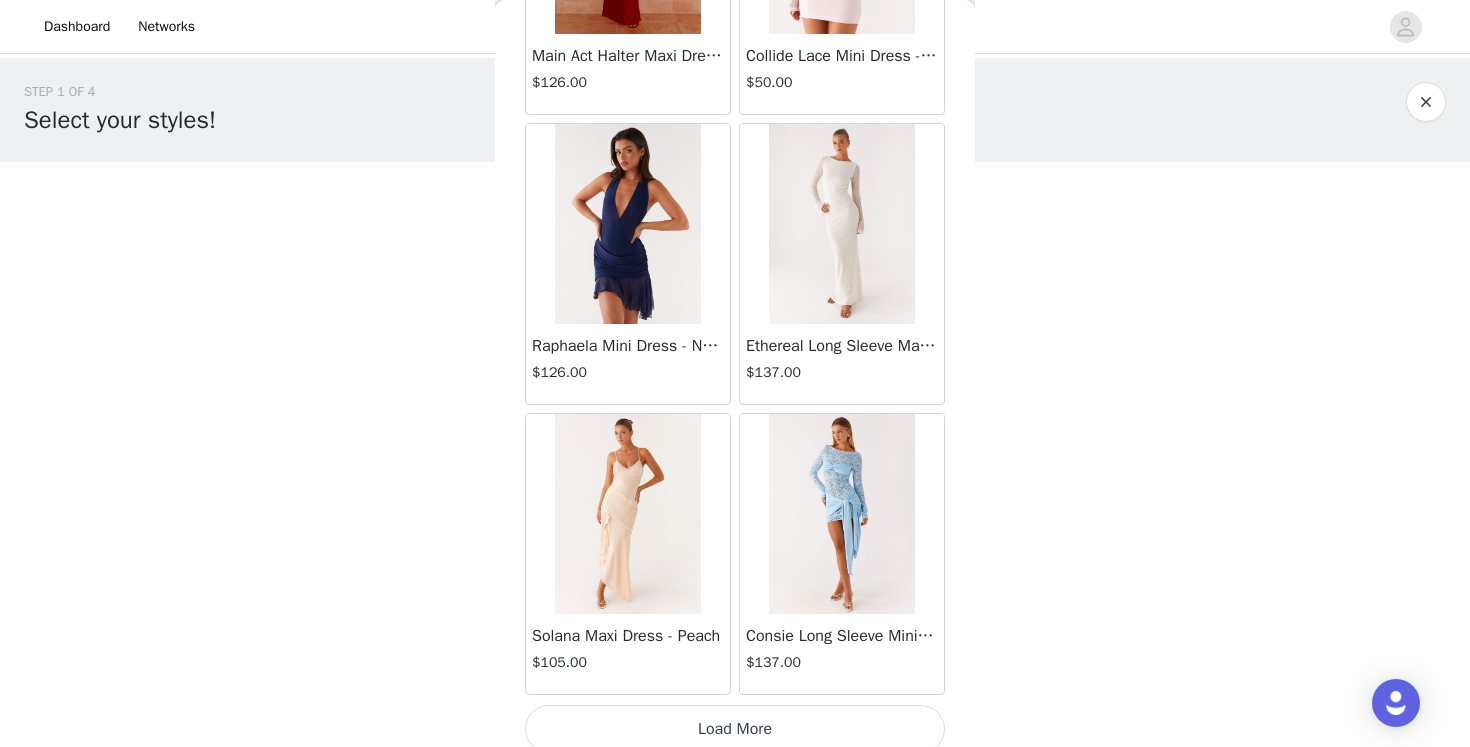 scroll, scrollTop: 66103, scrollLeft: 0, axis: vertical 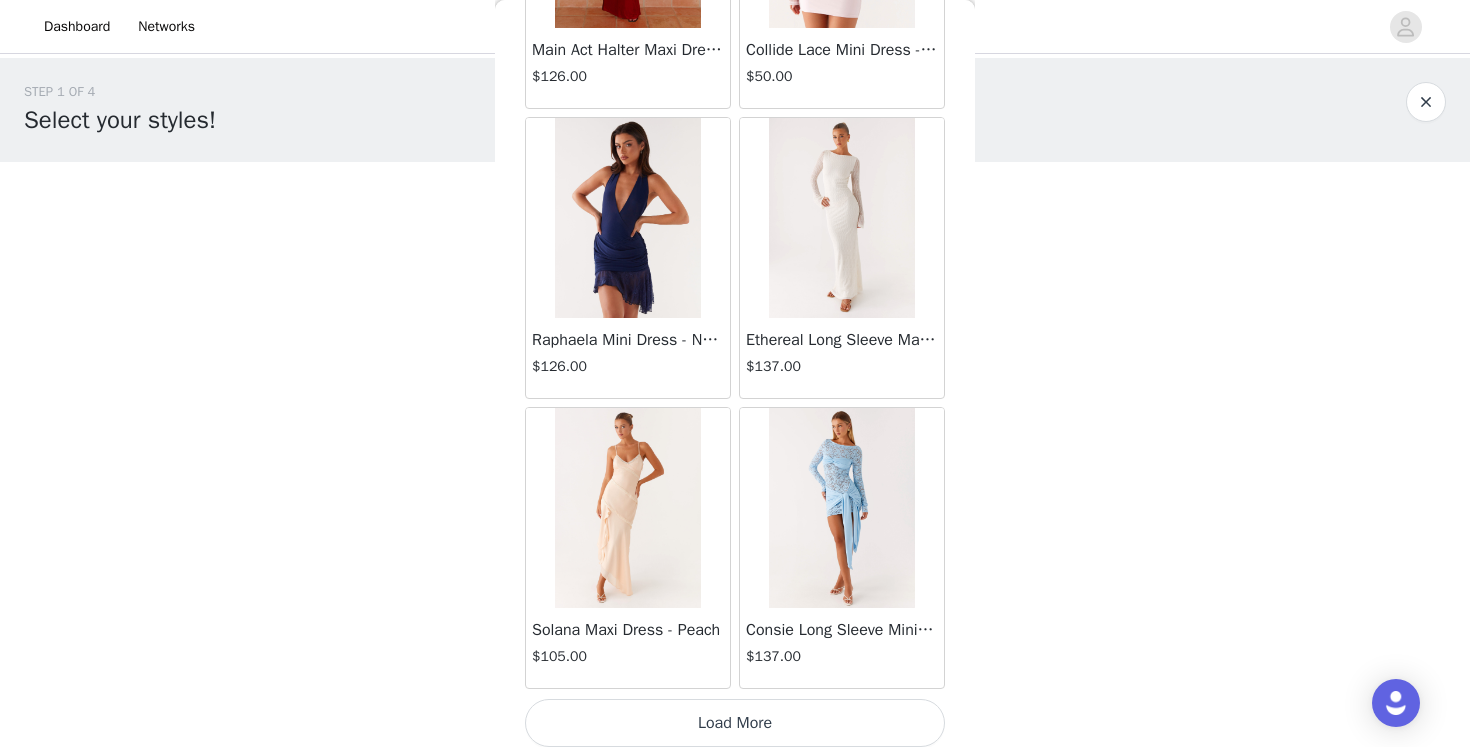 click on "Load More" at bounding box center (735, 723) 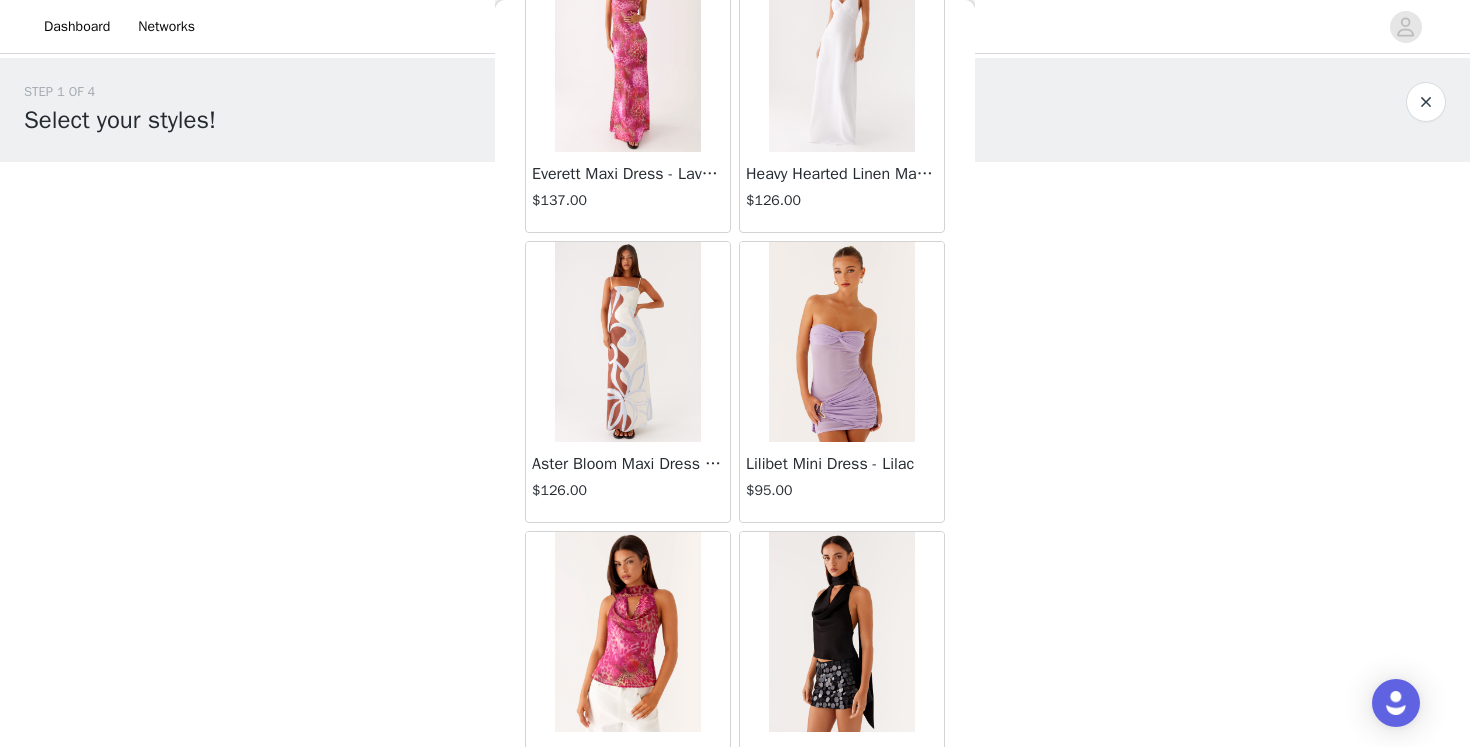 scroll, scrollTop: 69013, scrollLeft: 0, axis: vertical 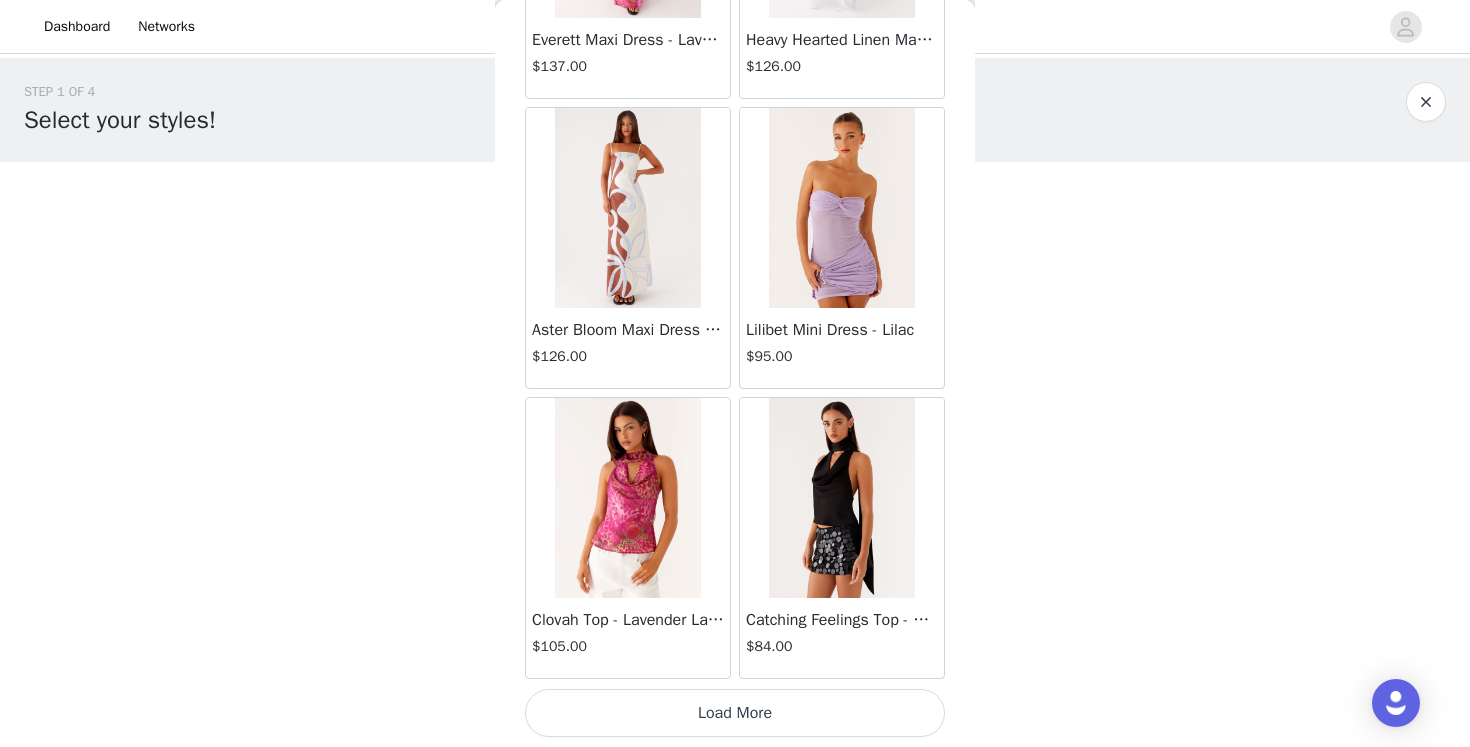 click on "Load More" at bounding box center (735, 713) 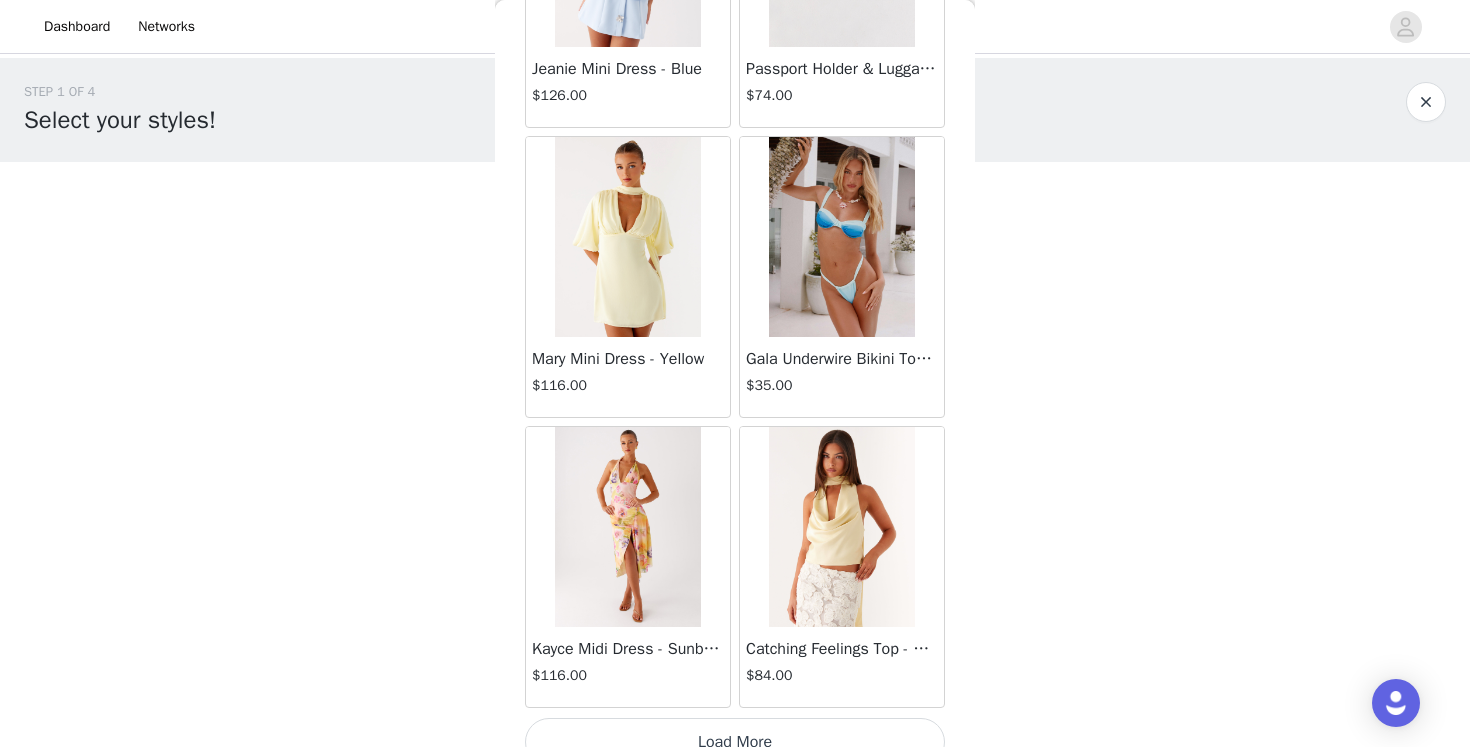 scroll, scrollTop: 71913, scrollLeft: 0, axis: vertical 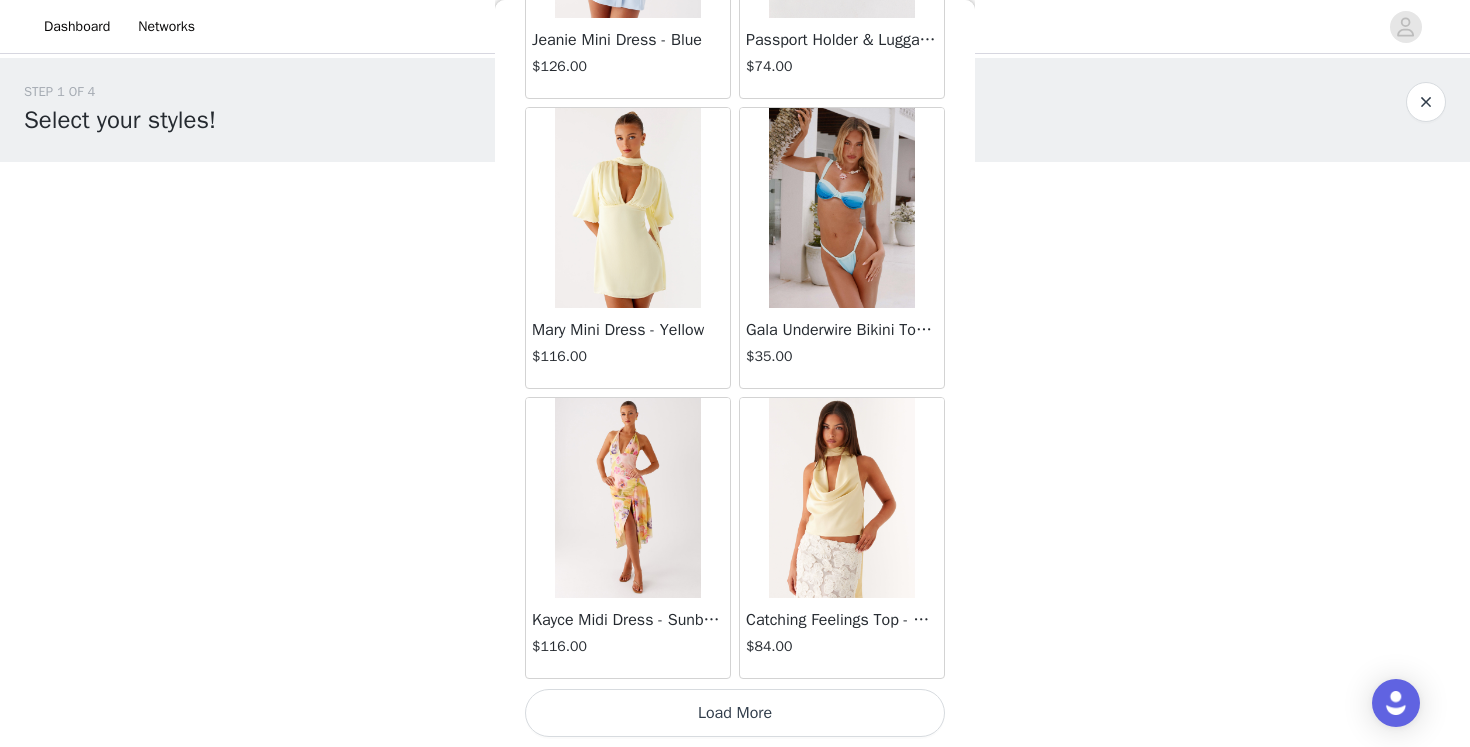 click on "Load More" at bounding box center (735, 713) 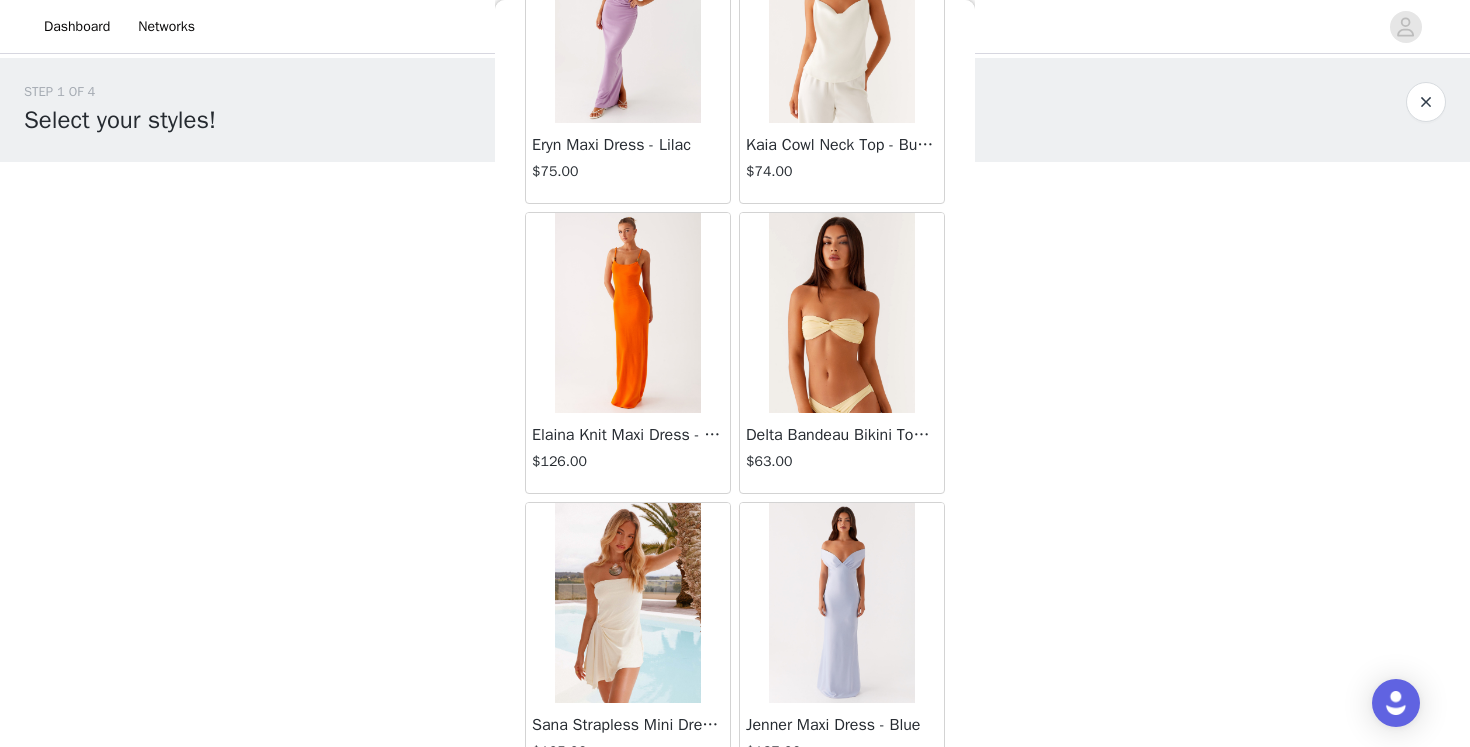 scroll, scrollTop: 74813, scrollLeft: 0, axis: vertical 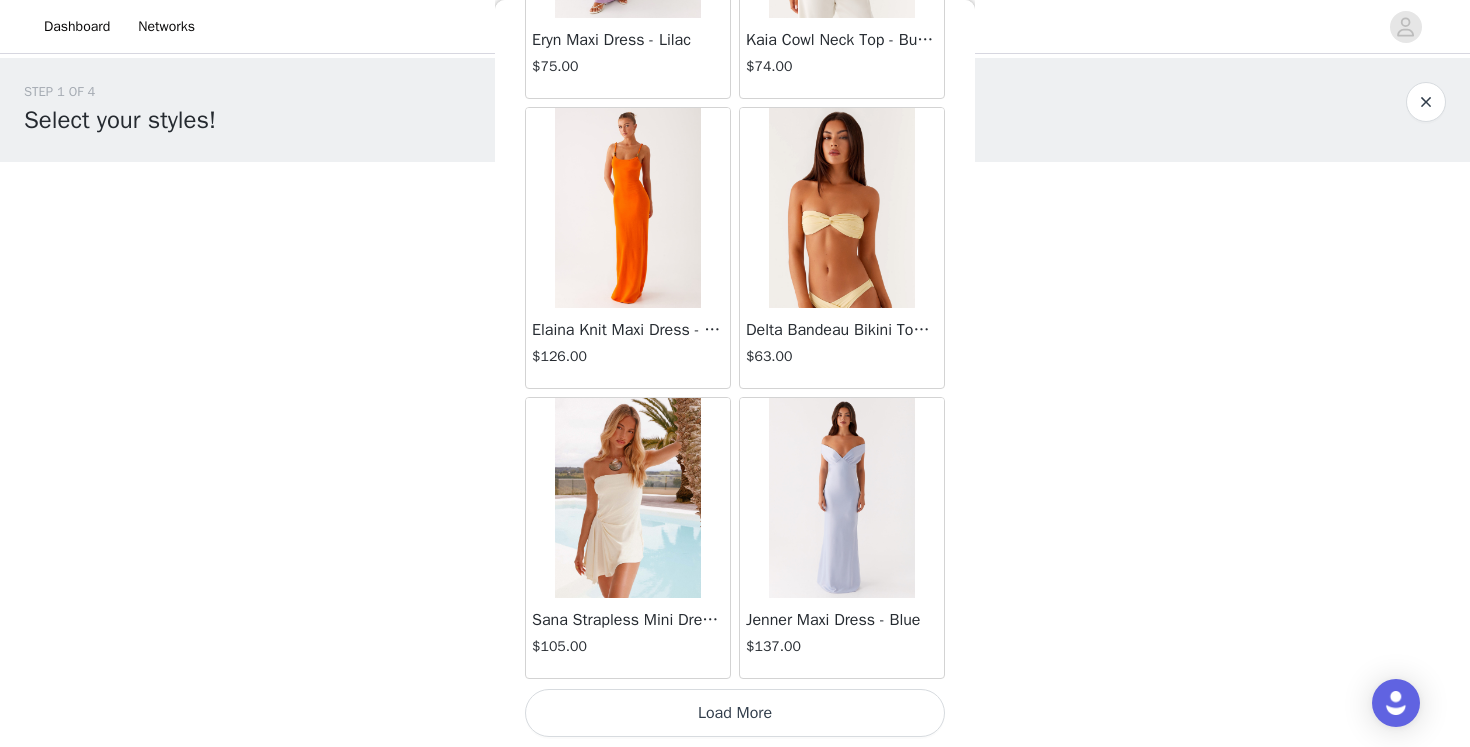 click on "Load More" at bounding box center [735, 713] 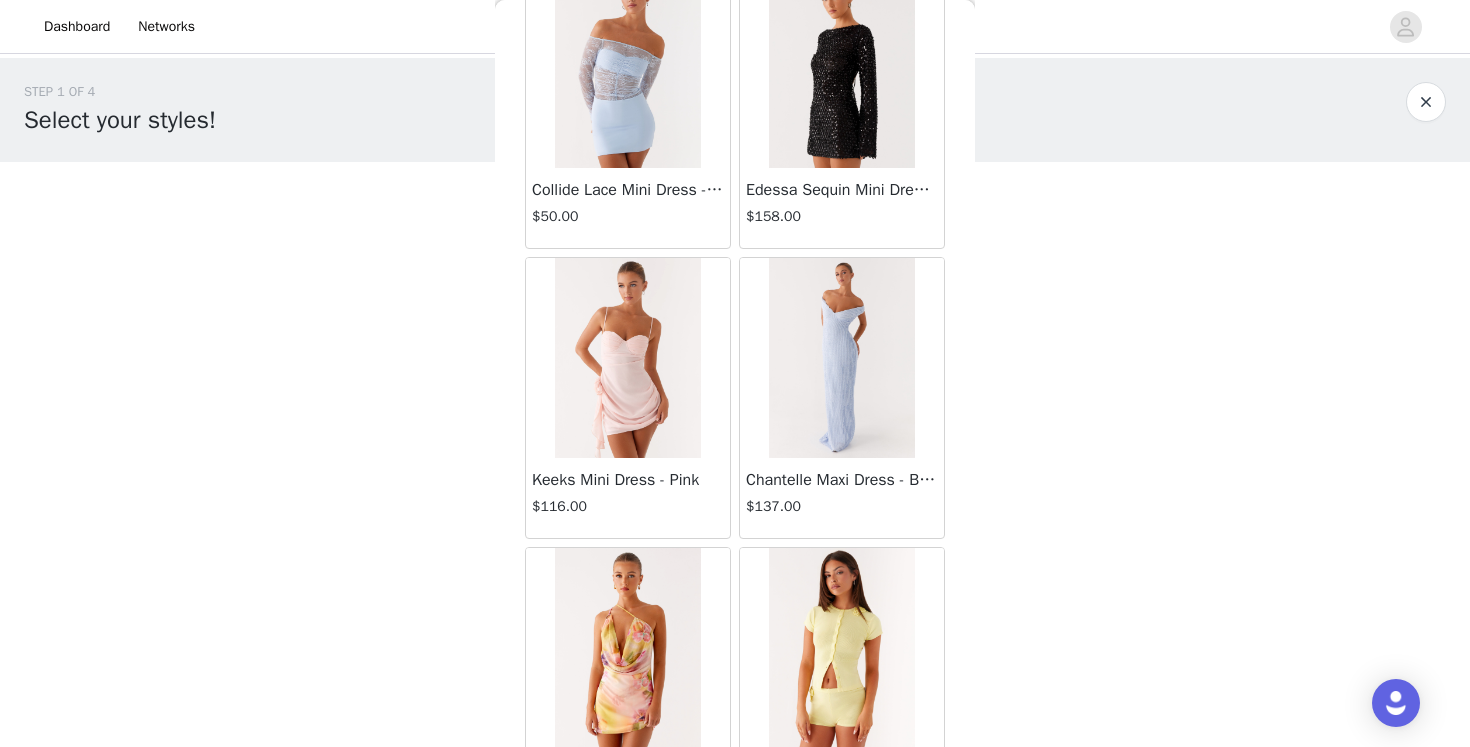 scroll, scrollTop: 77713, scrollLeft: 0, axis: vertical 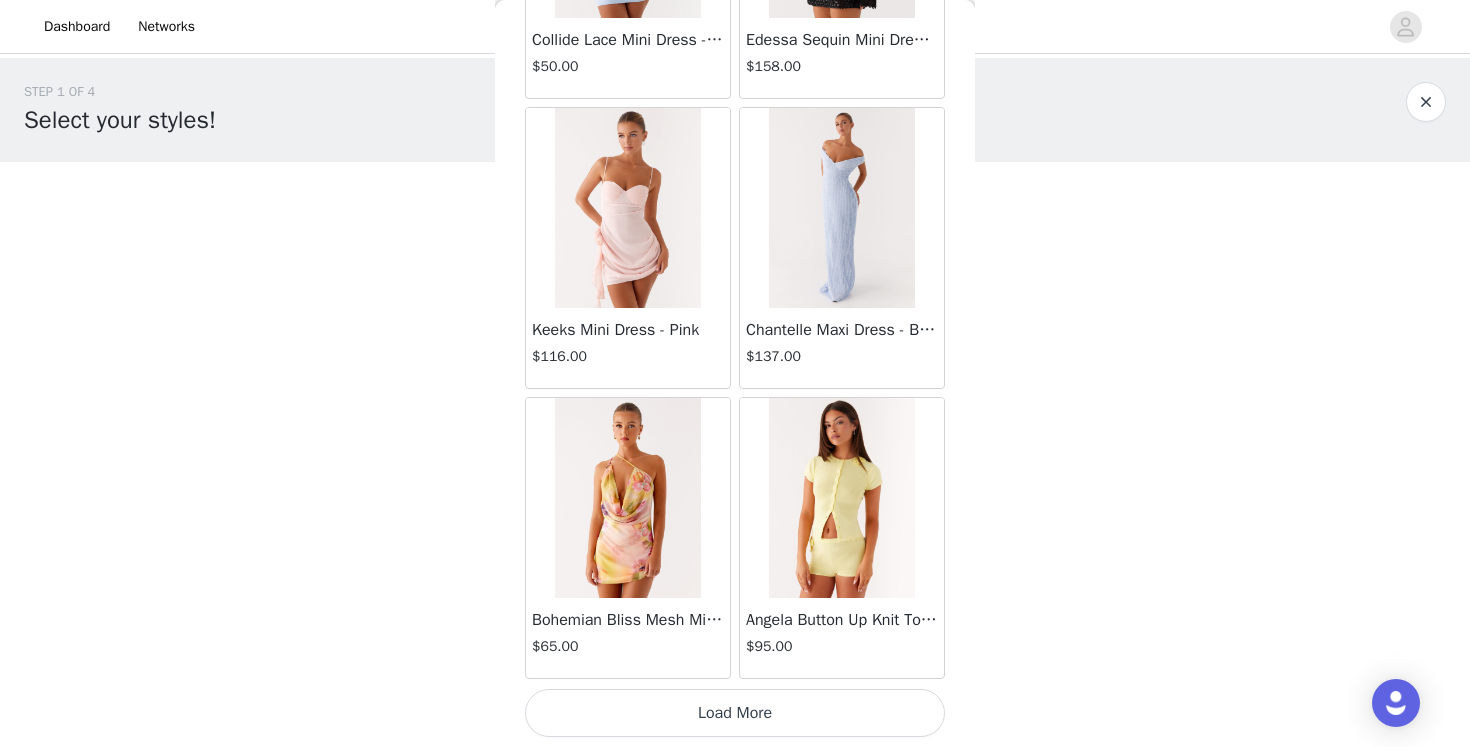 click on "Load More" at bounding box center [735, 713] 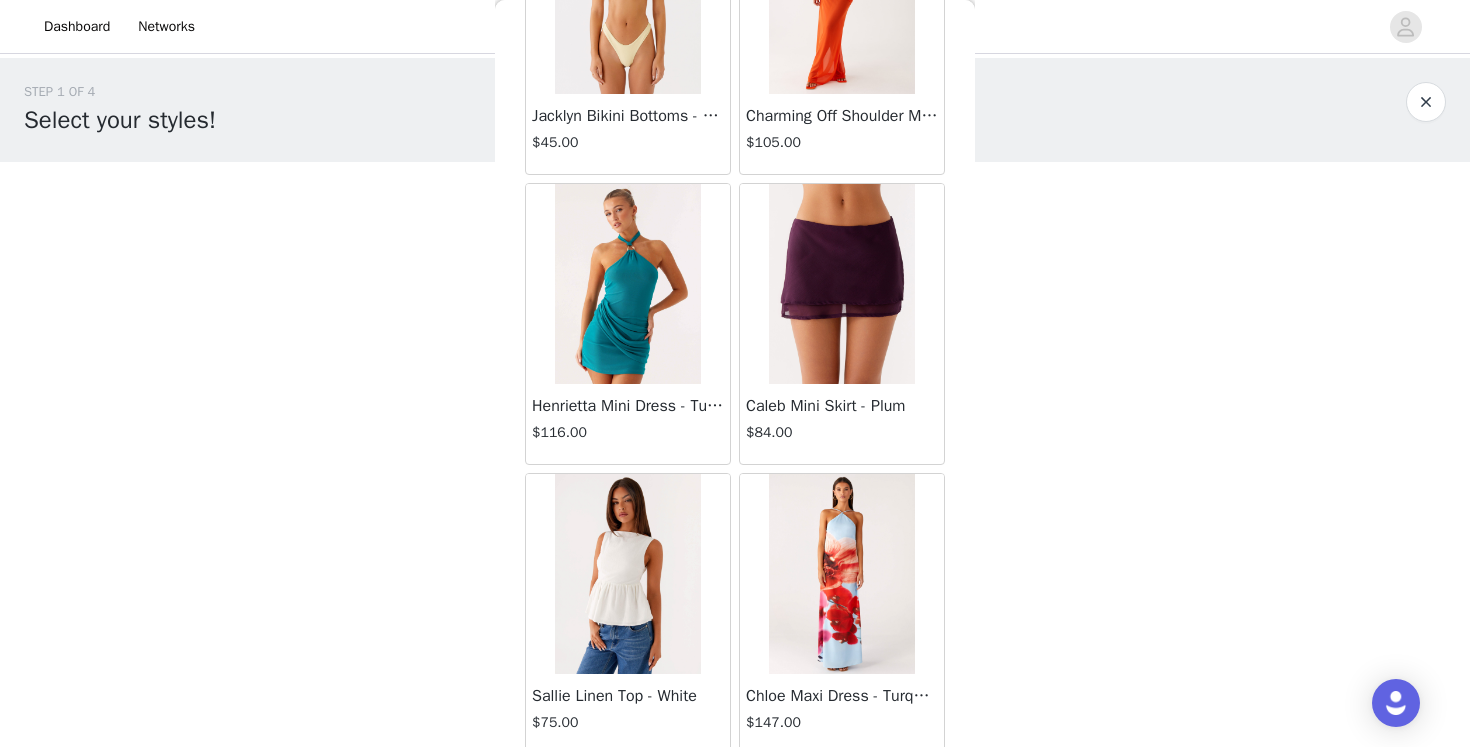 scroll, scrollTop: 80613, scrollLeft: 0, axis: vertical 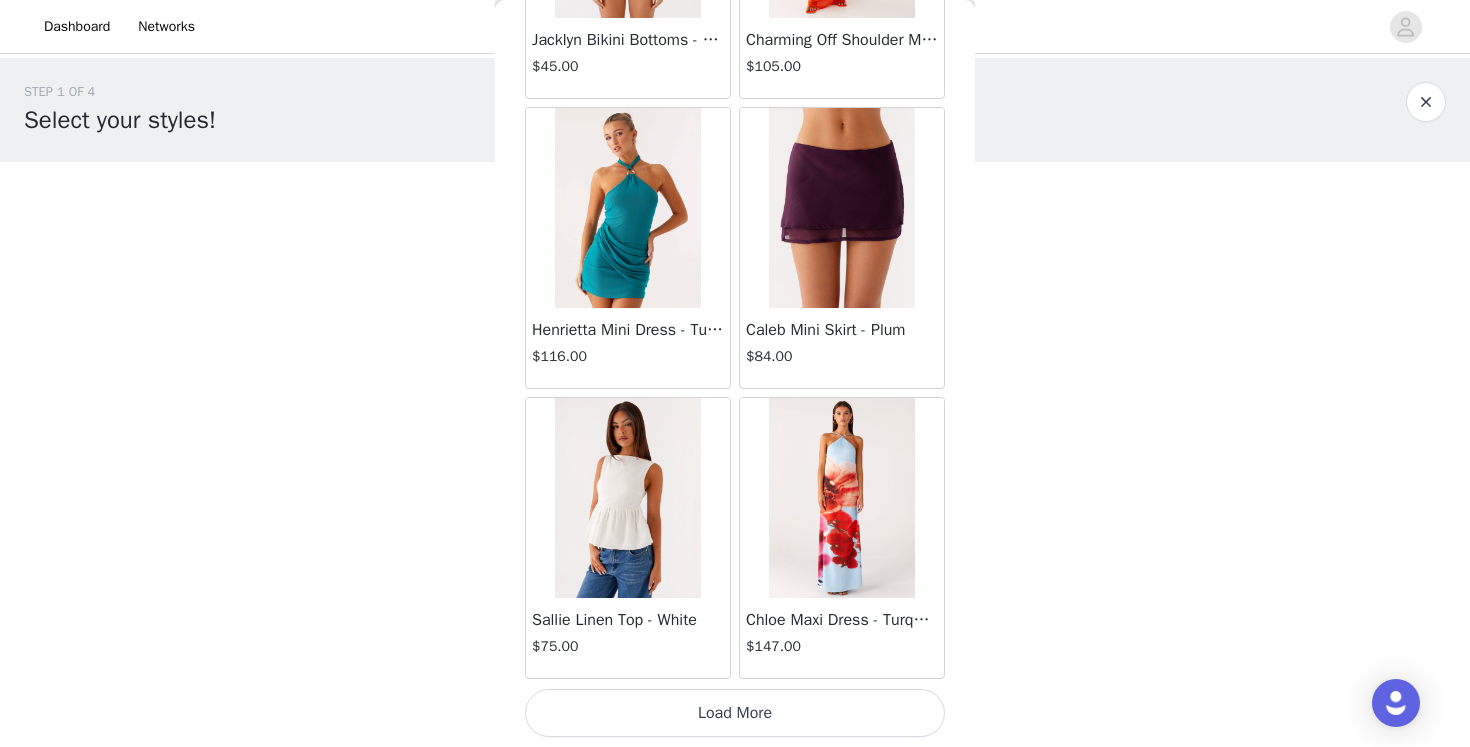 click on "Load More" at bounding box center [735, 713] 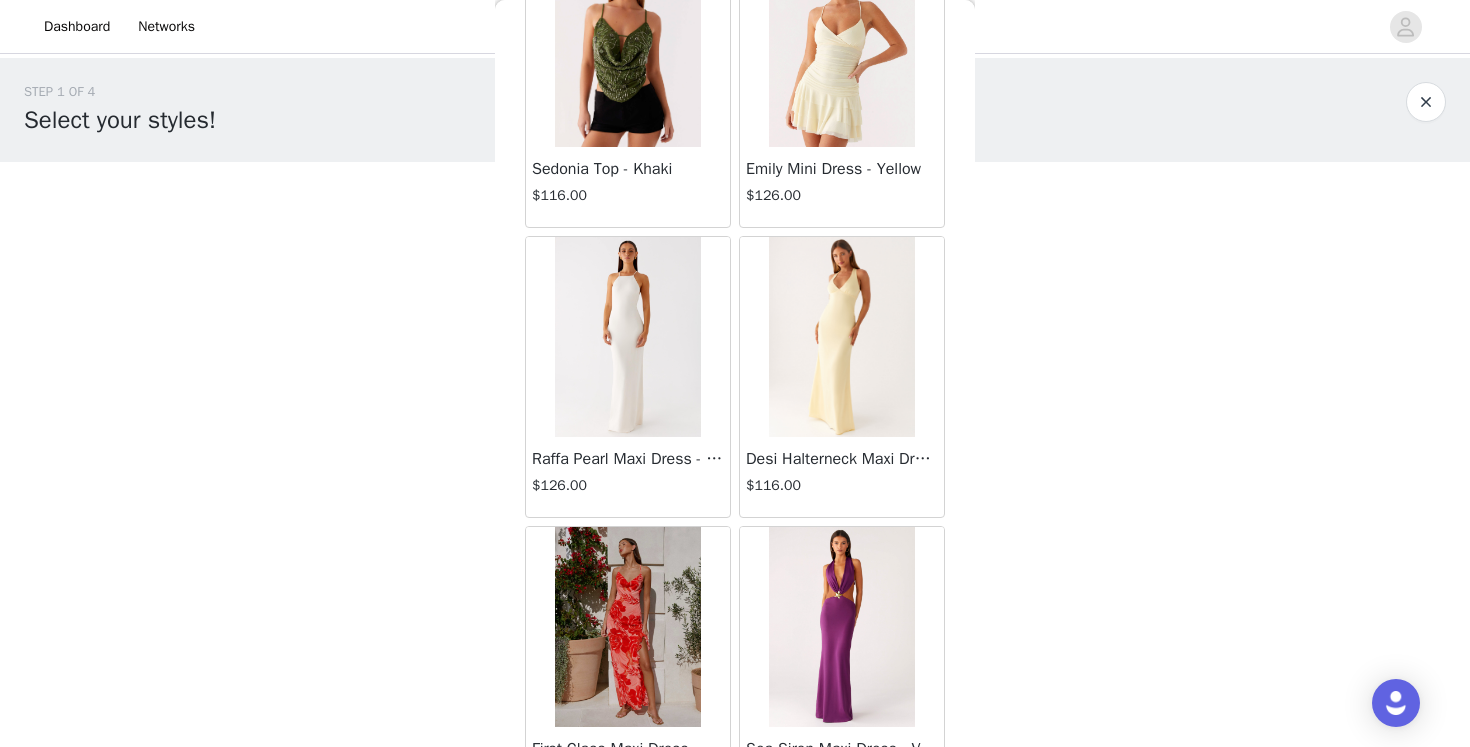 scroll, scrollTop: 83513, scrollLeft: 0, axis: vertical 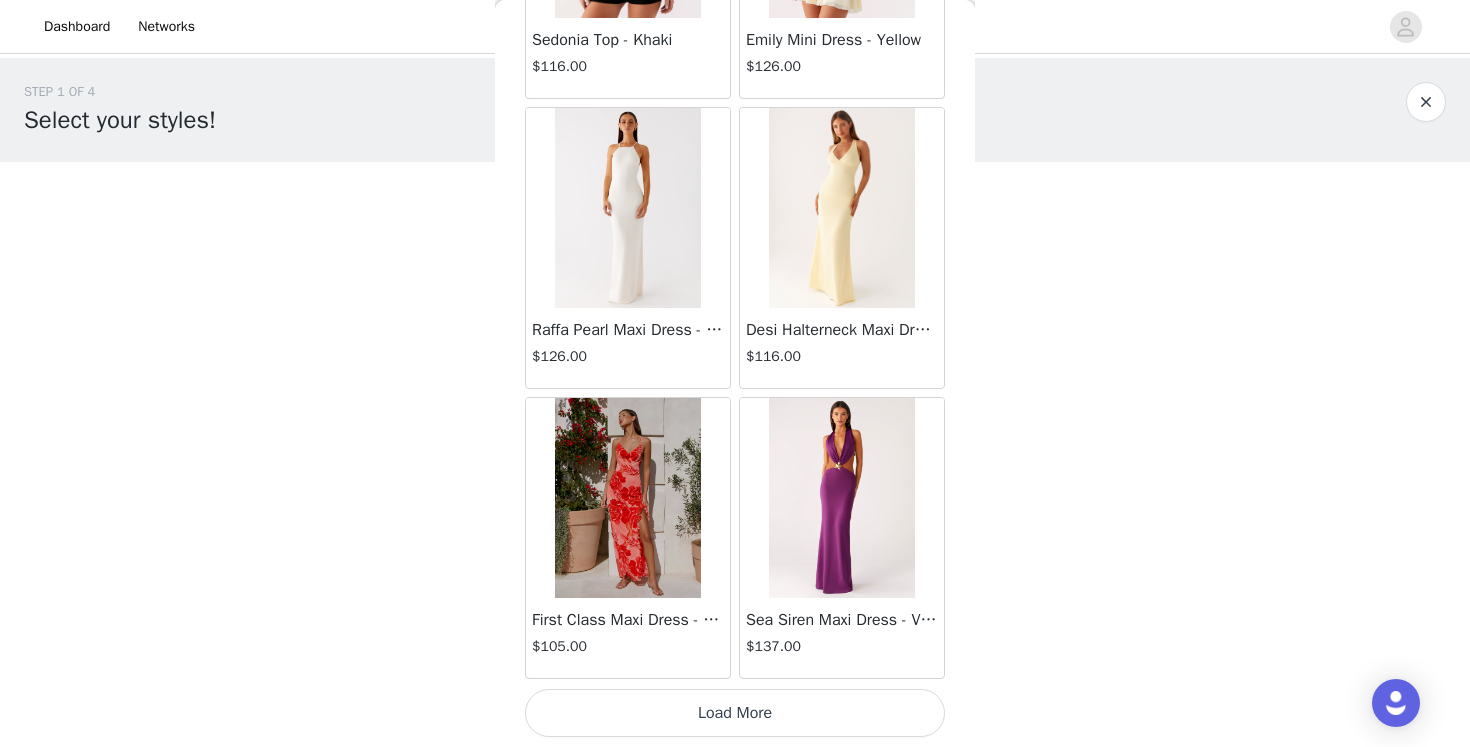 click on "Load More" at bounding box center [735, 713] 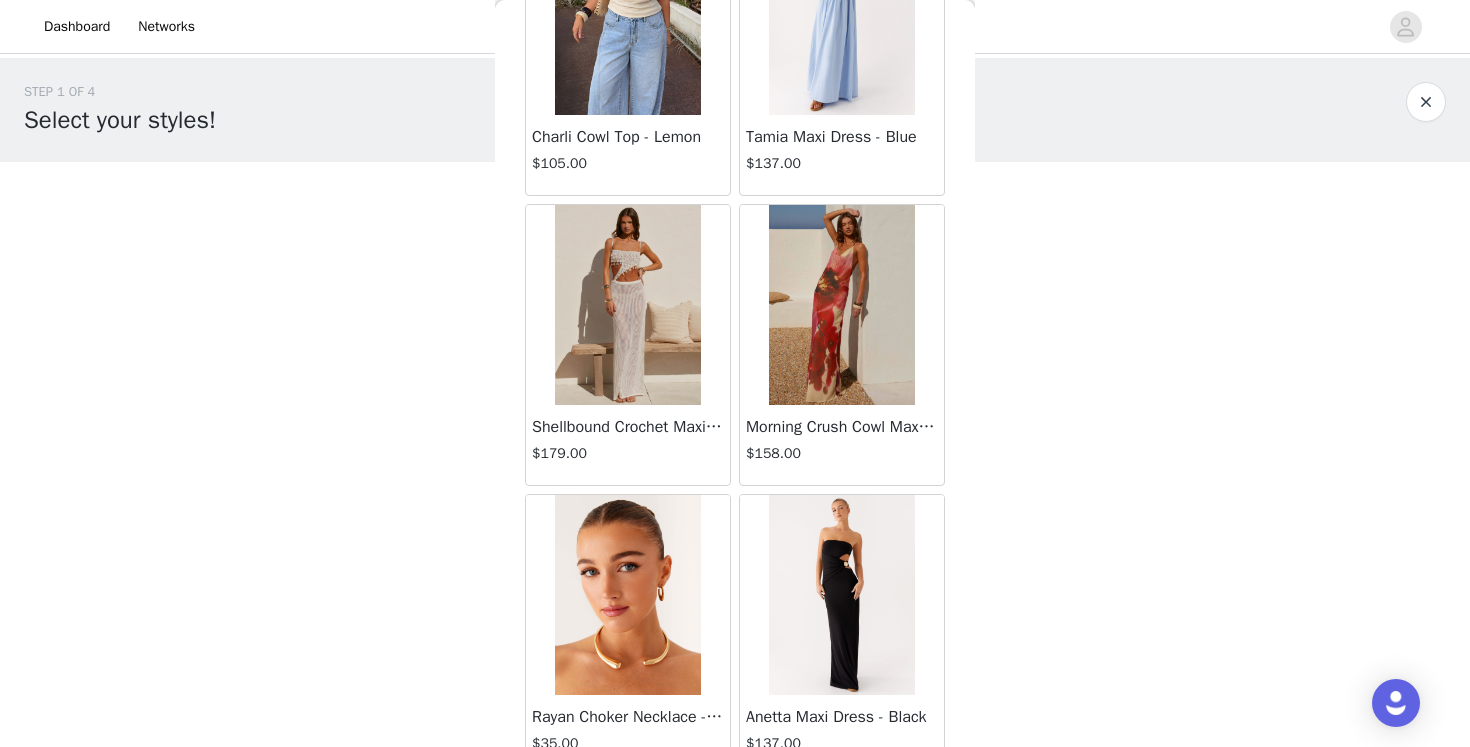 scroll, scrollTop: 86413, scrollLeft: 0, axis: vertical 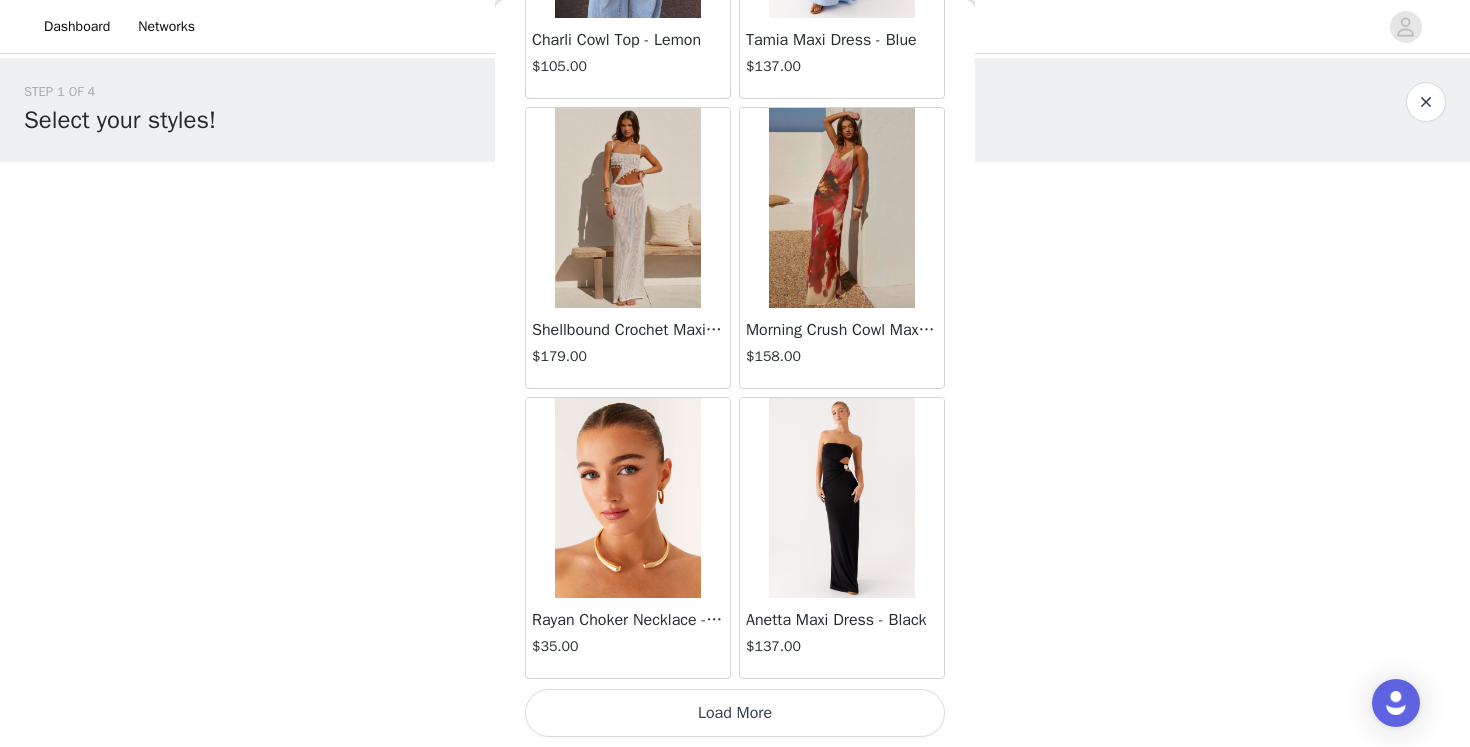 click on "Load More" at bounding box center (735, 713) 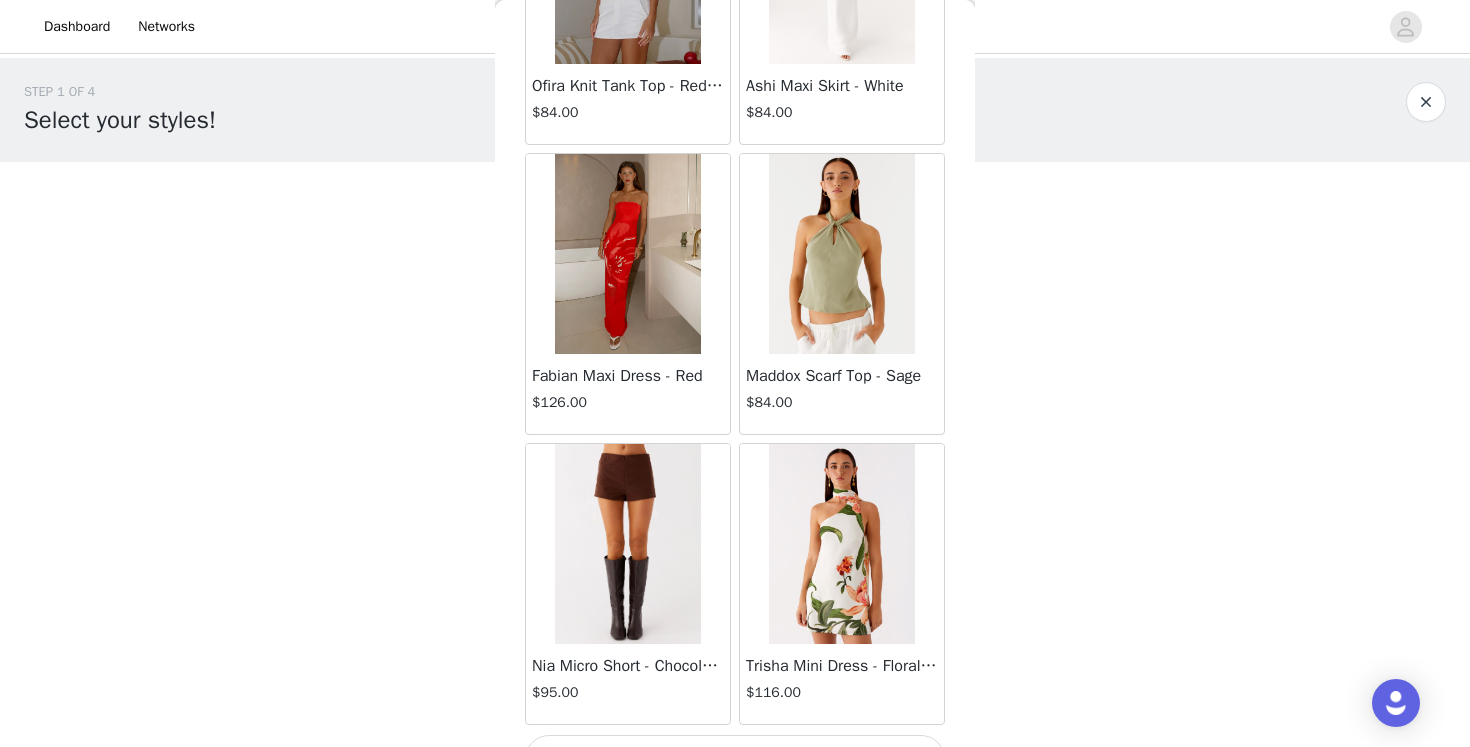 scroll, scrollTop: 89313, scrollLeft: 0, axis: vertical 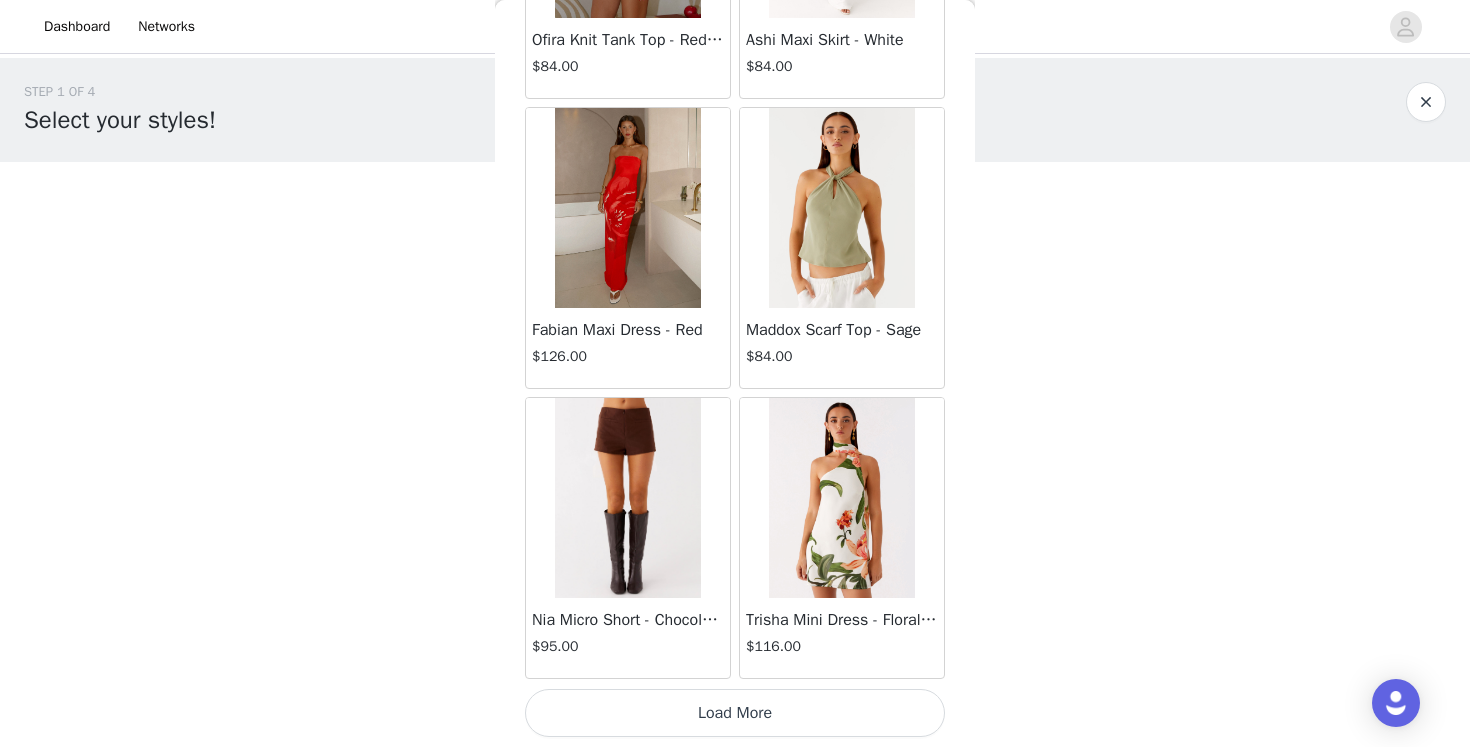 click on "Load More" at bounding box center (735, 713) 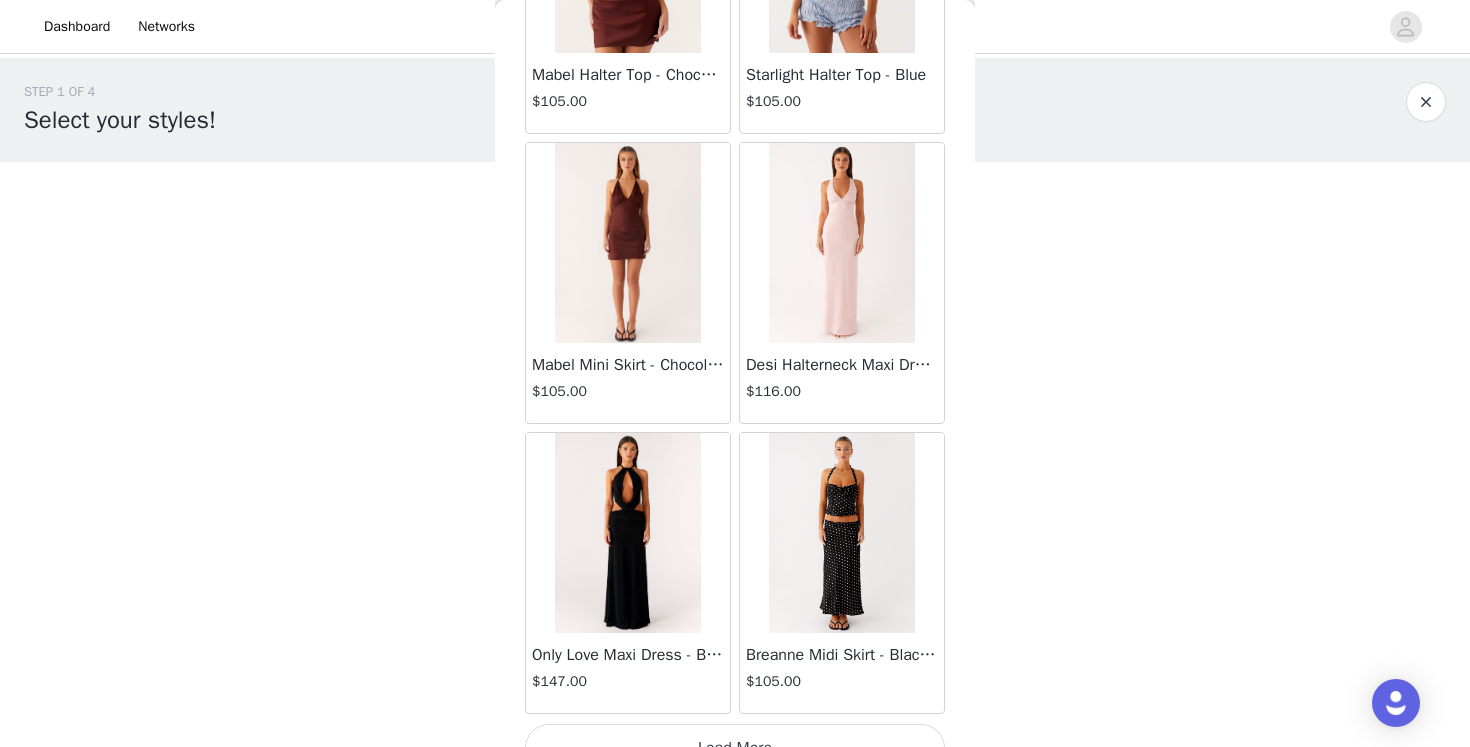 scroll, scrollTop: 92213, scrollLeft: 0, axis: vertical 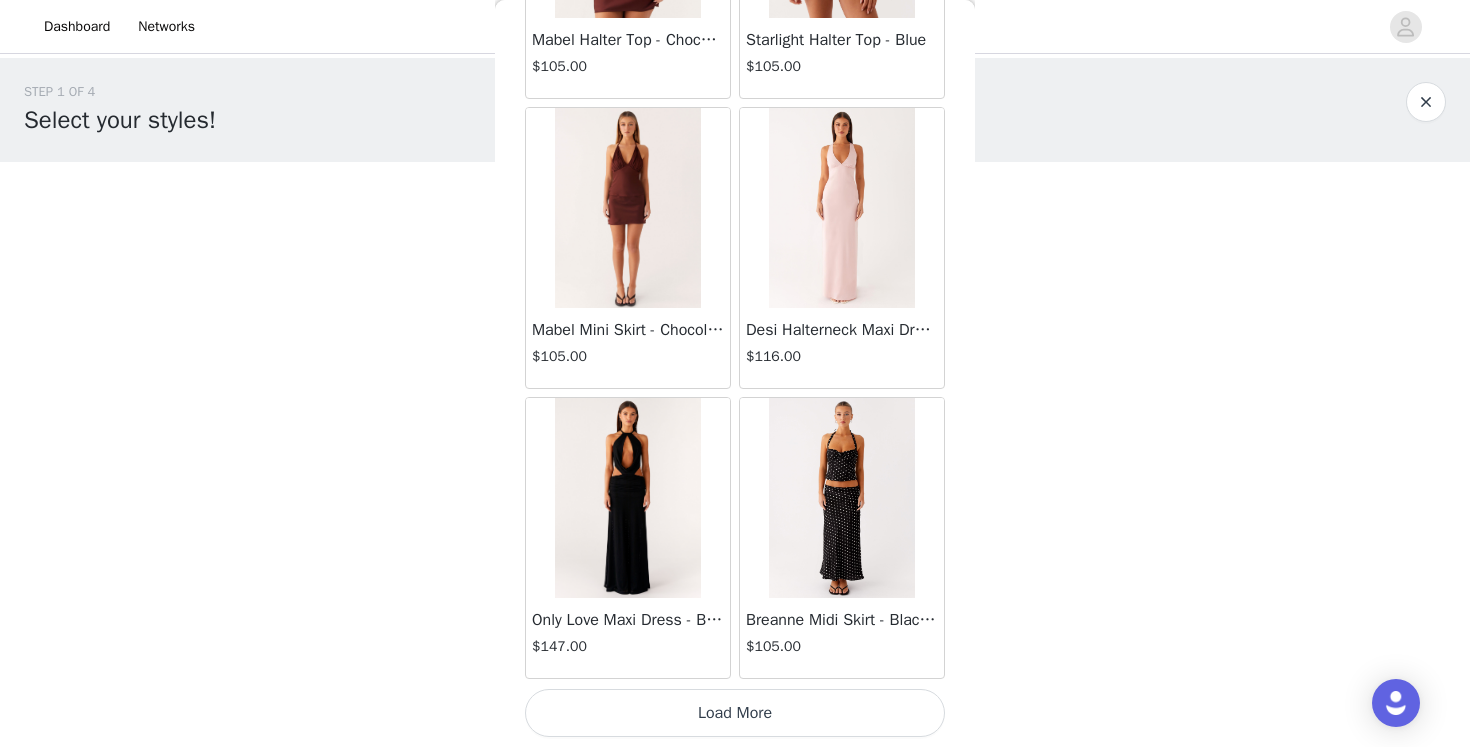 click on "Load More" at bounding box center [735, 713] 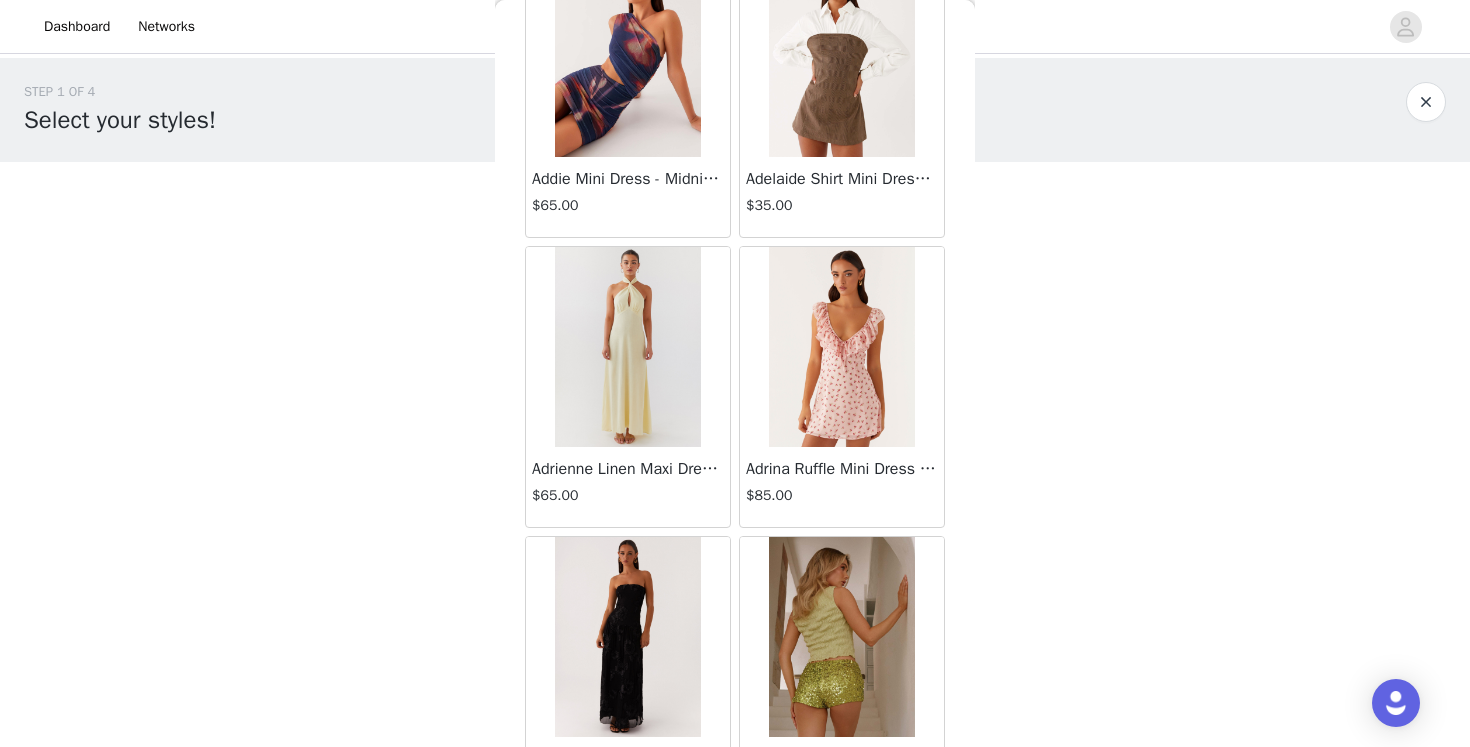 scroll, scrollTop: 95113, scrollLeft: 0, axis: vertical 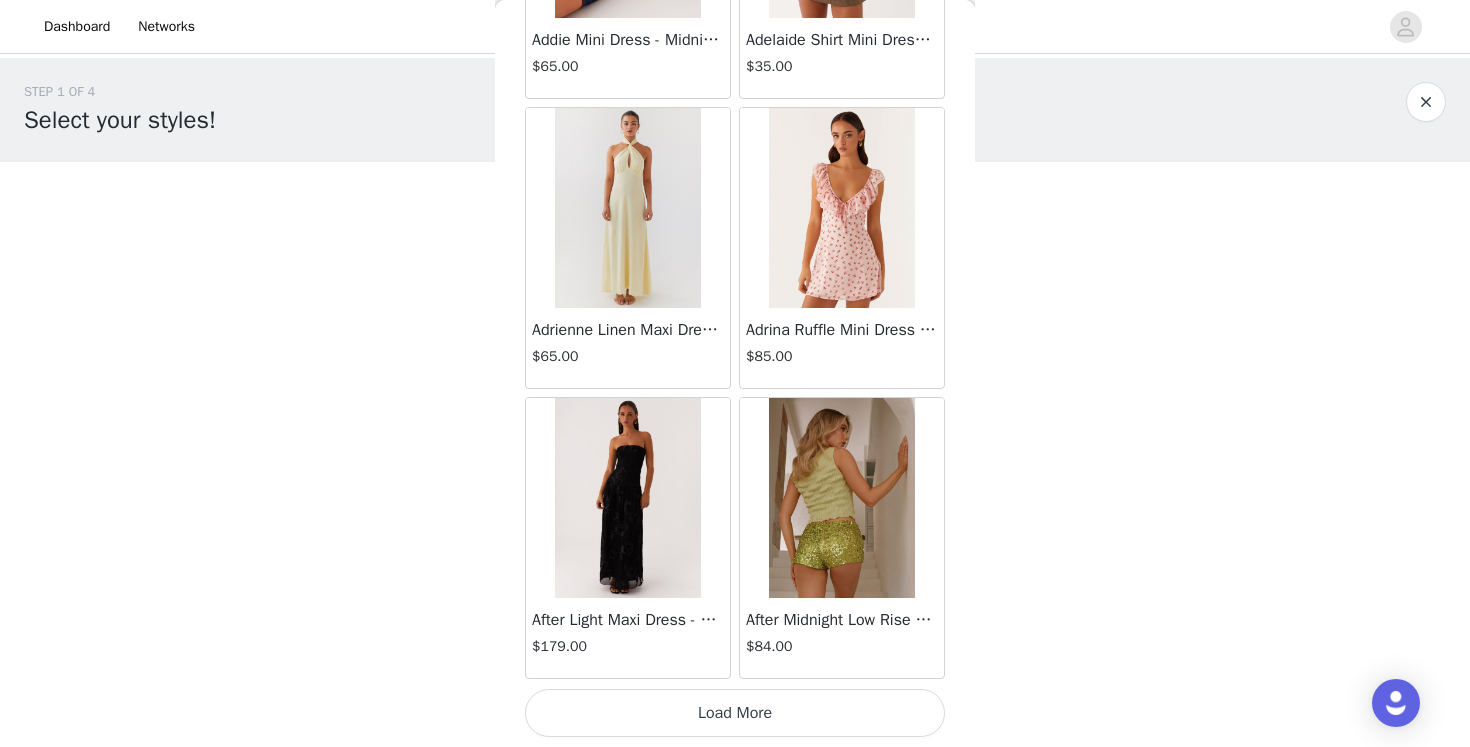 click on "Load More" at bounding box center (735, 713) 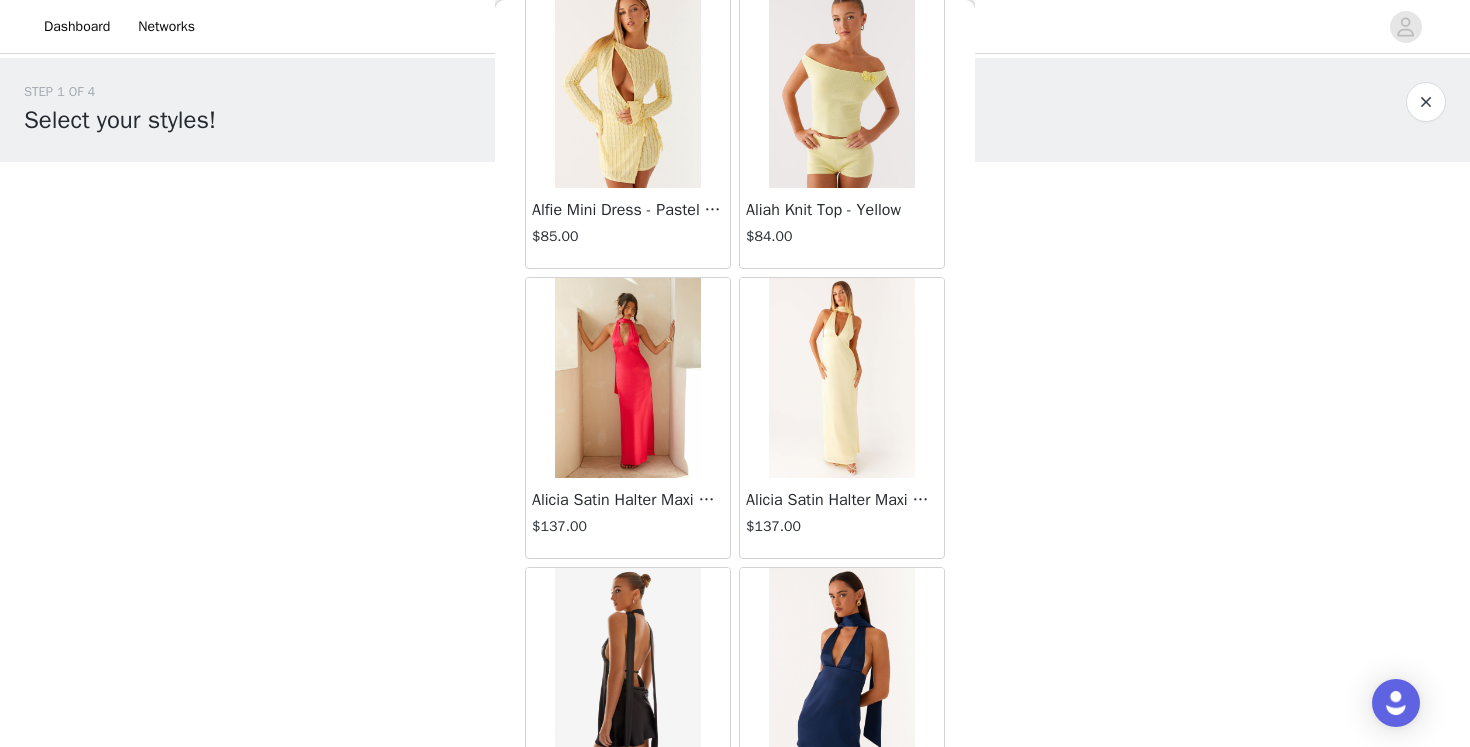 scroll, scrollTop: 98013, scrollLeft: 0, axis: vertical 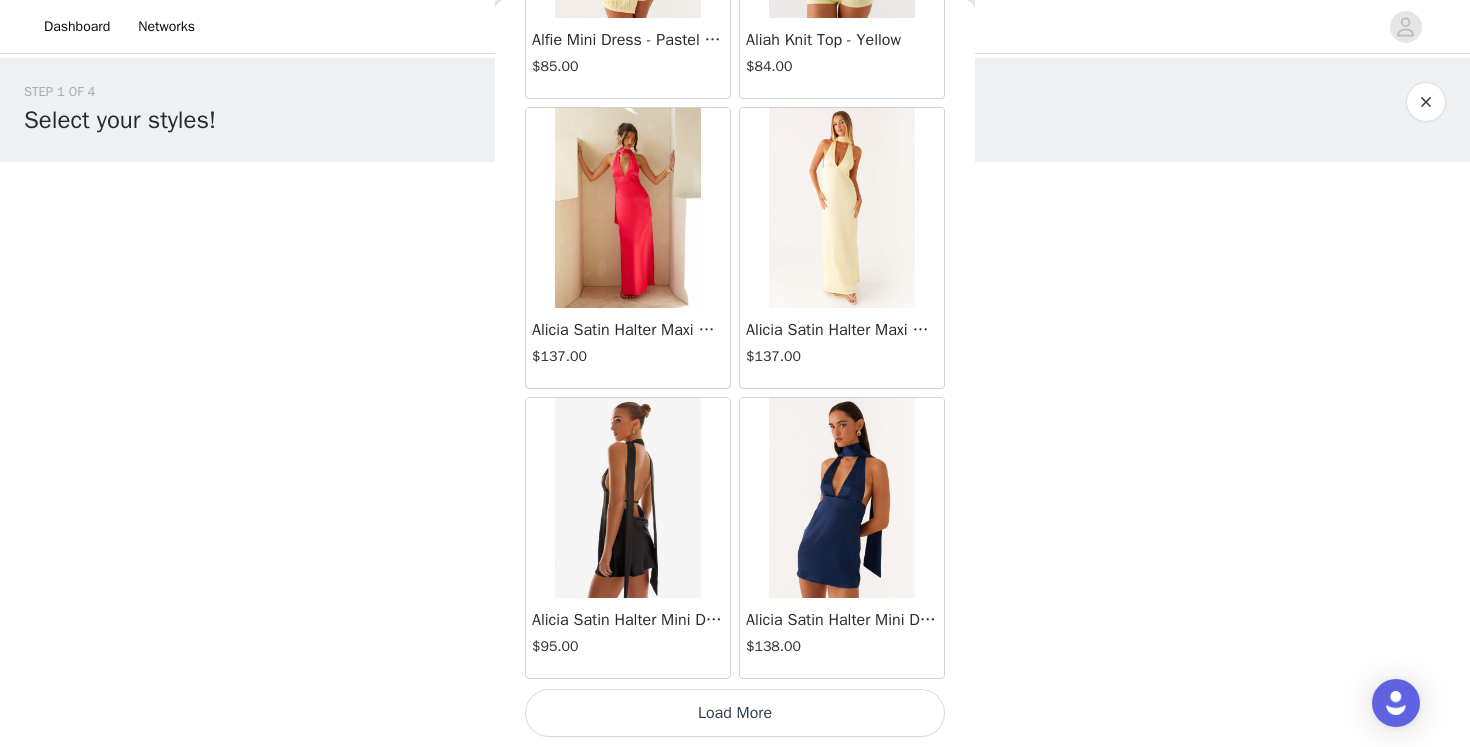 click on "Load More" at bounding box center [735, 713] 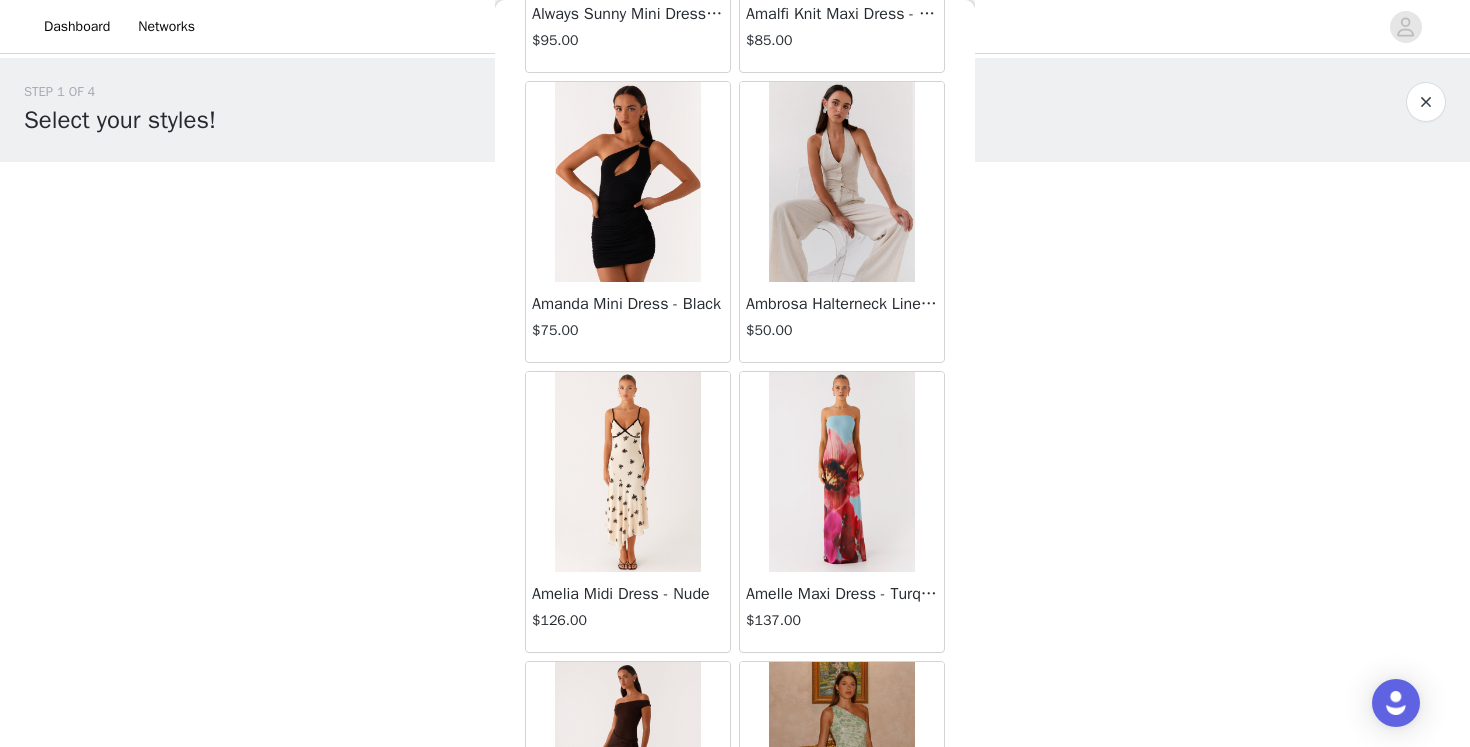 scroll, scrollTop: 100913, scrollLeft: 0, axis: vertical 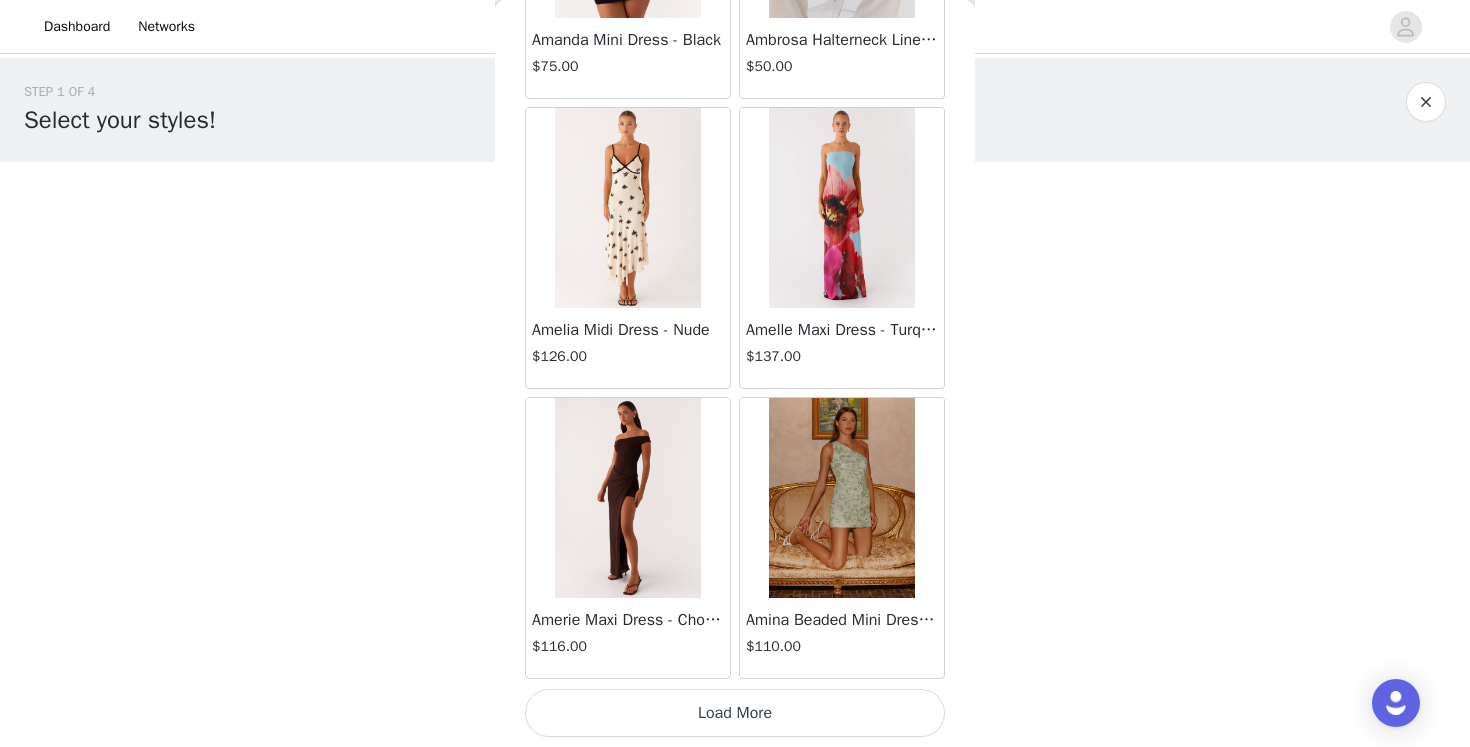 click on "Load More" at bounding box center (735, 713) 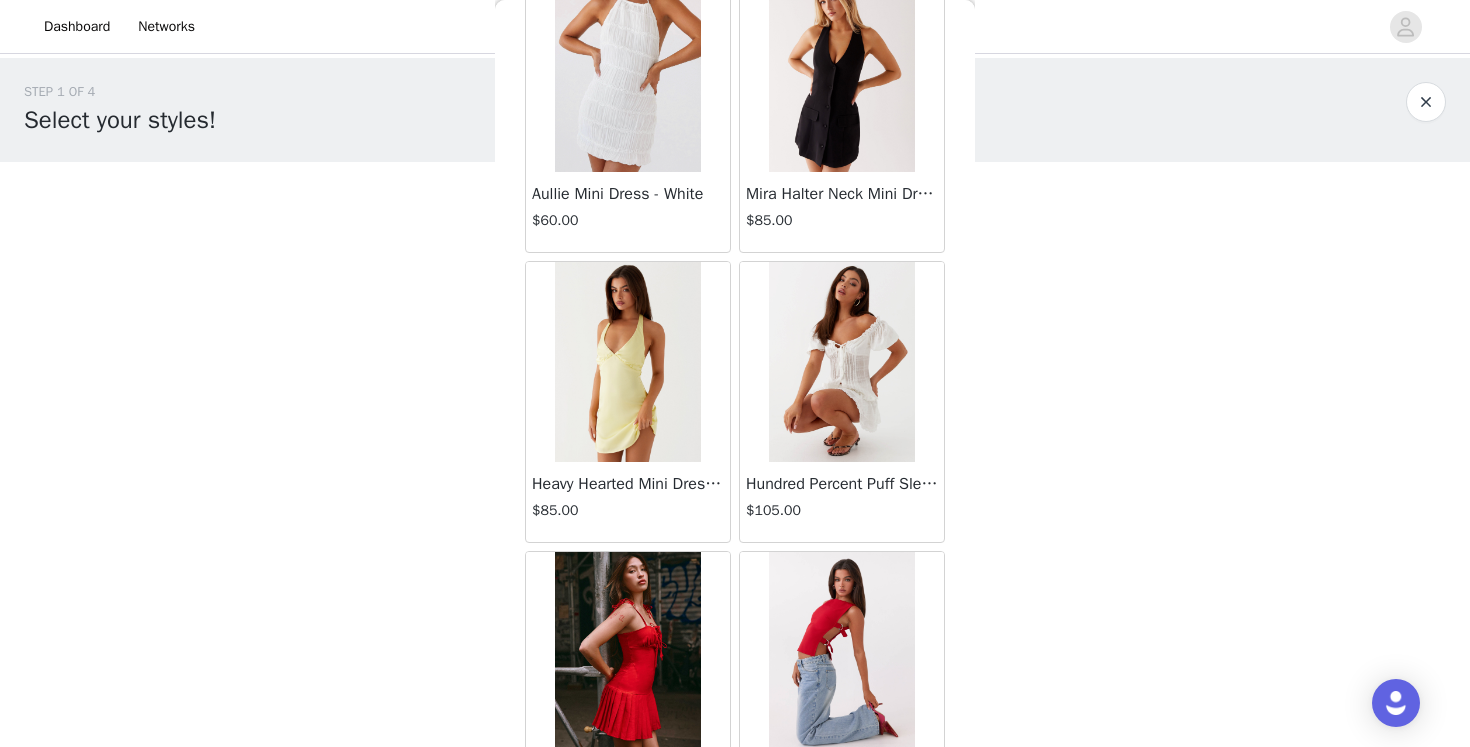 scroll, scrollTop: 130, scrollLeft: 0, axis: vertical 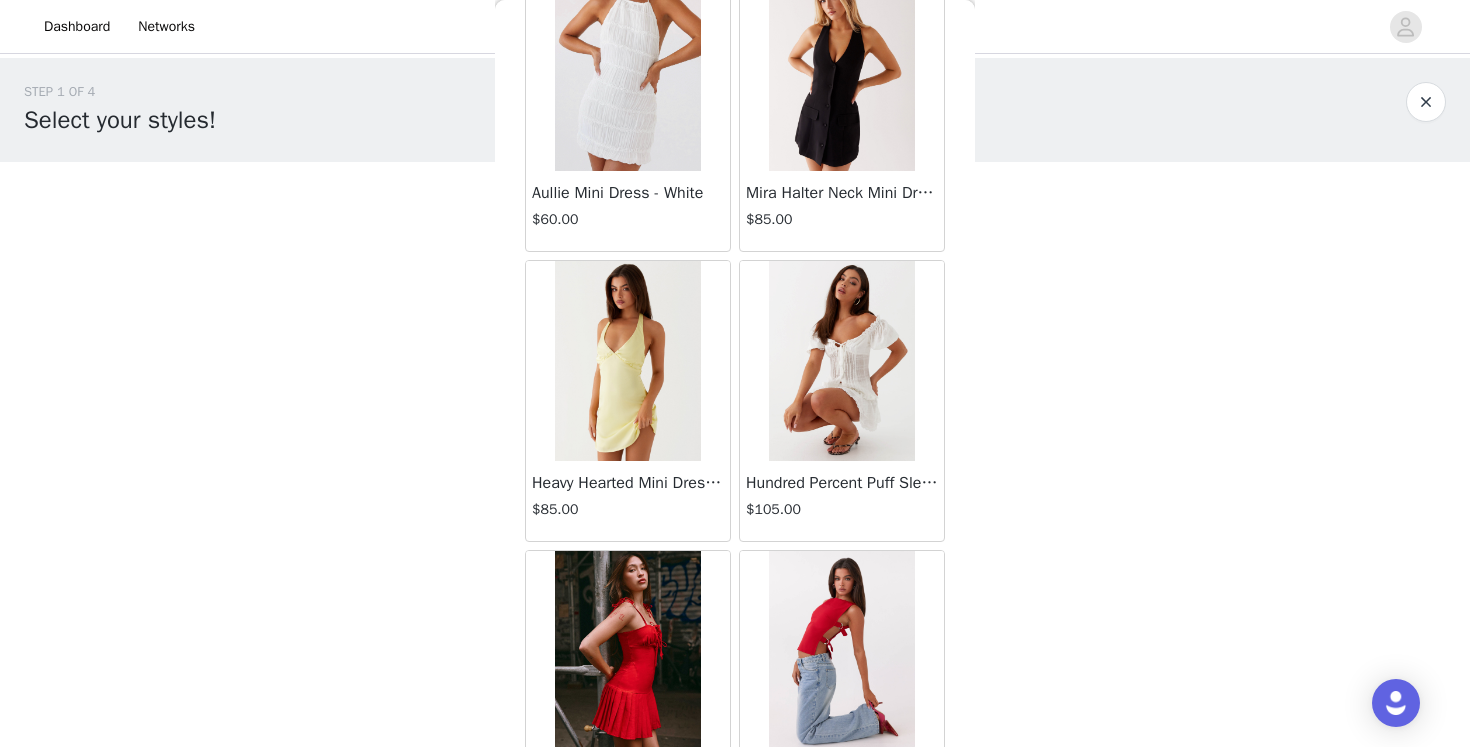 click at bounding box center [841, 361] 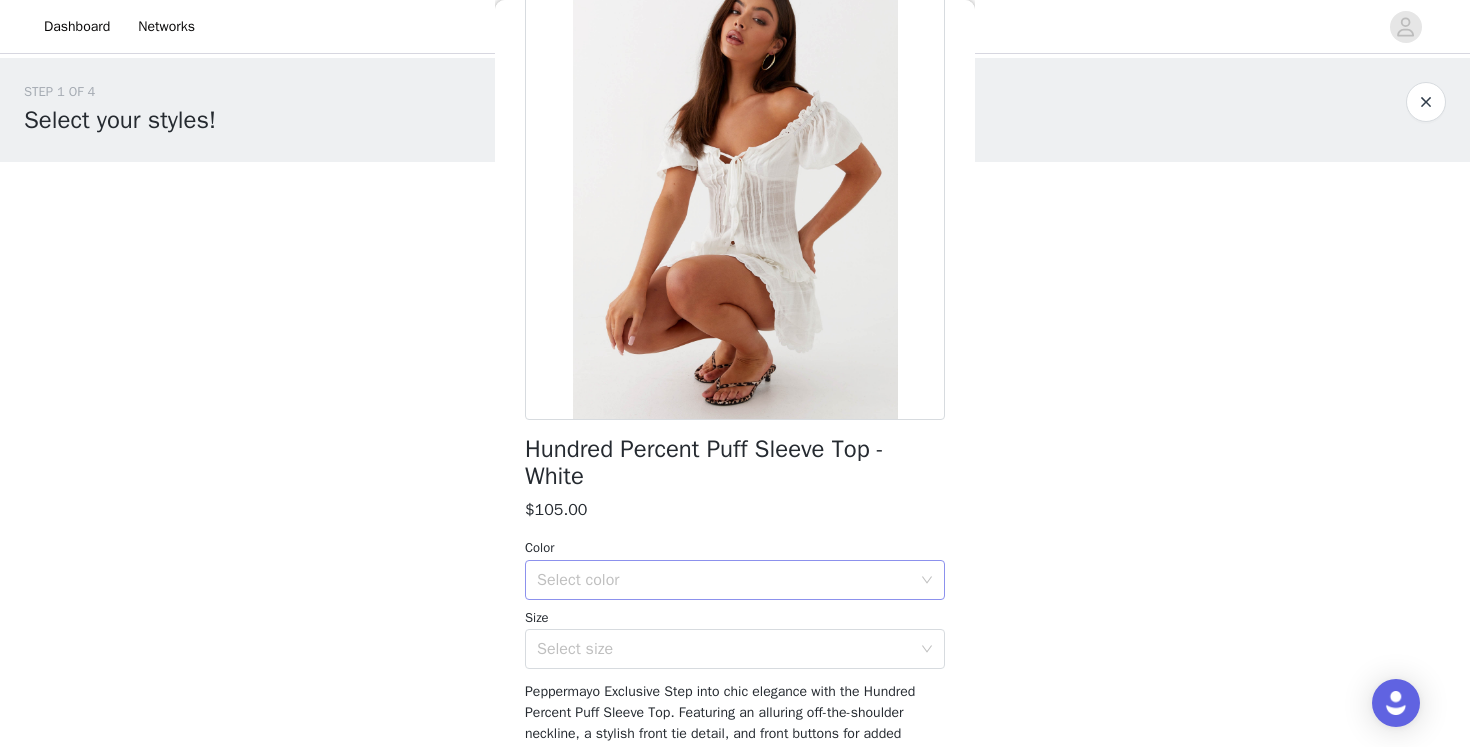 click on "Select color" at bounding box center [728, 580] 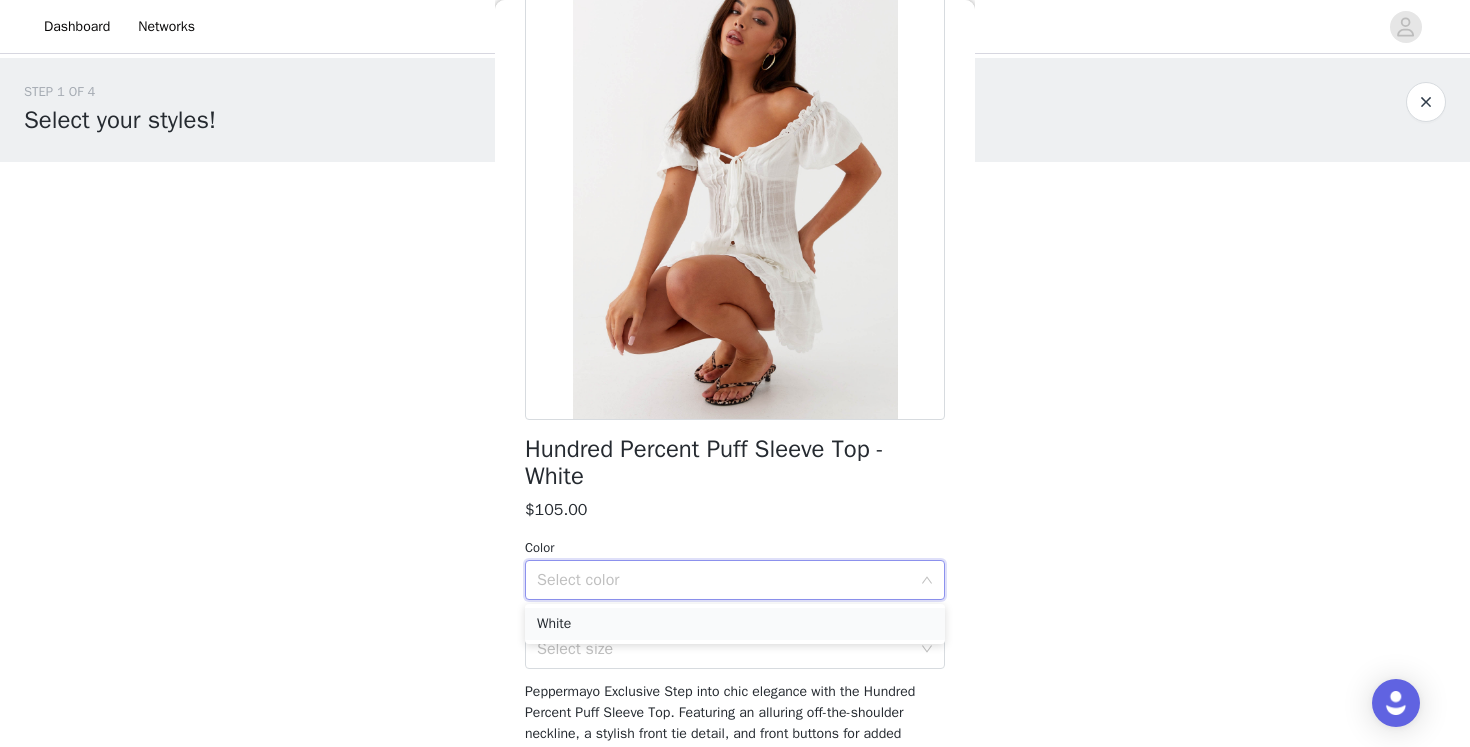 click on "White" at bounding box center (735, 624) 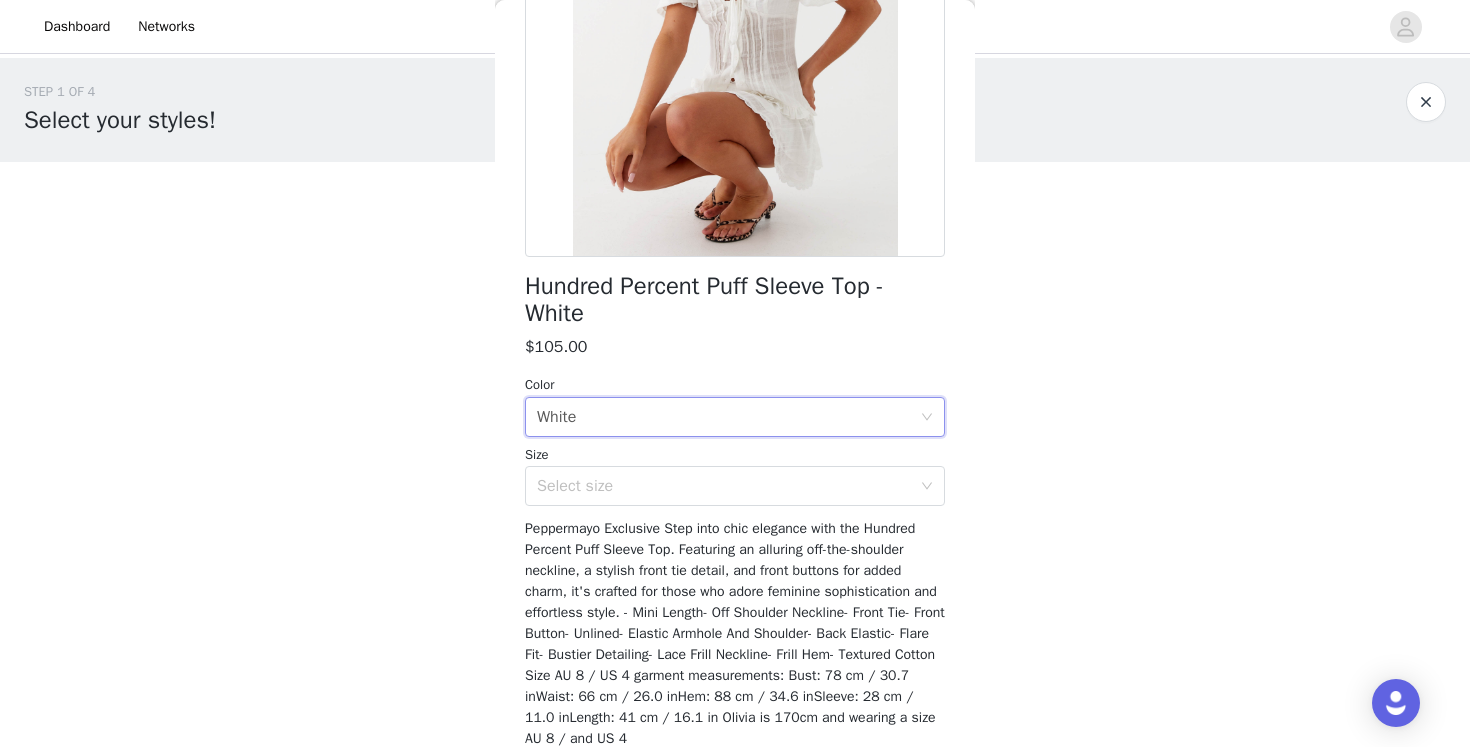 scroll, scrollTop: 379, scrollLeft: 0, axis: vertical 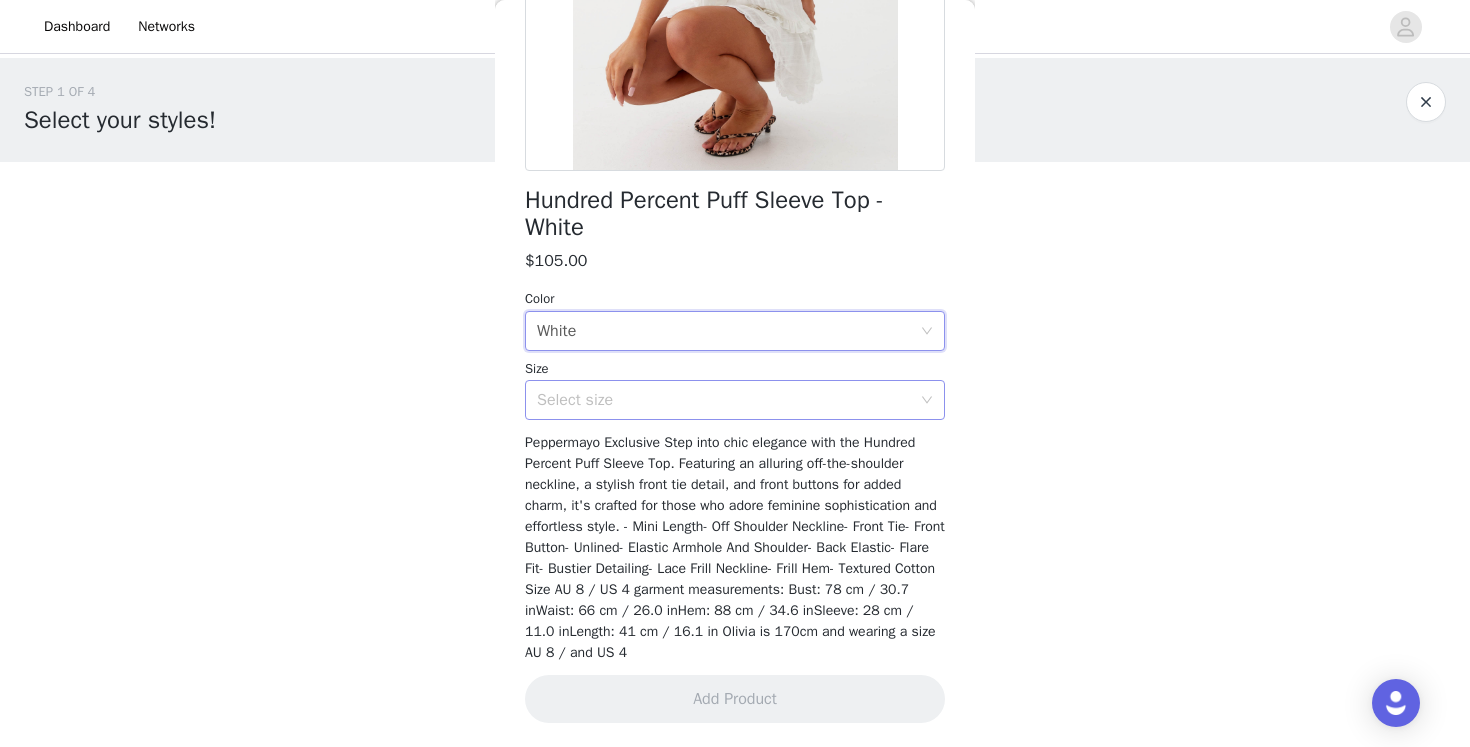 click on "Select size" at bounding box center [724, 400] 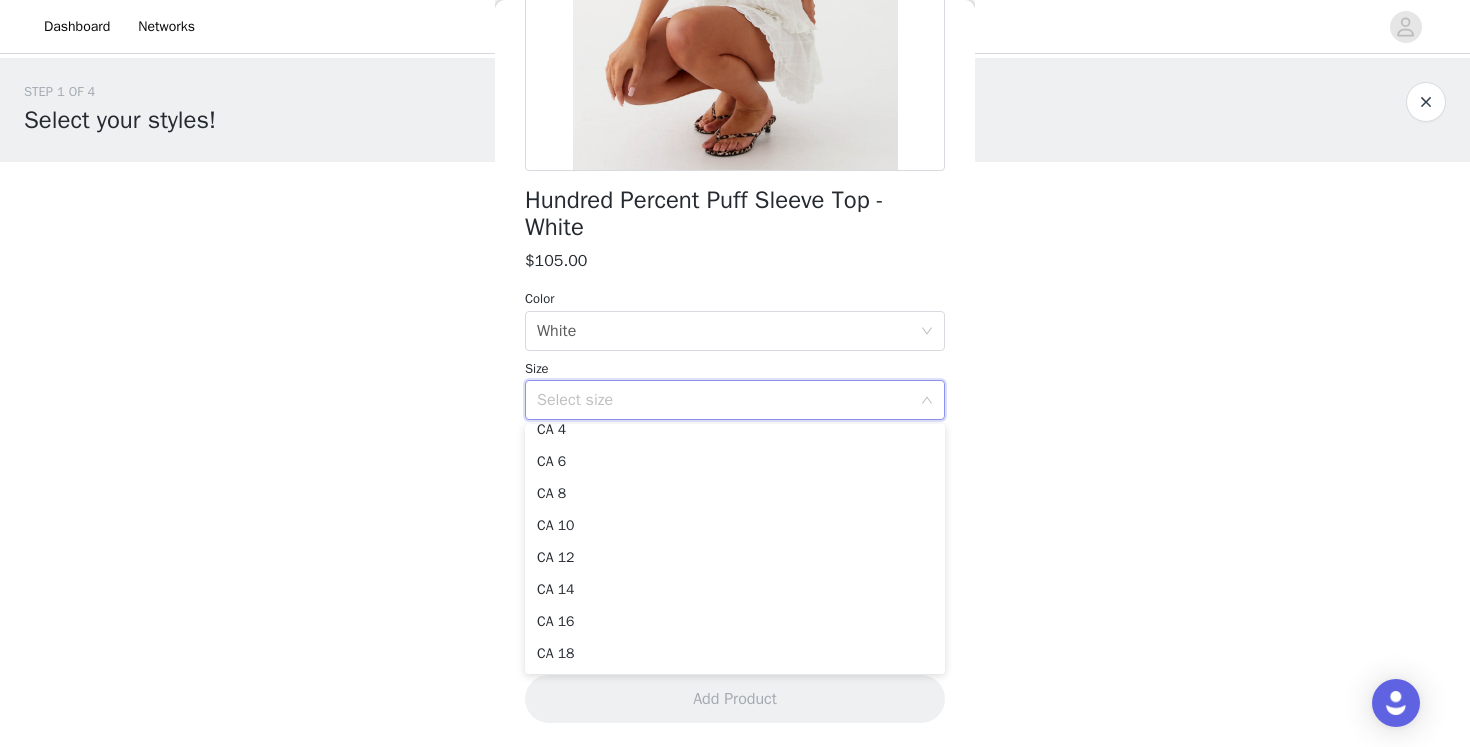 scroll, scrollTop: 4, scrollLeft: 0, axis: vertical 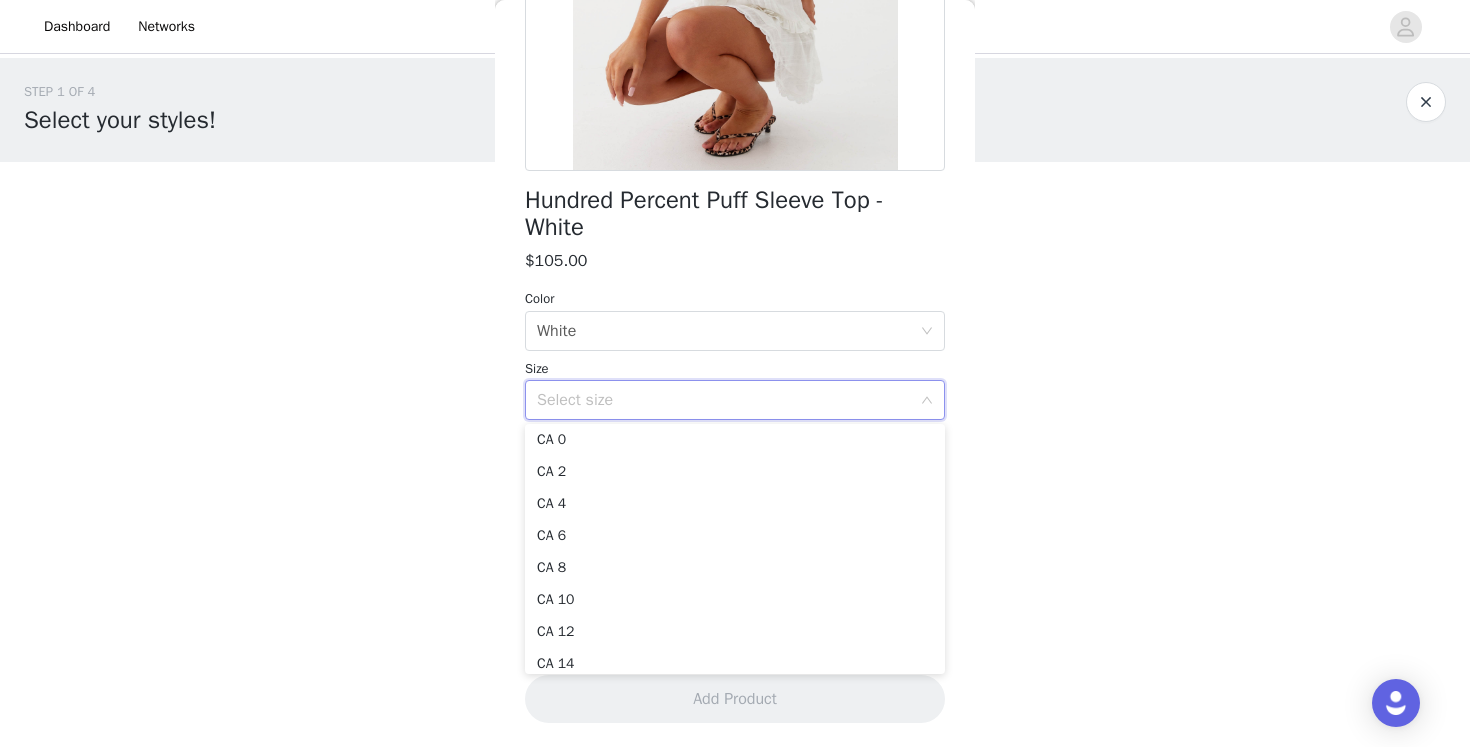 click on "Olivia is 170cm and wearing a size AU 8 / and US 4" at bounding box center [735, 373] 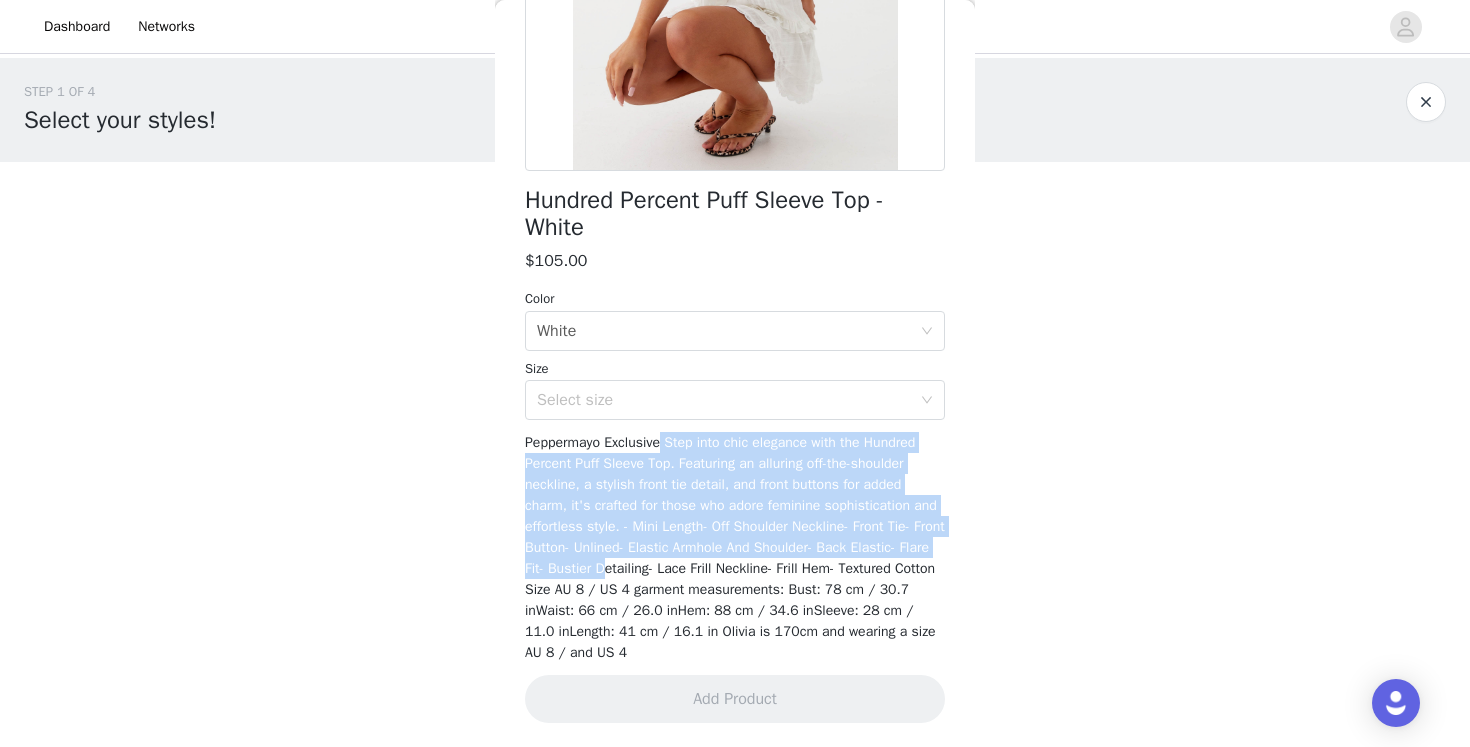 drag, startPoint x: 668, startPoint y: 444, endPoint x: 698, endPoint y: 575, distance: 134.39122 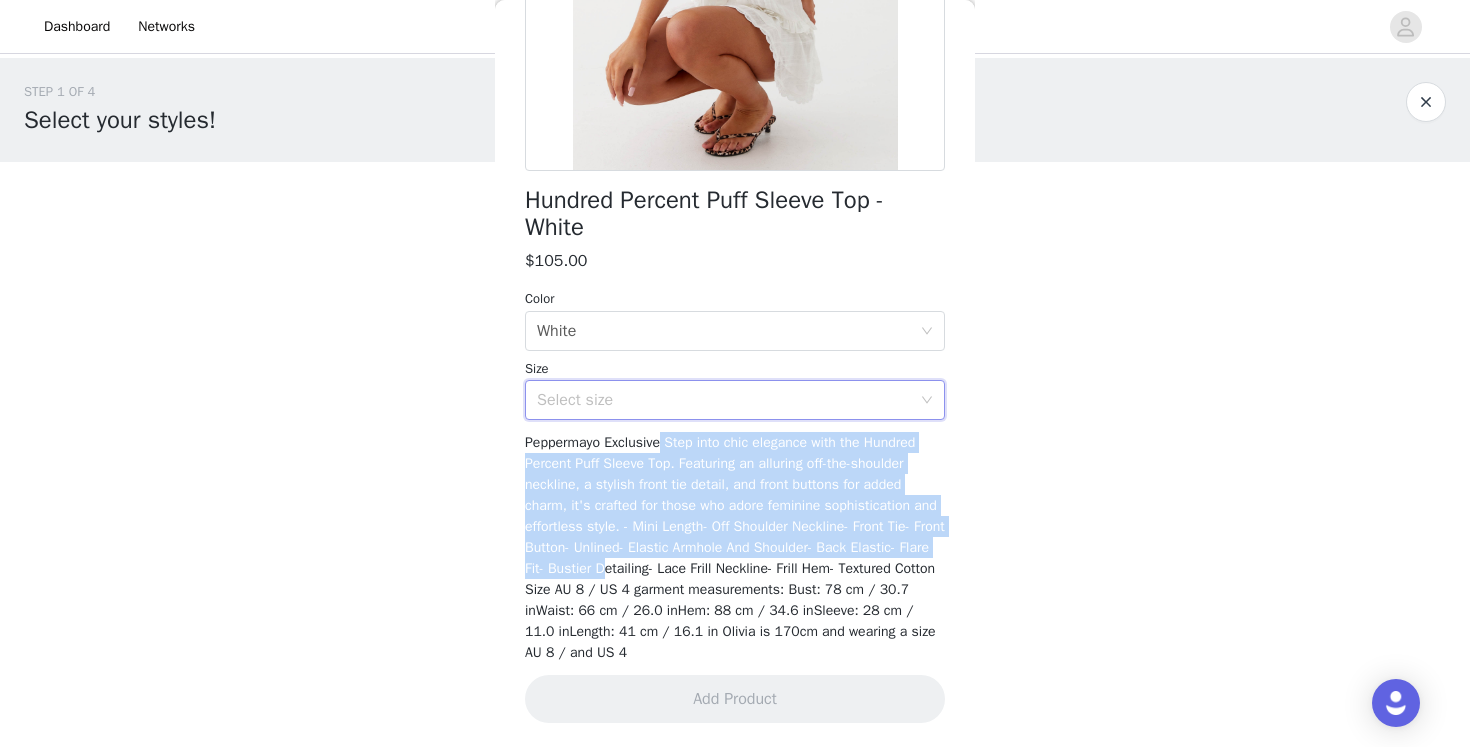 click on "Select size" at bounding box center (728, 400) 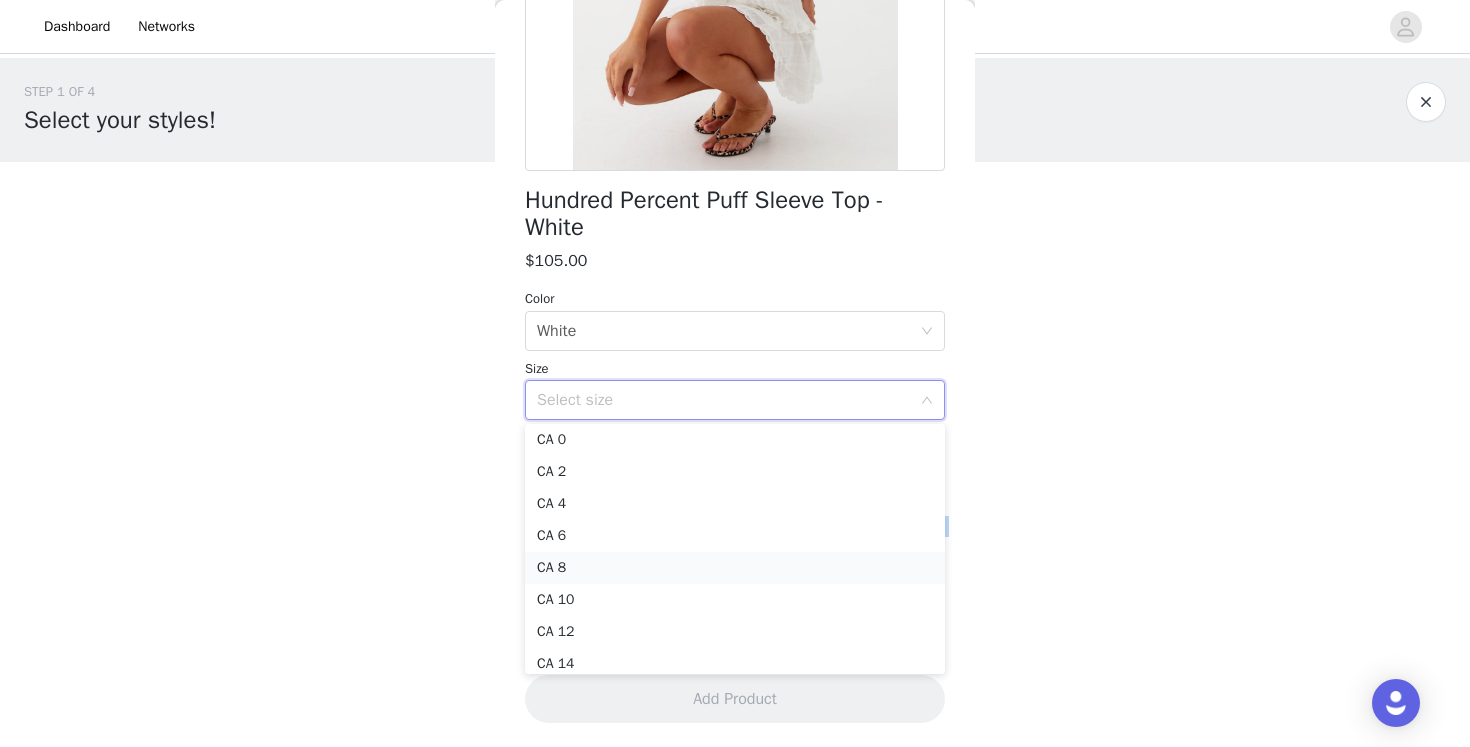click on "CA 8" at bounding box center [735, 568] 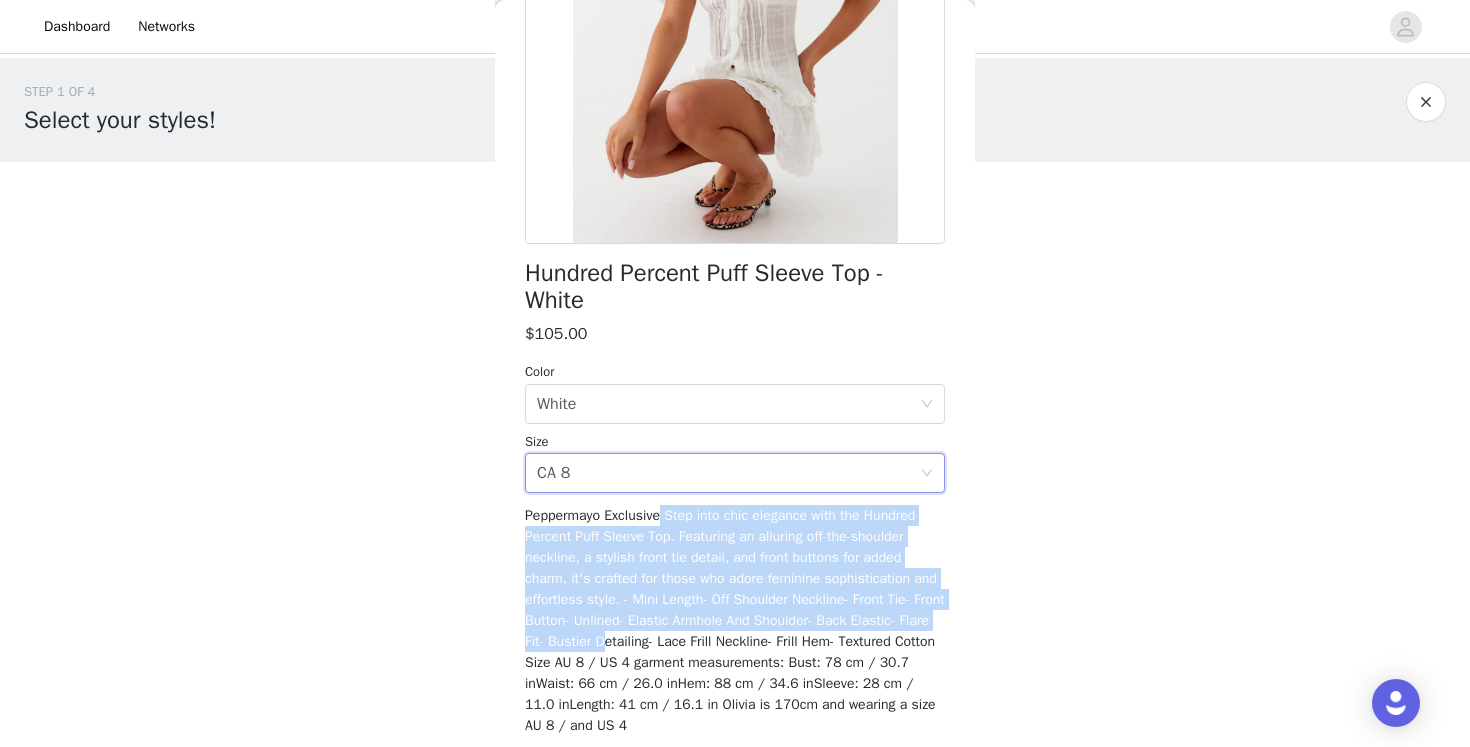scroll, scrollTop: 379, scrollLeft: 0, axis: vertical 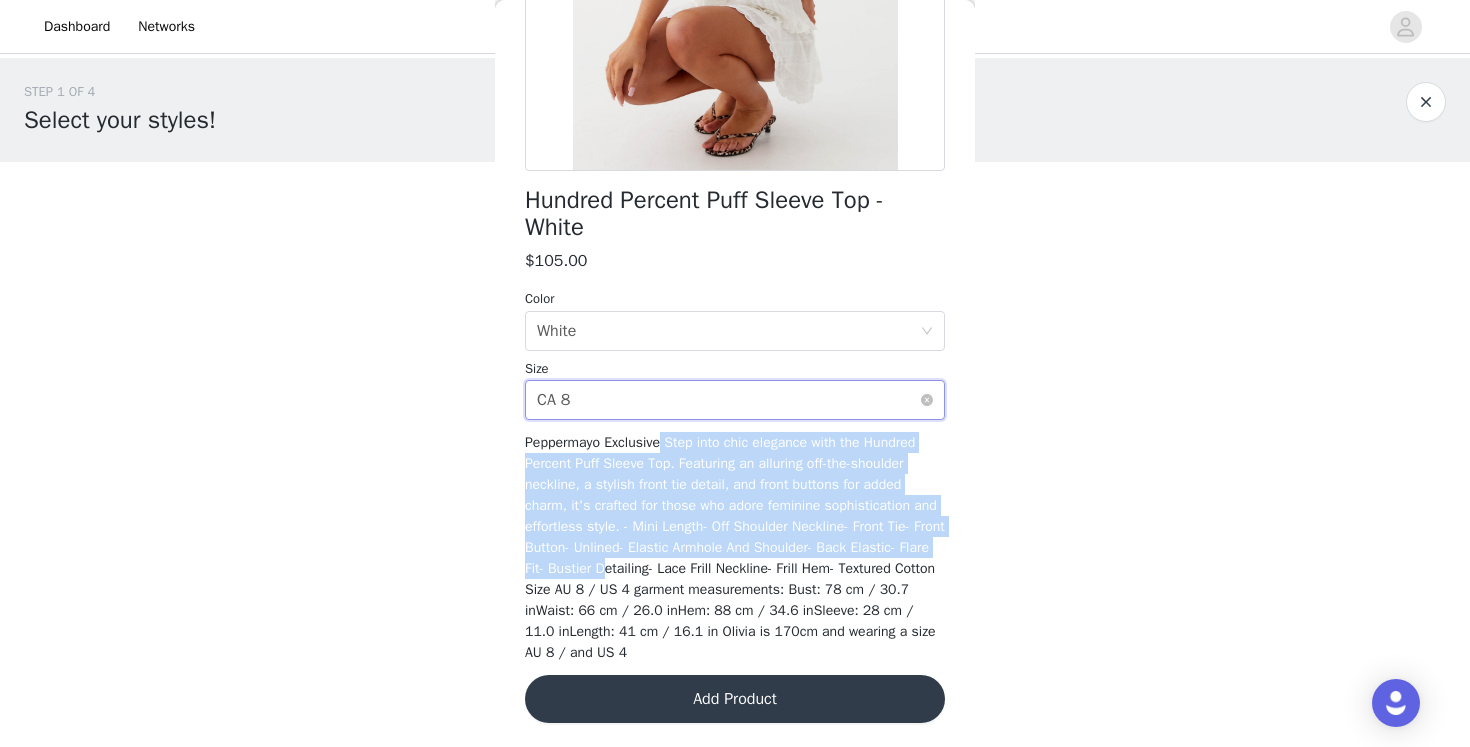 click on "CA 8" at bounding box center (553, 400) 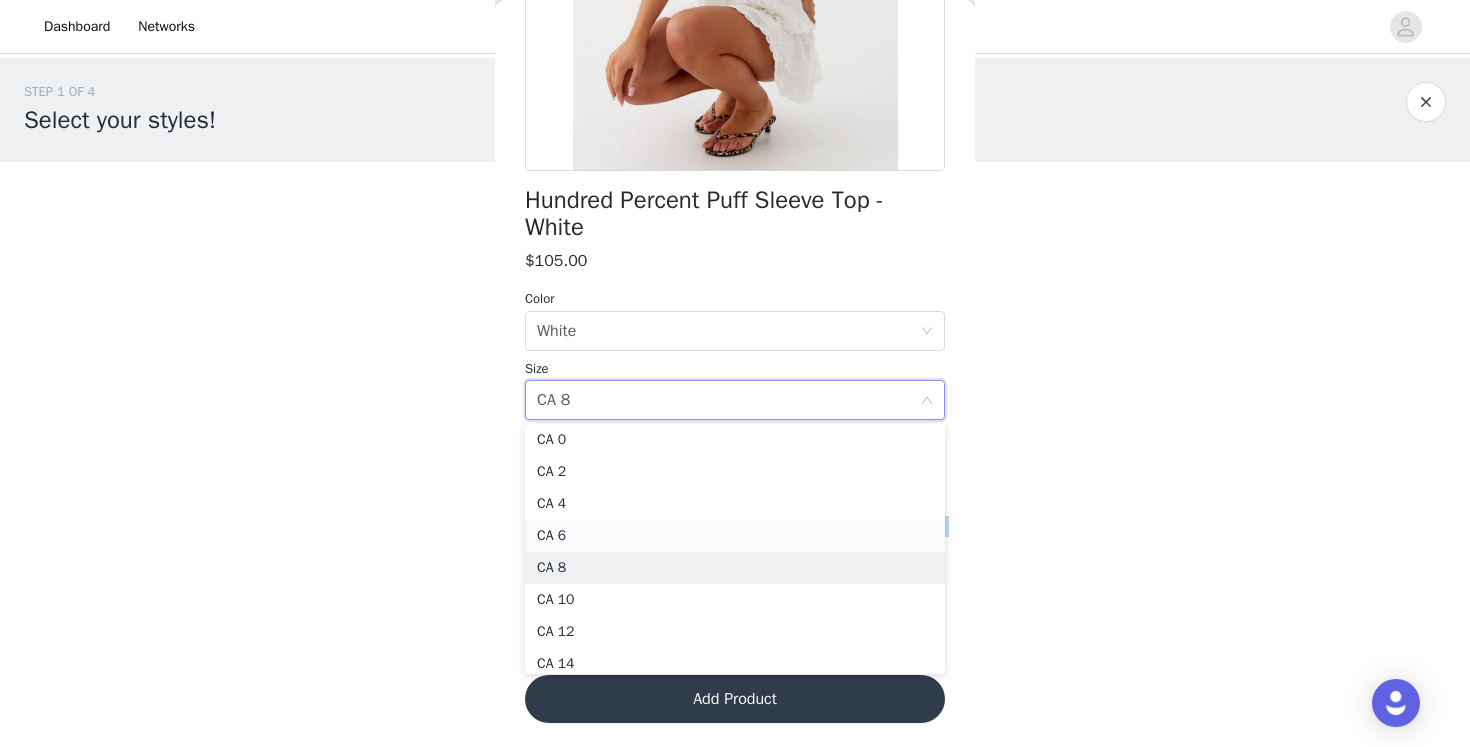 click on "CA 6" at bounding box center (735, 536) 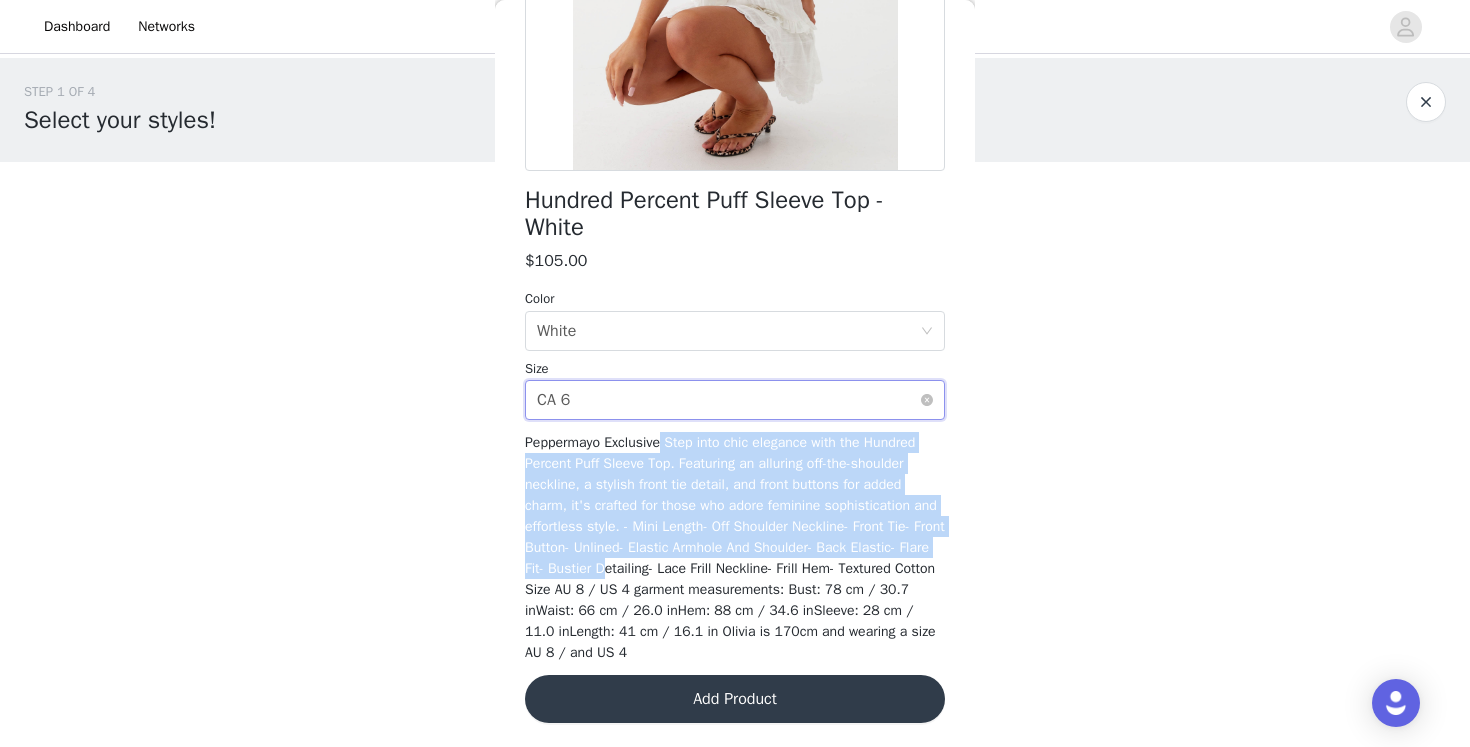 scroll, scrollTop: 378, scrollLeft: 0, axis: vertical 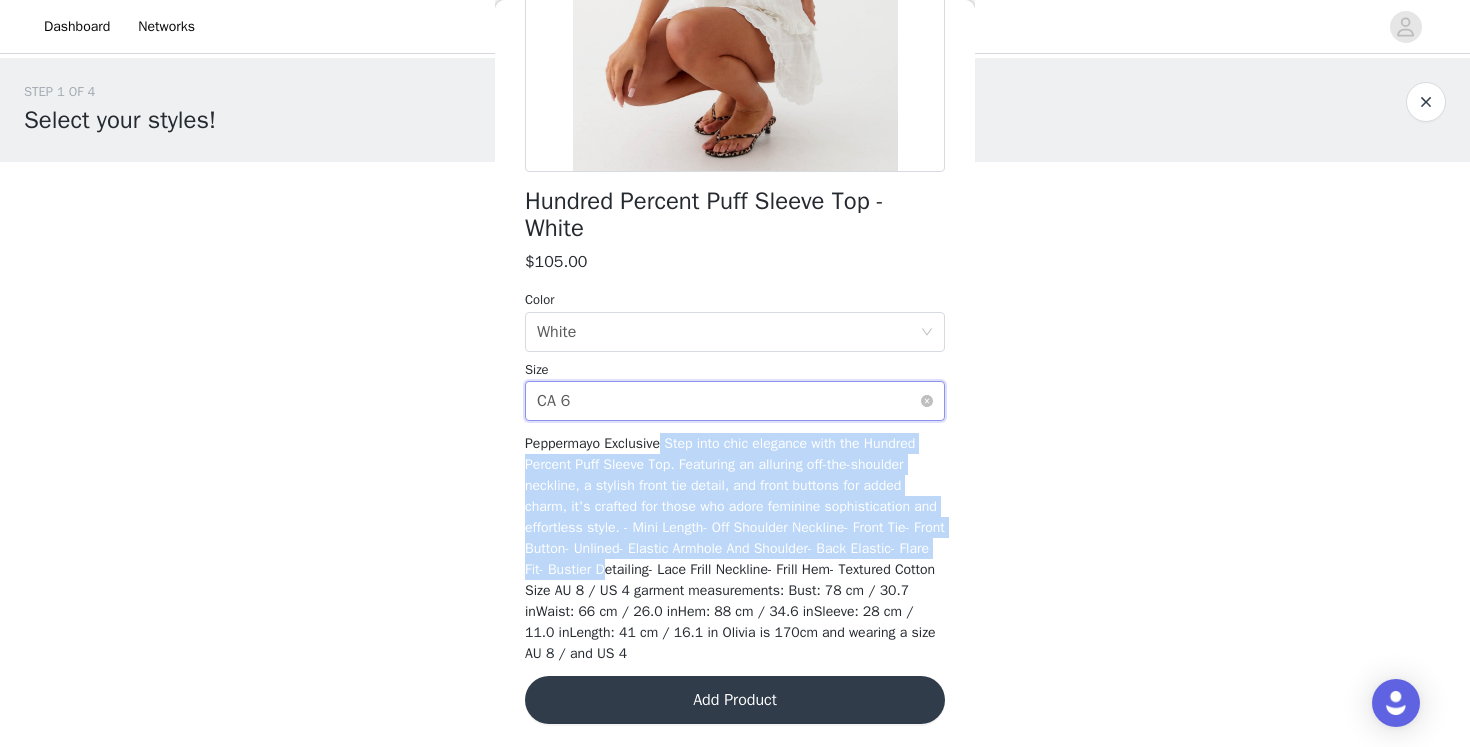 click on "Select size CA 6" at bounding box center [728, 401] 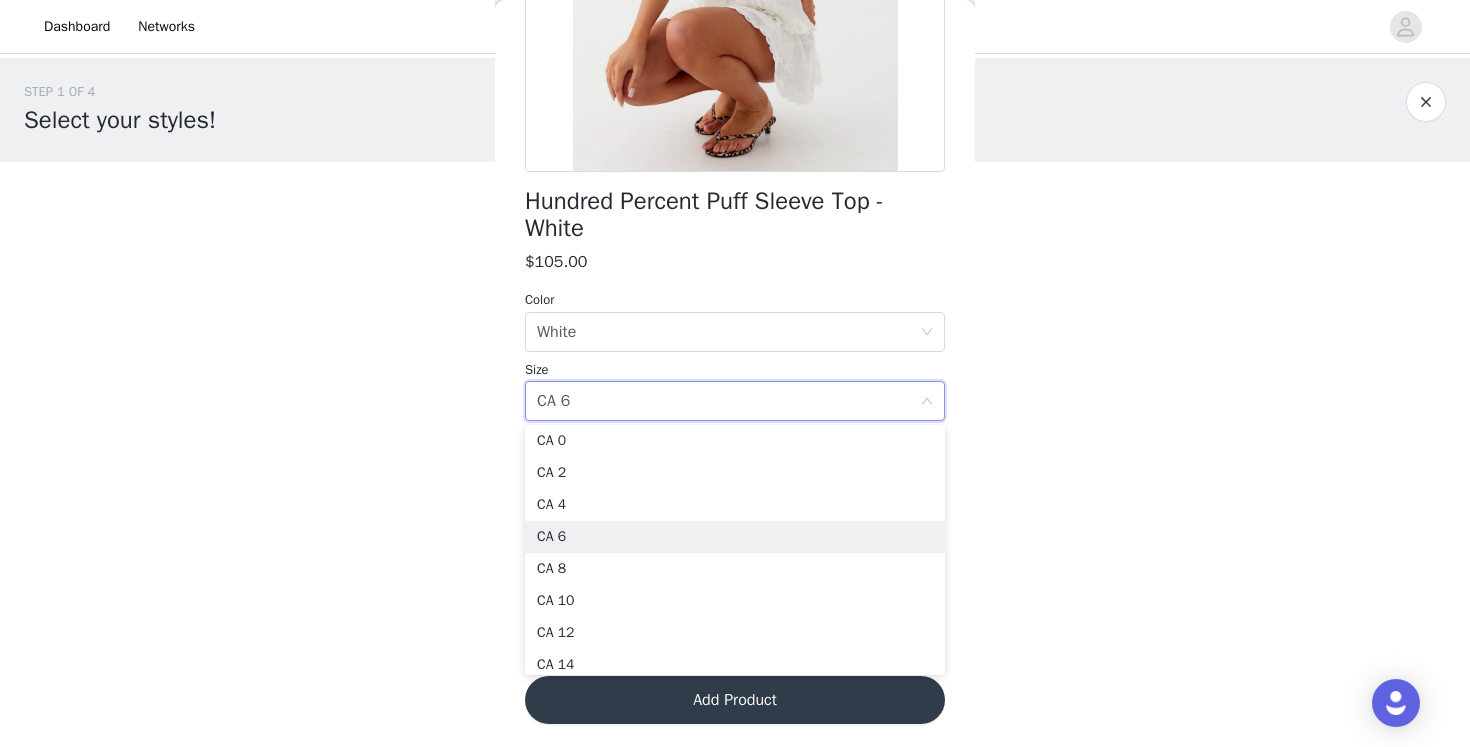 click on "Olivia is 170cm and wearing a size AU 8 / and US 4" at bounding box center (735, 288) 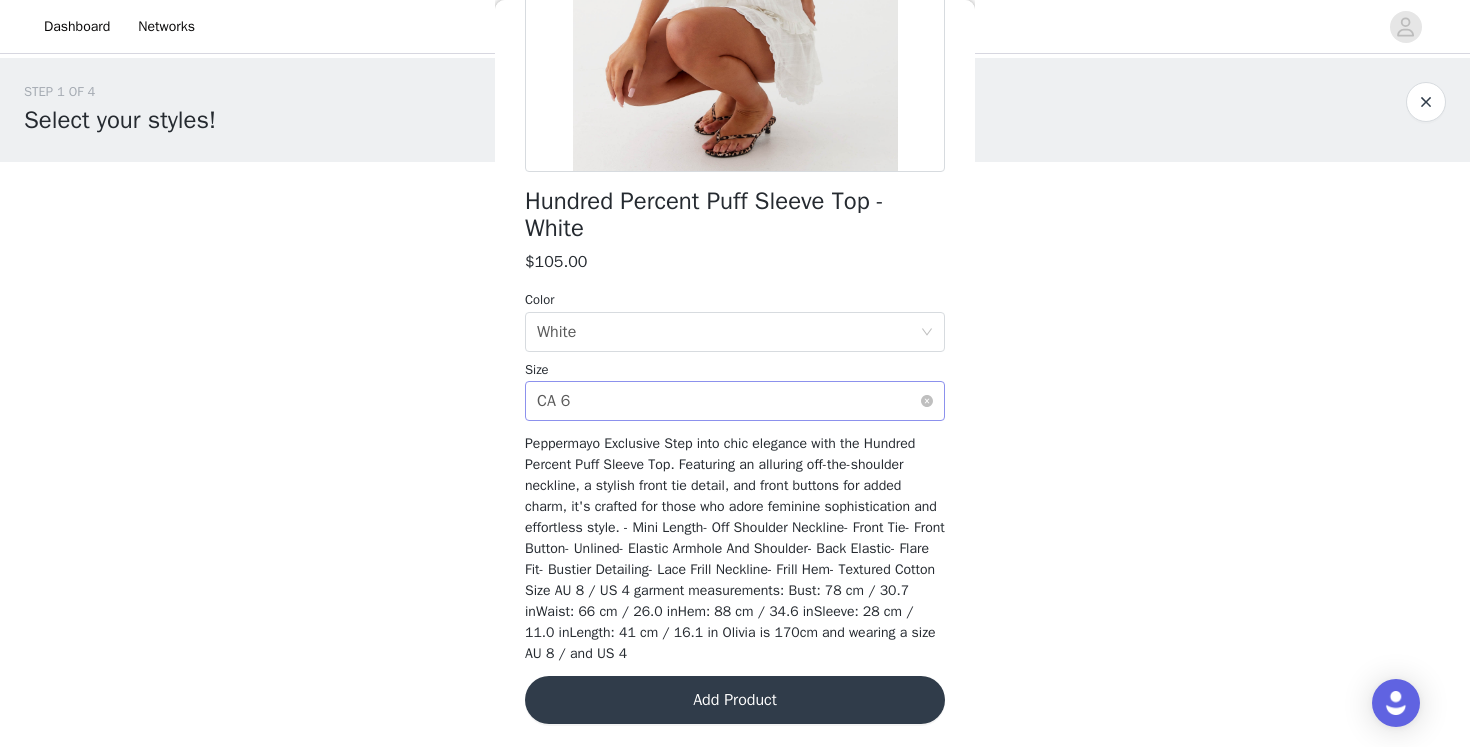 click on "Select size CA 6" at bounding box center [728, 401] 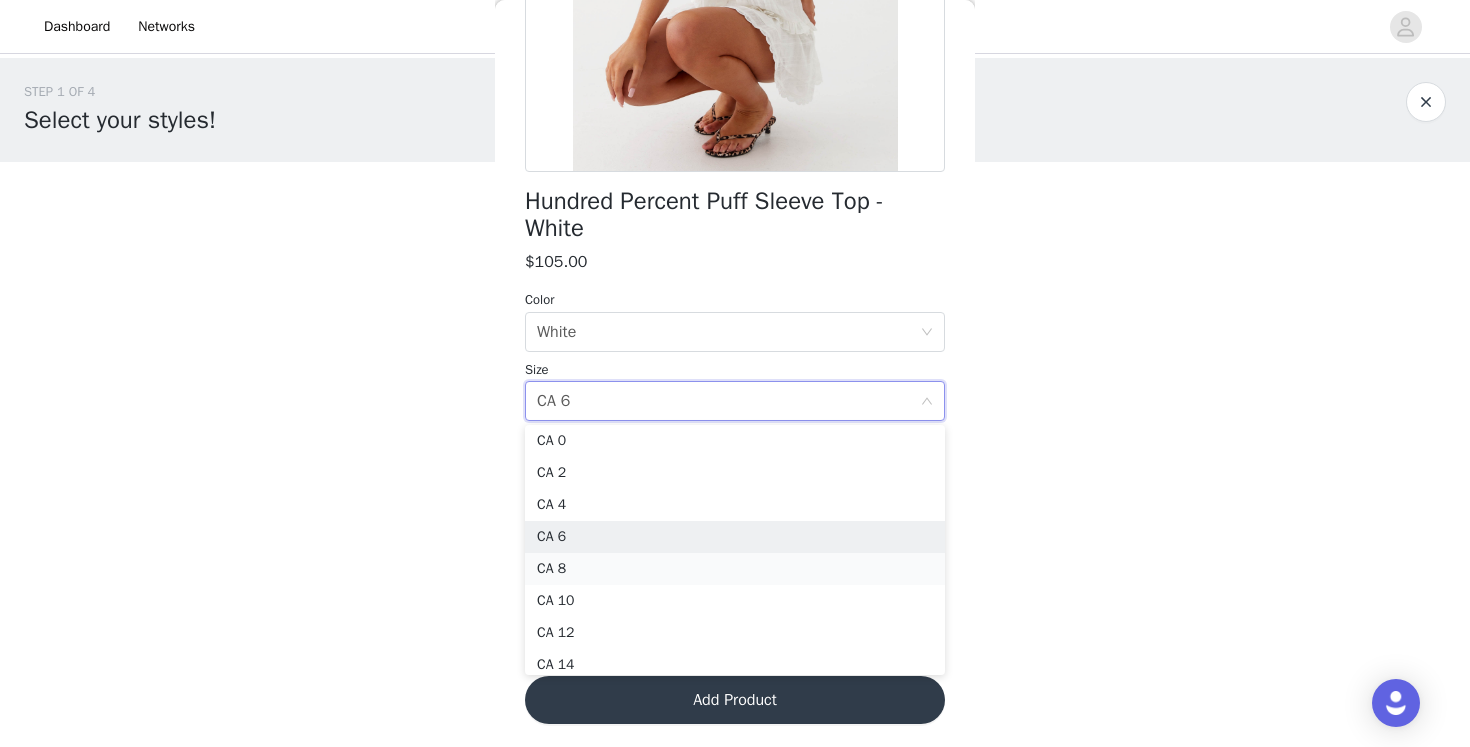 click on "CA 8" at bounding box center (735, 569) 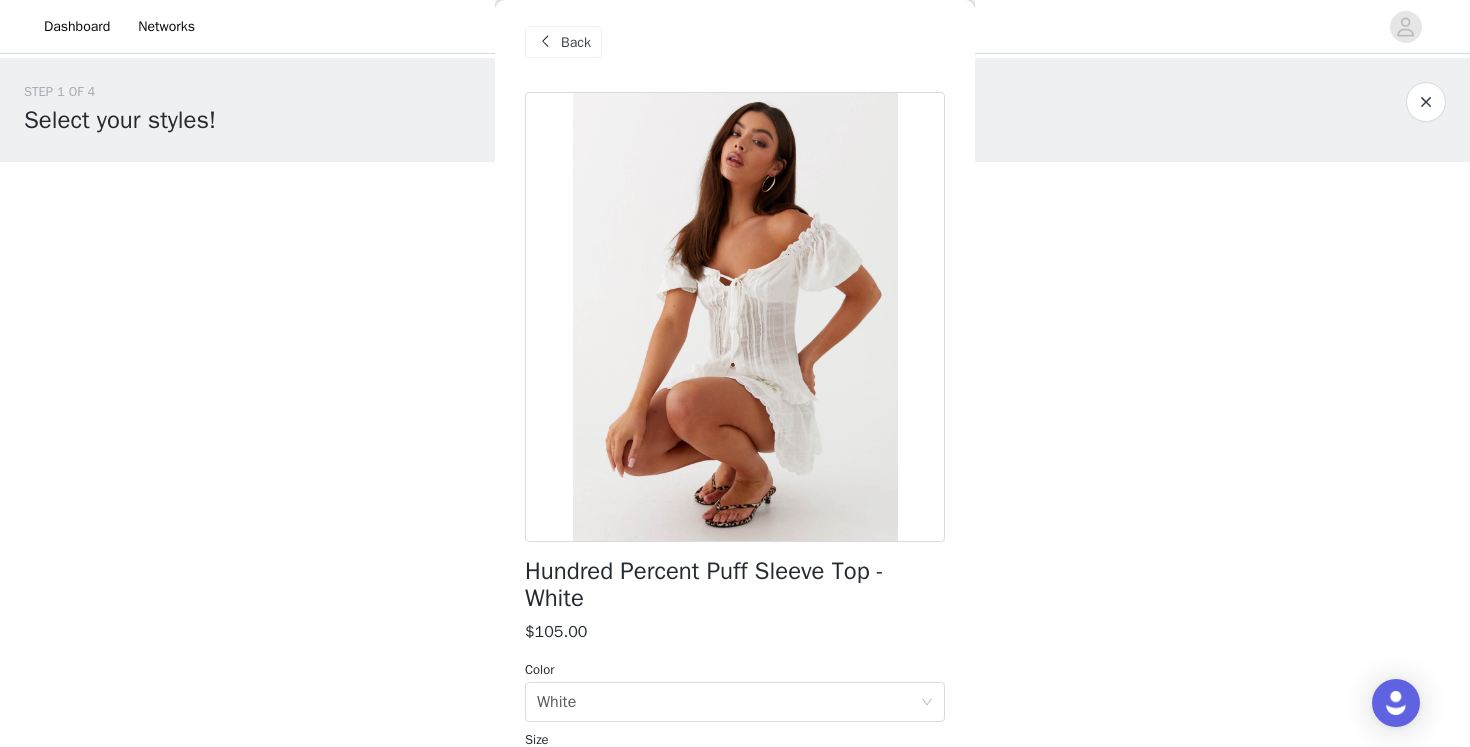 scroll, scrollTop: 379, scrollLeft: 0, axis: vertical 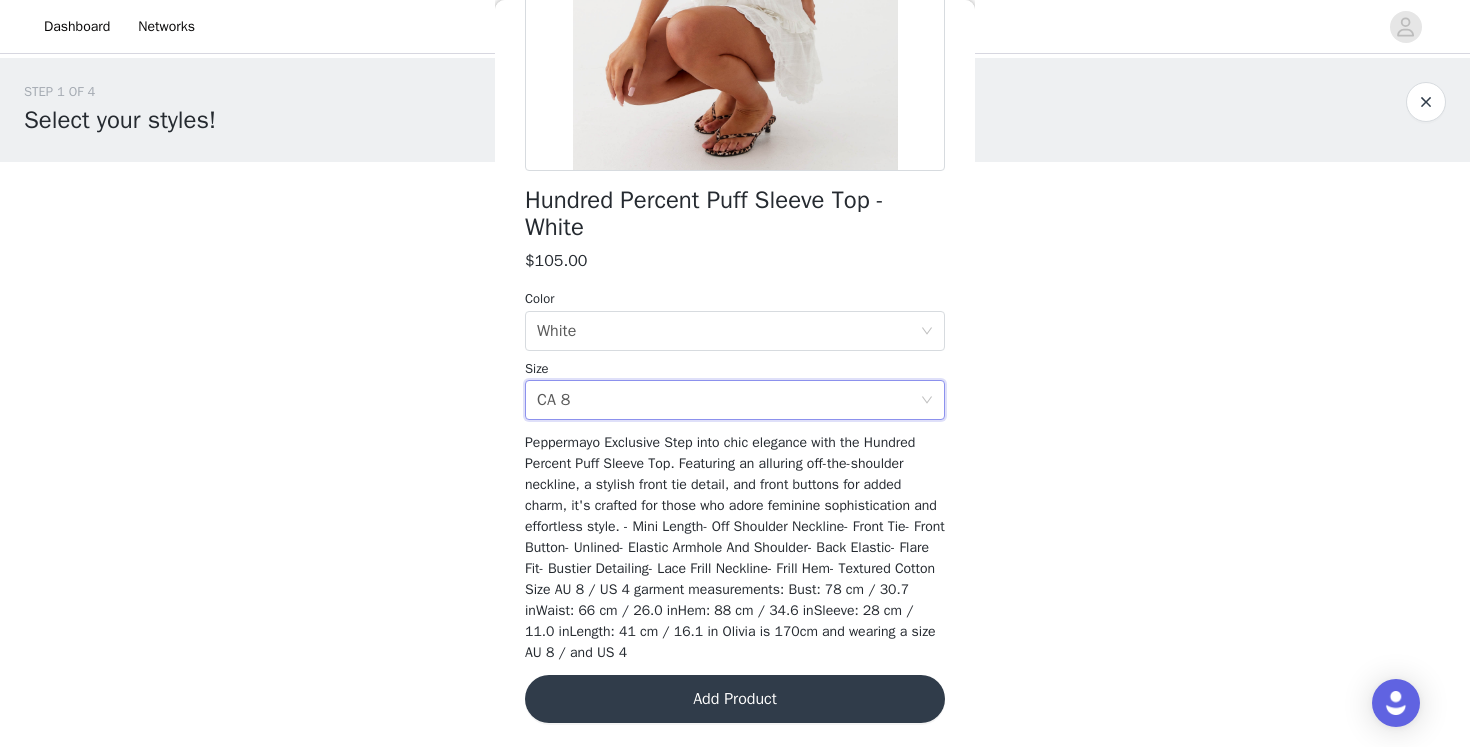 click on "Add Product" at bounding box center [735, 699] 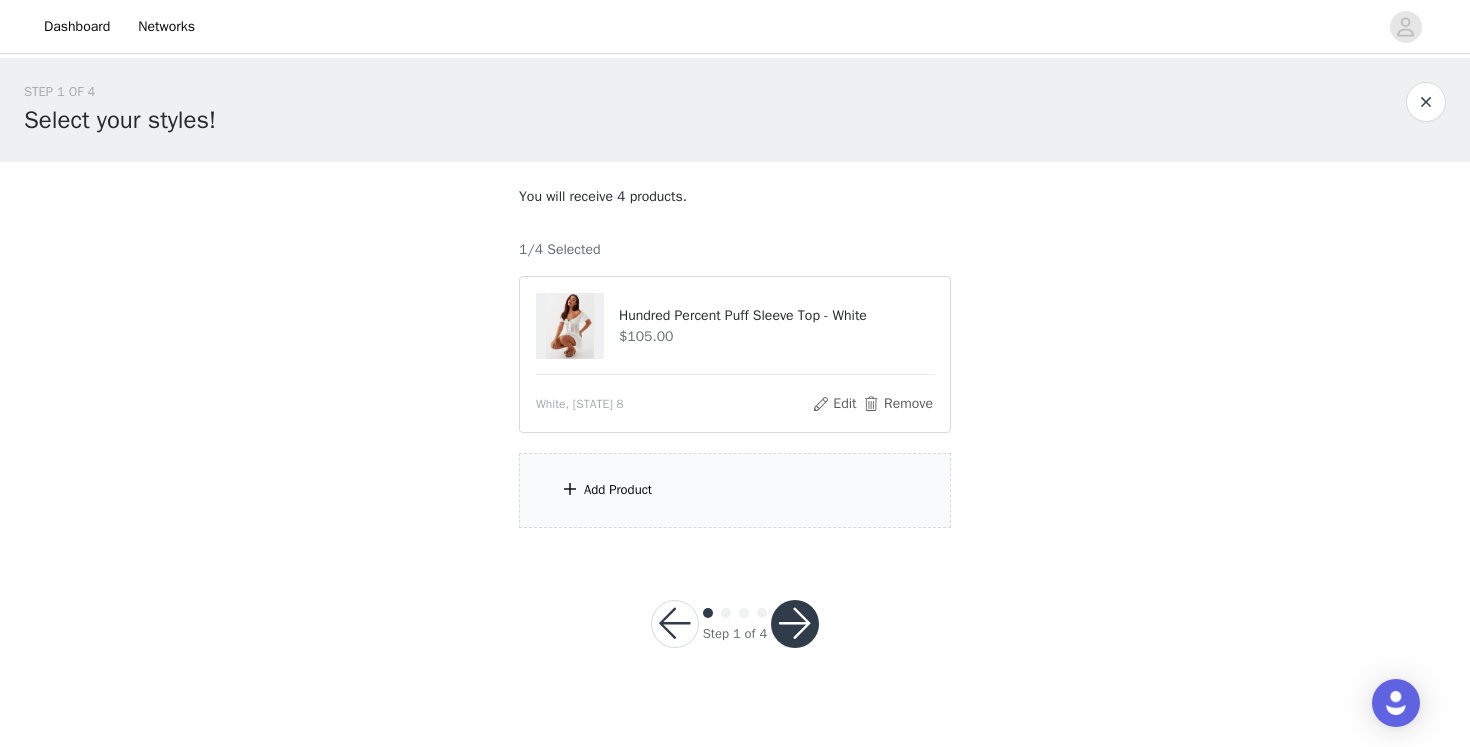 click on "Add Product" at bounding box center [618, 490] 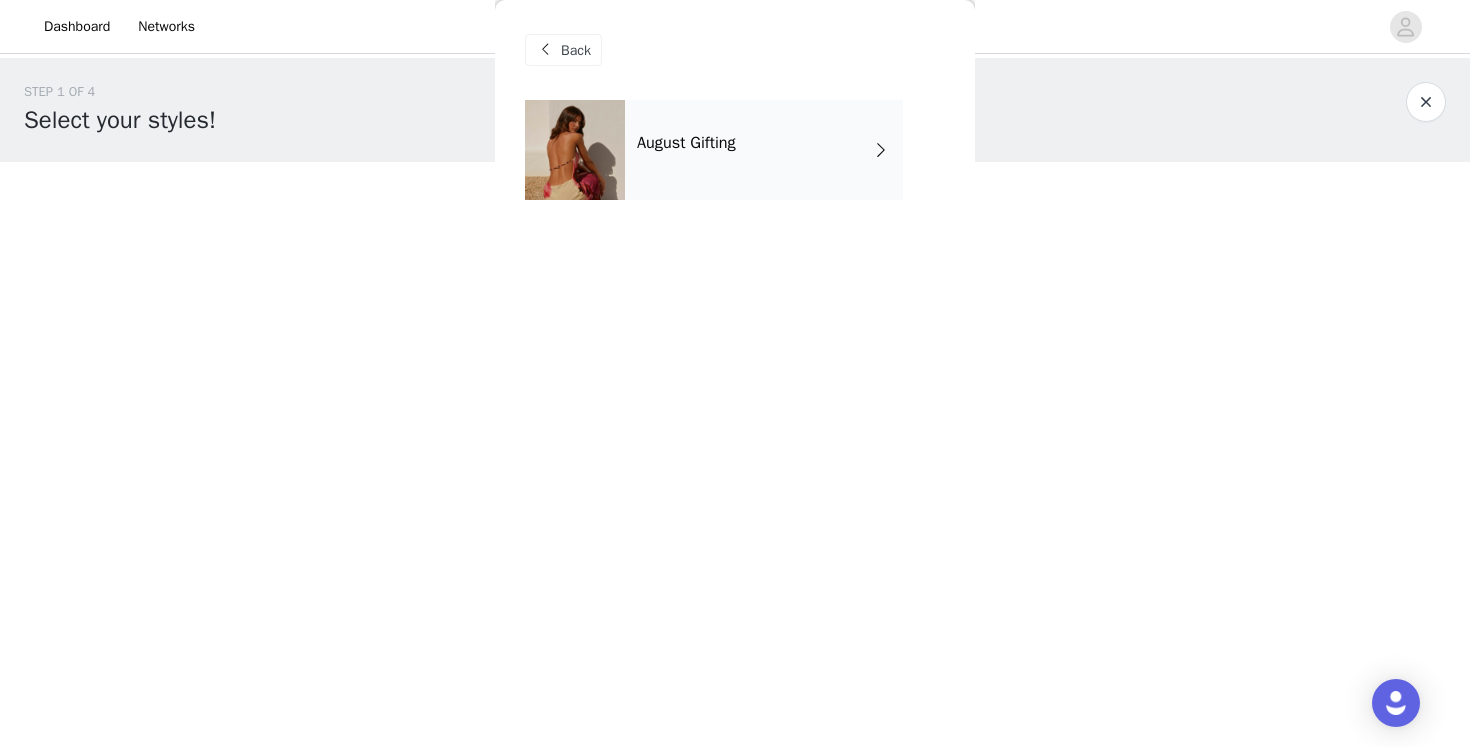 click at bounding box center (575, 150) 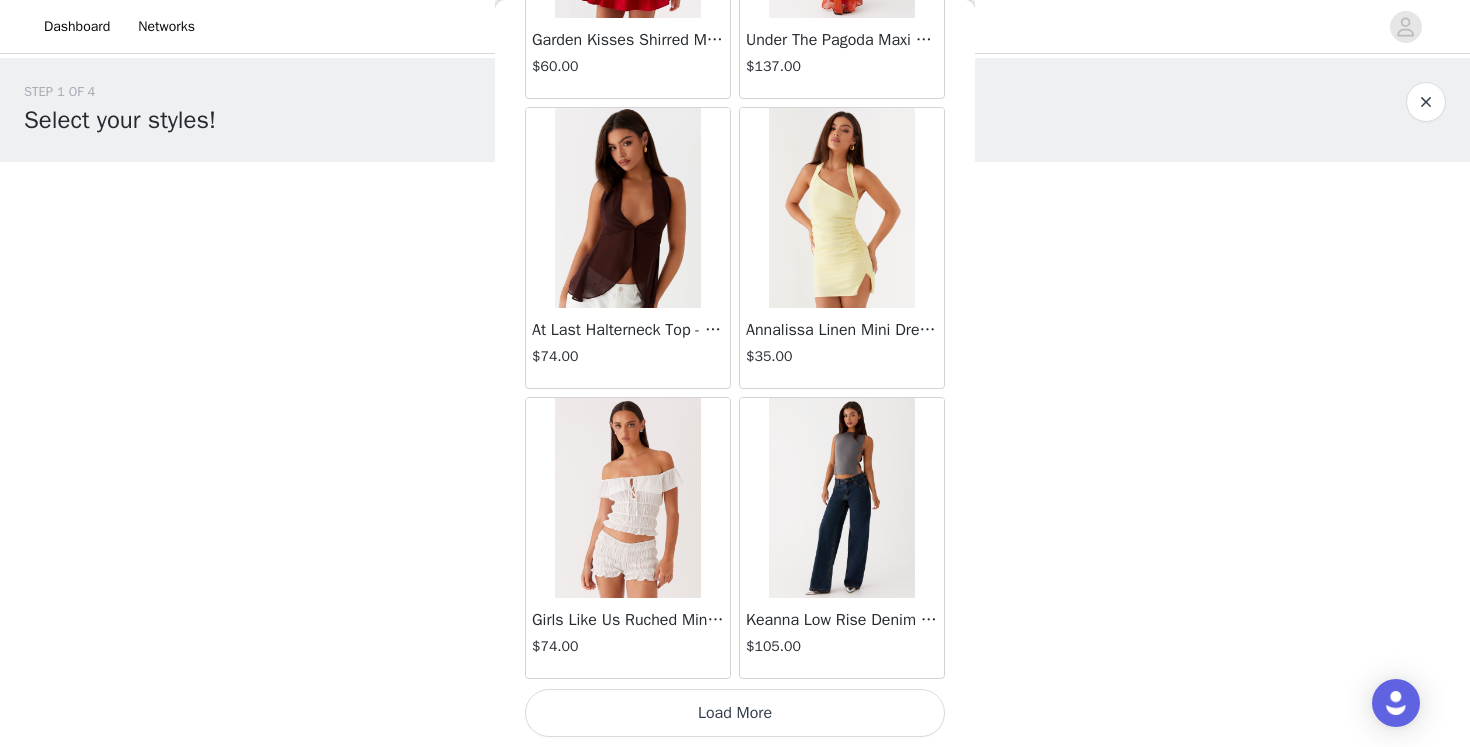 scroll, scrollTop: 2312, scrollLeft: 0, axis: vertical 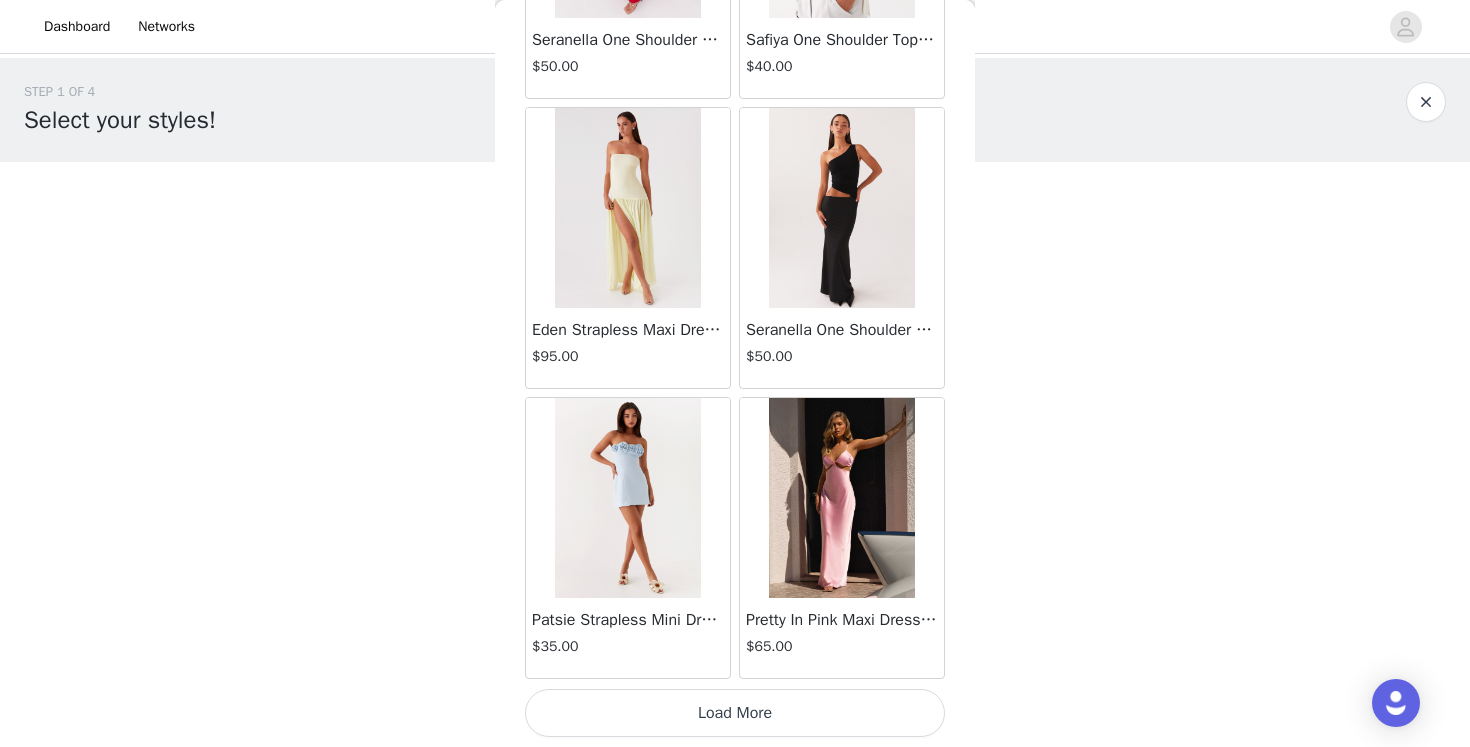 click on "Load More" at bounding box center (735, 713) 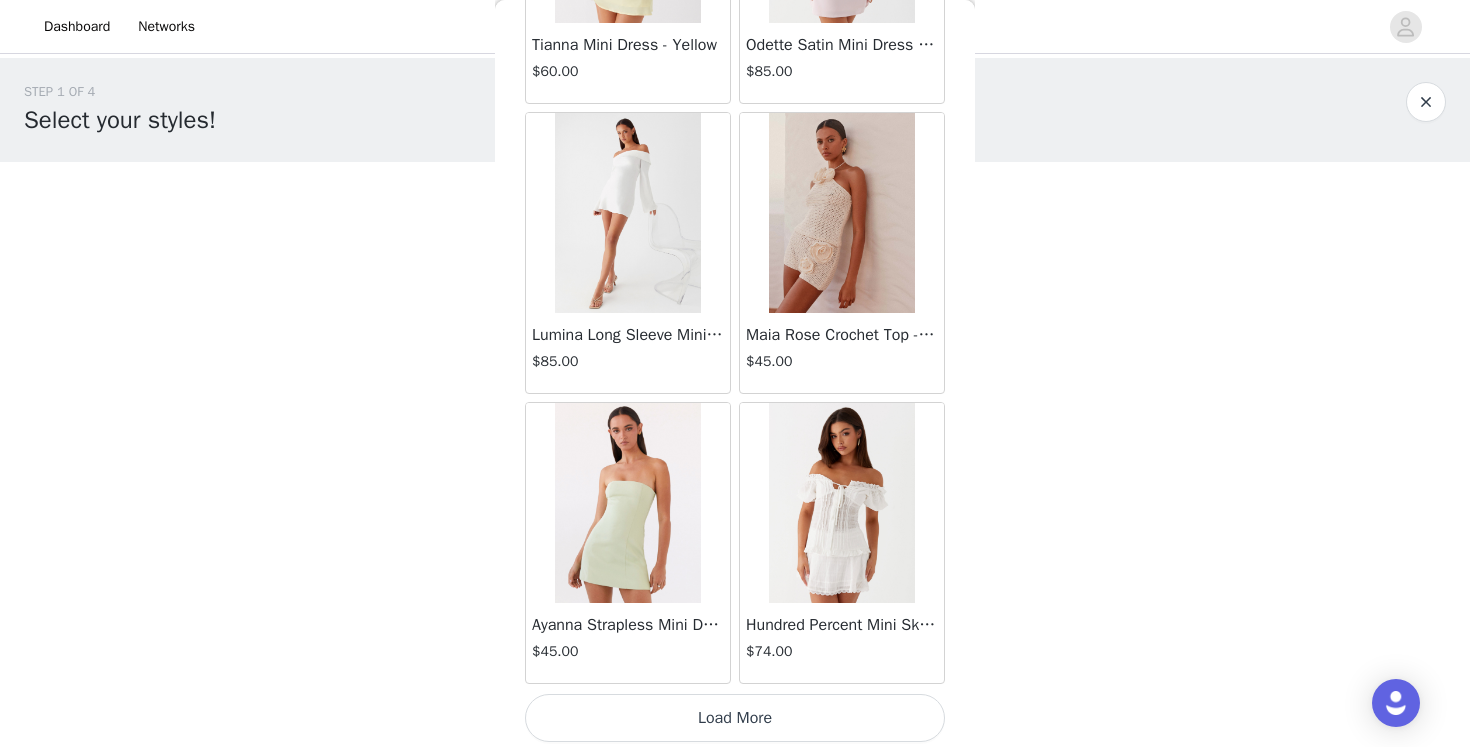 scroll, scrollTop: 8113, scrollLeft: 0, axis: vertical 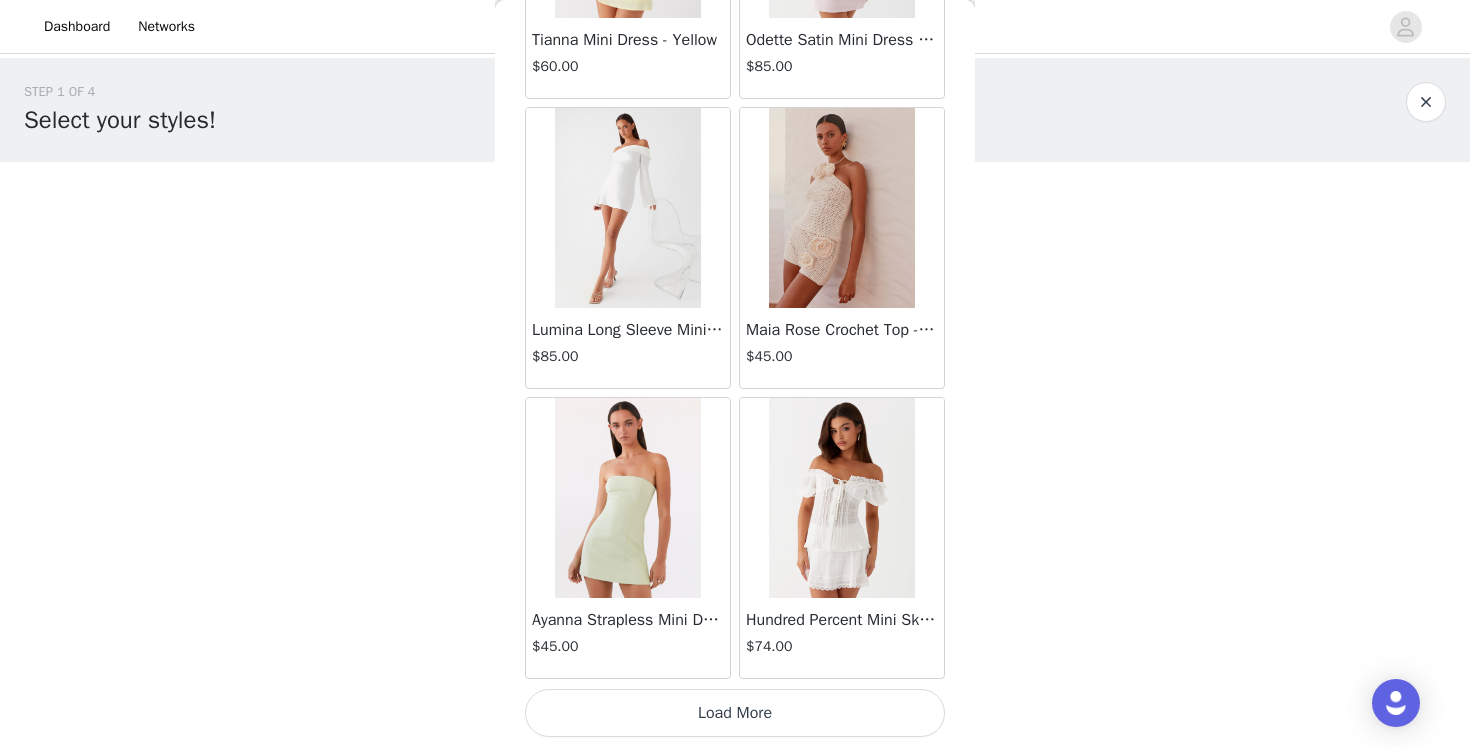 click on "Load More" at bounding box center (735, 713) 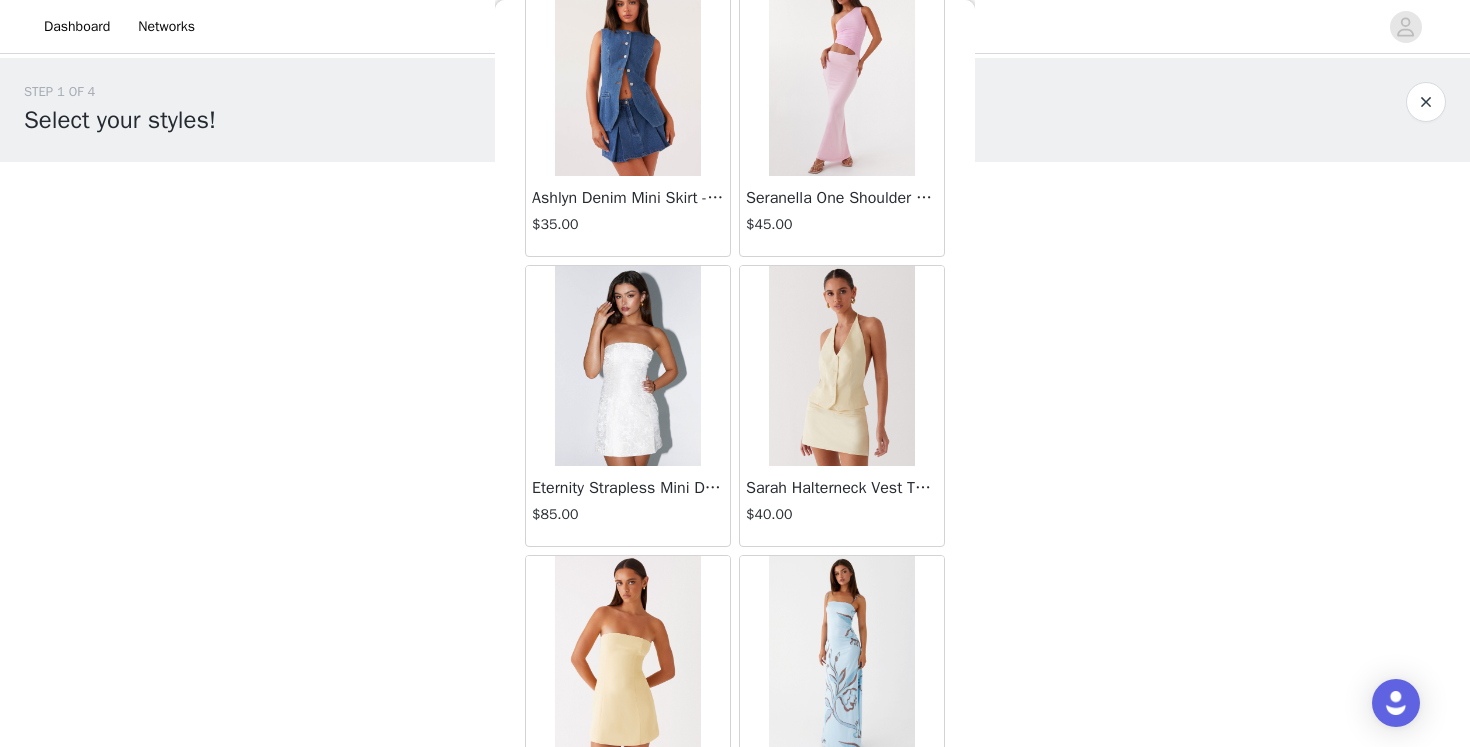 scroll, scrollTop: 11013, scrollLeft: 0, axis: vertical 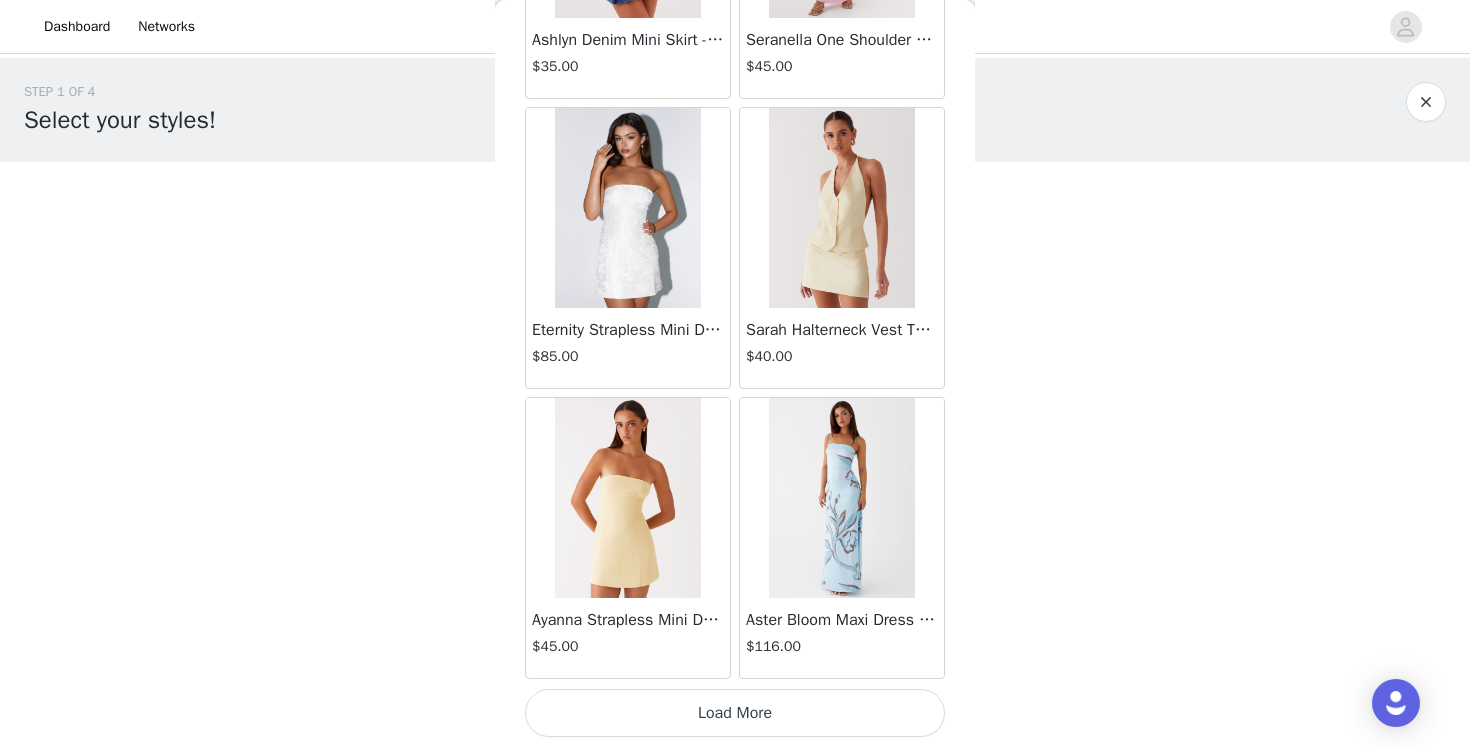 click on "Load More" at bounding box center (735, 713) 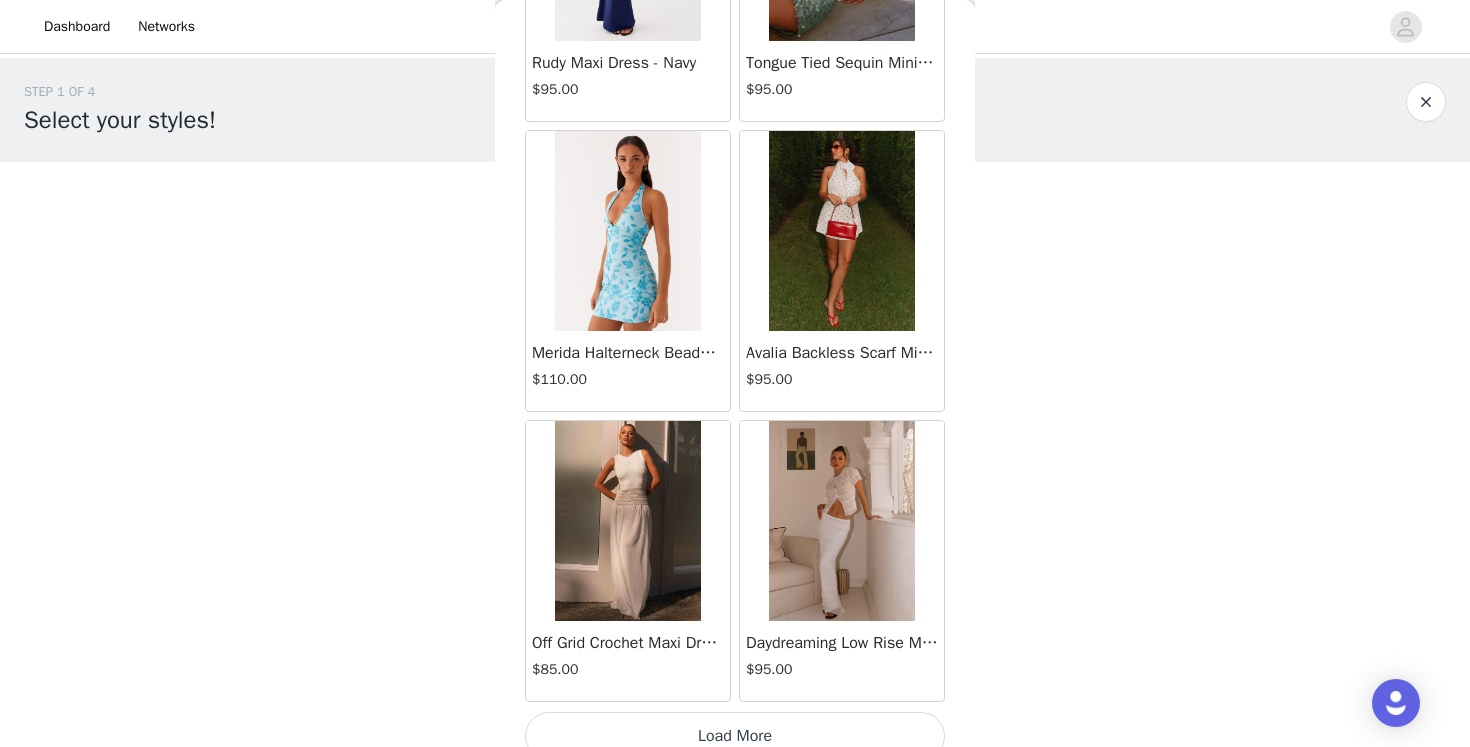 scroll, scrollTop: 13913, scrollLeft: 0, axis: vertical 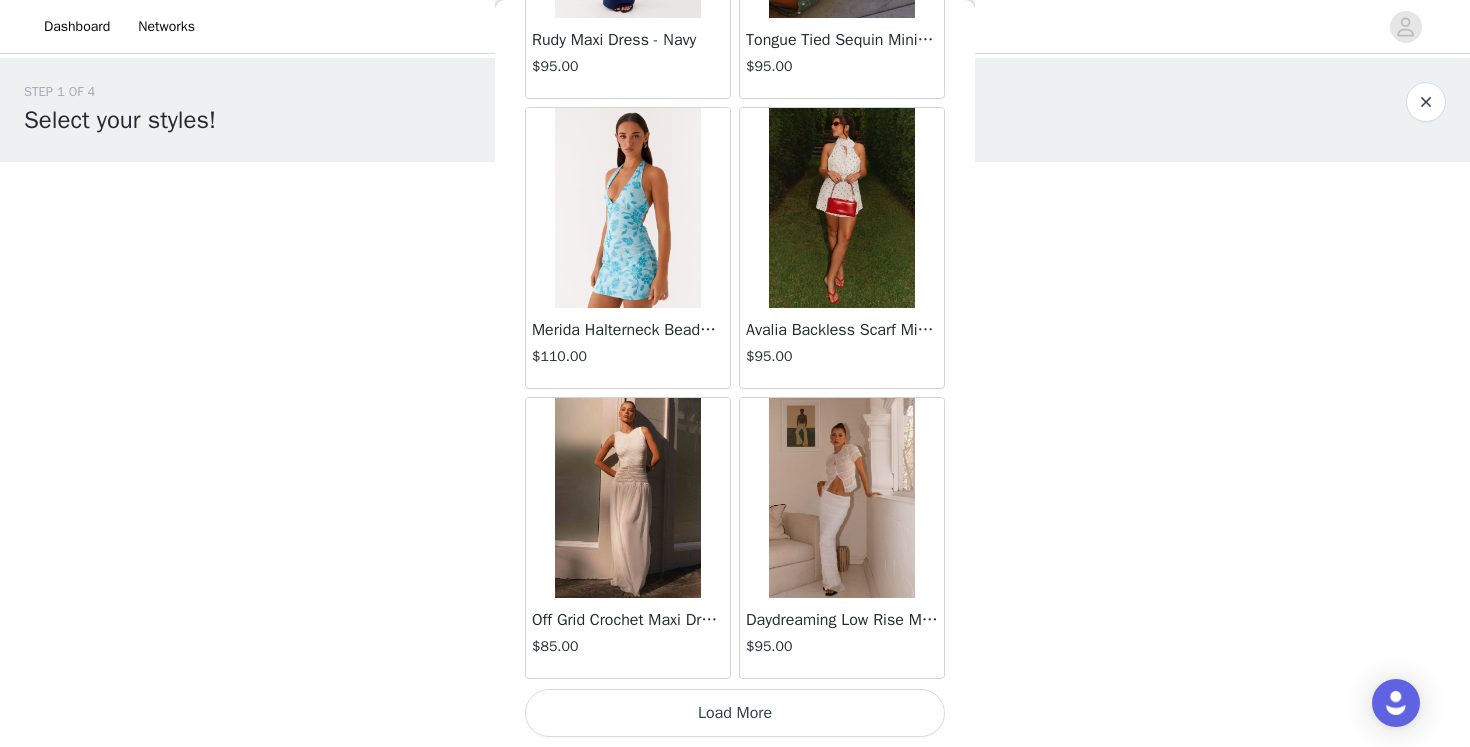 click on "Load More" at bounding box center (735, 713) 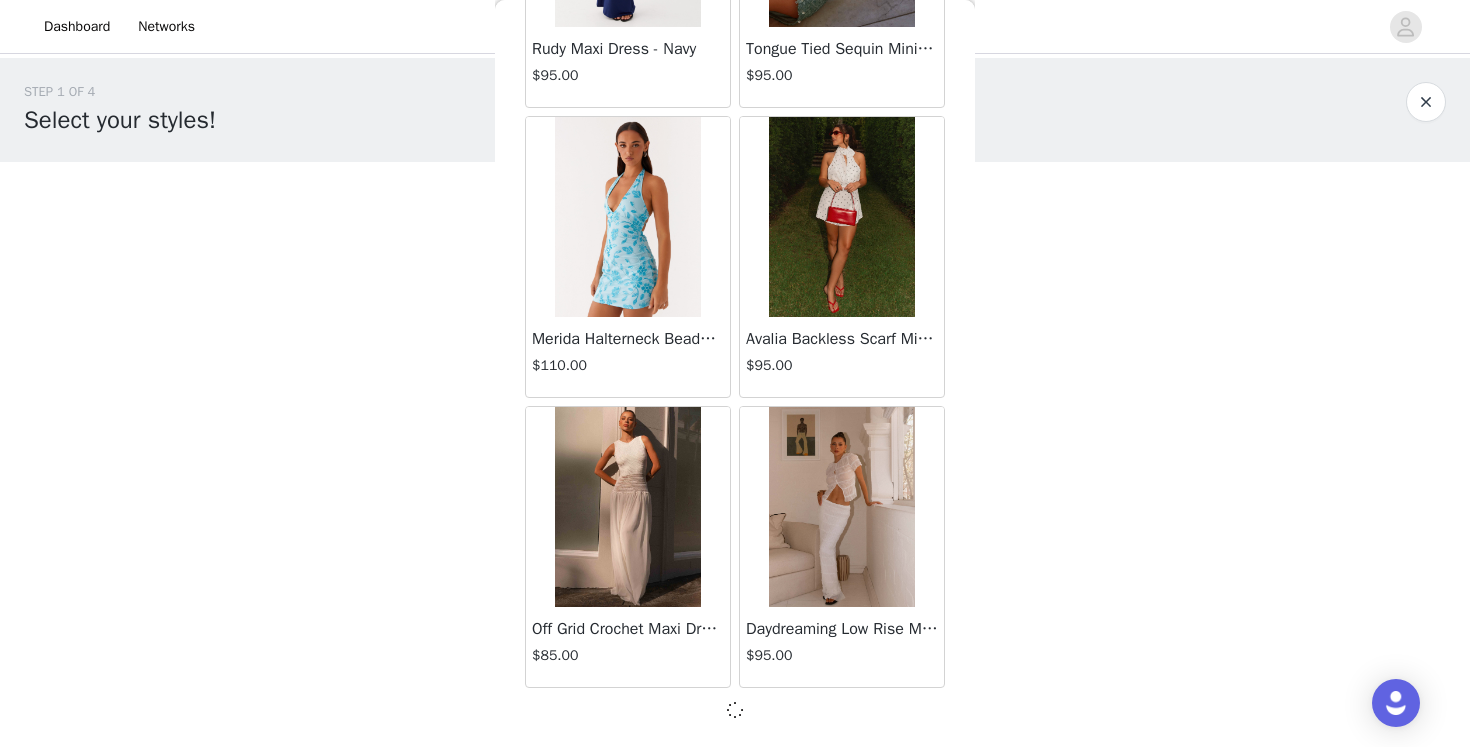 scroll, scrollTop: 13904, scrollLeft: 0, axis: vertical 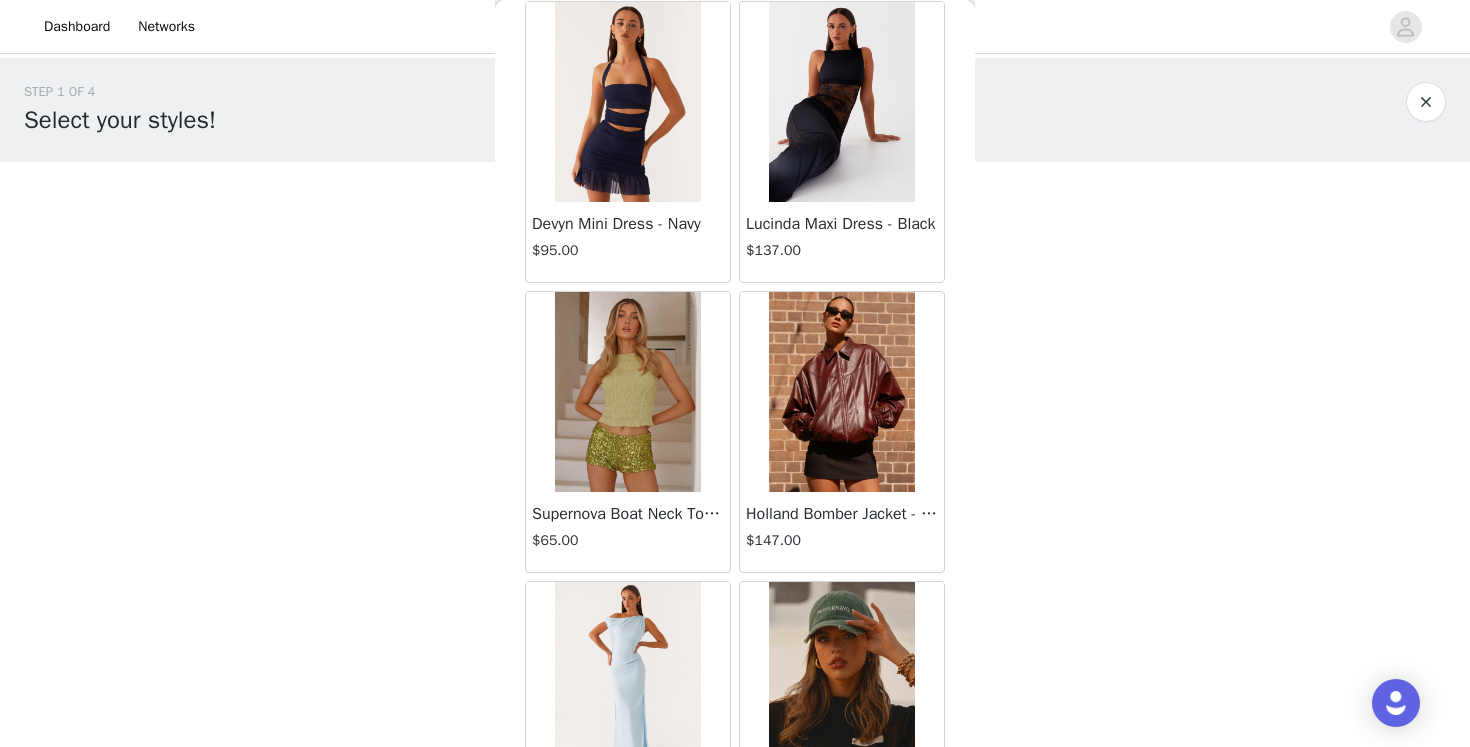 click at bounding box center [841, 392] 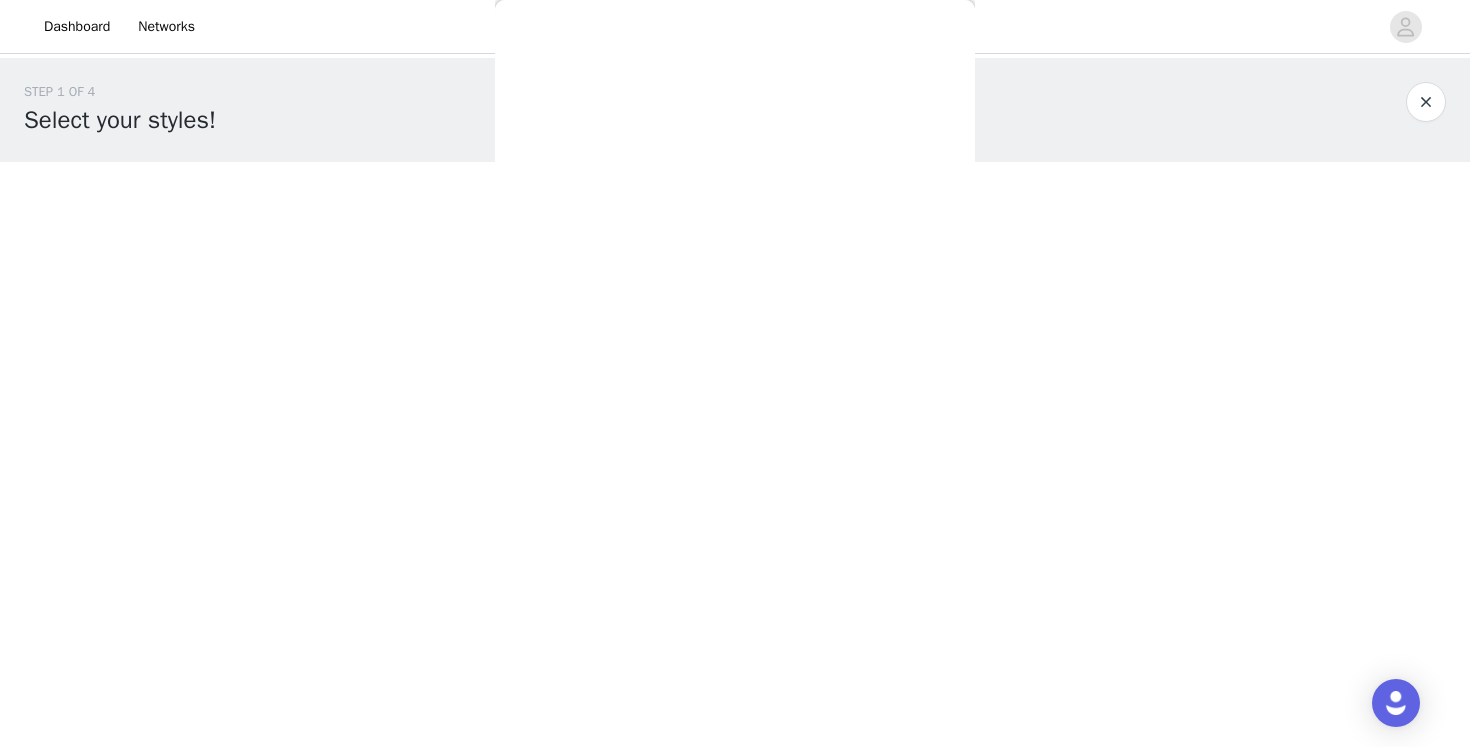 scroll, scrollTop: 331, scrollLeft: 0, axis: vertical 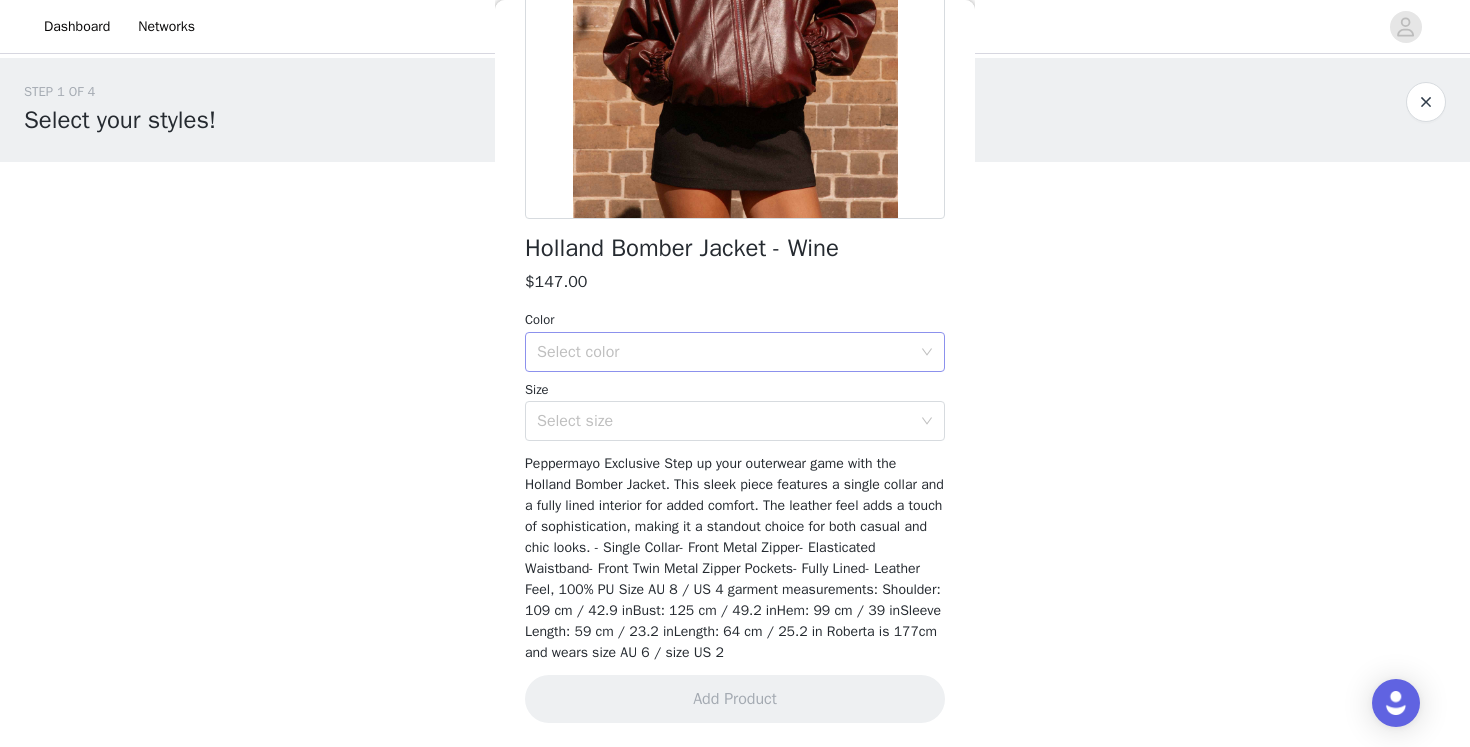 click on "Select color" at bounding box center [728, 352] 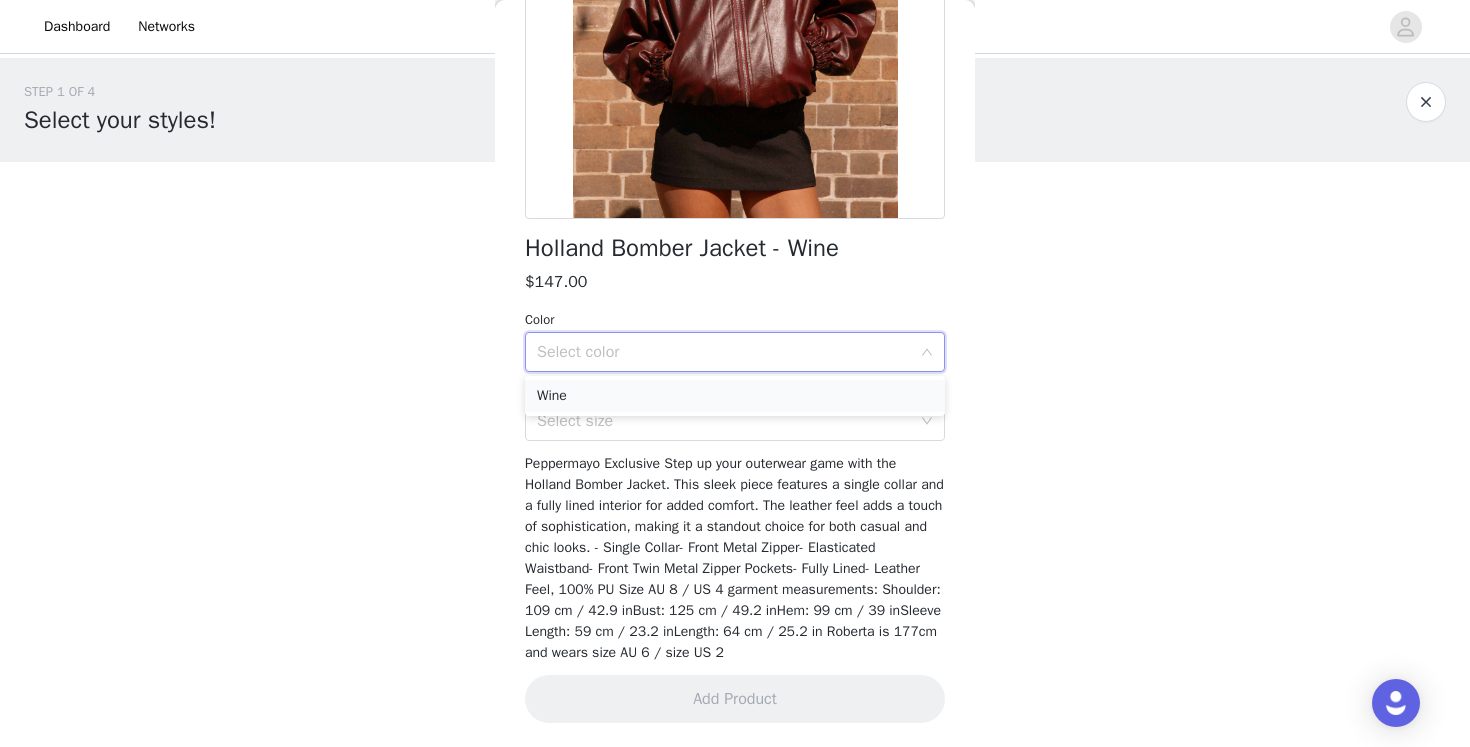 click on "Wine" at bounding box center [735, 396] 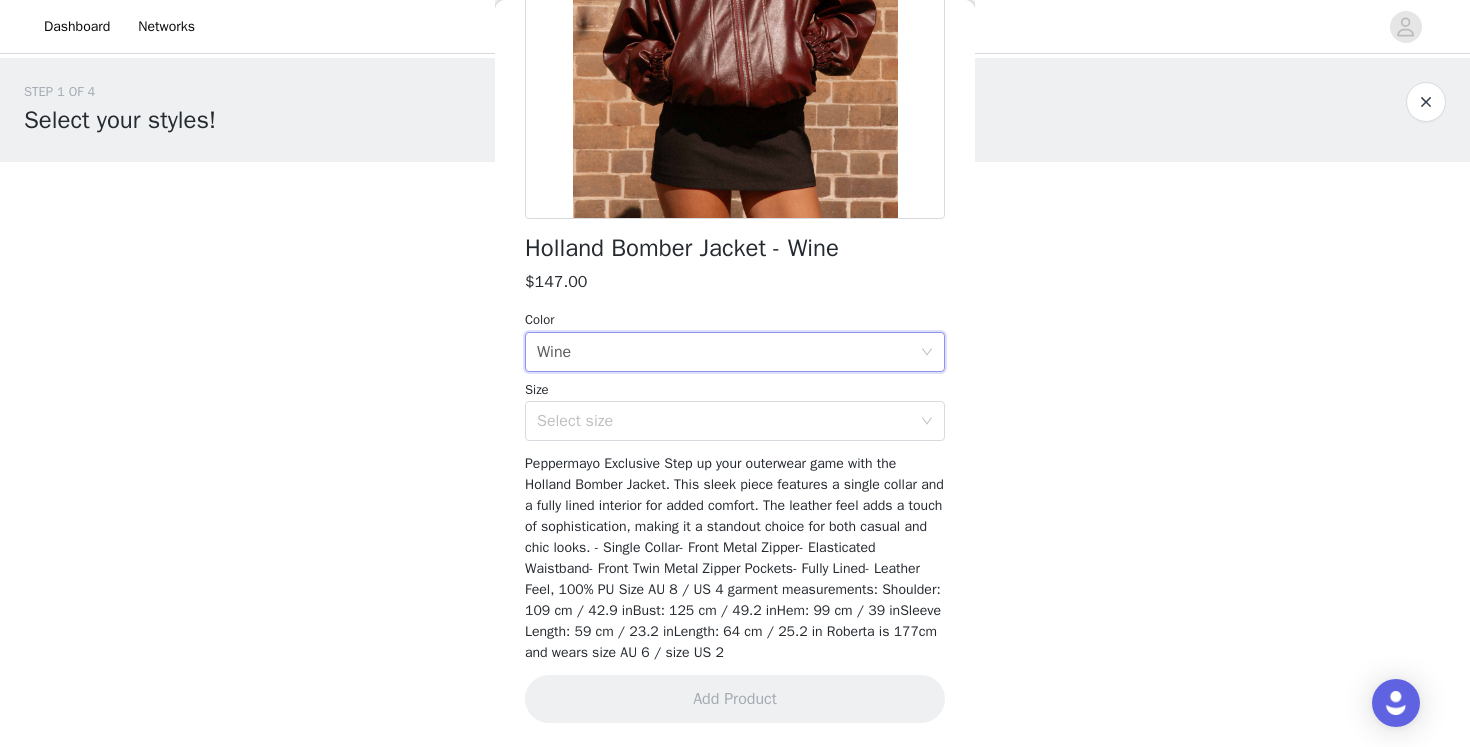 click on "Roberta is 177cm and wears size AU 6 / size US 2" at bounding box center (735, 258) 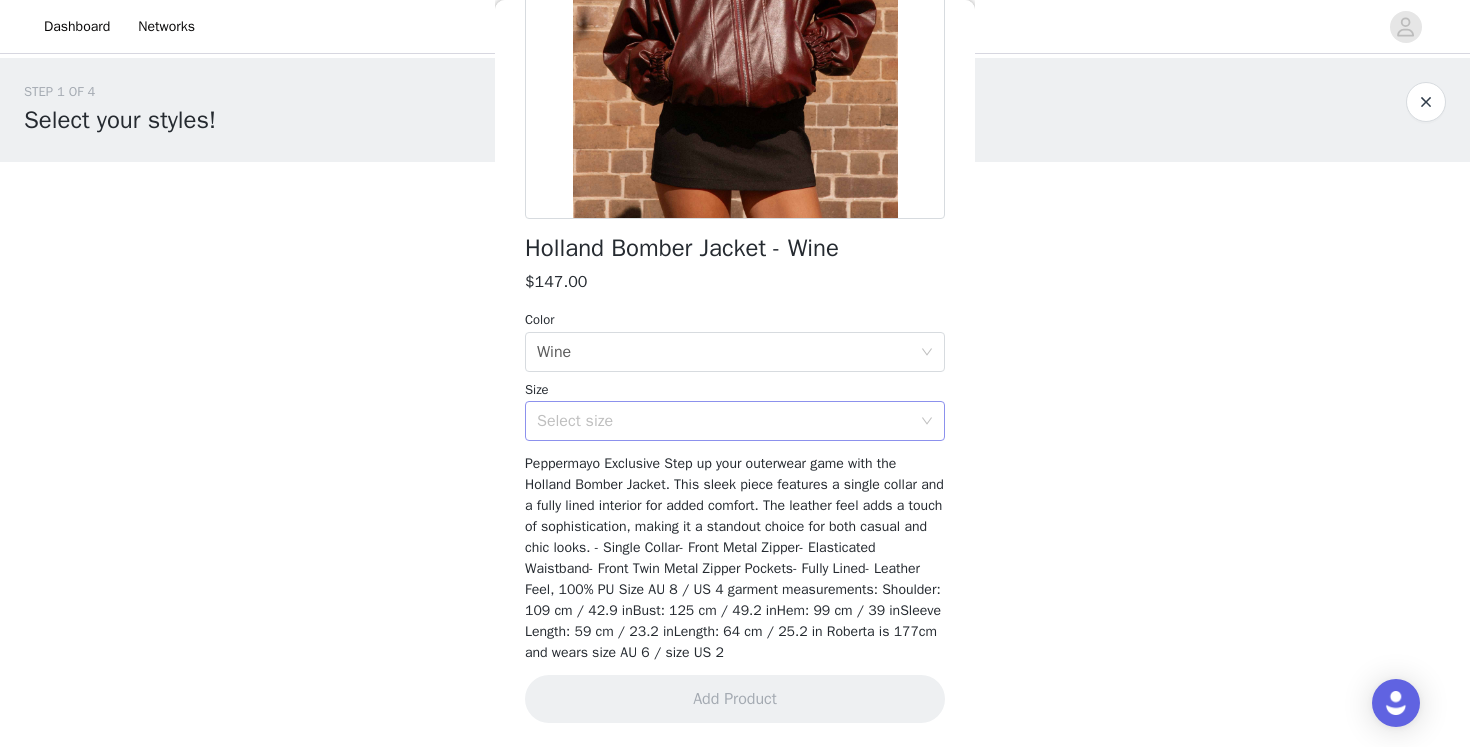click on "Select size" at bounding box center [724, 421] 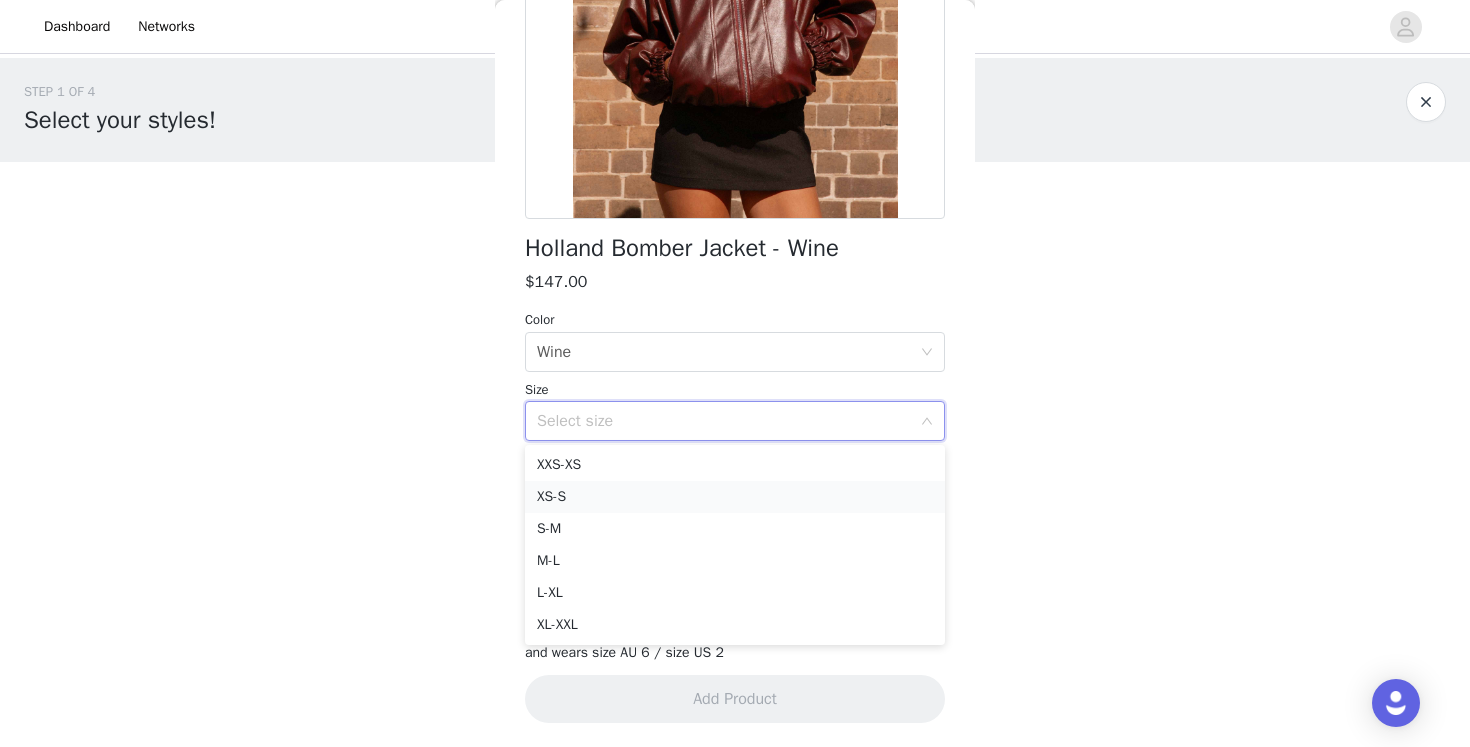 click on "XS-S" at bounding box center [735, 497] 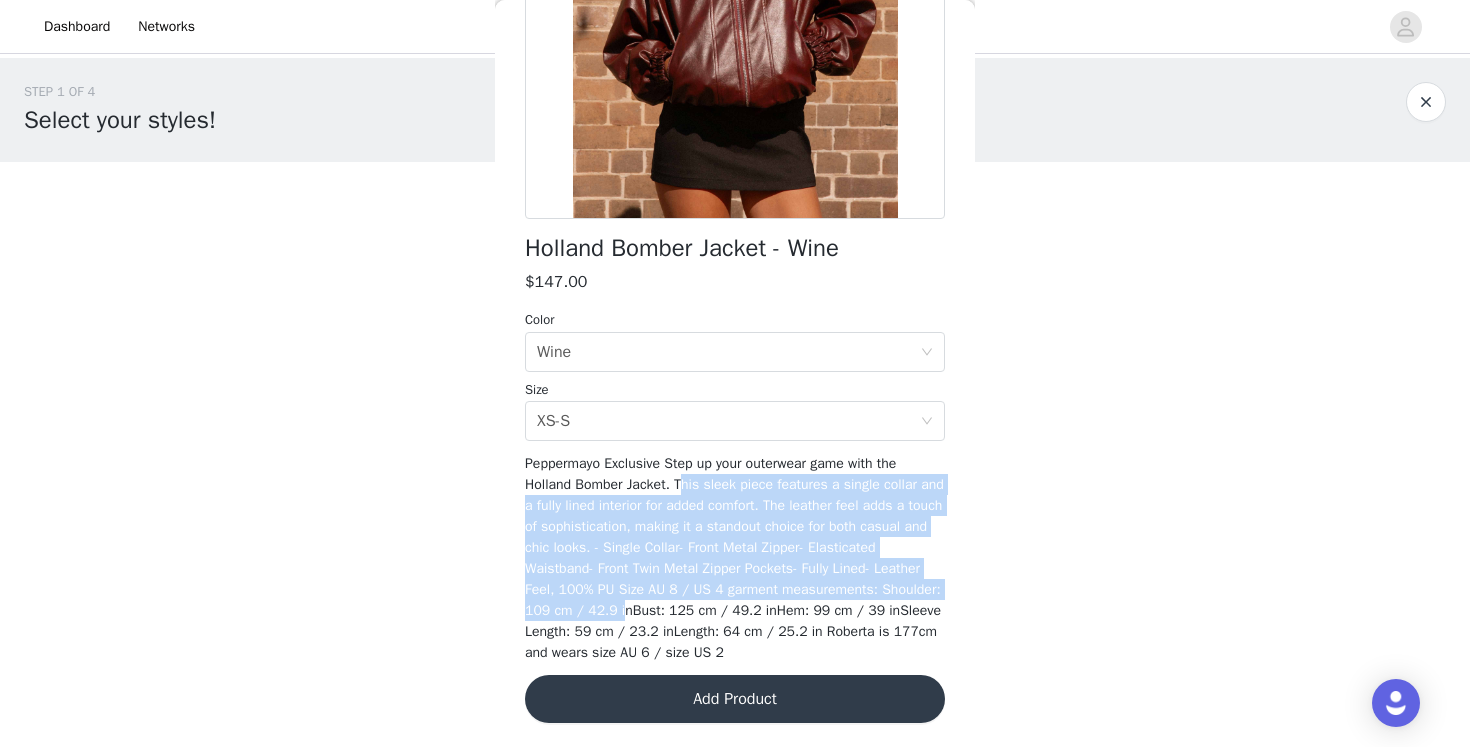 drag, startPoint x: 688, startPoint y: 476, endPoint x: 791, endPoint y: 603, distance: 163.51758 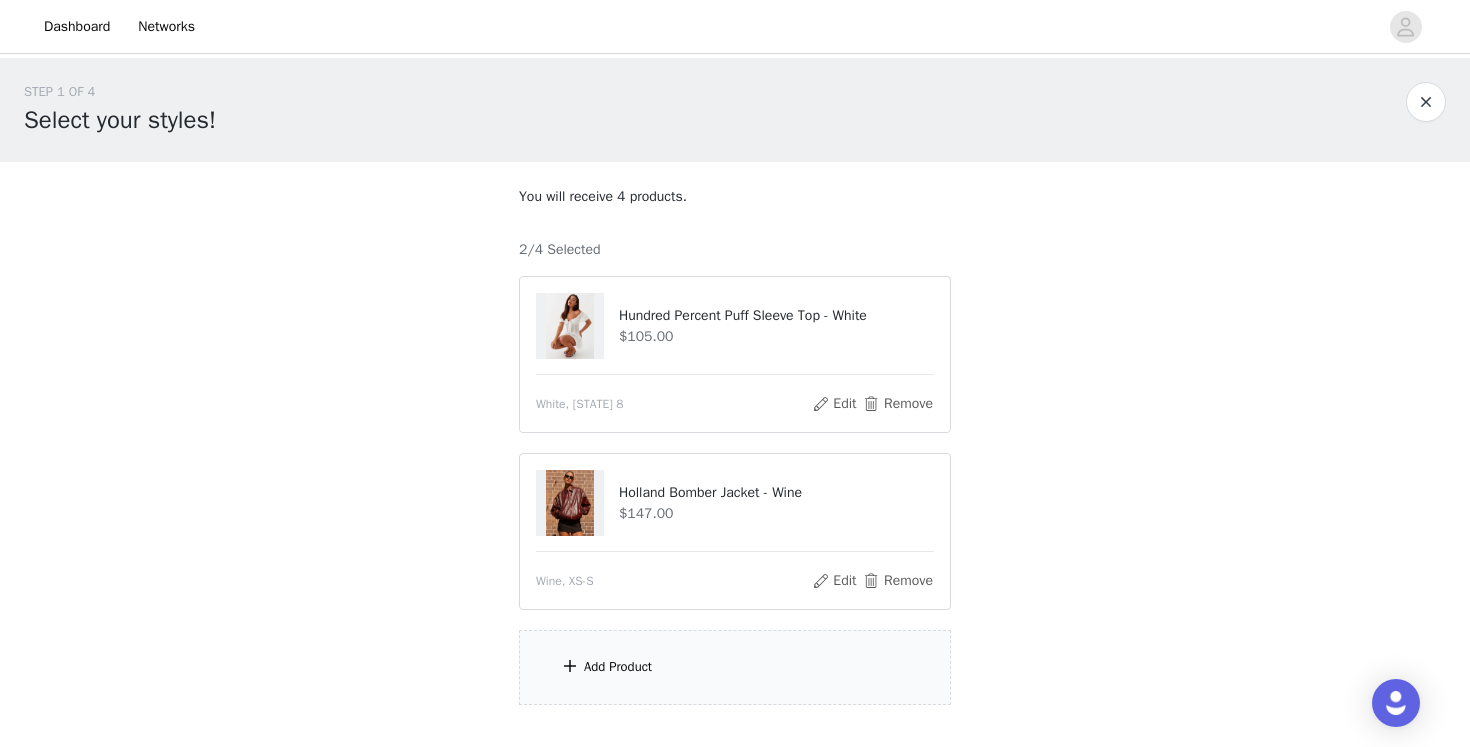 click on "Add Product" at bounding box center [618, 667] 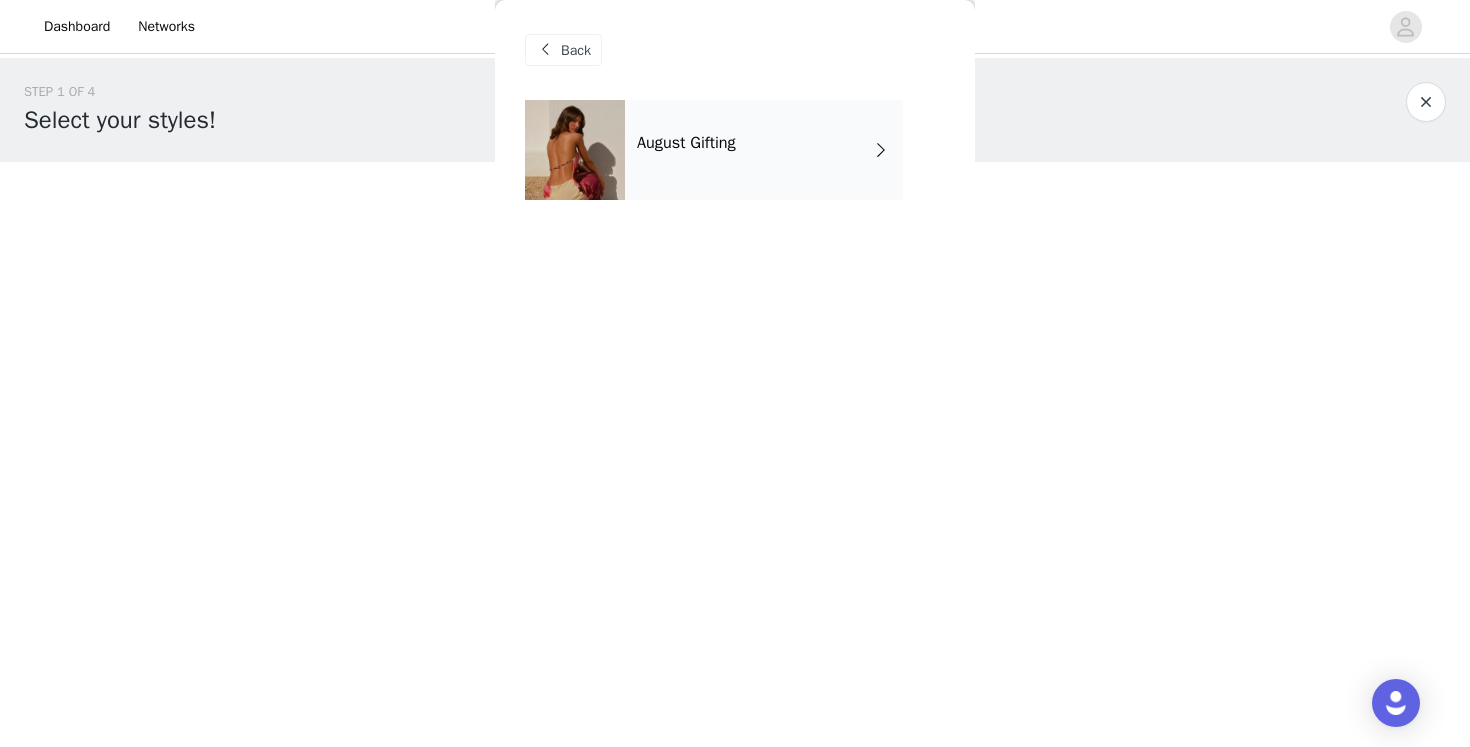 click on "August Gifting" at bounding box center (764, 150) 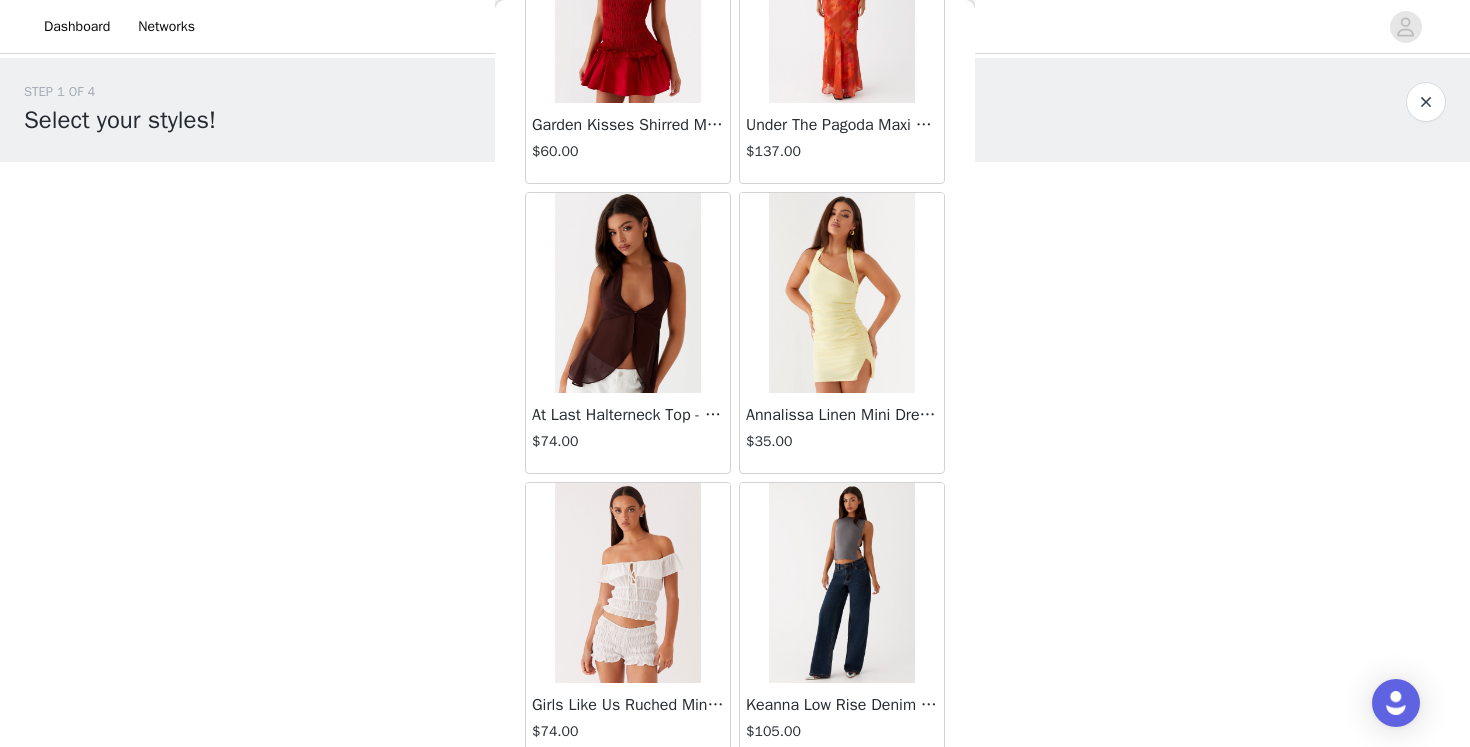 scroll, scrollTop: 2313, scrollLeft: 0, axis: vertical 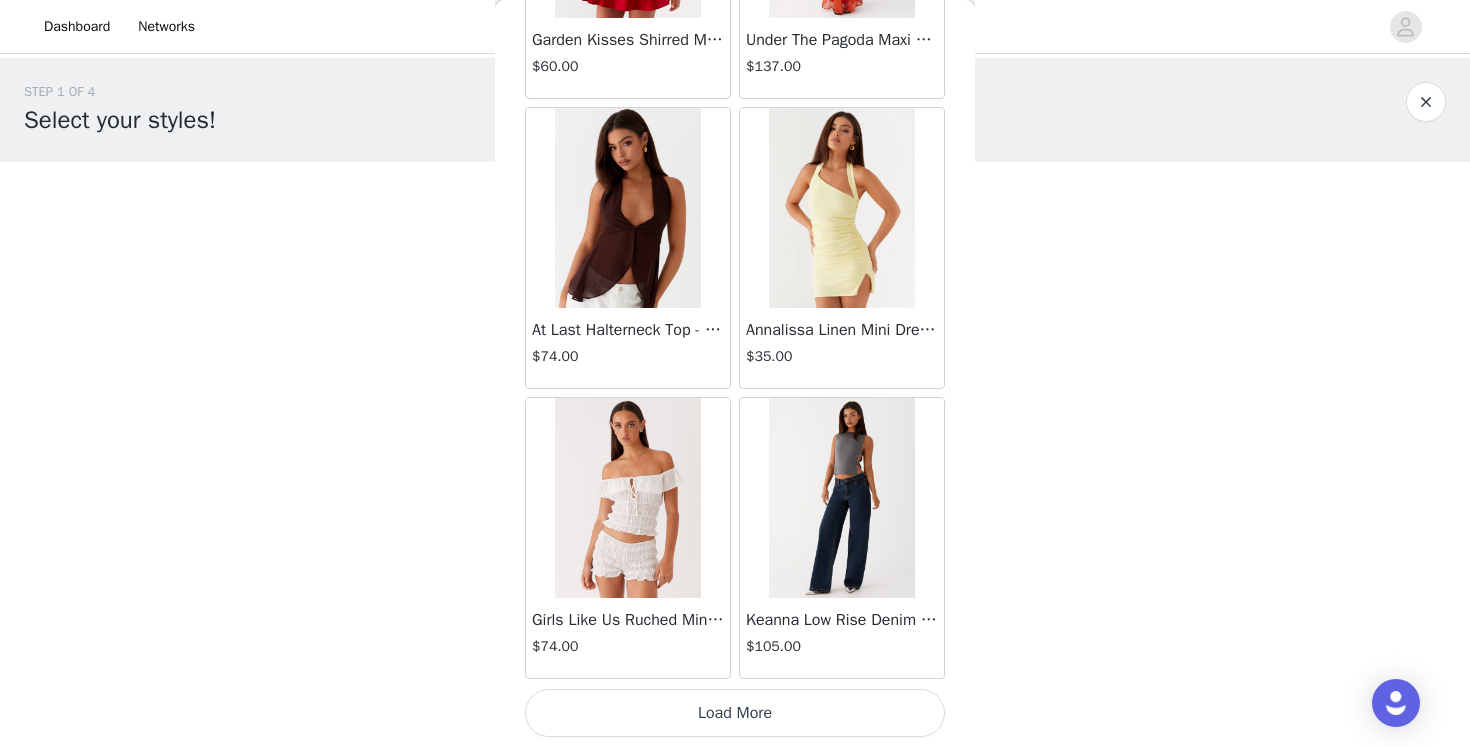 click on "Load More" at bounding box center [735, 713] 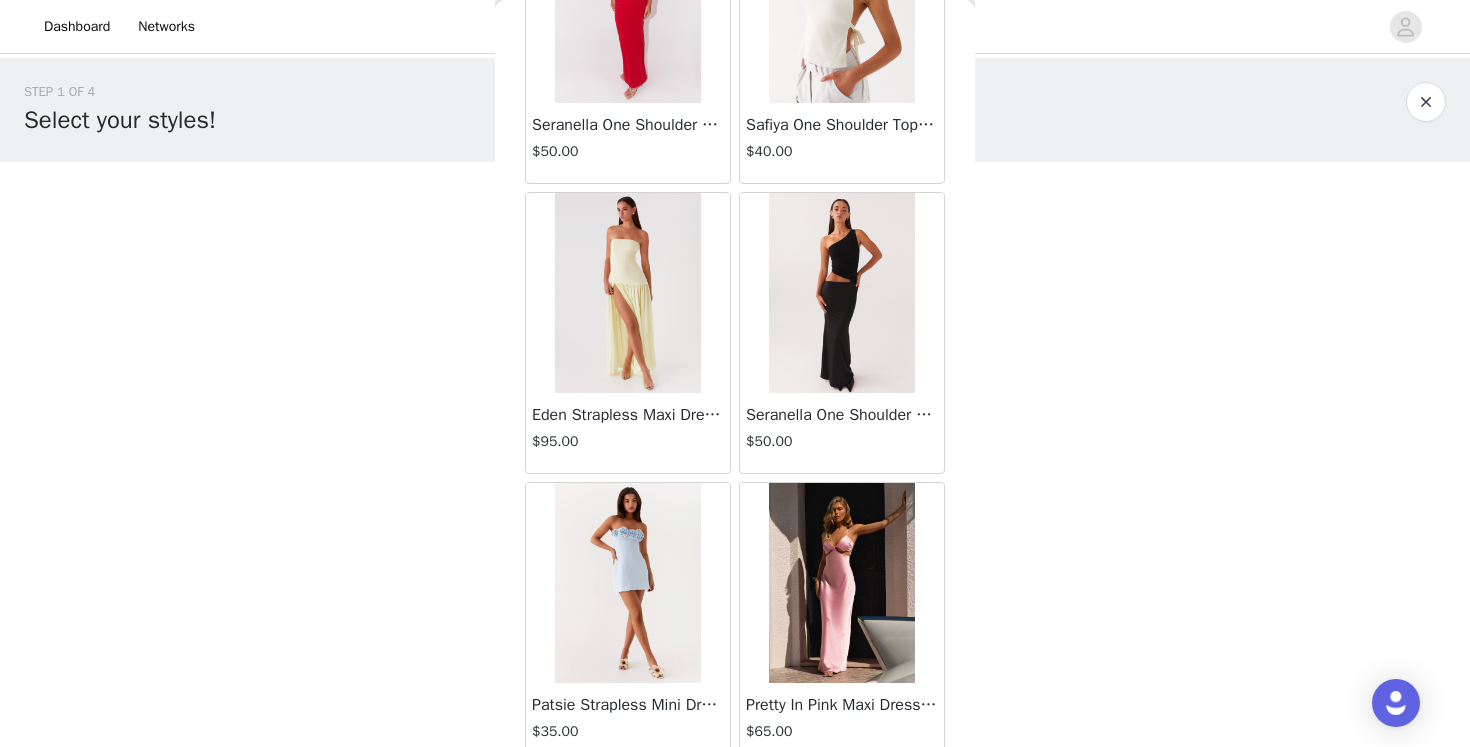 scroll, scrollTop: 5213, scrollLeft: 0, axis: vertical 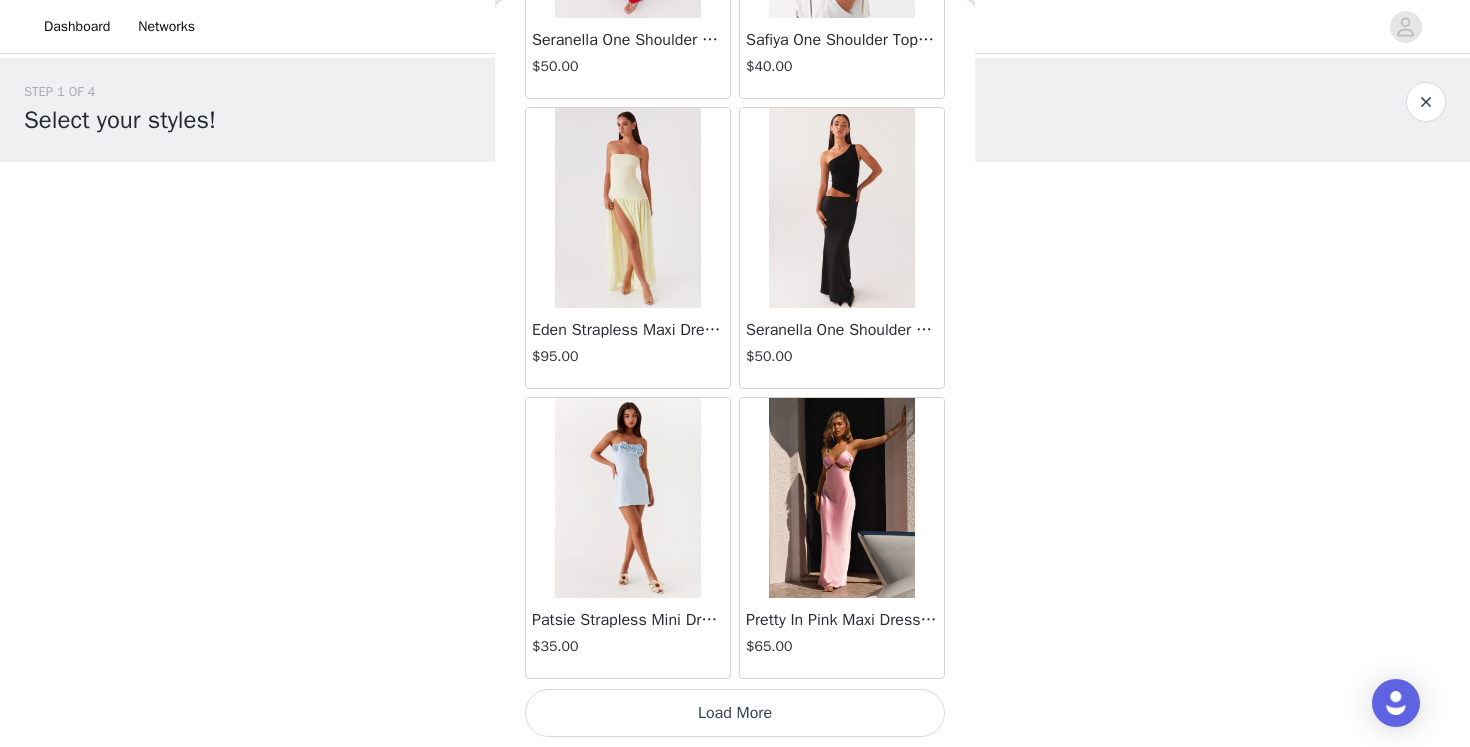 click on "Load More" at bounding box center [735, 713] 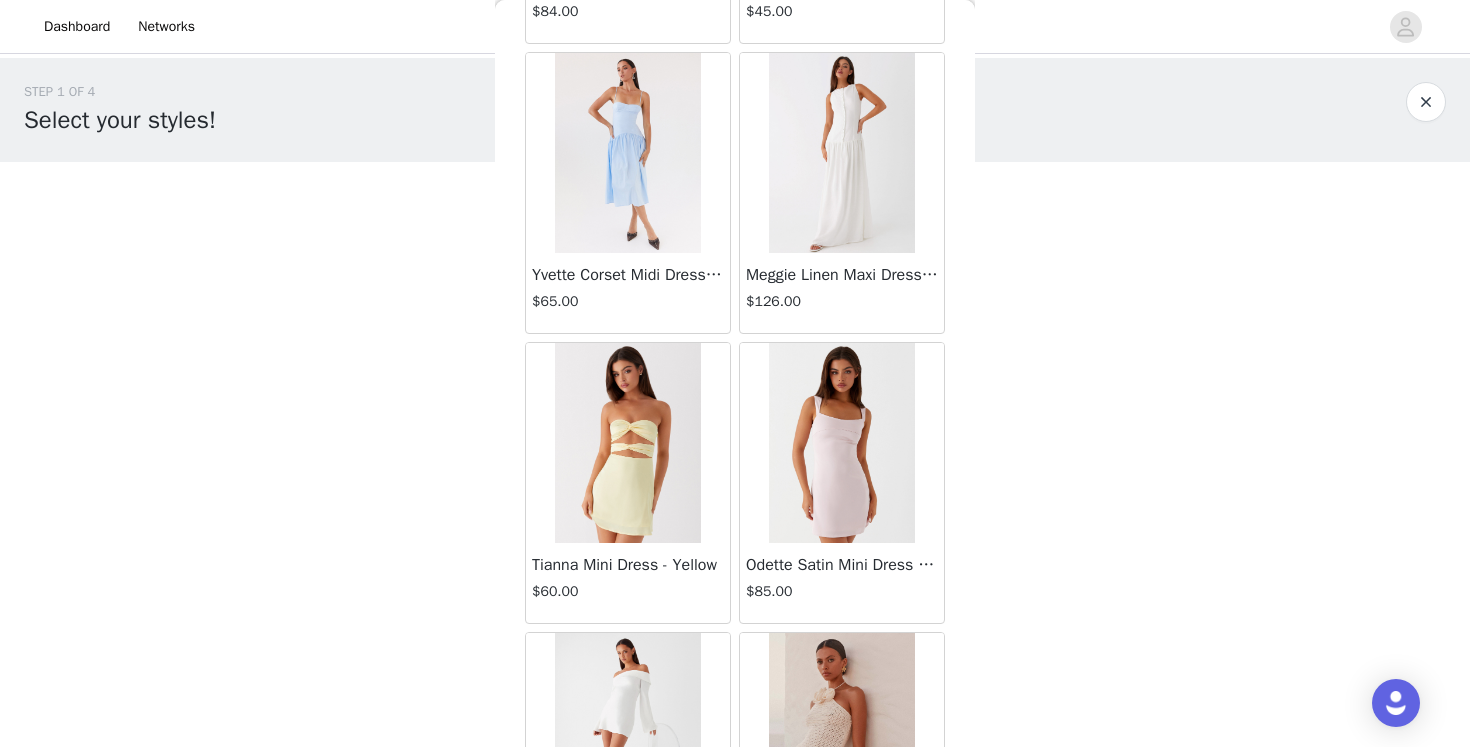 scroll, scrollTop: 8113, scrollLeft: 0, axis: vertical 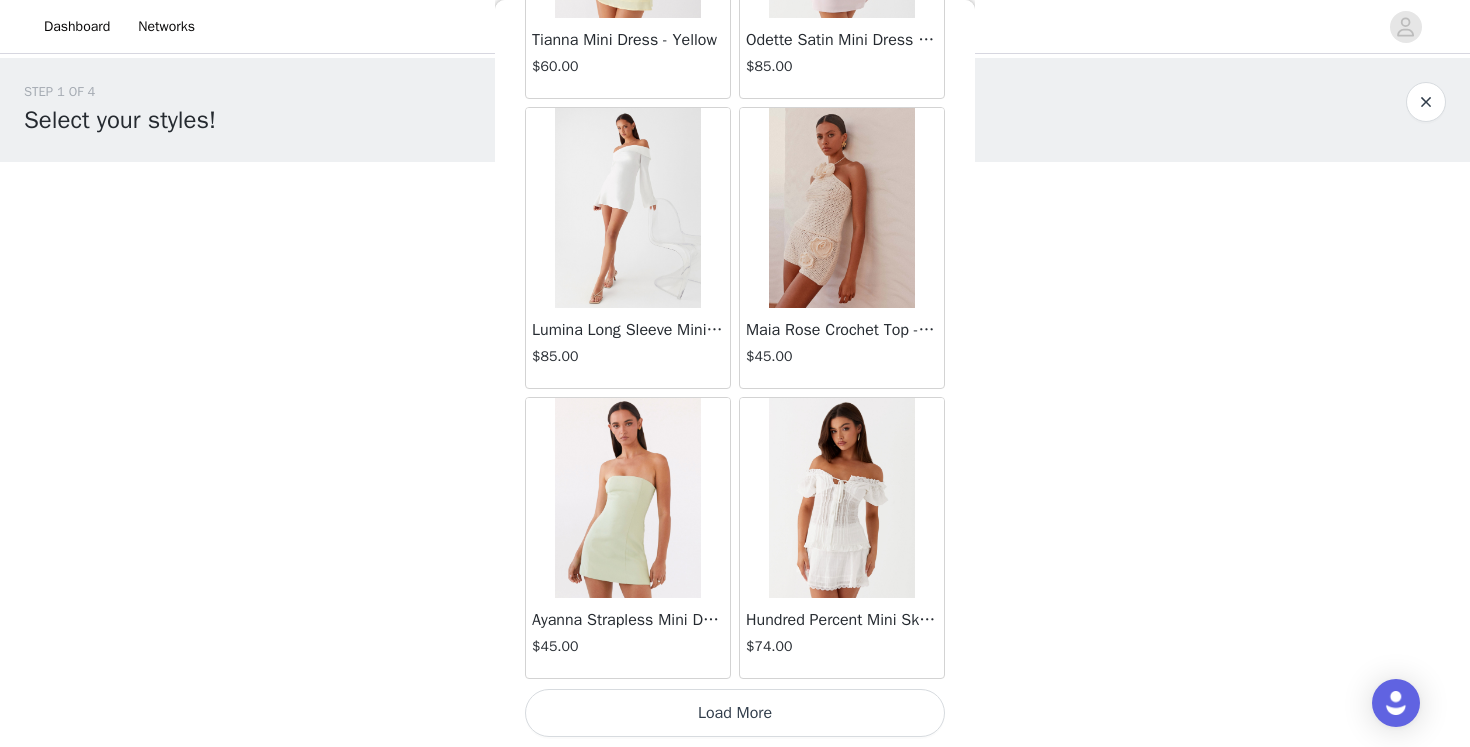click on "Load More" at bounding box center (735, 713) 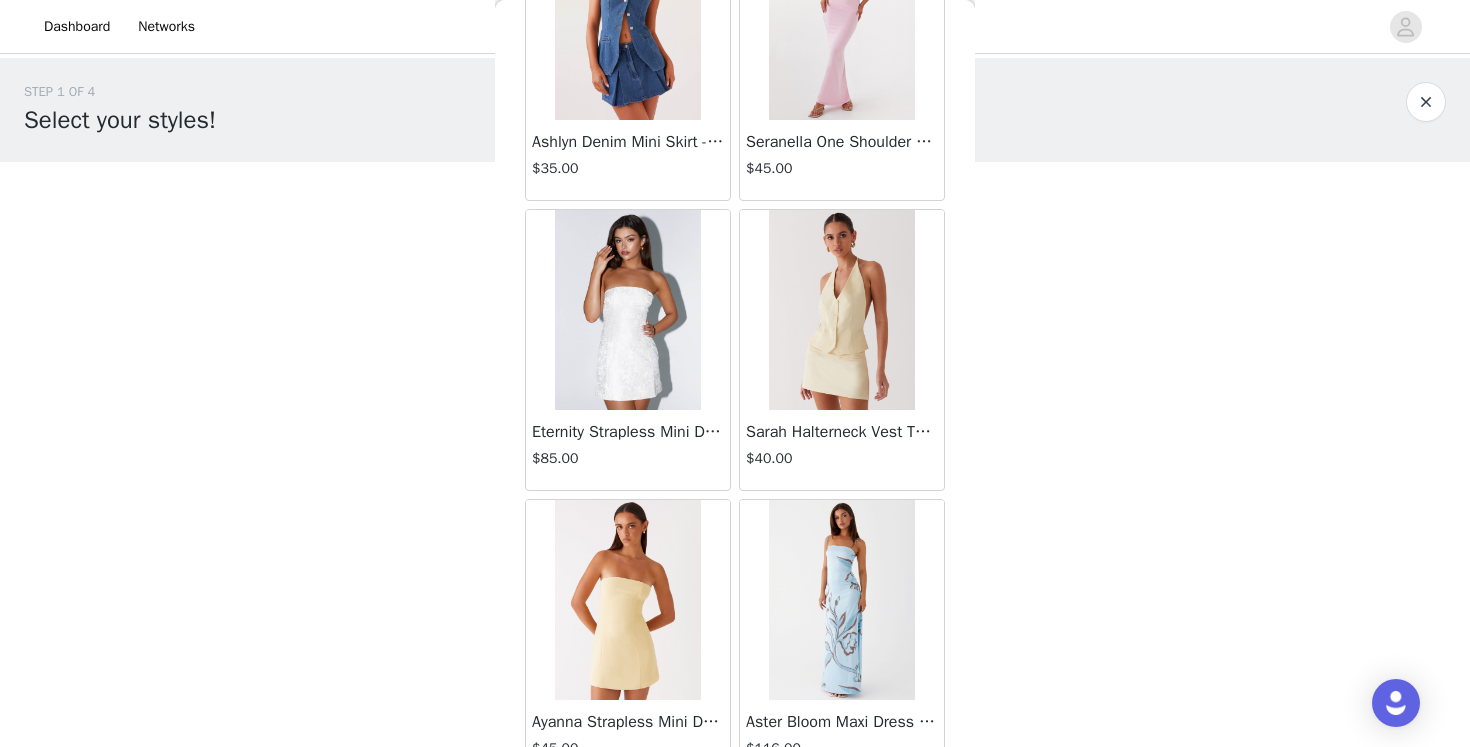 scroll, scrollTop: 11013, scrollLeft: 0, axis: vertical 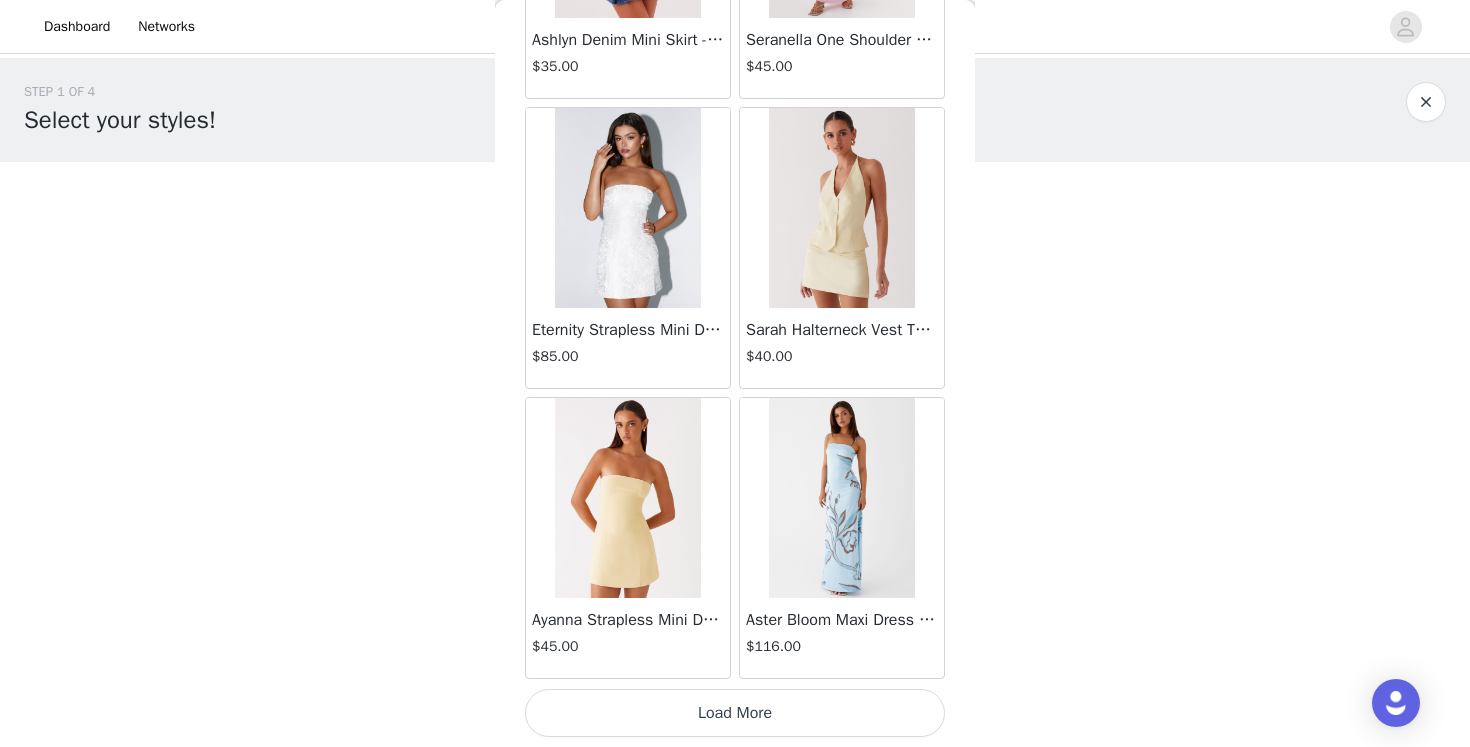 click on "Load More" at bounding box center [735, 713] 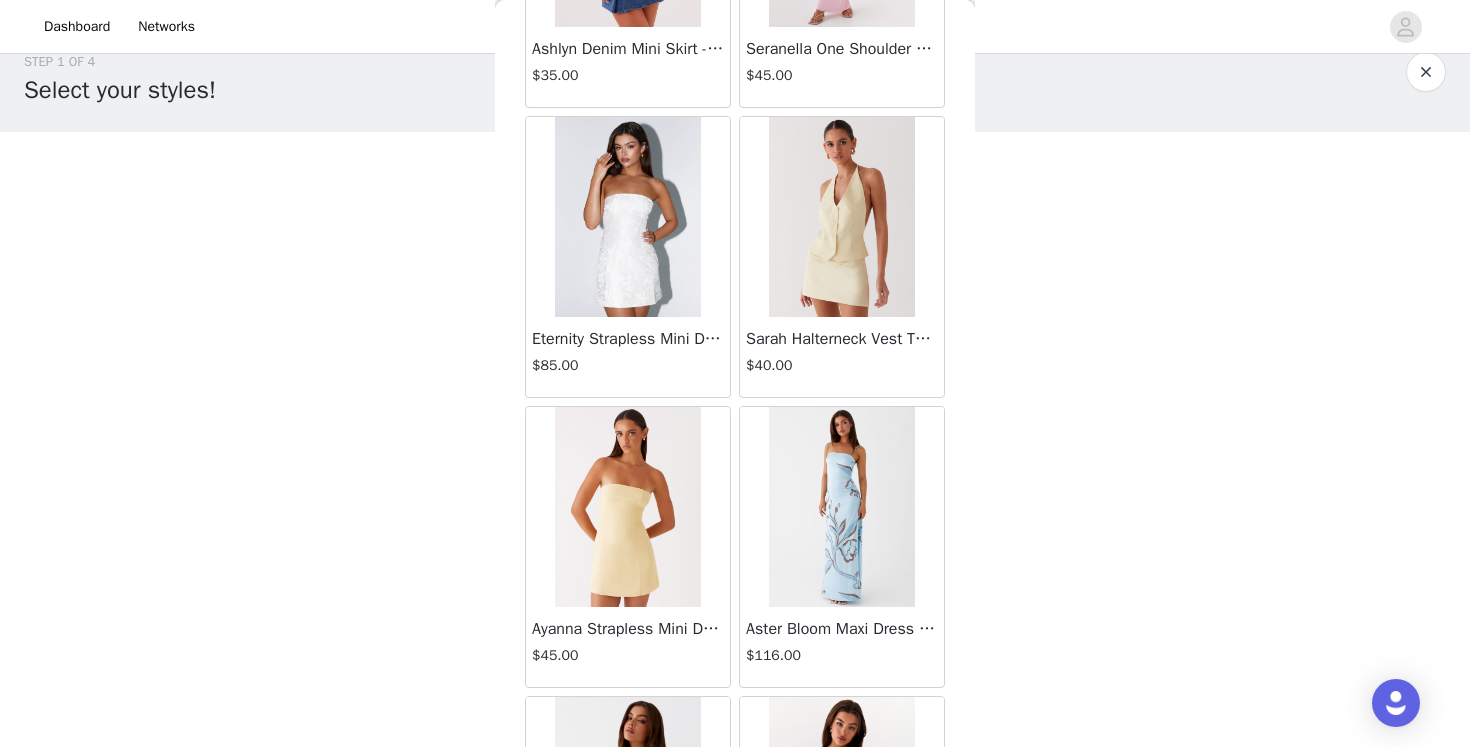 scroll, scrollTop: 54, scrollLeft: 0, axis: vertical 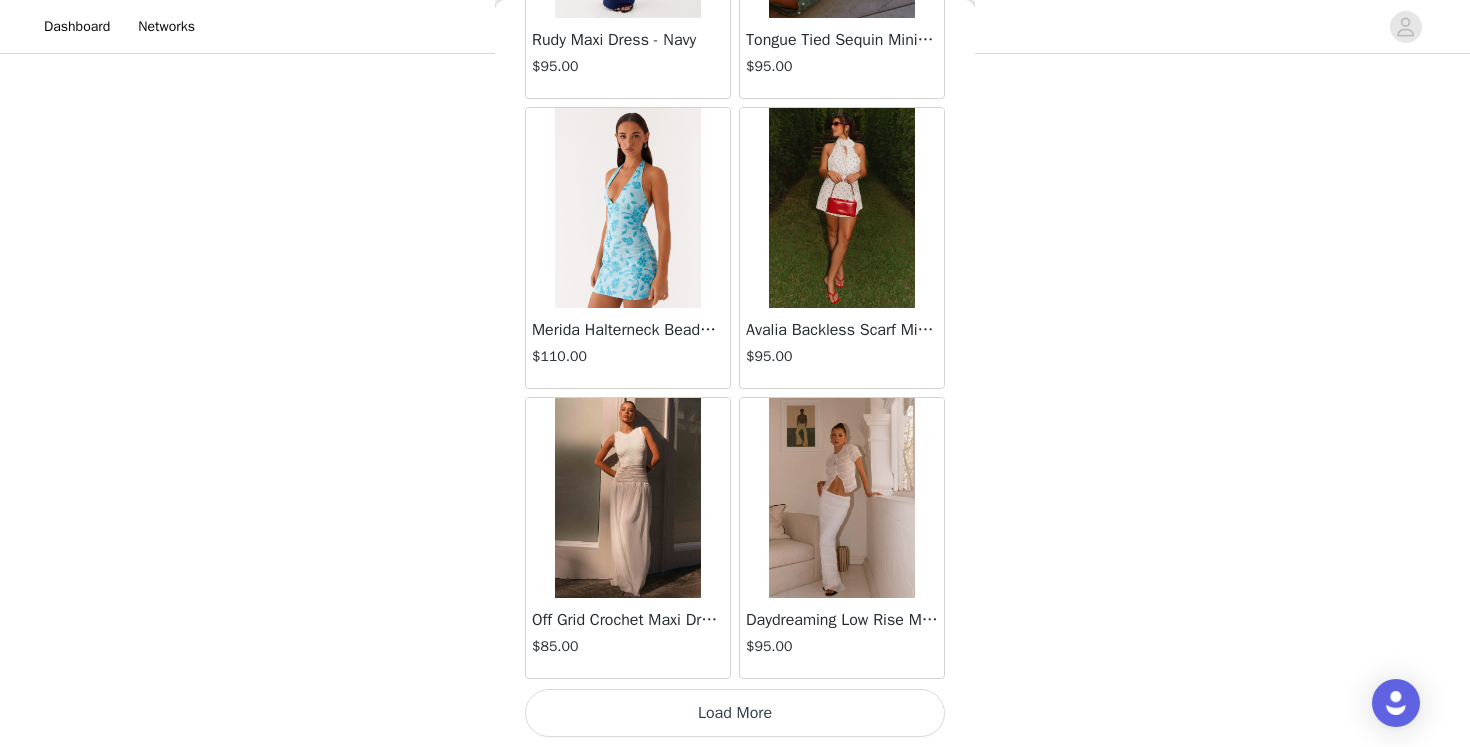 click on "Load More" at bounding box center [735, 713] 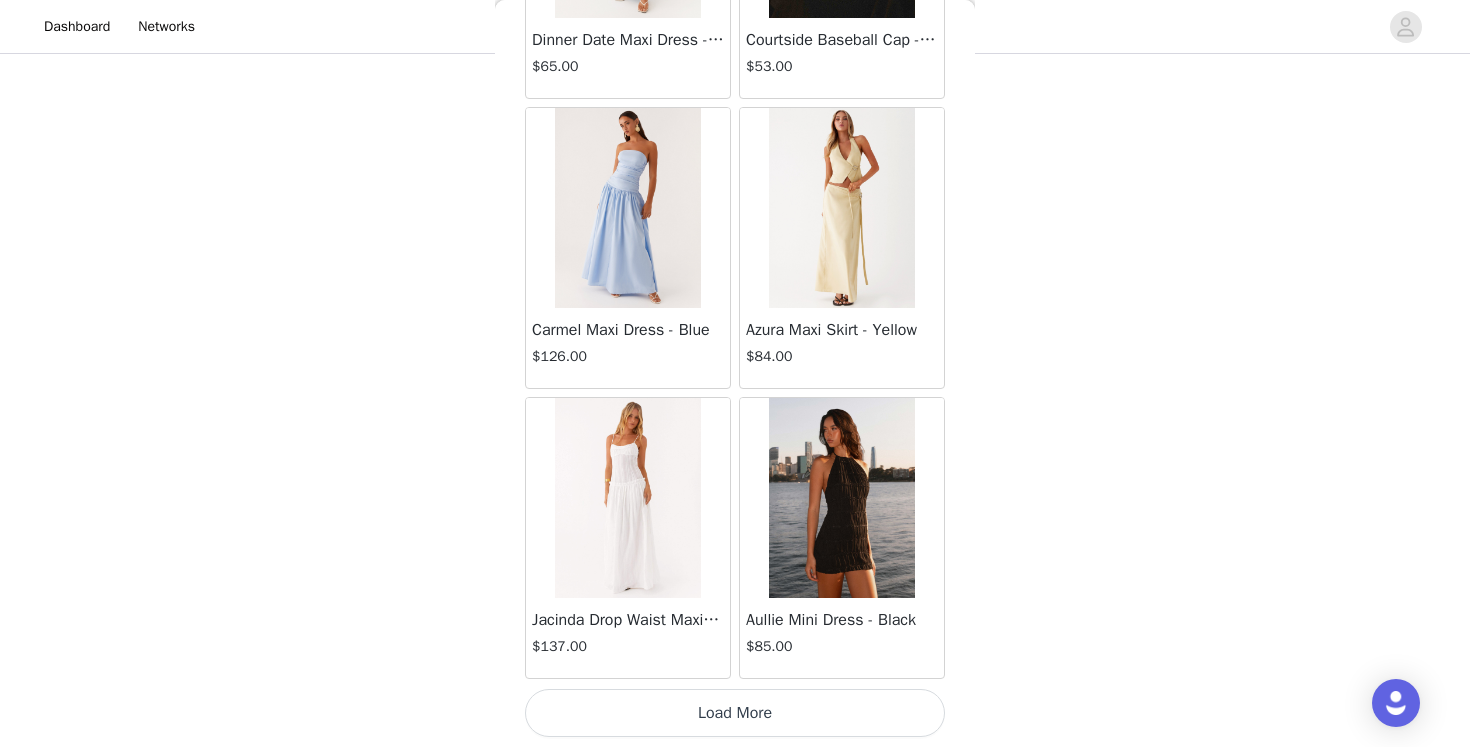 scroll, scrollTop: 16812, scrollLeft: 0, axis: vertical 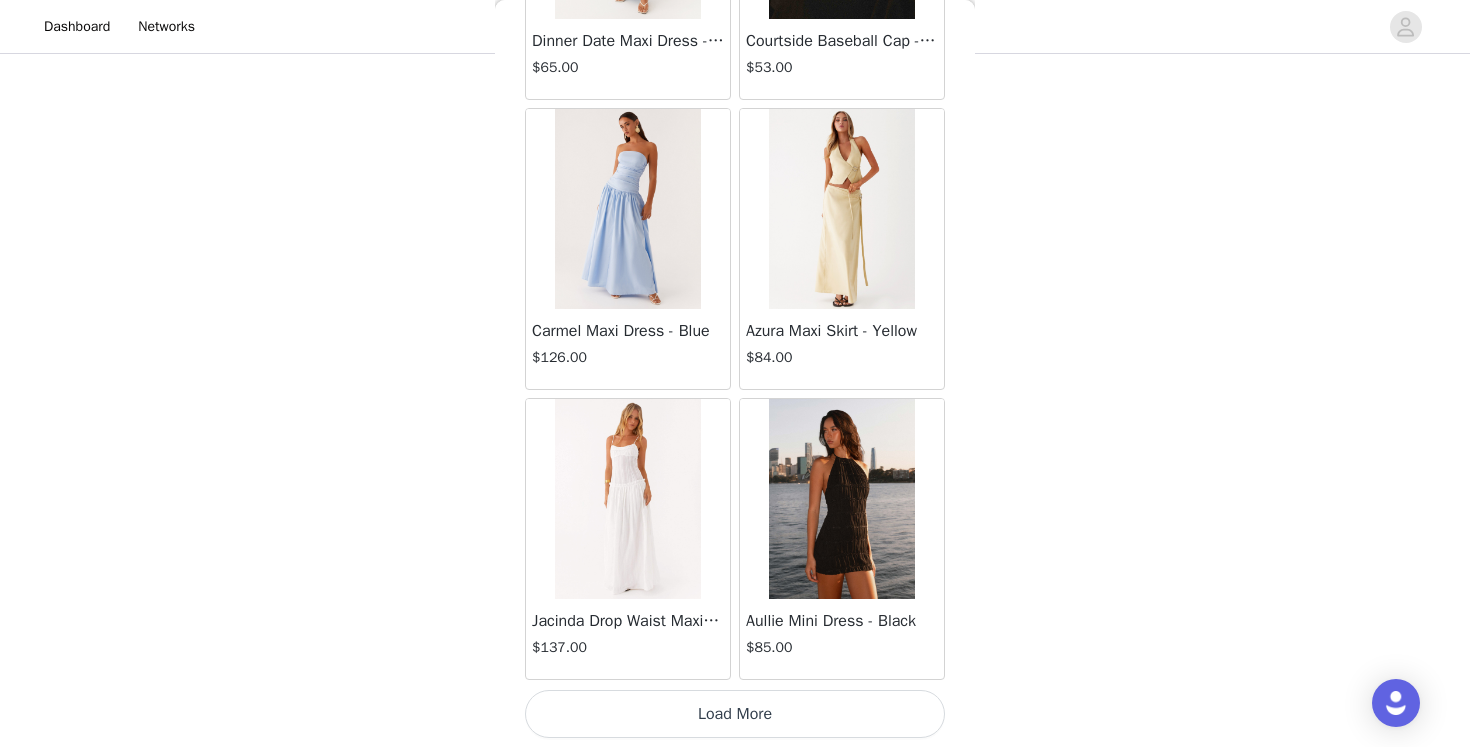 click on "Load More" at bounding box center (735, 714) 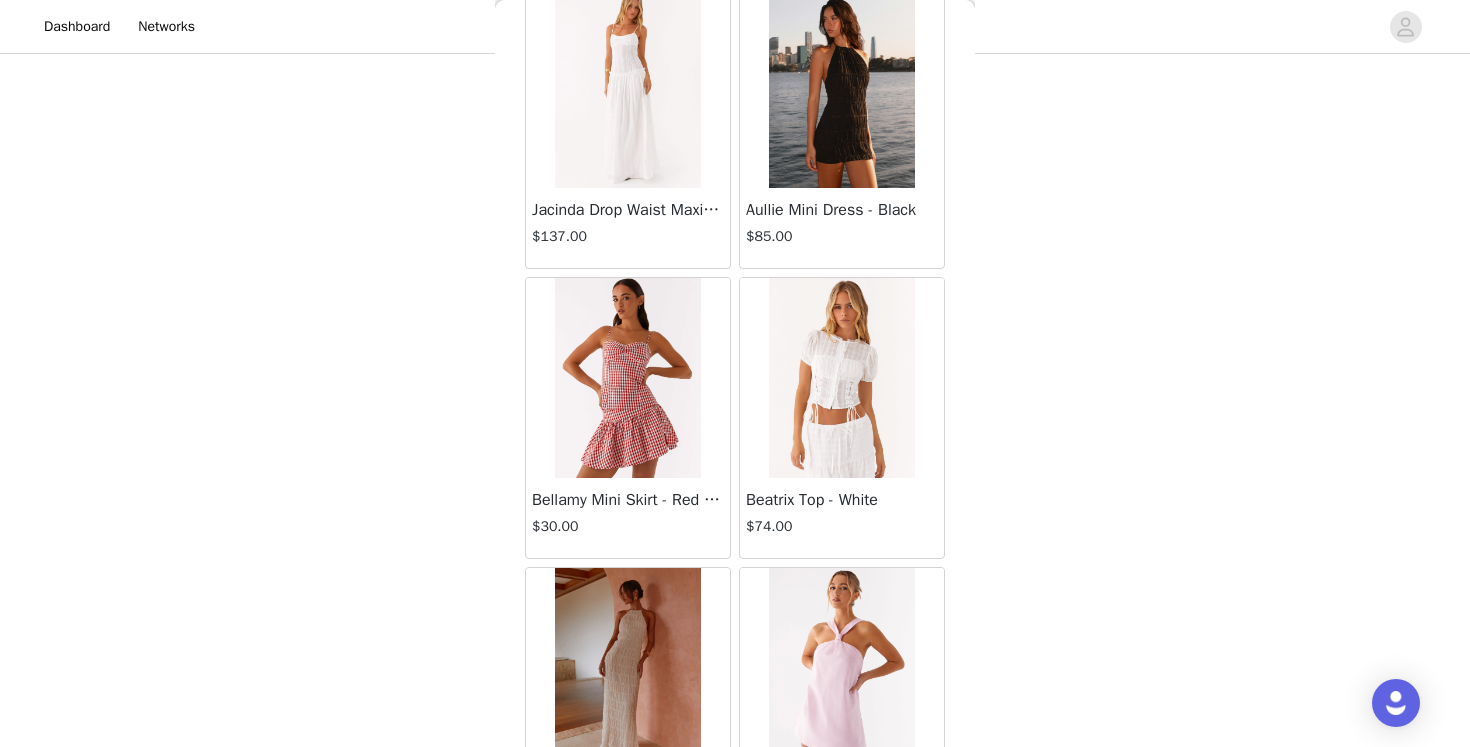 scroll, scrollTop: 17245, scrollLeft: 0, axis: vertical 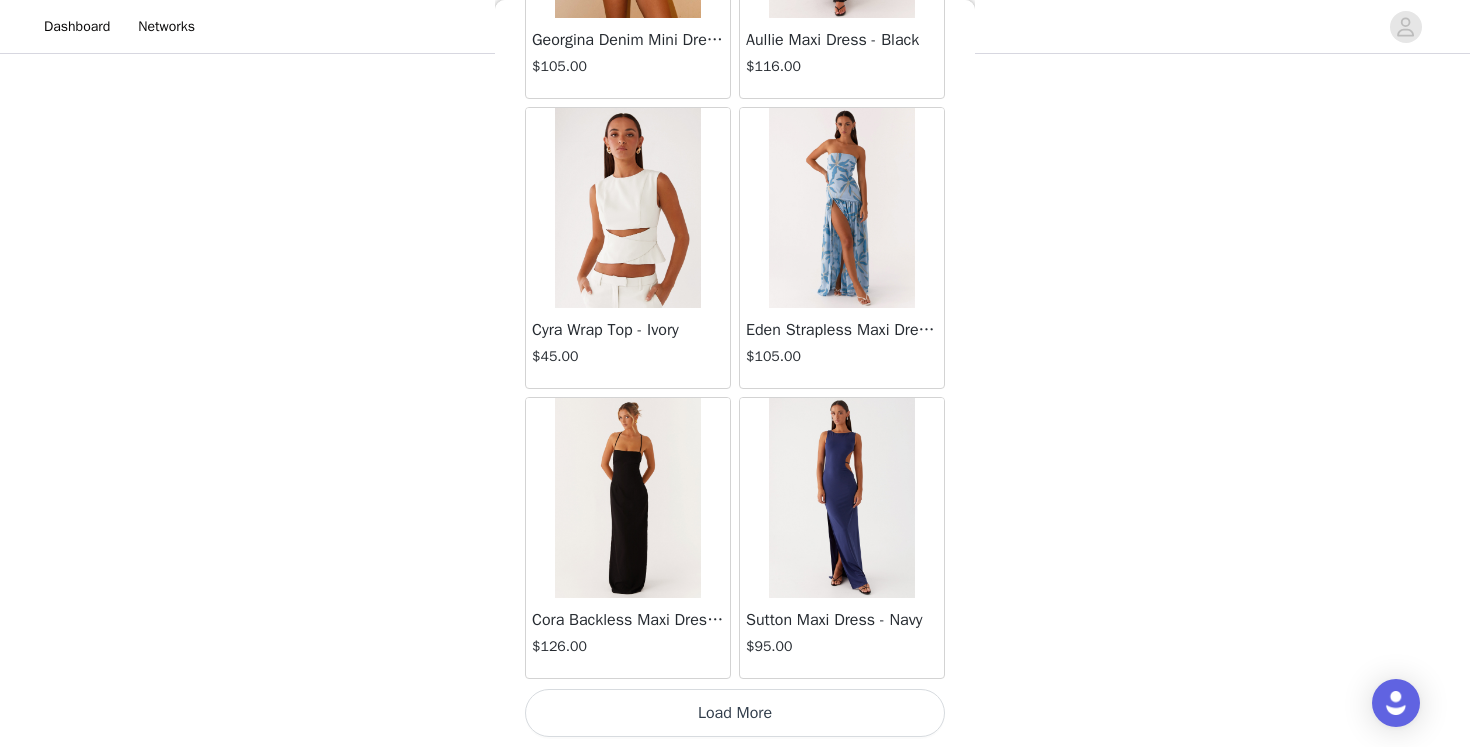 click on "Load More" at bounding box center [735, 713] 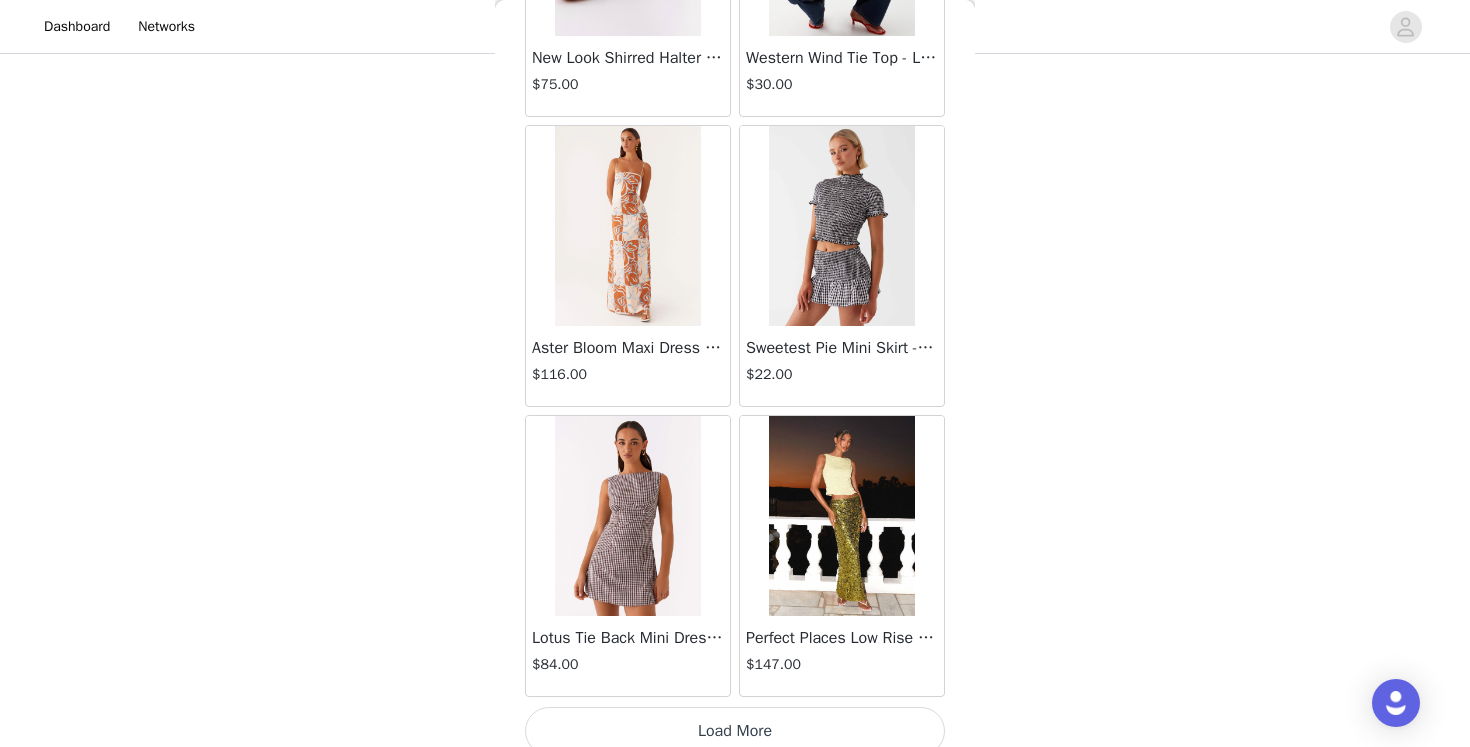 scroll, scrollTop: 22613, scrollLeft: 0, axis: vertical 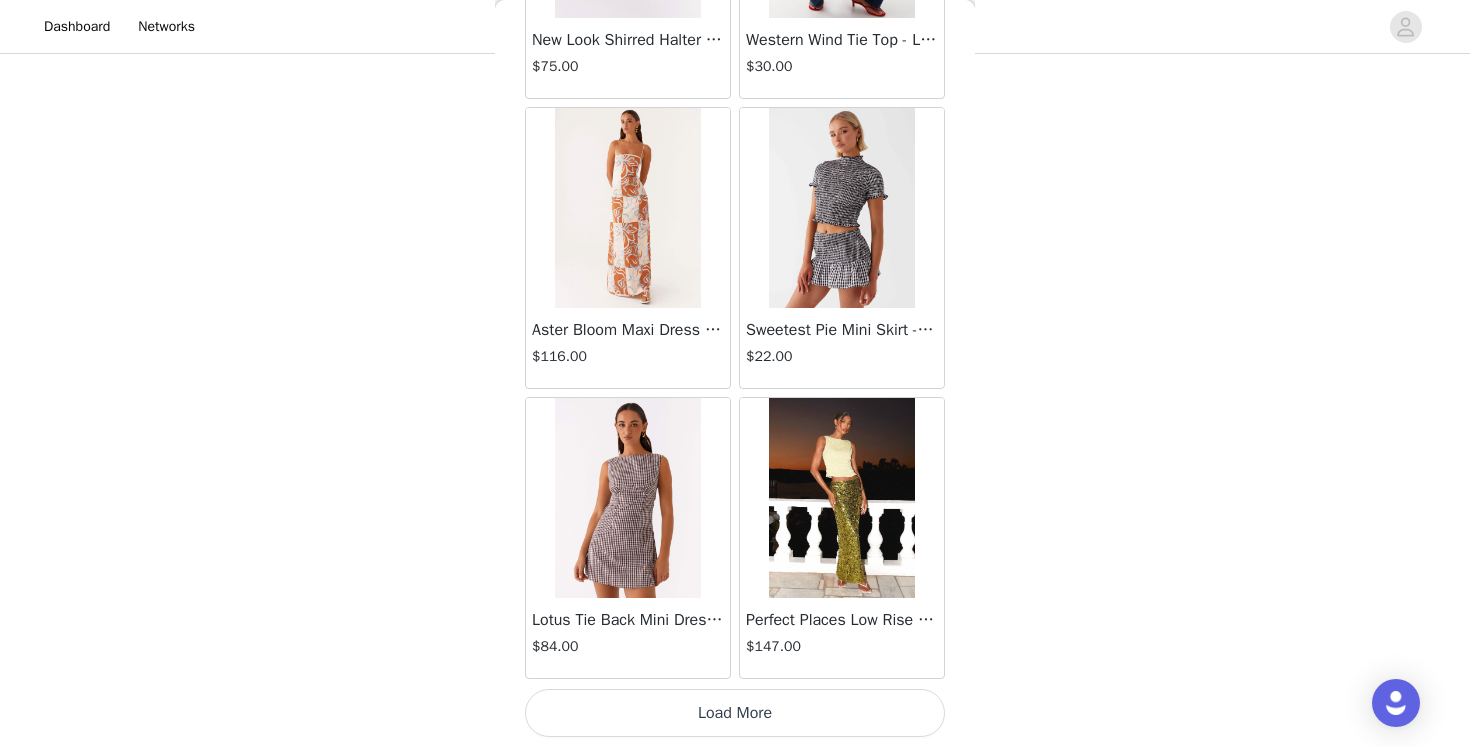 click on "Load More" at bounding box center (735, 713) 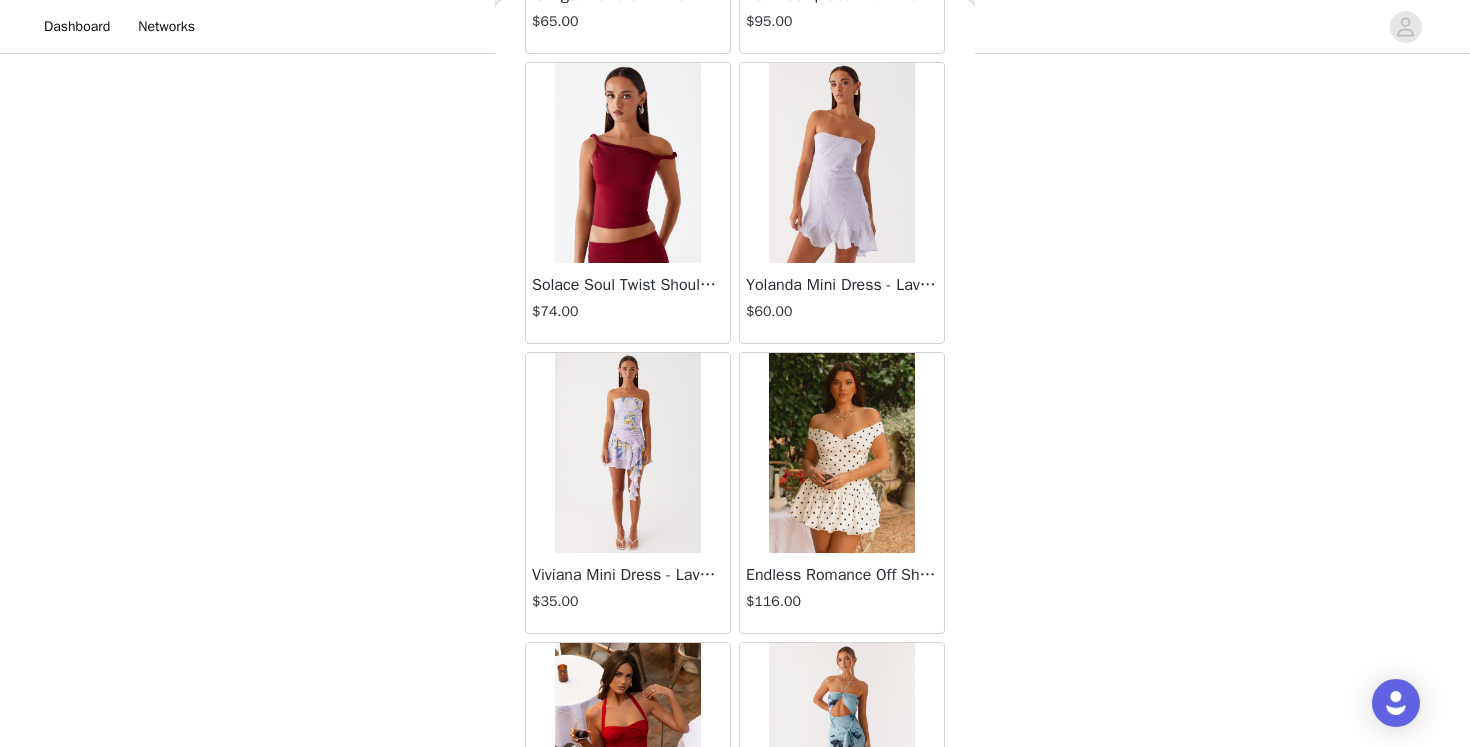 scroll, scrollTop: 25513, scrollLeft: 0, axis: vertical 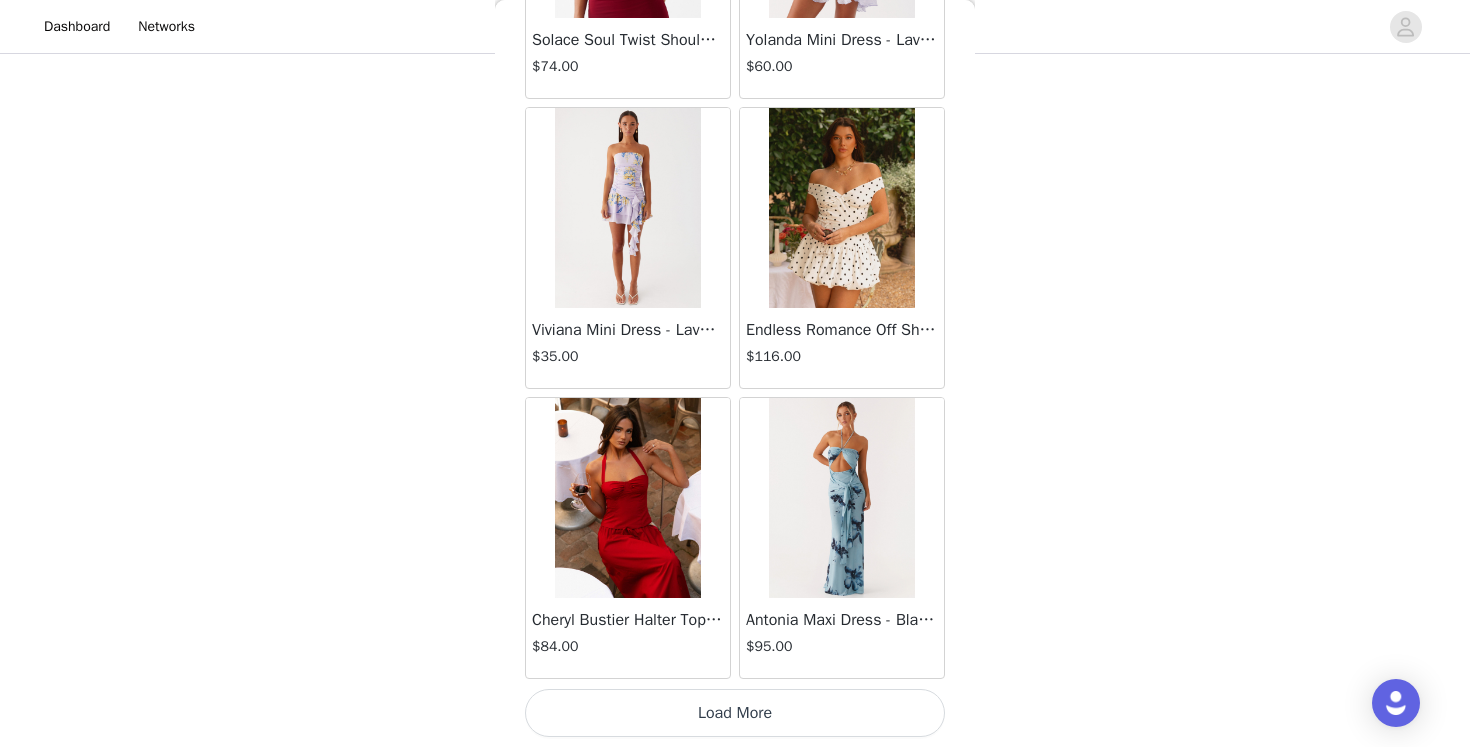 click on "Load More" at bounding box center [735, 713] 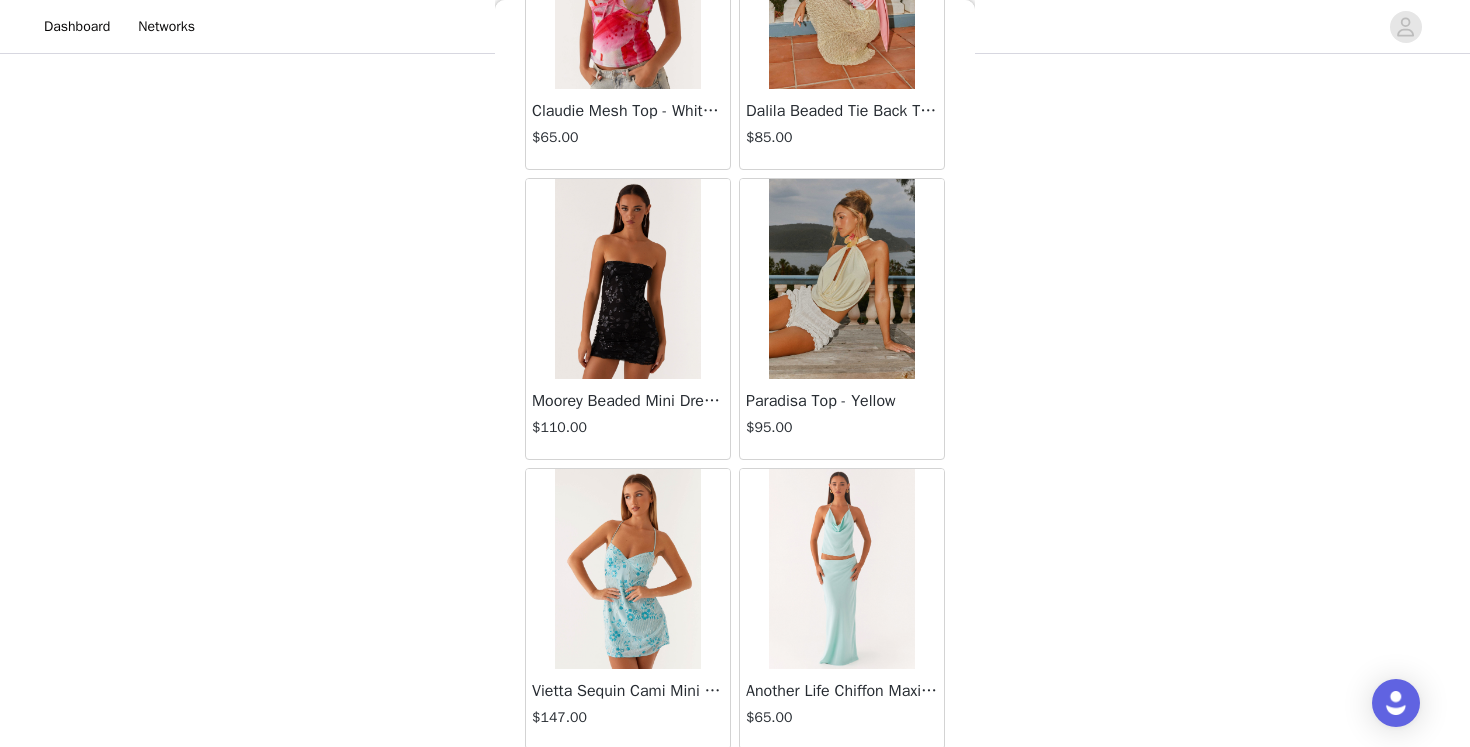 scroll, scrollTop: 28413, scrollLeft: 0, axis: vertical 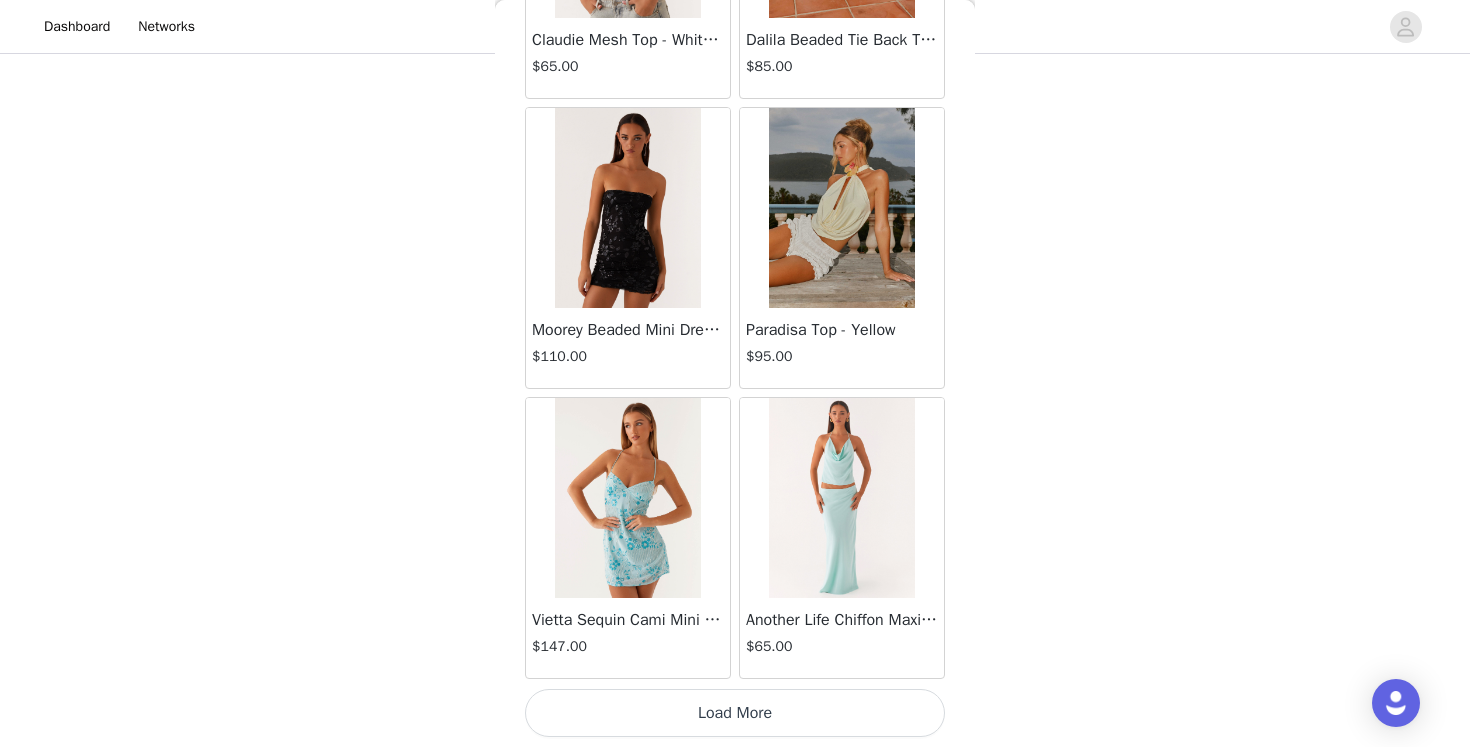 click on "Load More" at bounding box center (735, 713) 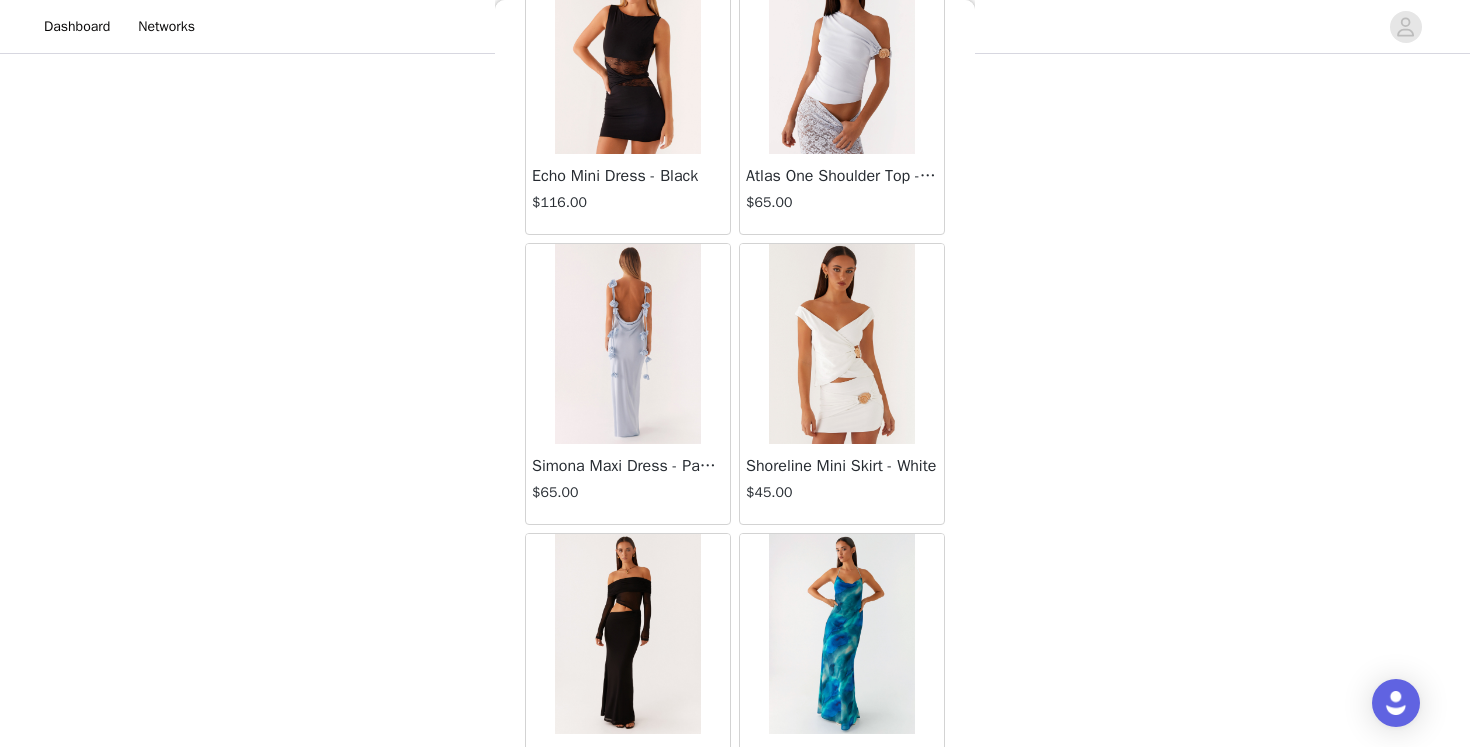 scroll, scrollTop: 31313, scrollLeft: 0, axis: vertical 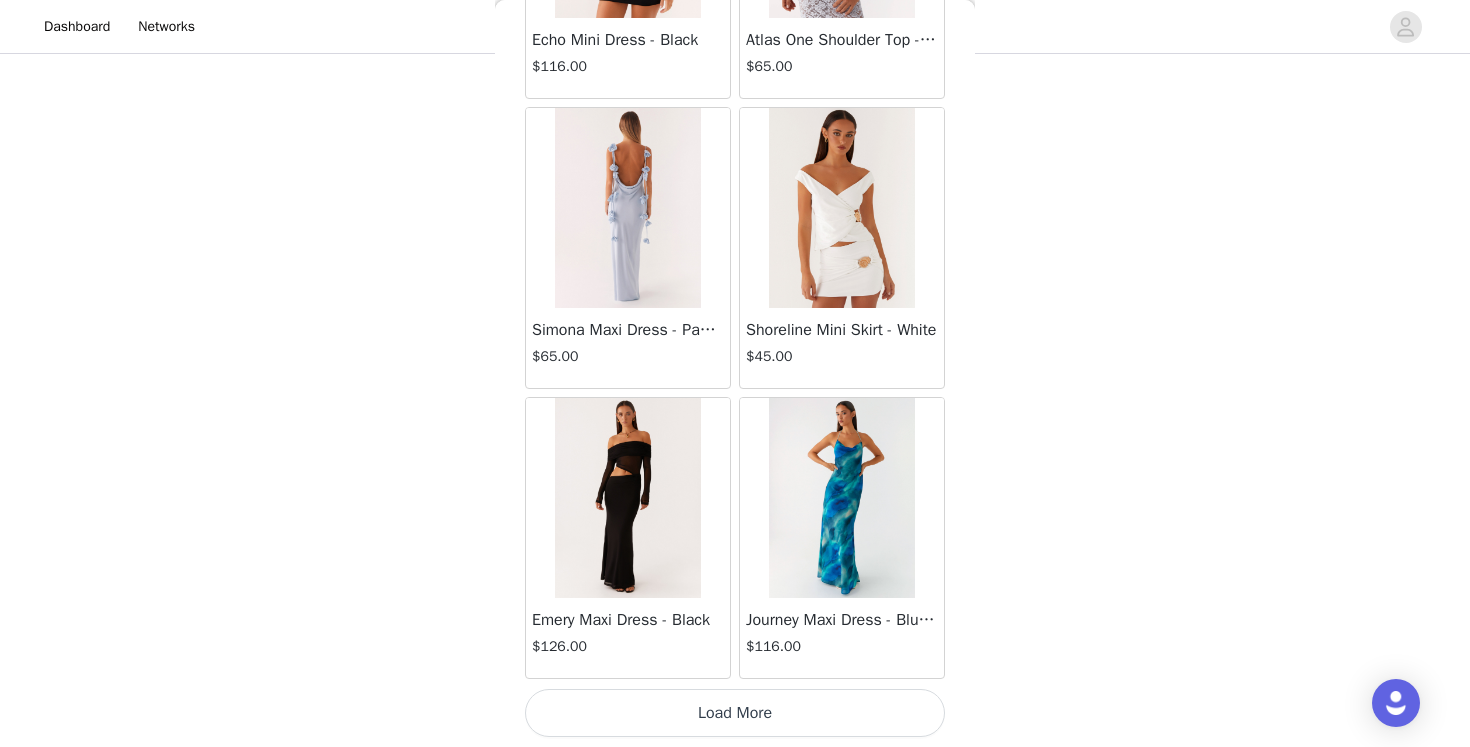 click on "Load More" at bounding box center [735, 713] 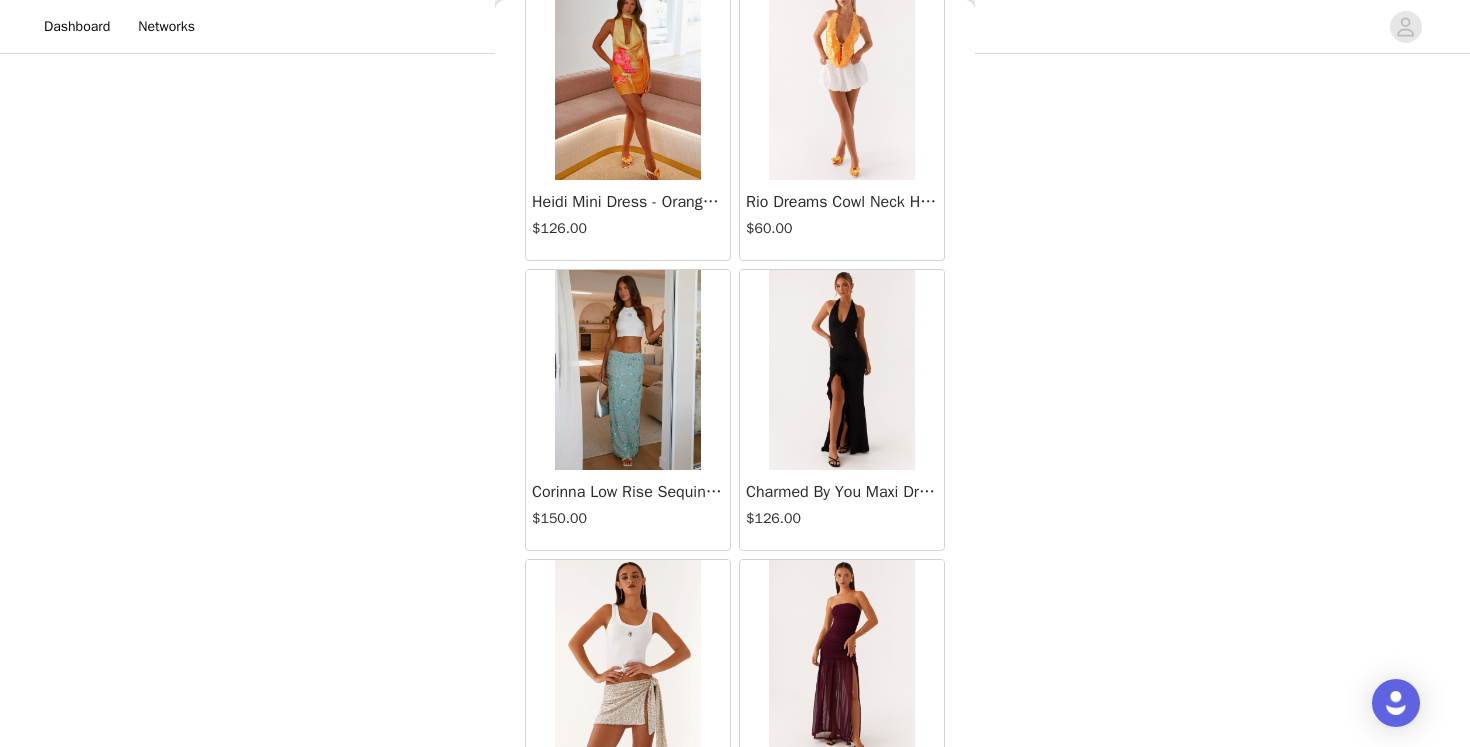 scroll, scrollTop: 34213, scrollLeft: 0, axis: vertical 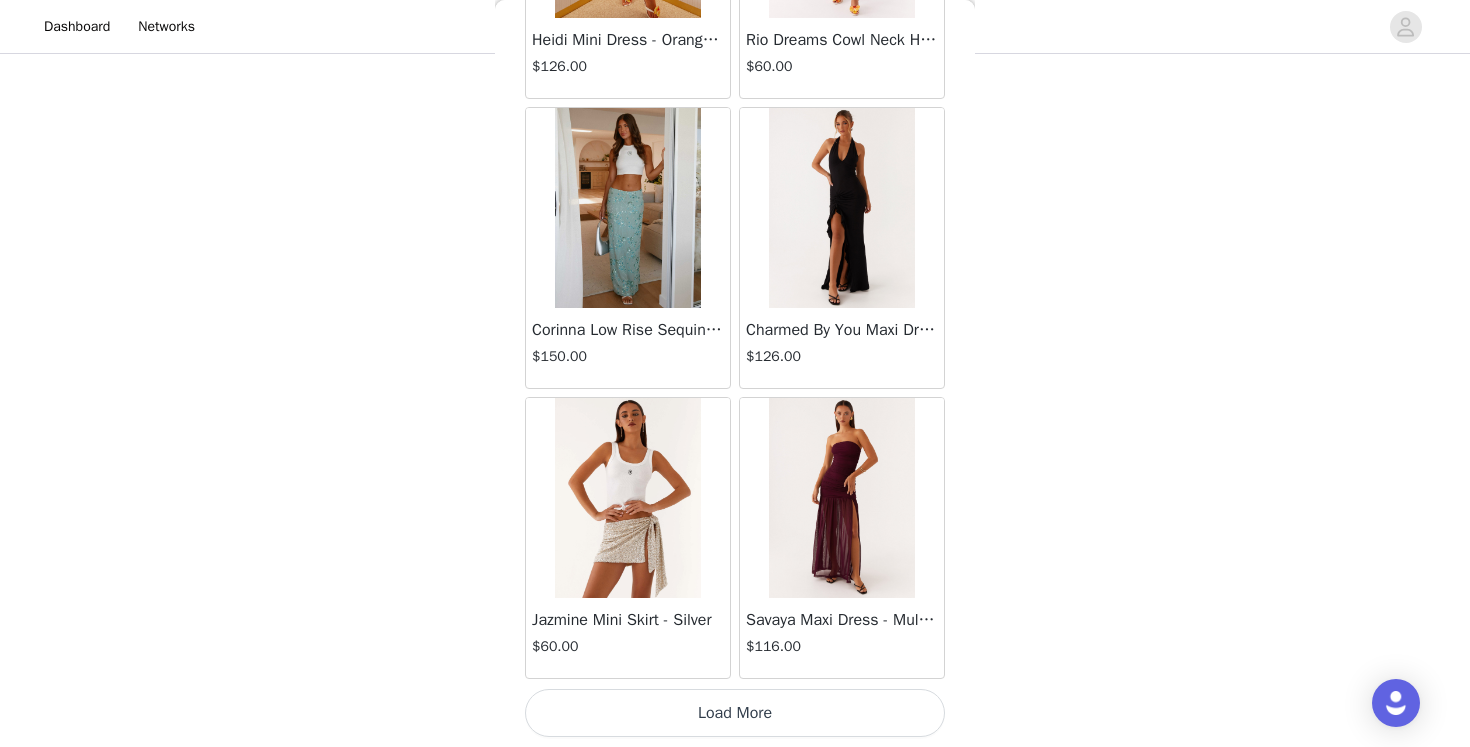 click on "Load More" at bounding box center [735, 713] 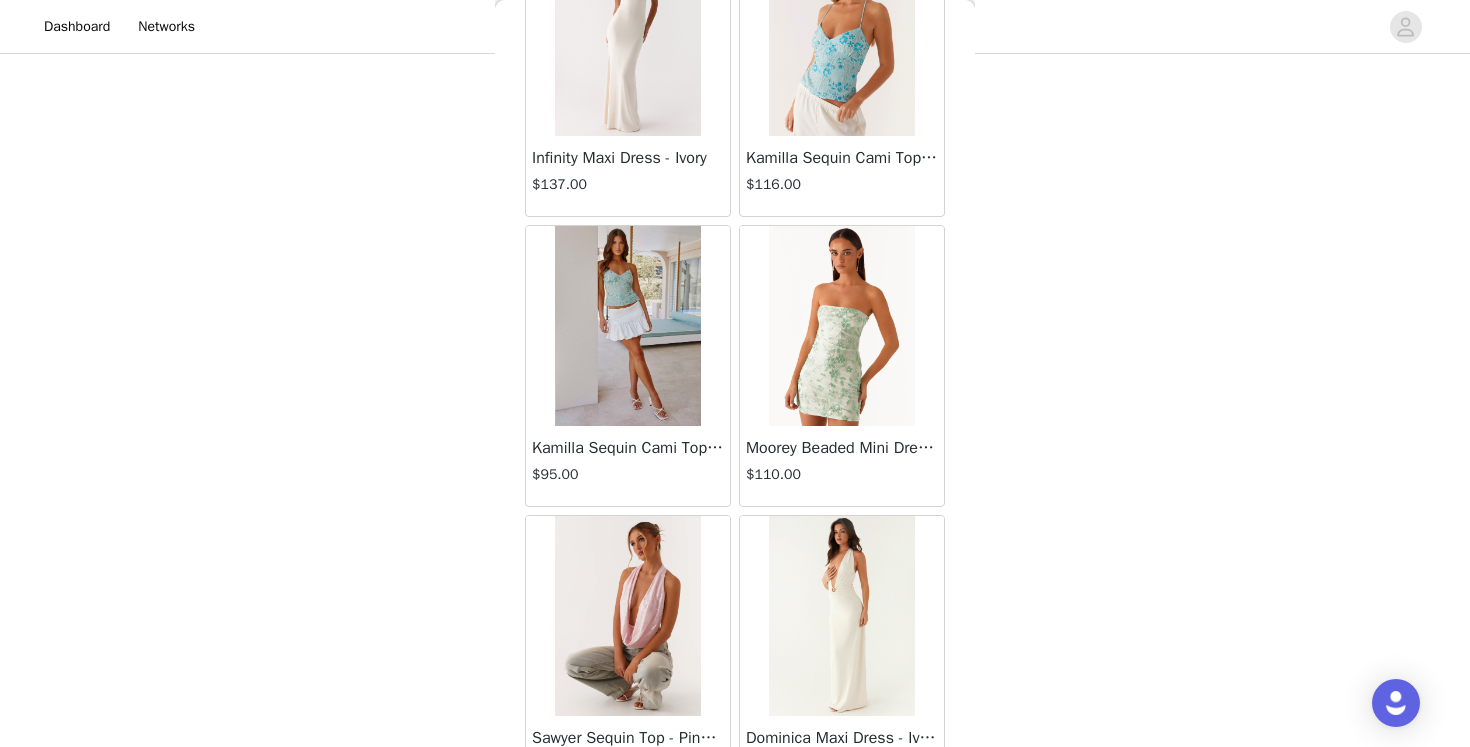 scroll, scrollTop: 37113, scrollLeft: 0, axis: vertical 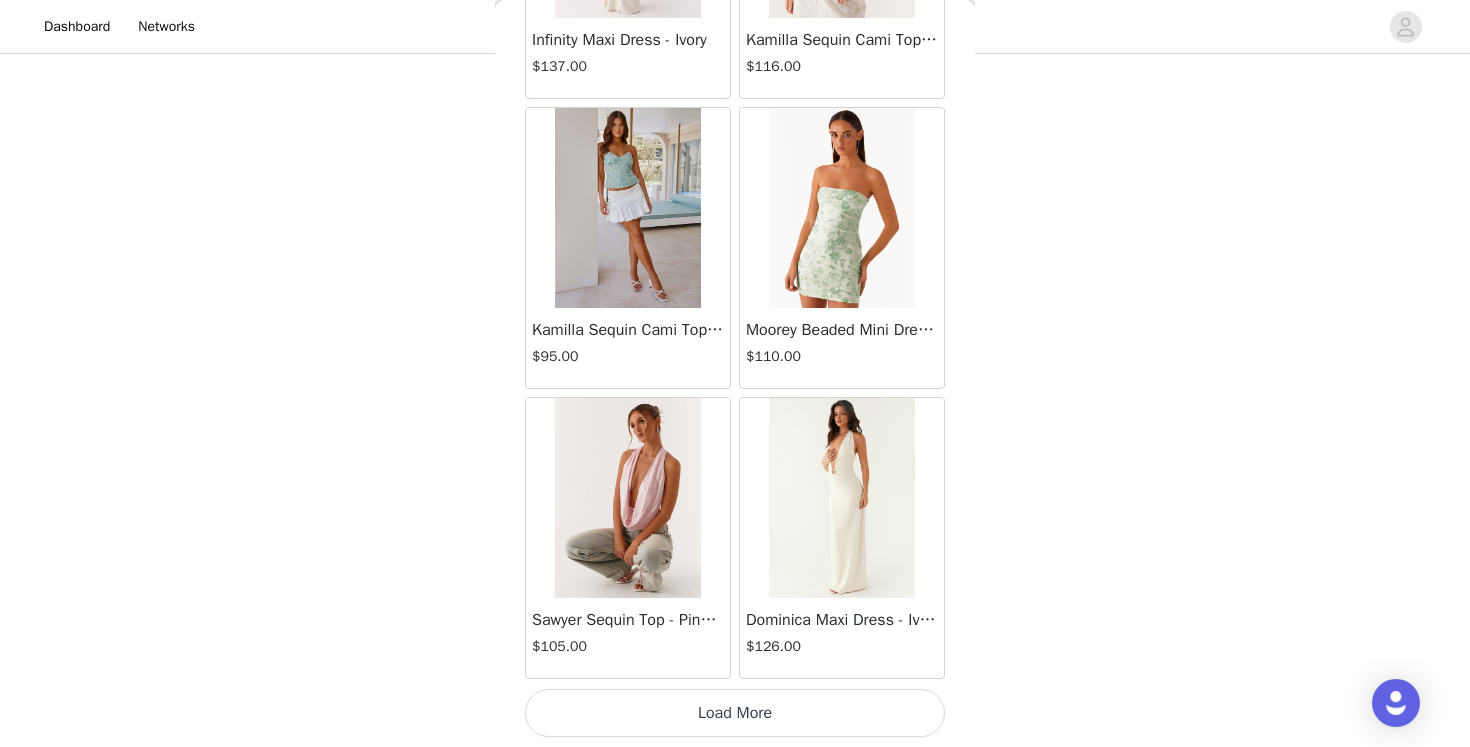 click on "Load More" at bounding box center [735, 713] 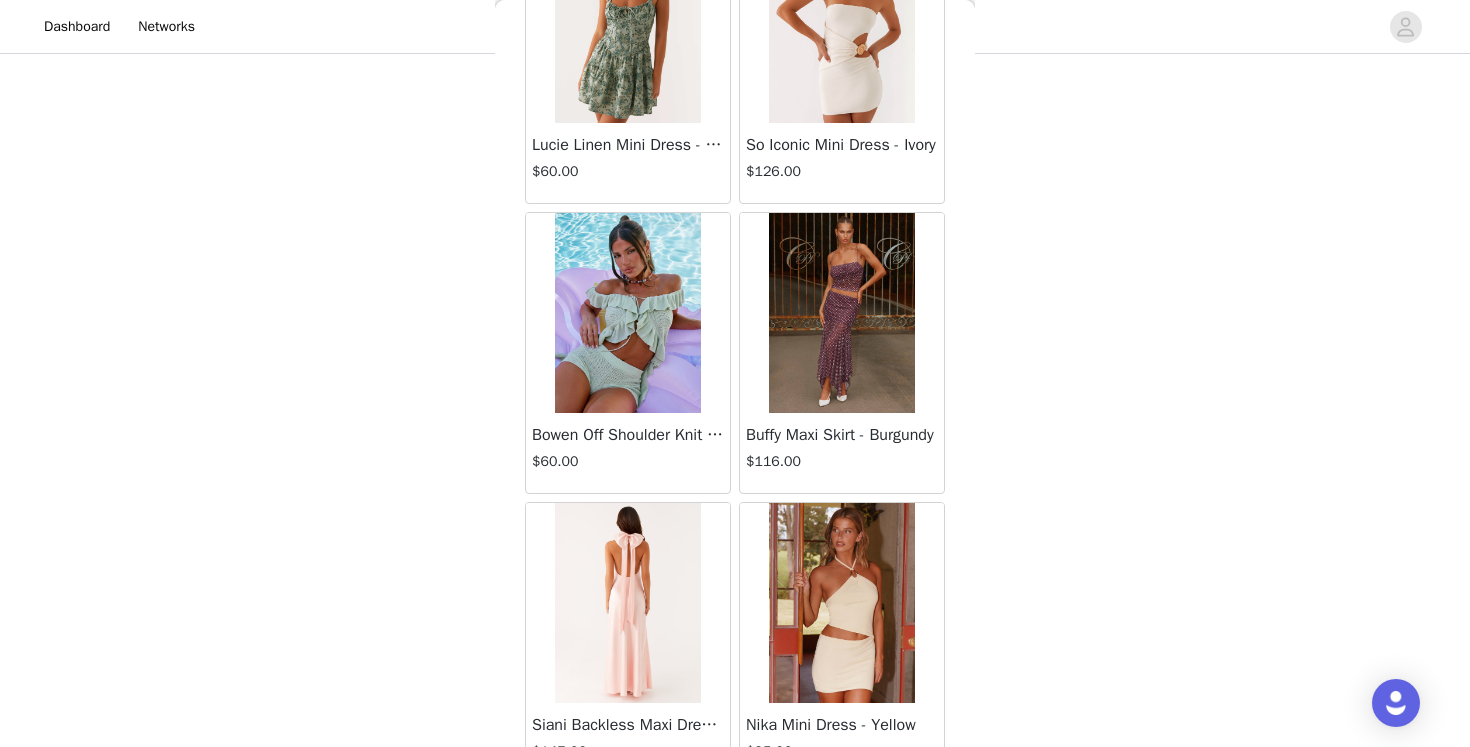 scroll, scrollTop: 40013, scrollLeft: 0, axis: vertical 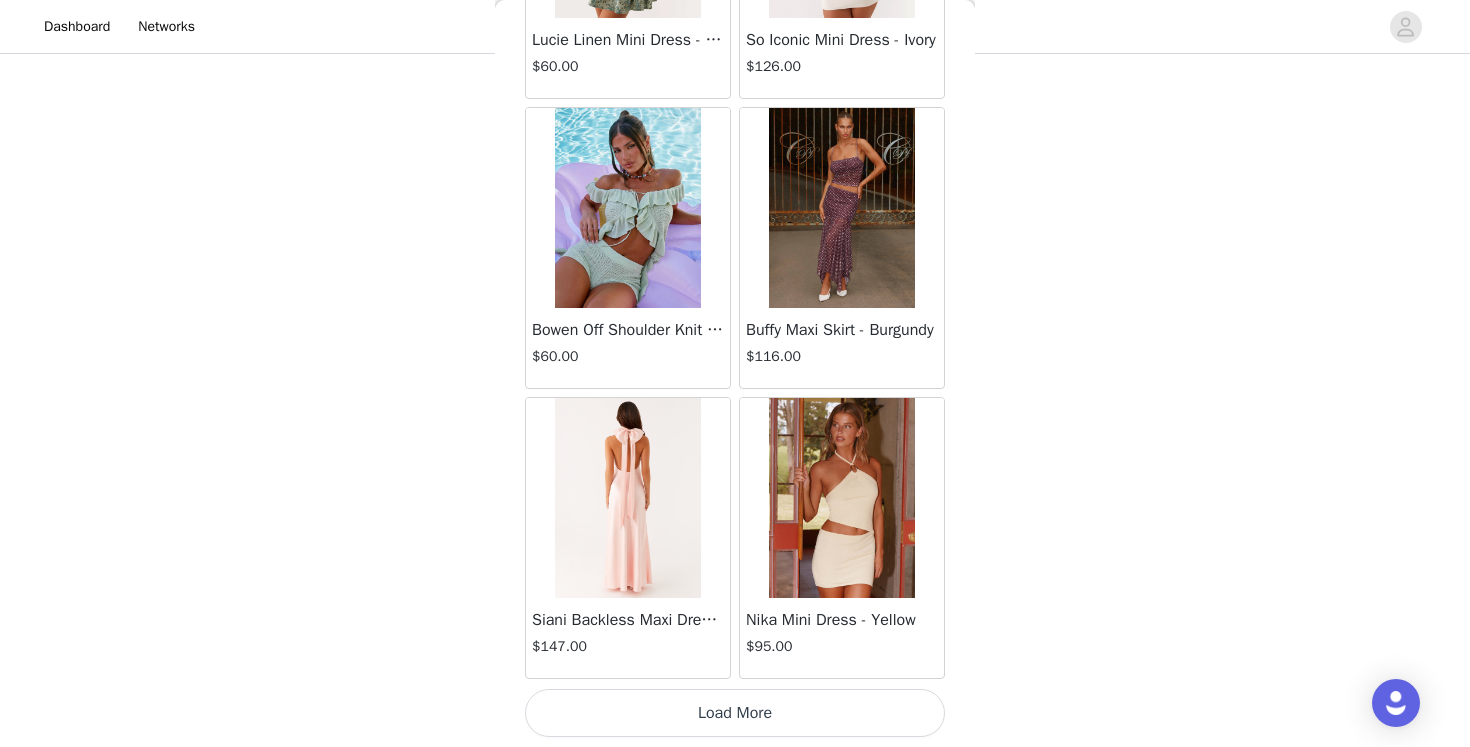 click on "Load More" at bounding box center (735, 713) 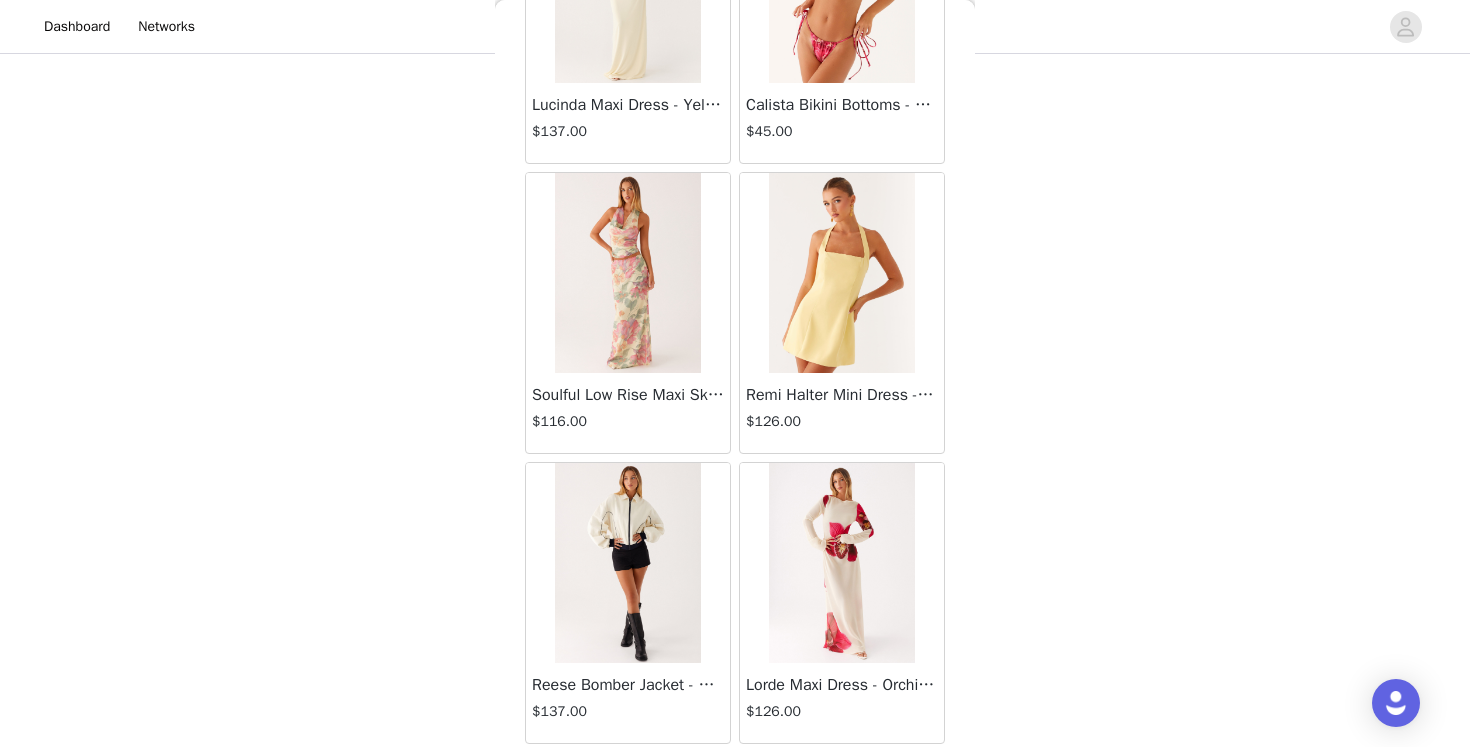 scroll, scrollTop: 42913, scrollLeft: 0, axis: vertical 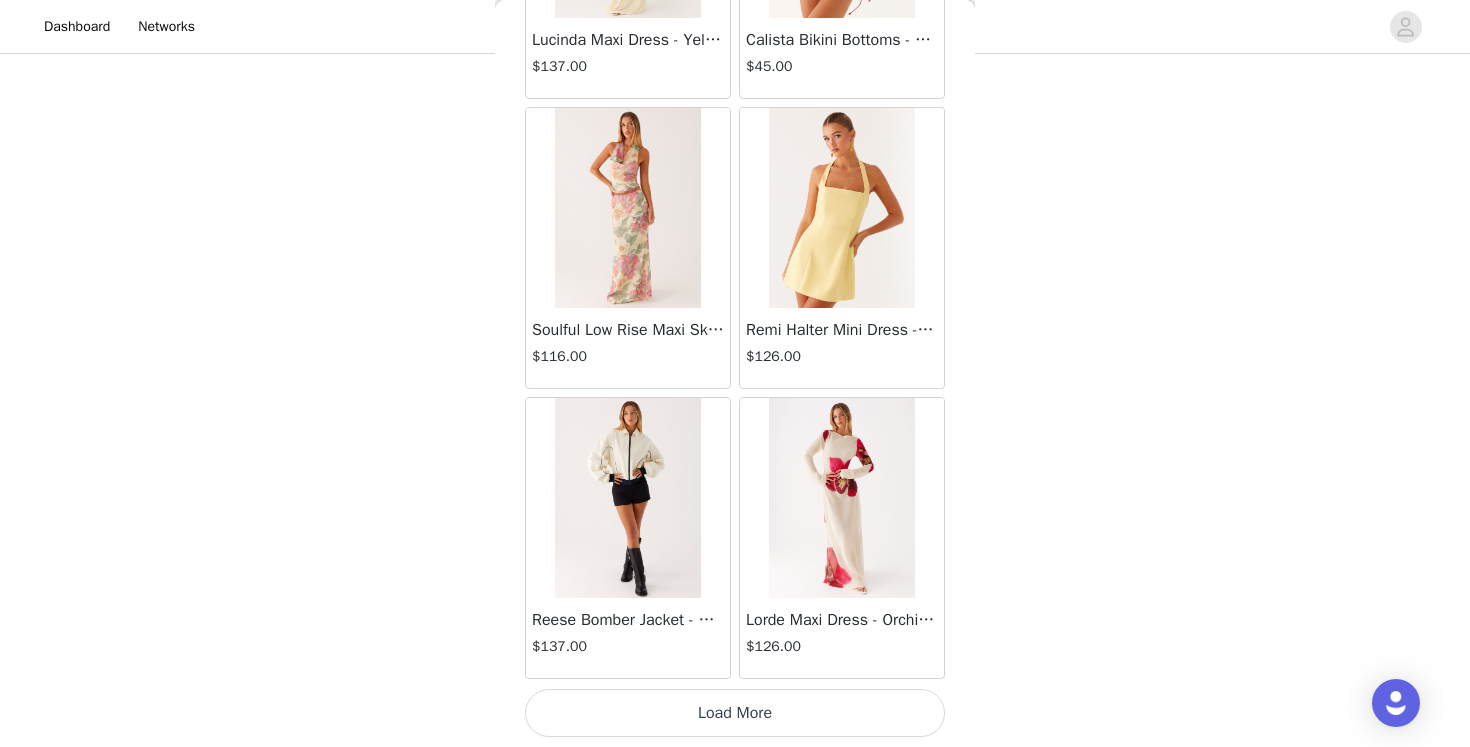 click on "Load More" at bounding box center [735, 713] 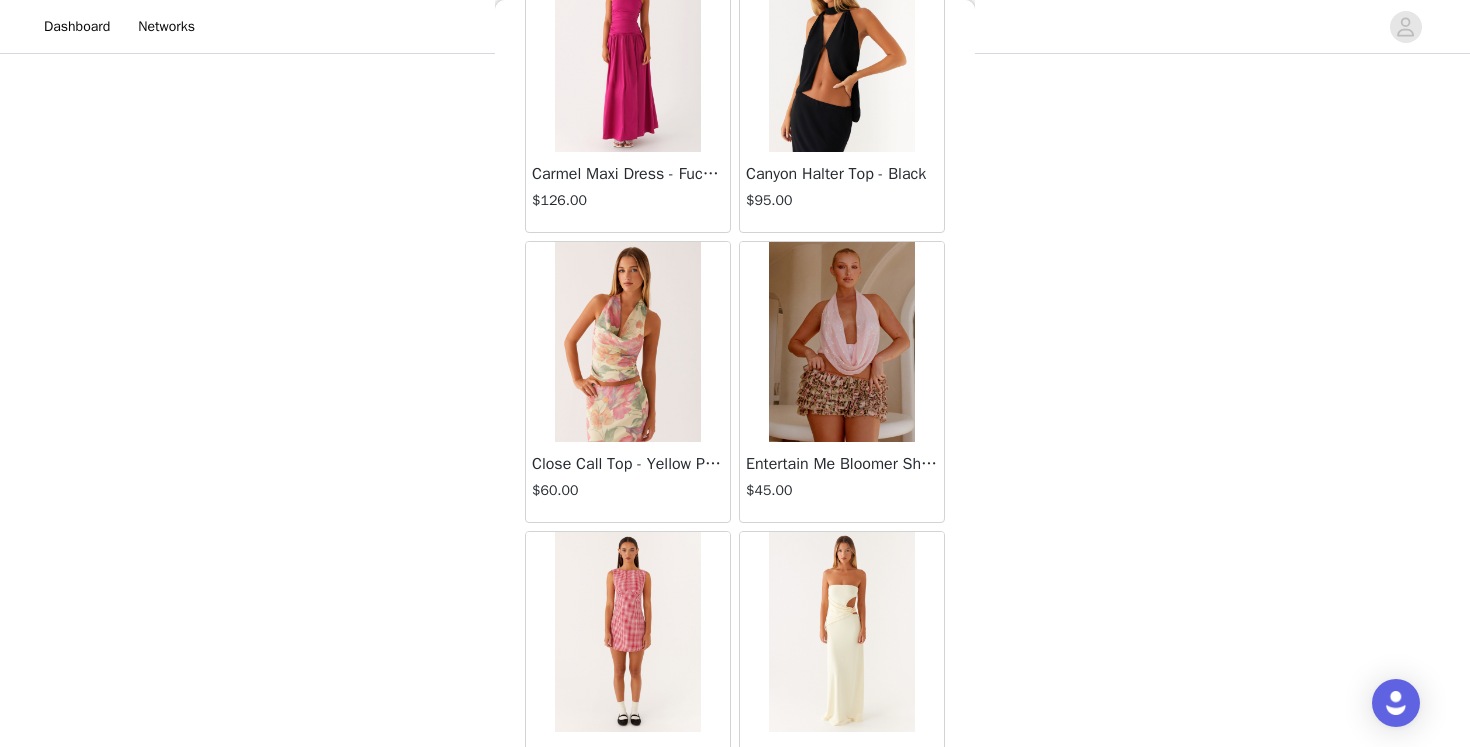 scroll, scrollTop: 45813, scrollLeft: 0, axis: vertical 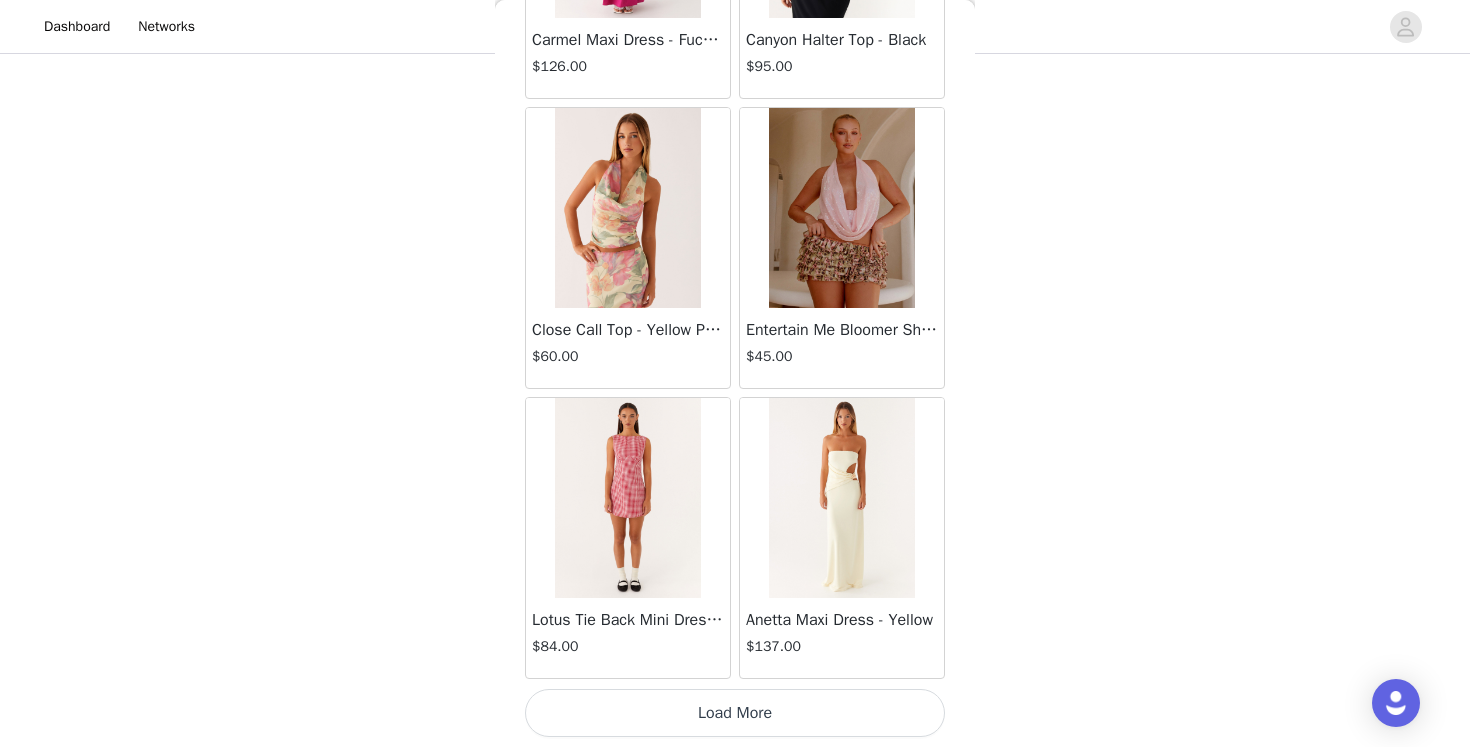 click on "Load More" at bounding box center (735, 713) 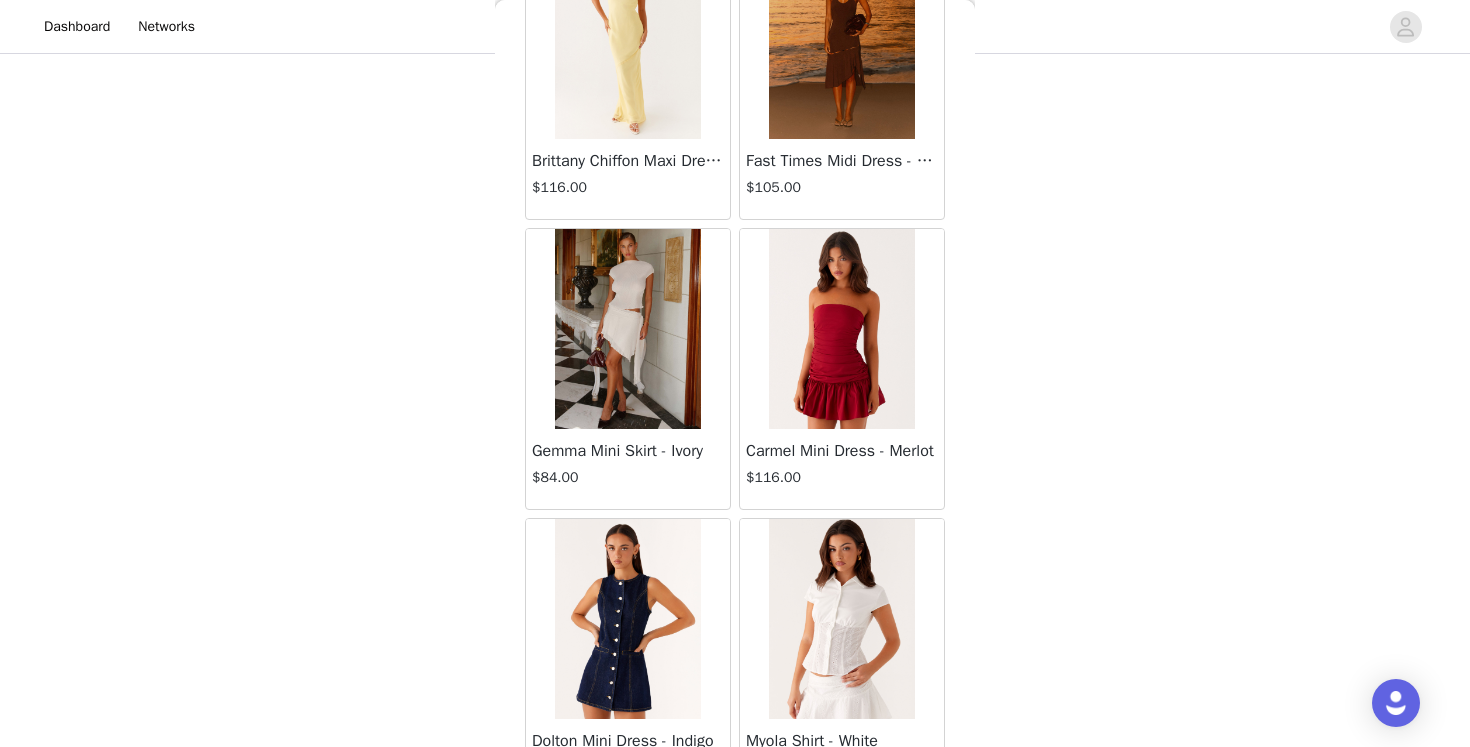 scroll, scrollTop: 48713, scrollLeft: 0, axis: vertical 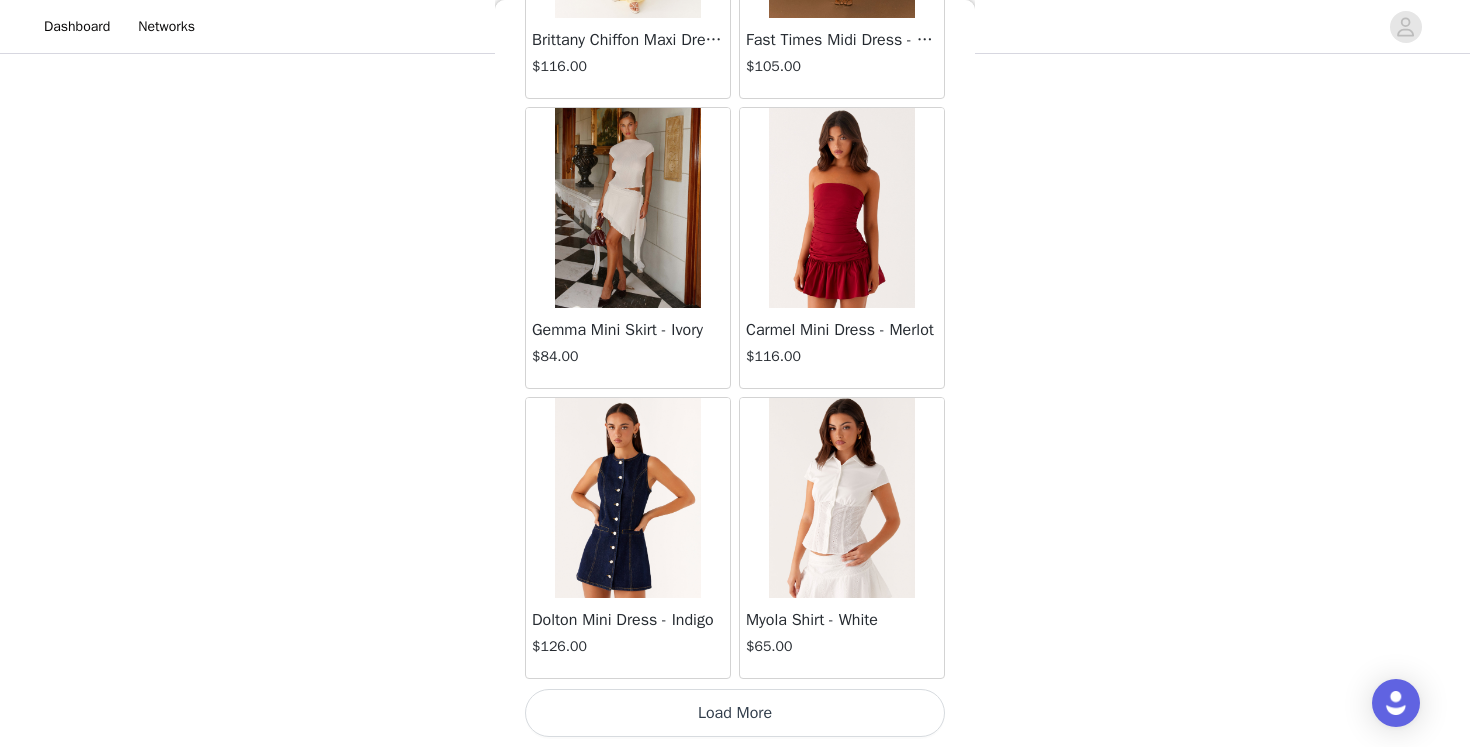 click on "Load More" at bounding box center [735, 713] 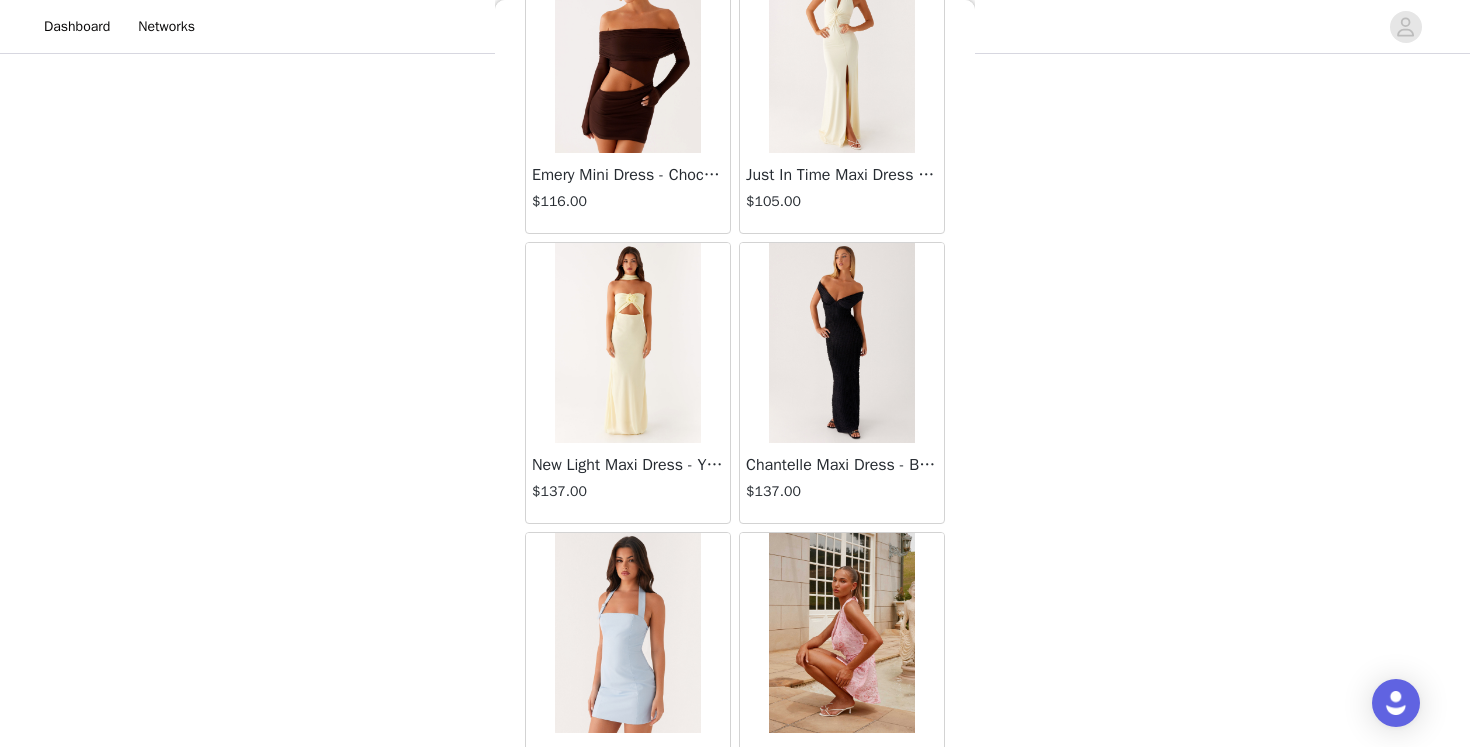 scroll, scrollTop: 51613, scrollLeft: 0, axis: vertical 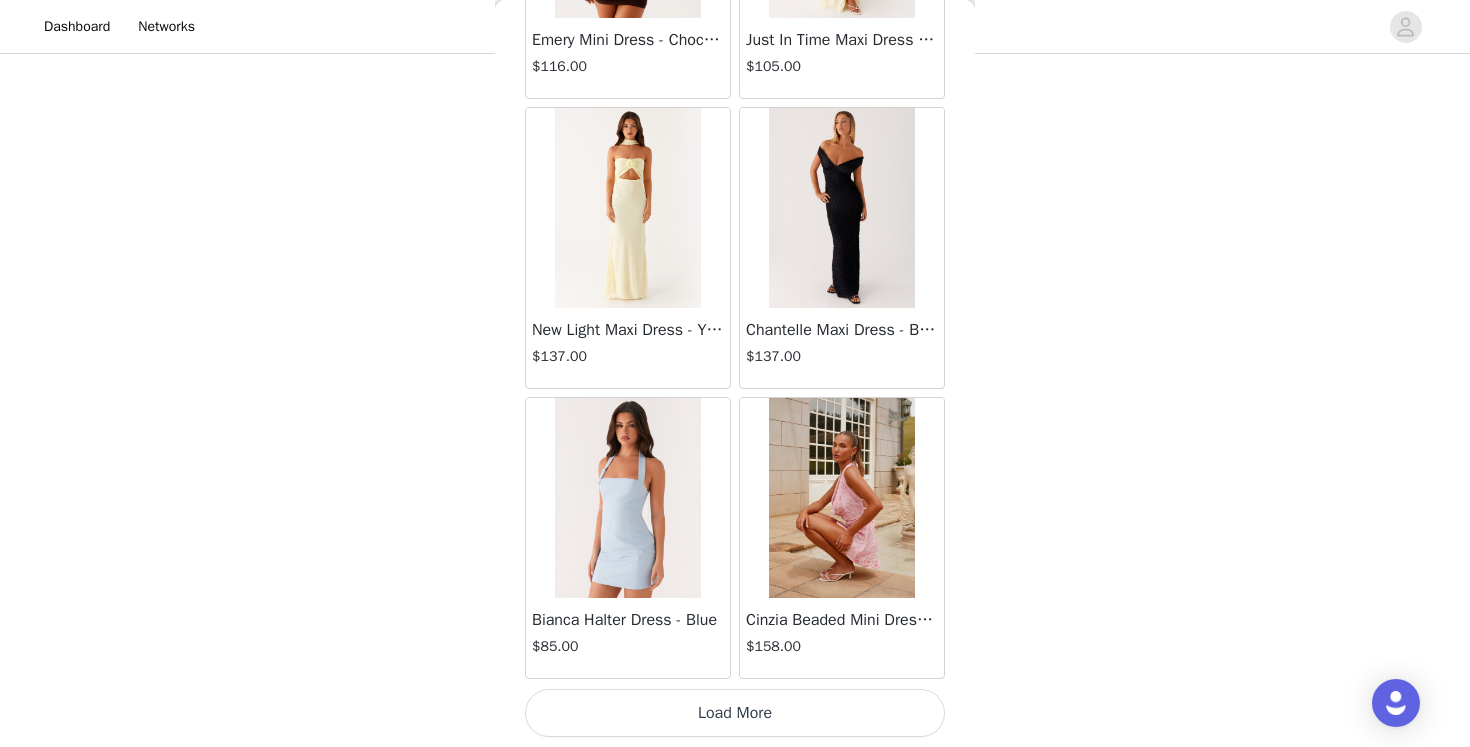 click on "Load More" at bounding box center [735, 713] 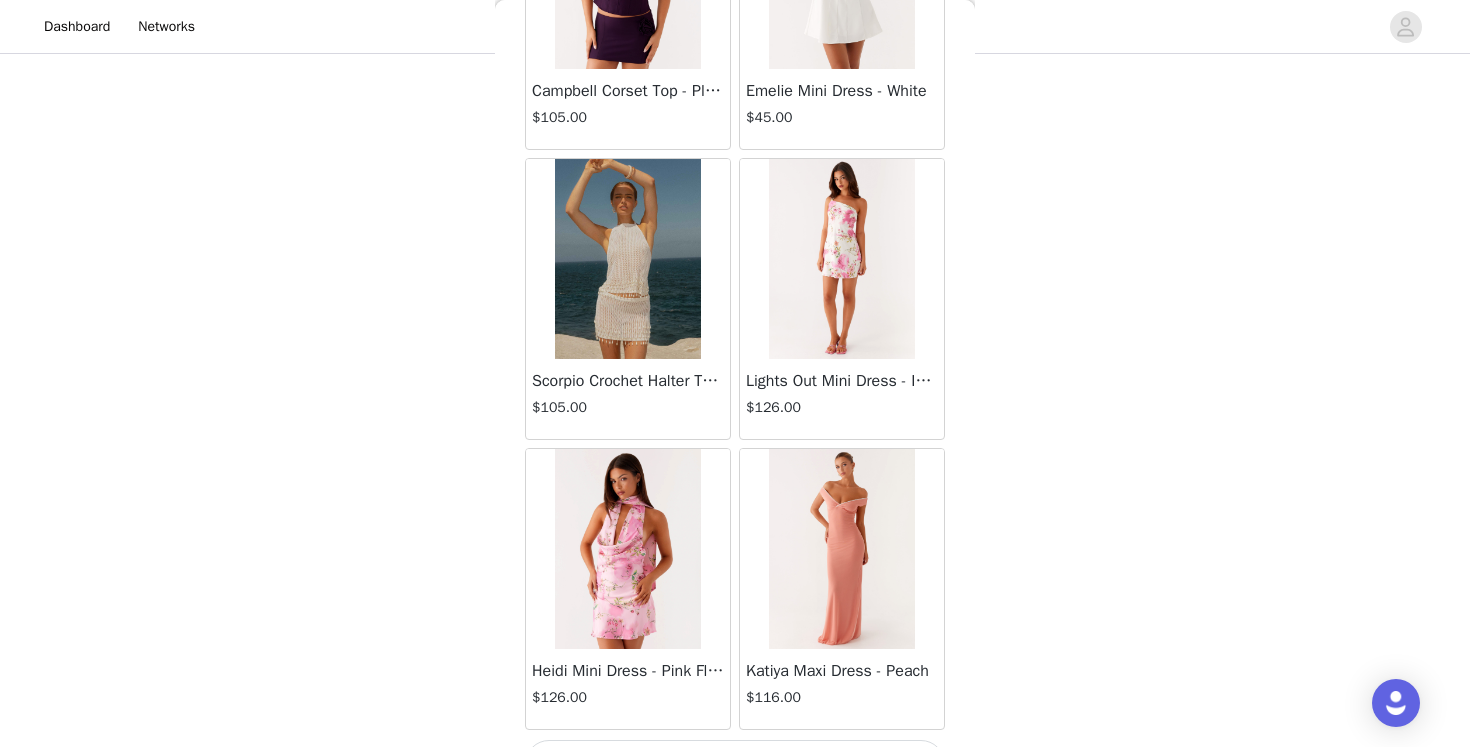 scroll, scrollTop: 54513, scrollLeft: 0, axis: vertical 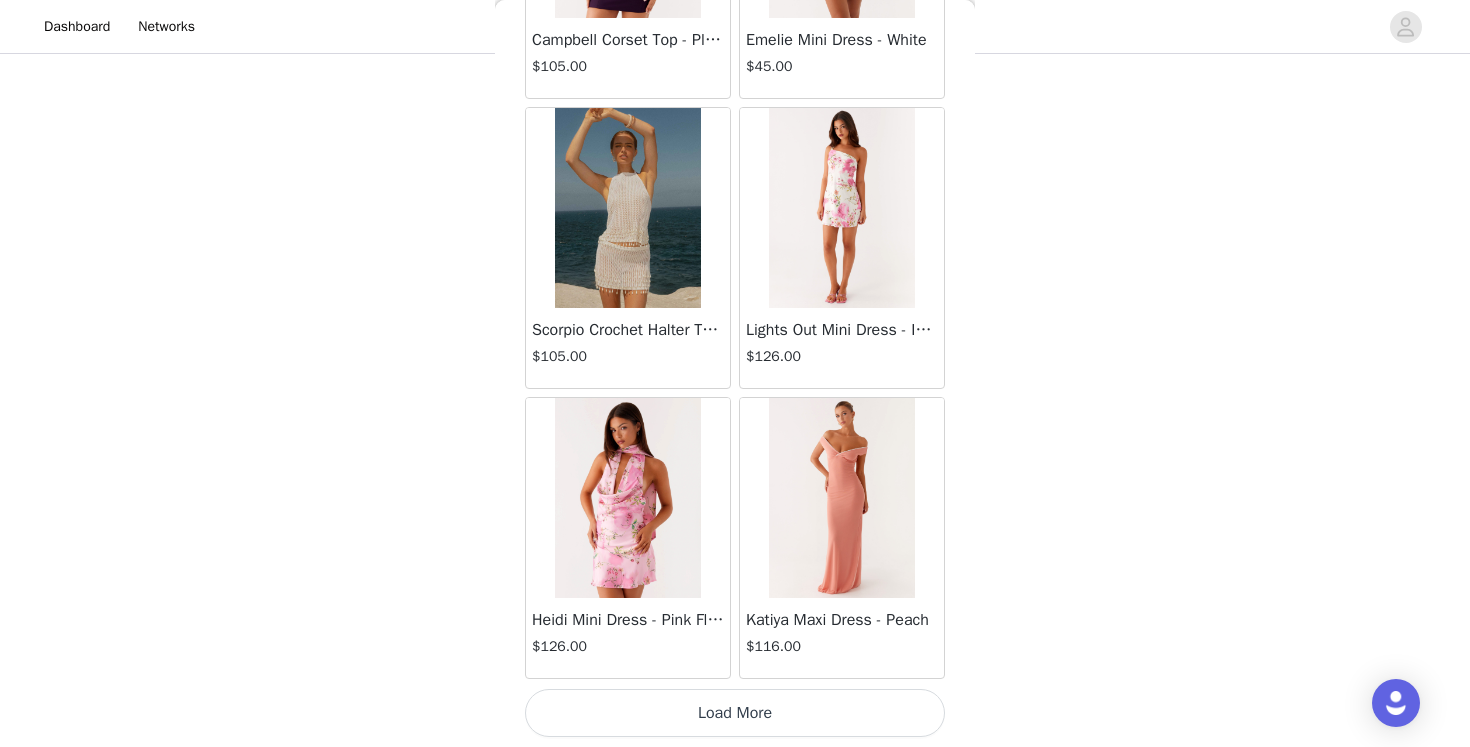 click on "Load More" at bounding box center (735, 713) 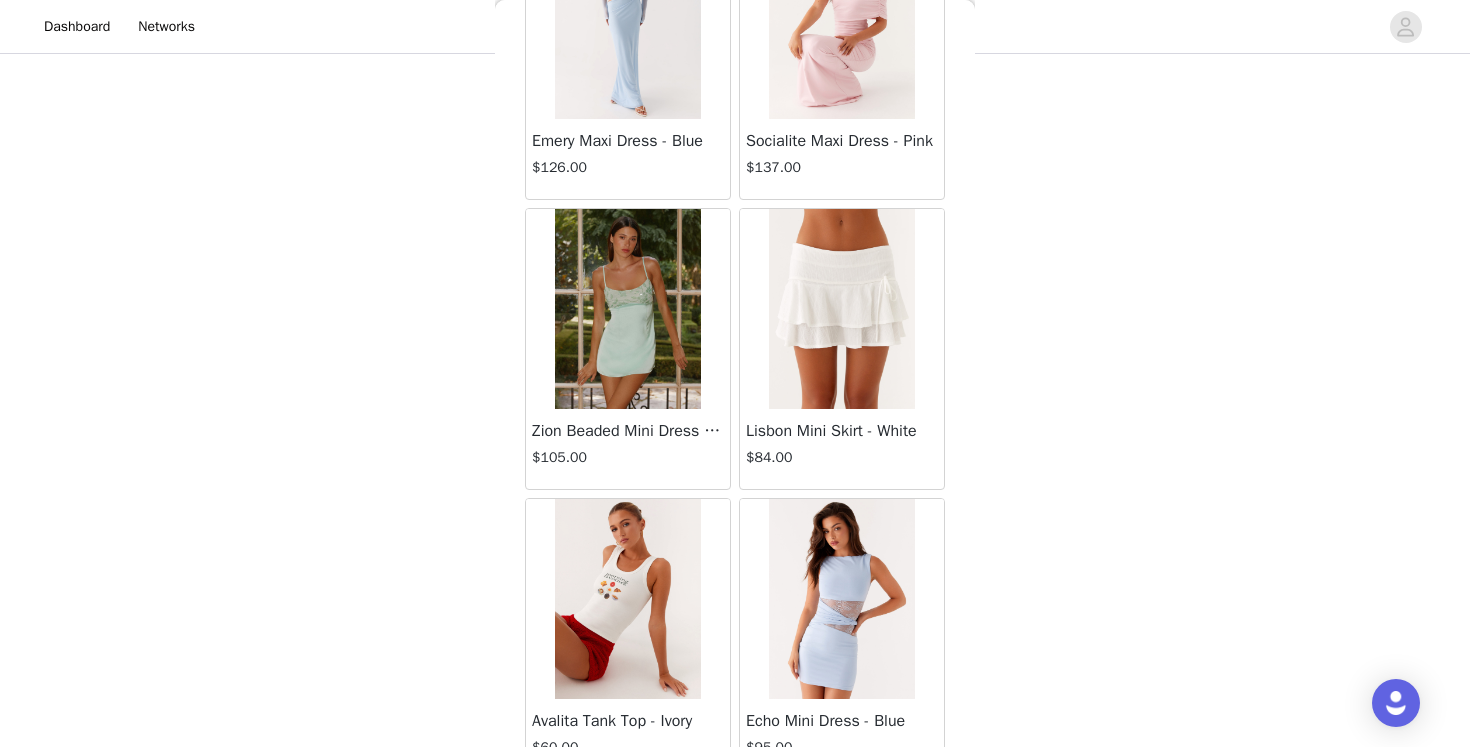 scroll, scrollTop: 57413, scrollLeft: 0, axis: vertical 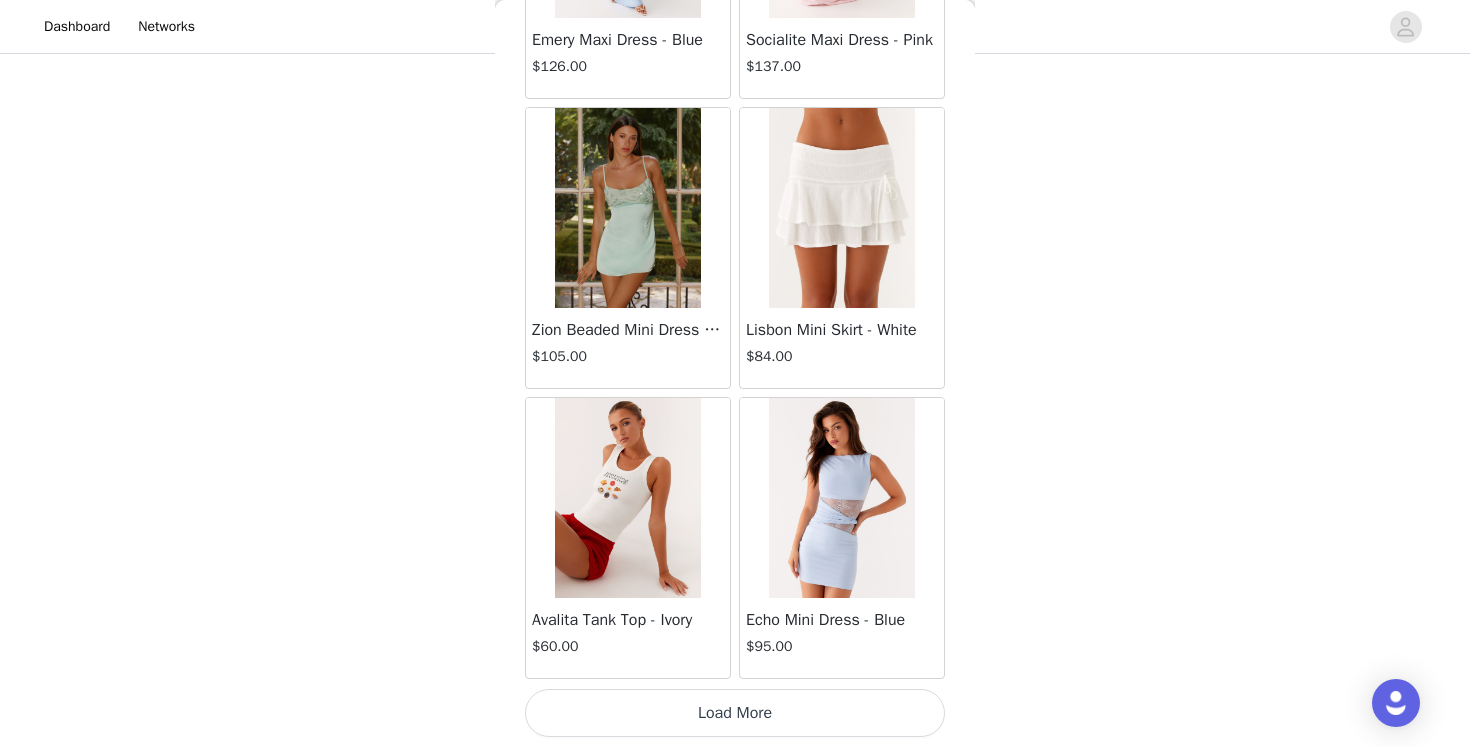 click on "Load More" at bounding box center [735, 713] 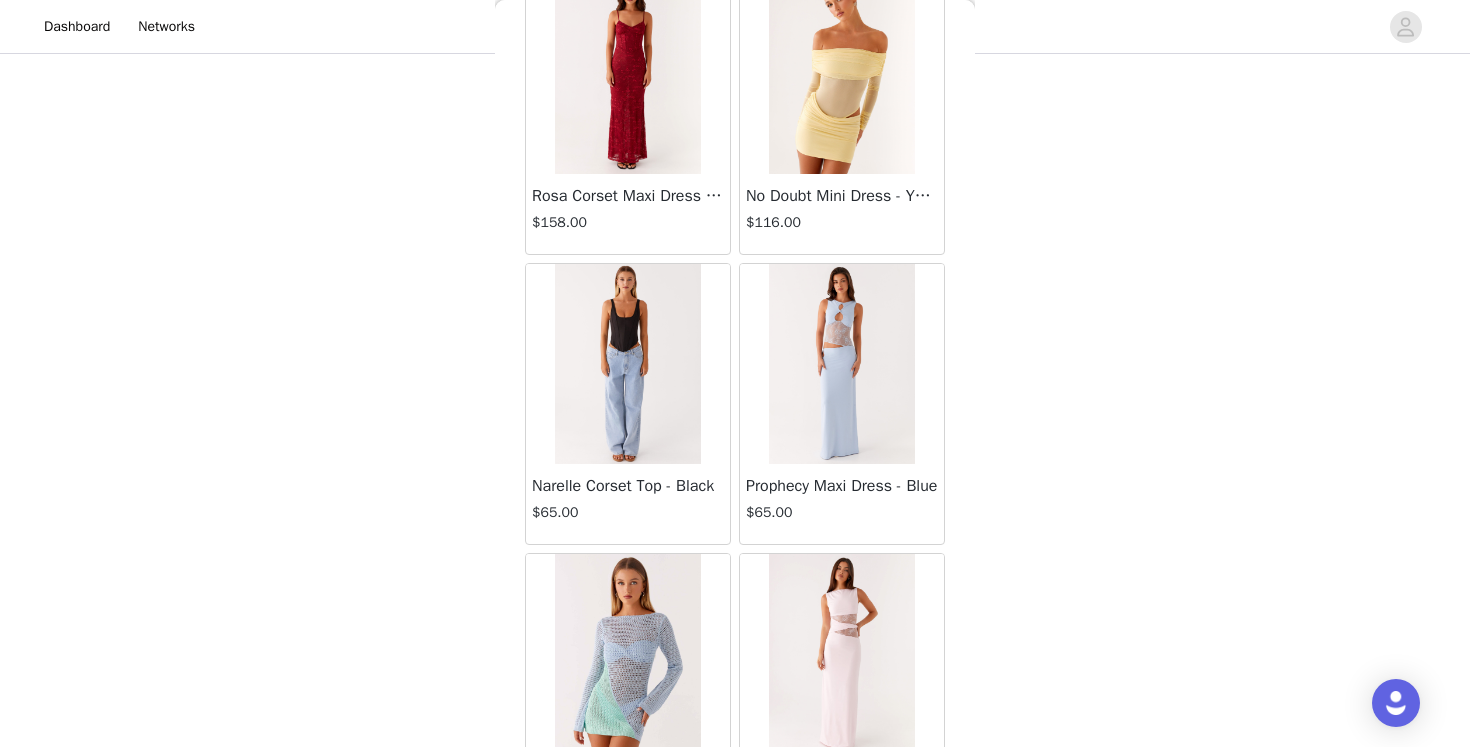 scroll, scrollTop: 60313, scrollLeft: 0, axis: vertical 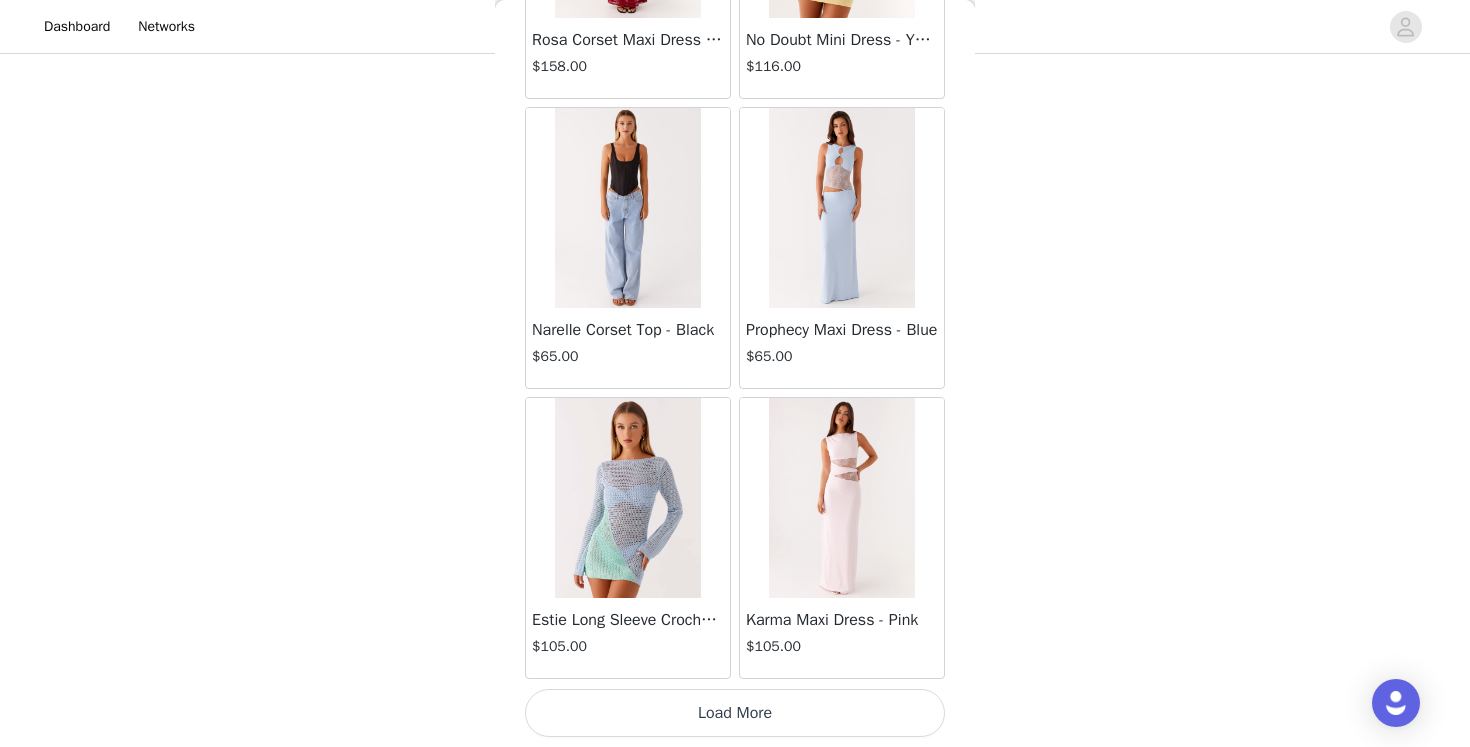click on "Load More" at bounding box center [735, 713] 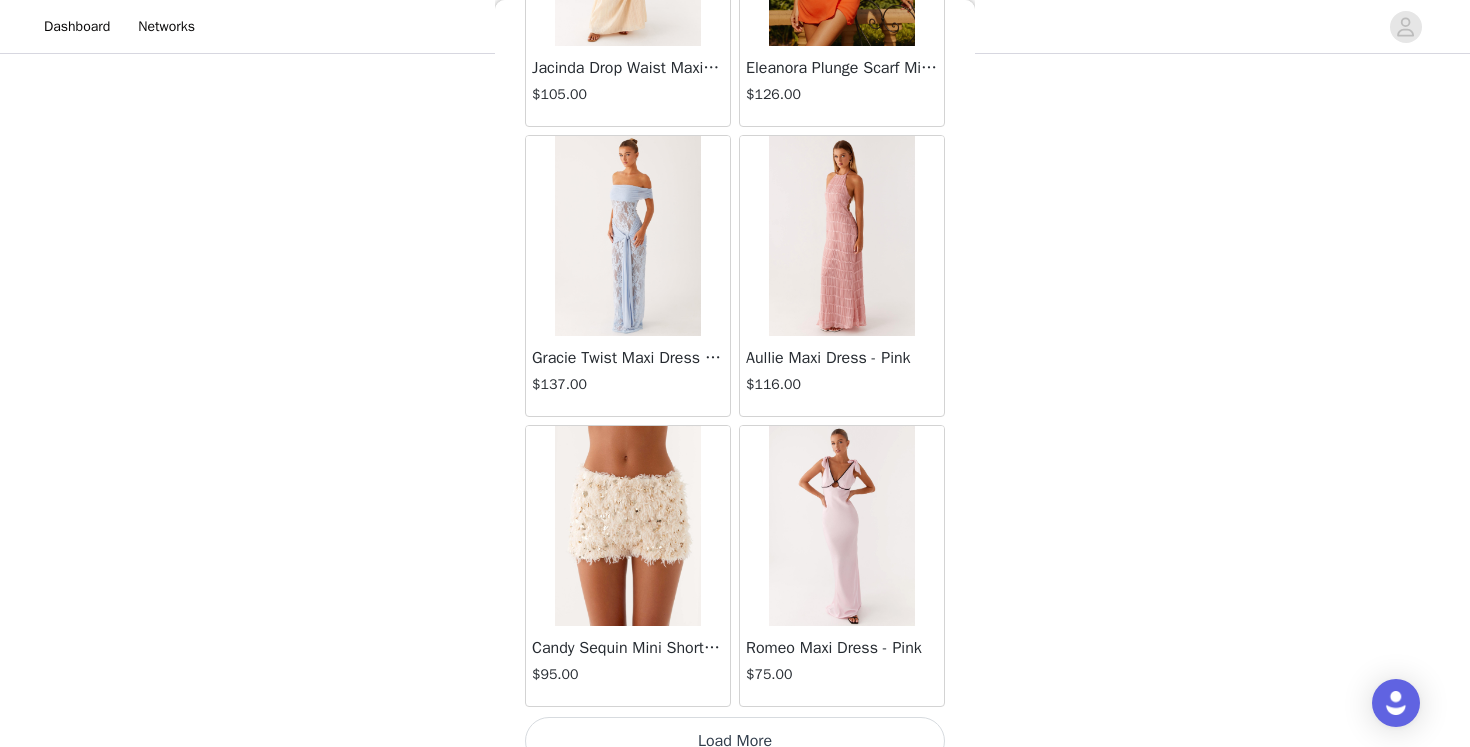 scroll, scrollTop: 63213, scrollLeft: 0, axis: vertical 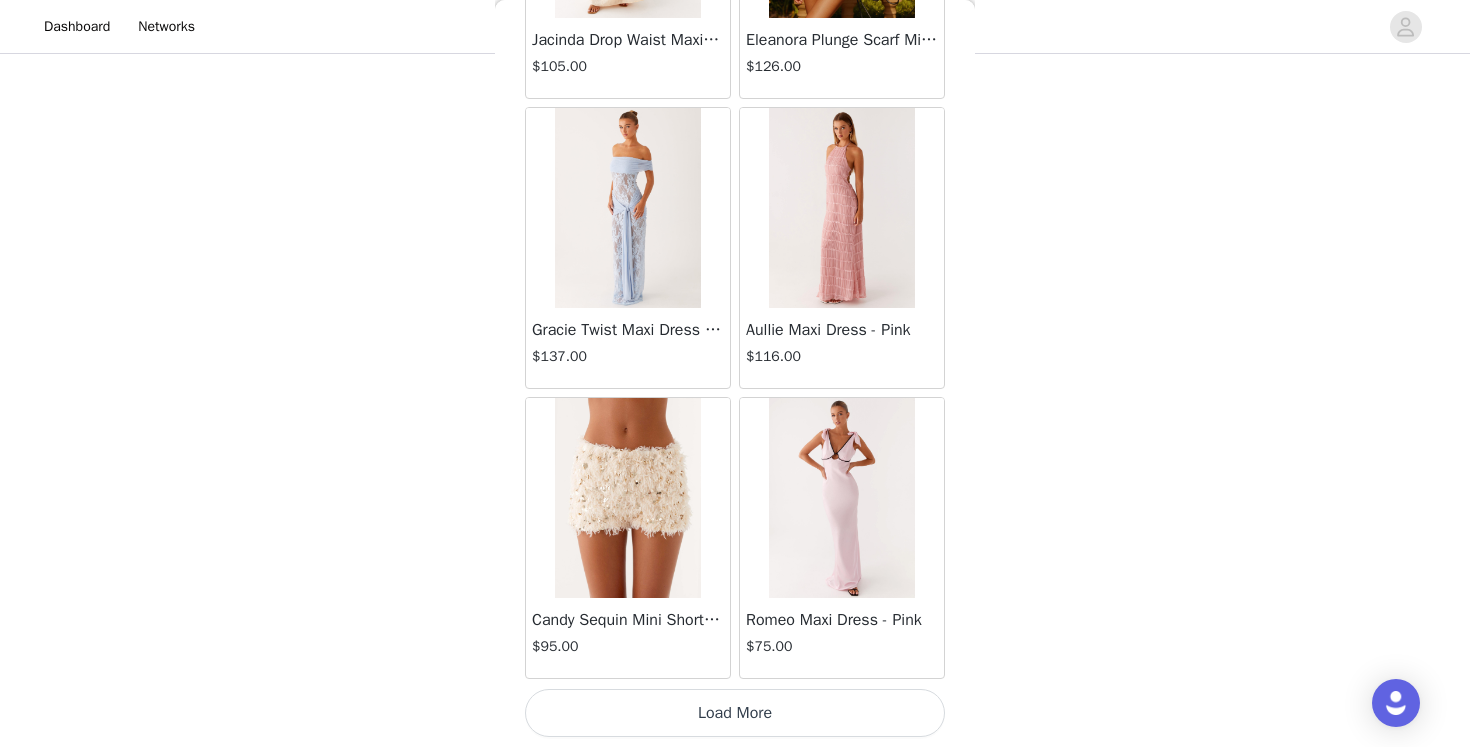 click on "Aullie Mini Dress - White   $60.00       Mira Halter Neck Mini Dress - Black   $85.00       Heavy Hearted Mini Dress - Yellow   $85.00       Hundred Percent Puff Sleeve Top - White   $105.00       Love Seeker Corset Mini Dress - Red   $45.00       Cherish You Buckle Top - Red   $30.00       Ayla Satin Mini Dress - Yellow   $105.00       Rudy Tube Top - Ivory   $30.00       Keira Linen Mini Dress - White   $105.00       Not One Time Knit Mini Dress - Red   $35.00       Carmel Maxi Dress - Brown   $126.00       Moorey Beaded Mini Dress - Blue   $45.00       Solaris Strapless Maxi Dress - Blue Floral   $126.00       Lyrical Maxi Dress - Ivory   $95.00       Garden Kisses Shirred Mini Dress - Red   $60.00       Under The Pagoda Maxi Dress - Amber   $137.00       At Last Halterneck Top - Brown   $74.00       Annalissa Linen Mini Dress - Yellow   $35.00       Girls Like Us Ruched Mini Shorts - White   $74.00       Keanna Low Rise Denim Jeans - Washed Denim   $105.00       Jocelyn Maxi Dress - Sage   $95.00" at bounding box center (735, -31185) 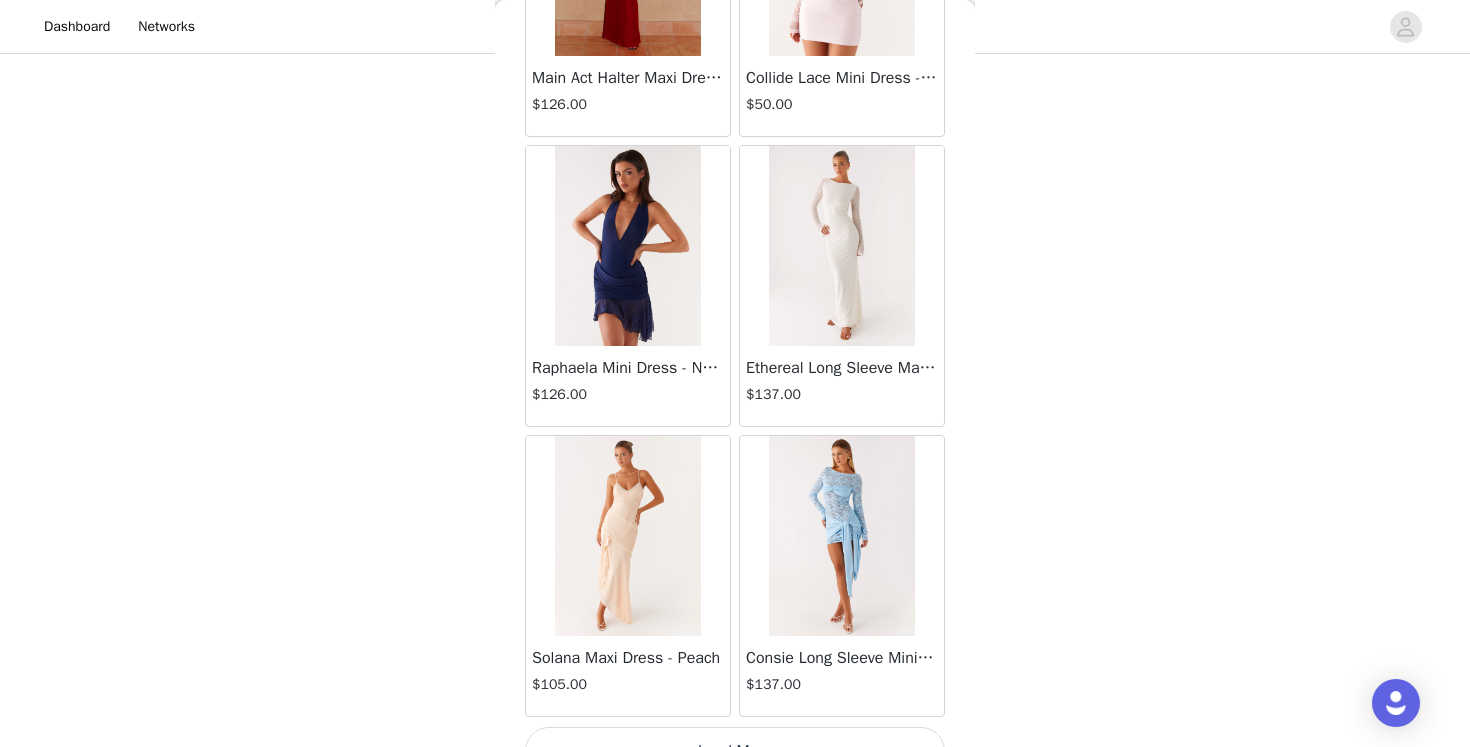 scroll, scrollTop: 66113, scrollLeft: 0, axis: vertical 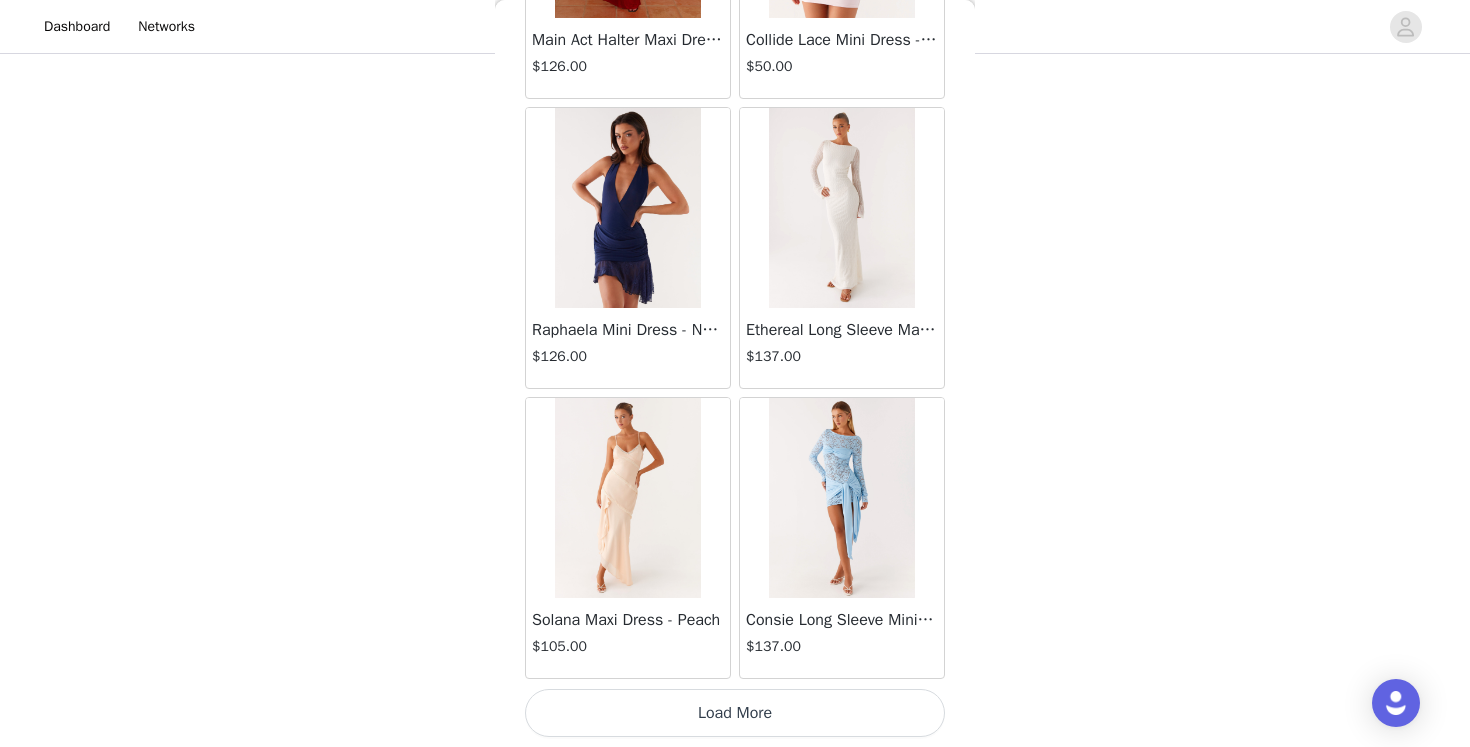 click on "Load More" at bounding box center [735, 713] 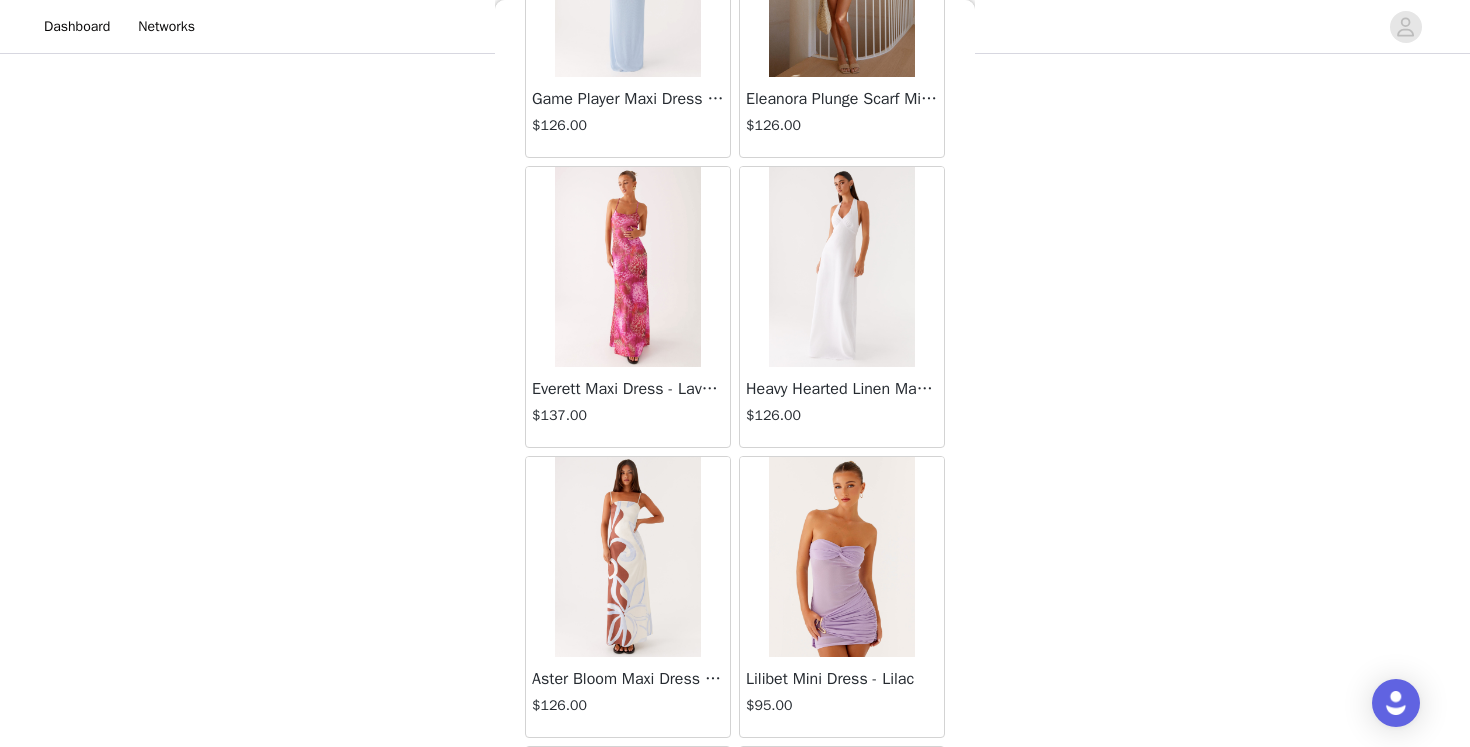 scroll, scrollTop: 69013, scrollLeft: 0, axis: vertical 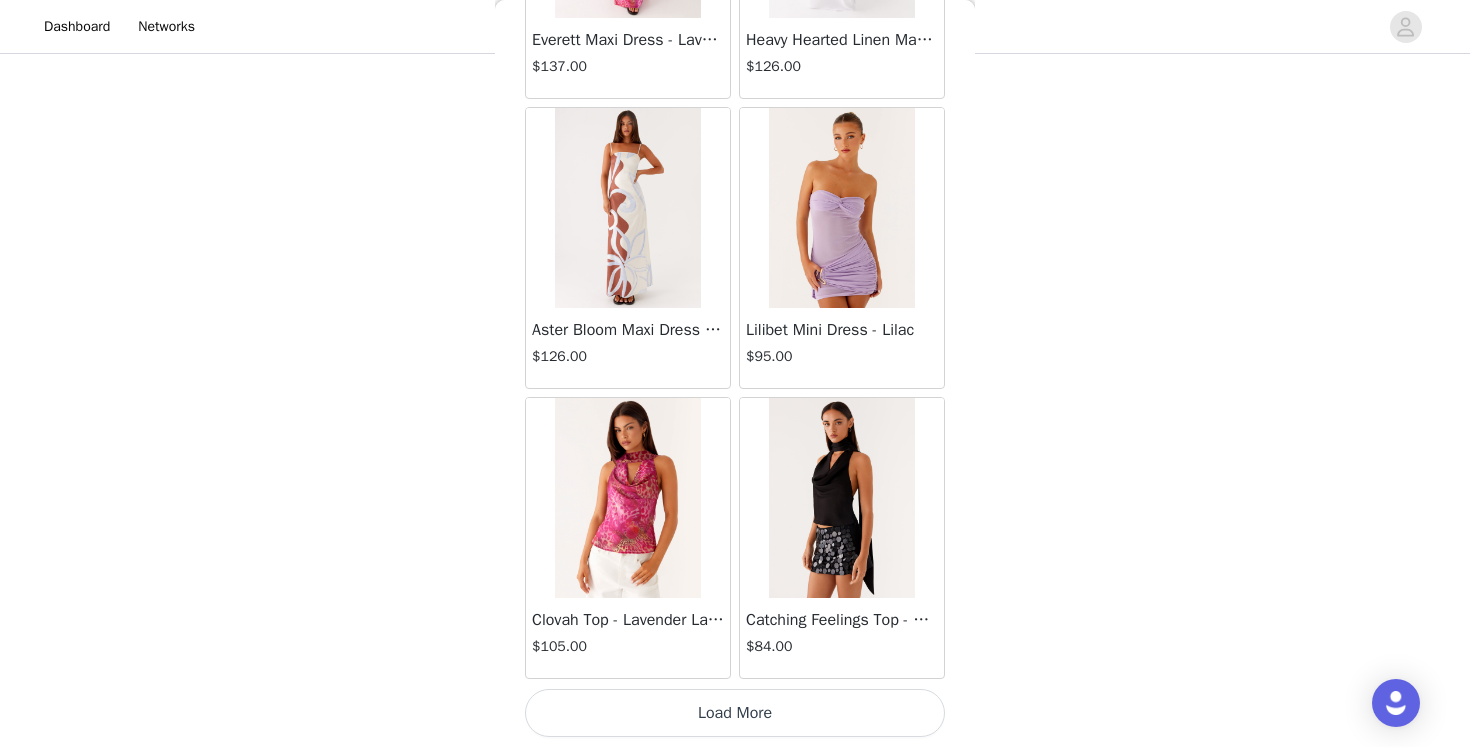 click on "Load More" at bounding box center (735, 713) 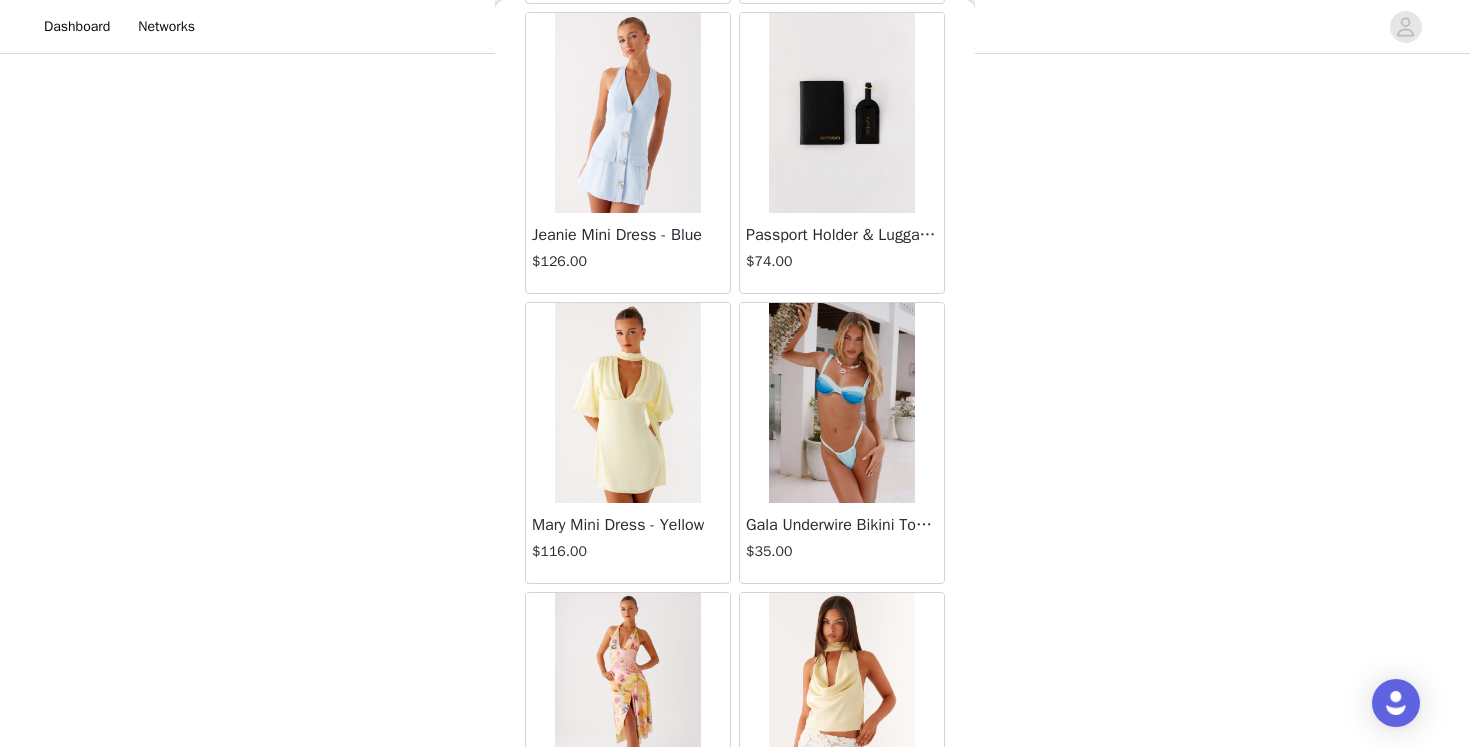 scroll, scrollTop: 71913, scrollLeft: 0, axis: vertical 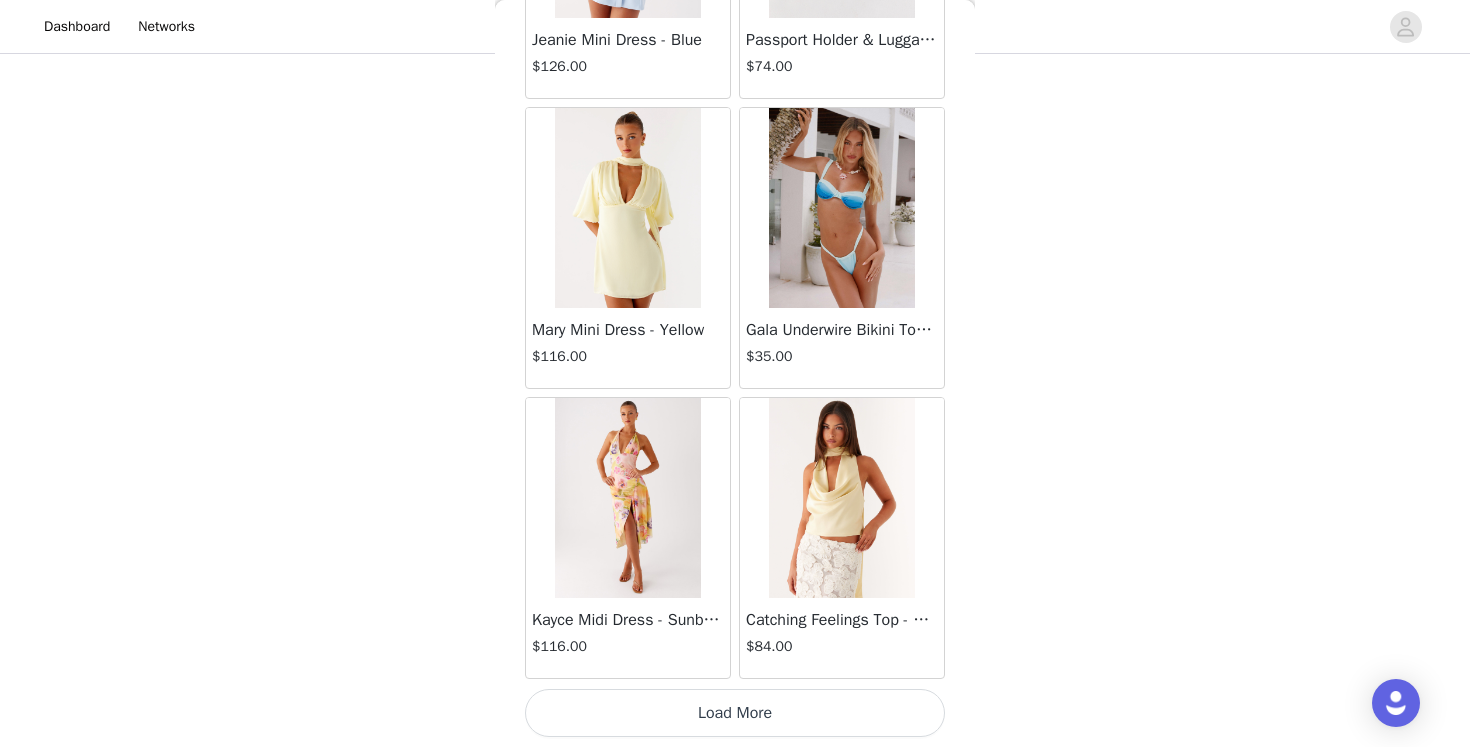 click on "Load More" at bounding box center (735, 713) 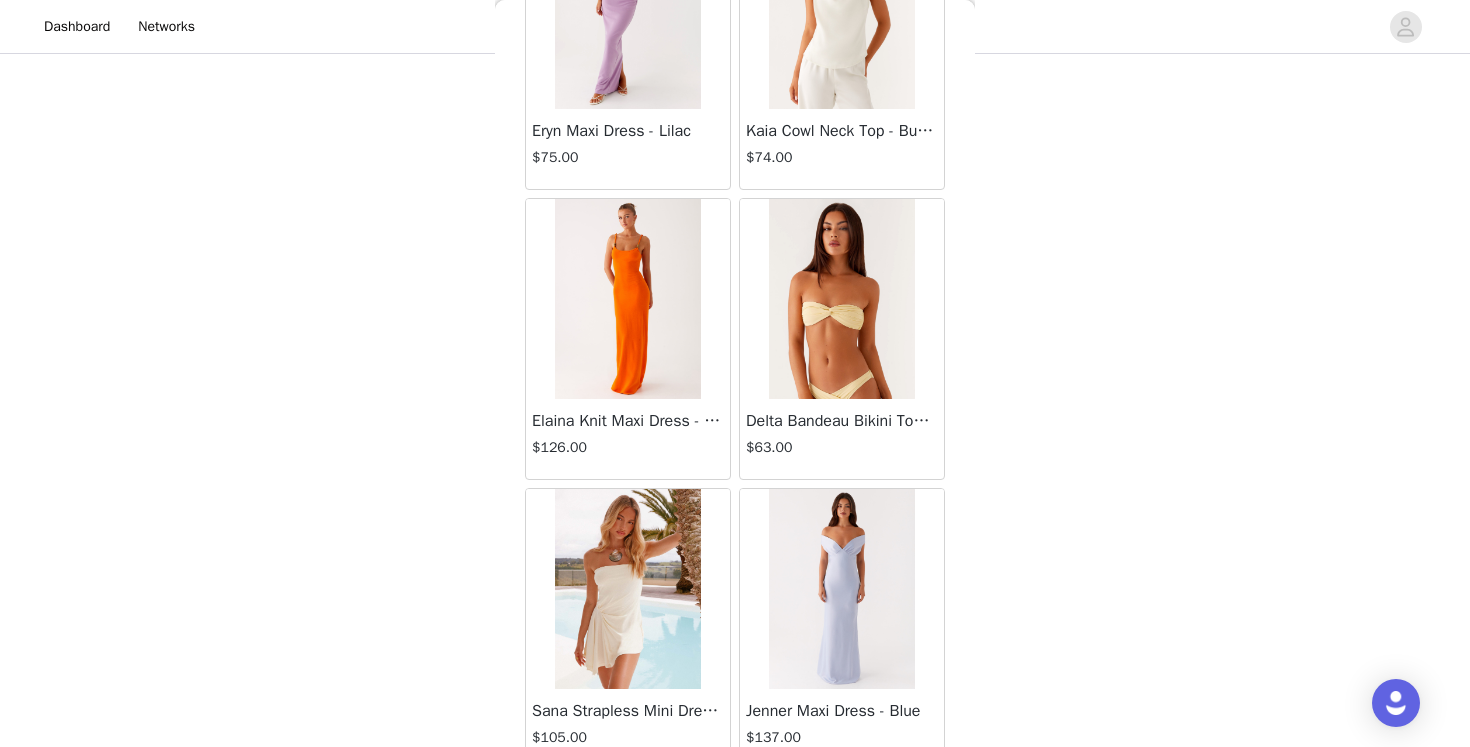 scroll, scrollTop: 74813, scrollLeft: 0, axis: vertical 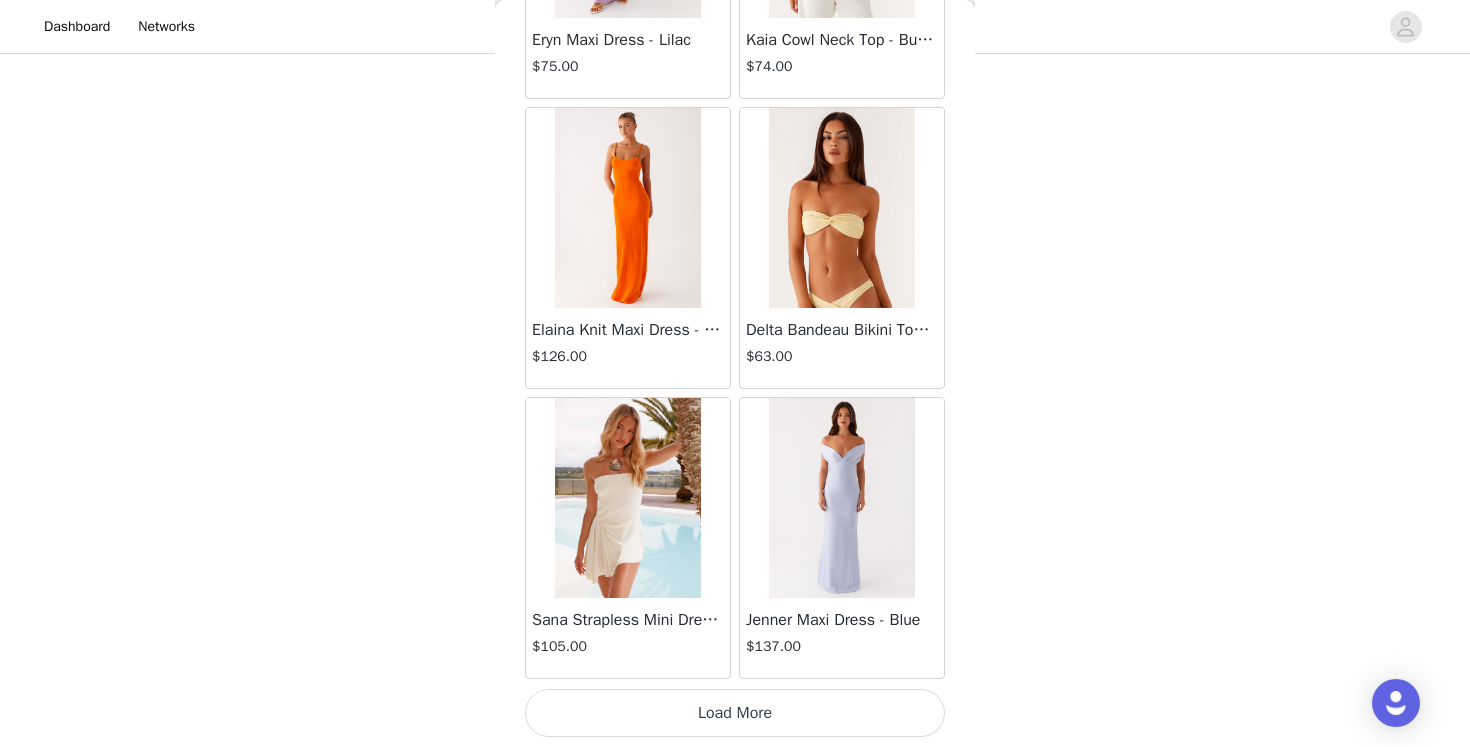 click on "Load More" at bounding box center (735, 713) 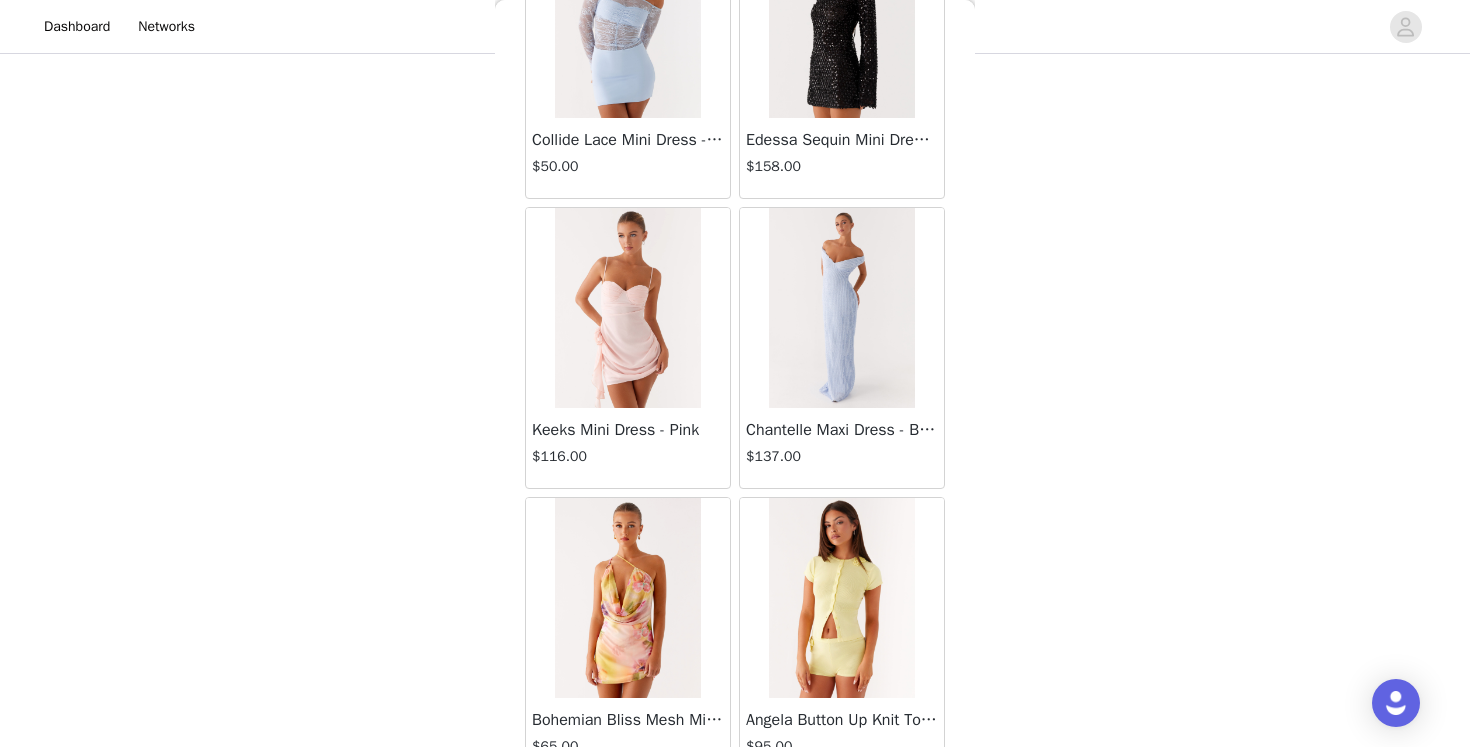 scroll, scrollTop: 77713, scrollLeft: 0, axis: vertical 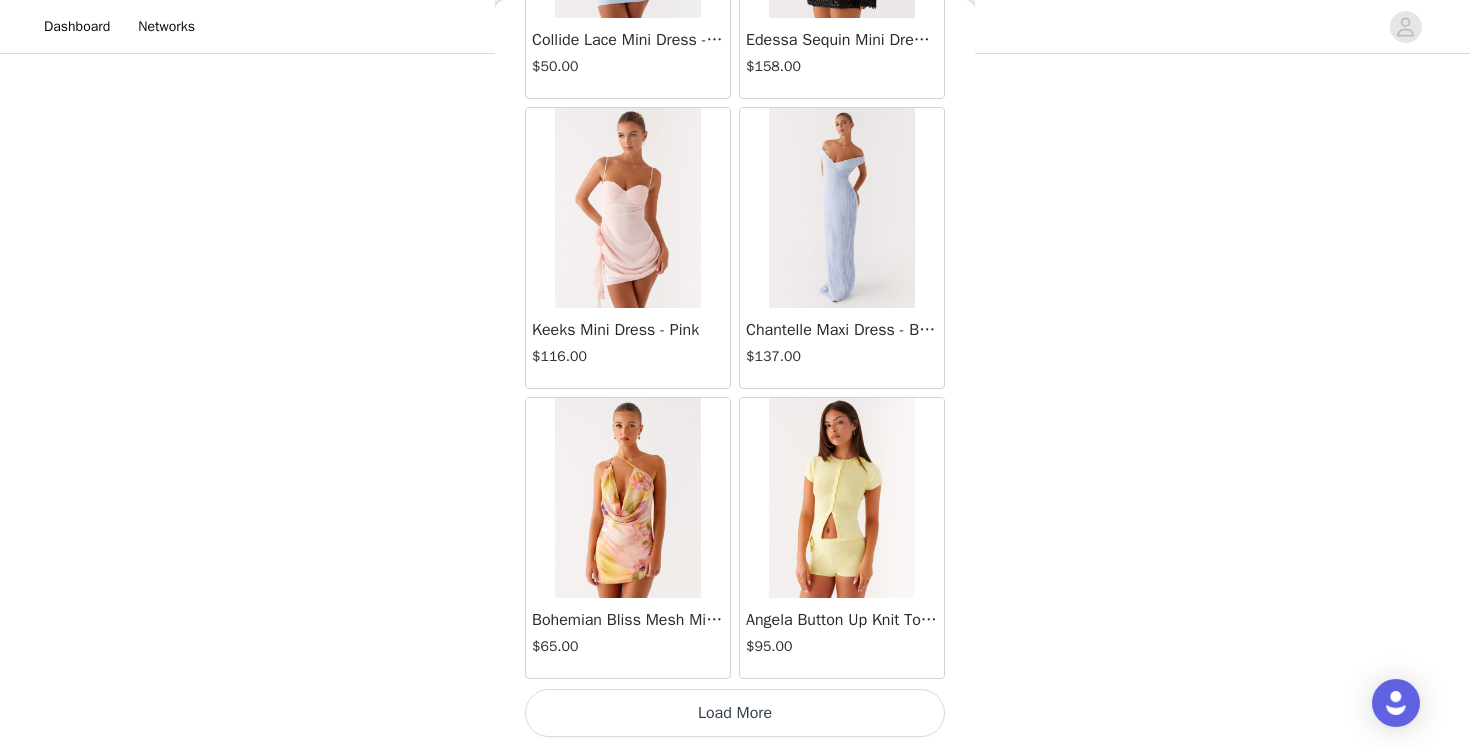 click on "Load More" at bounding box center (735, 713) 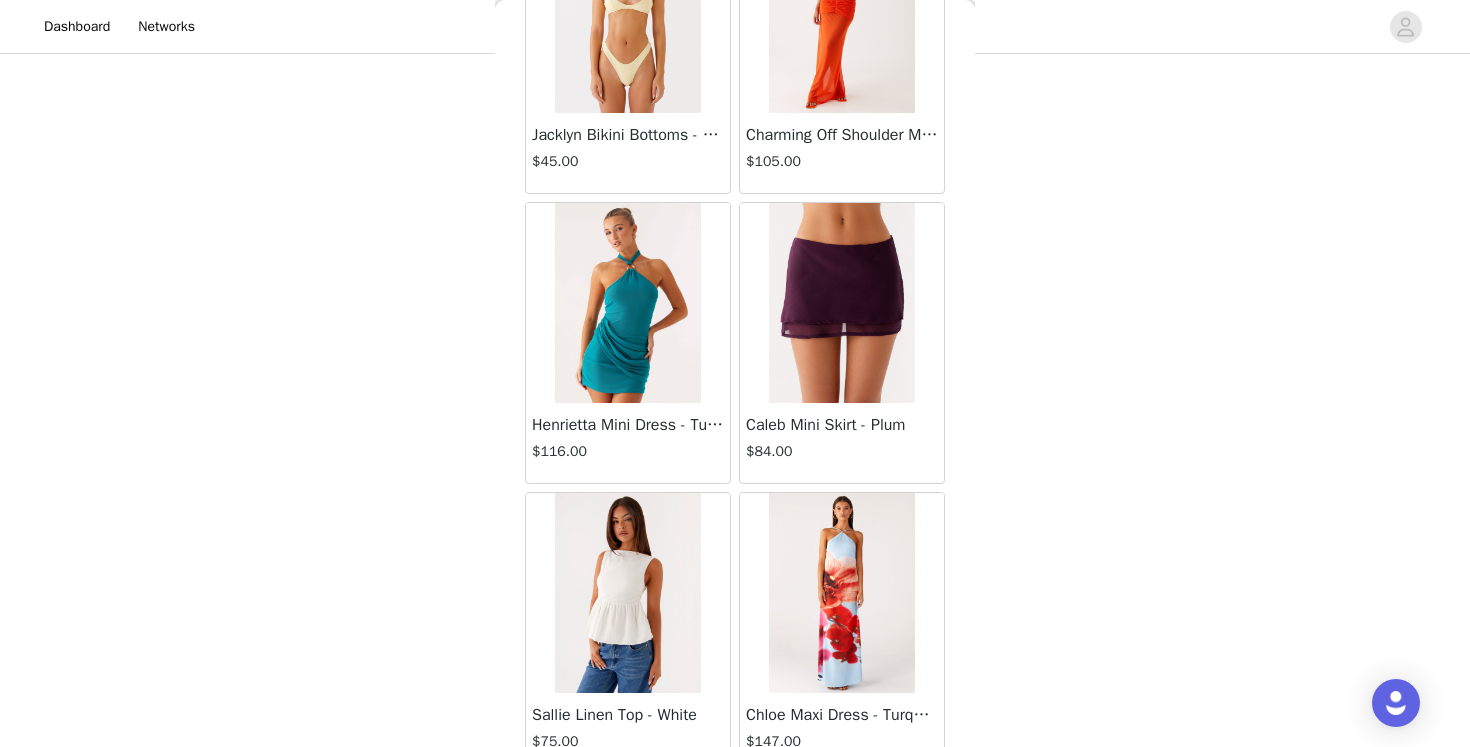scroll, scrollTop: 80613, scrollLeft: 0, axis: vertical 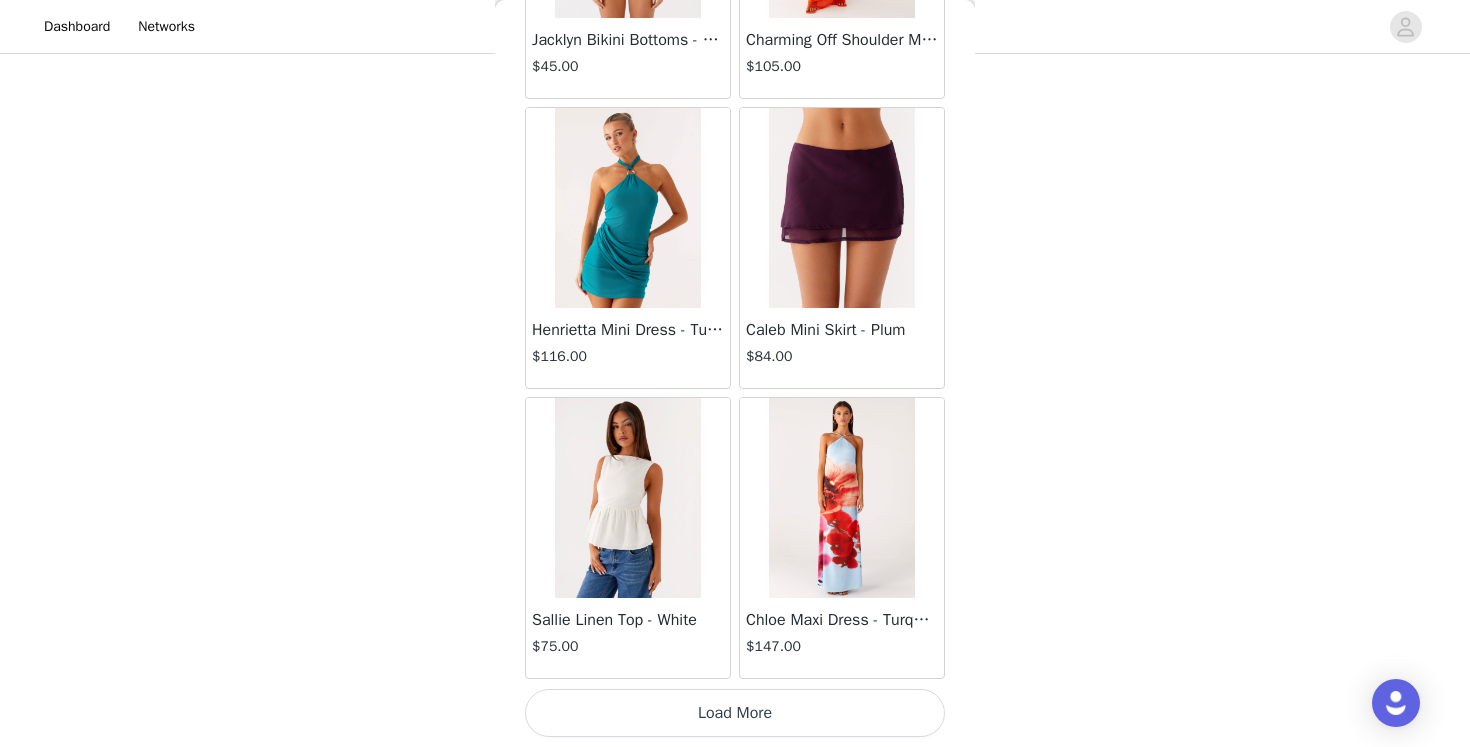 click on "Load More" at bounding box center (735, 713) 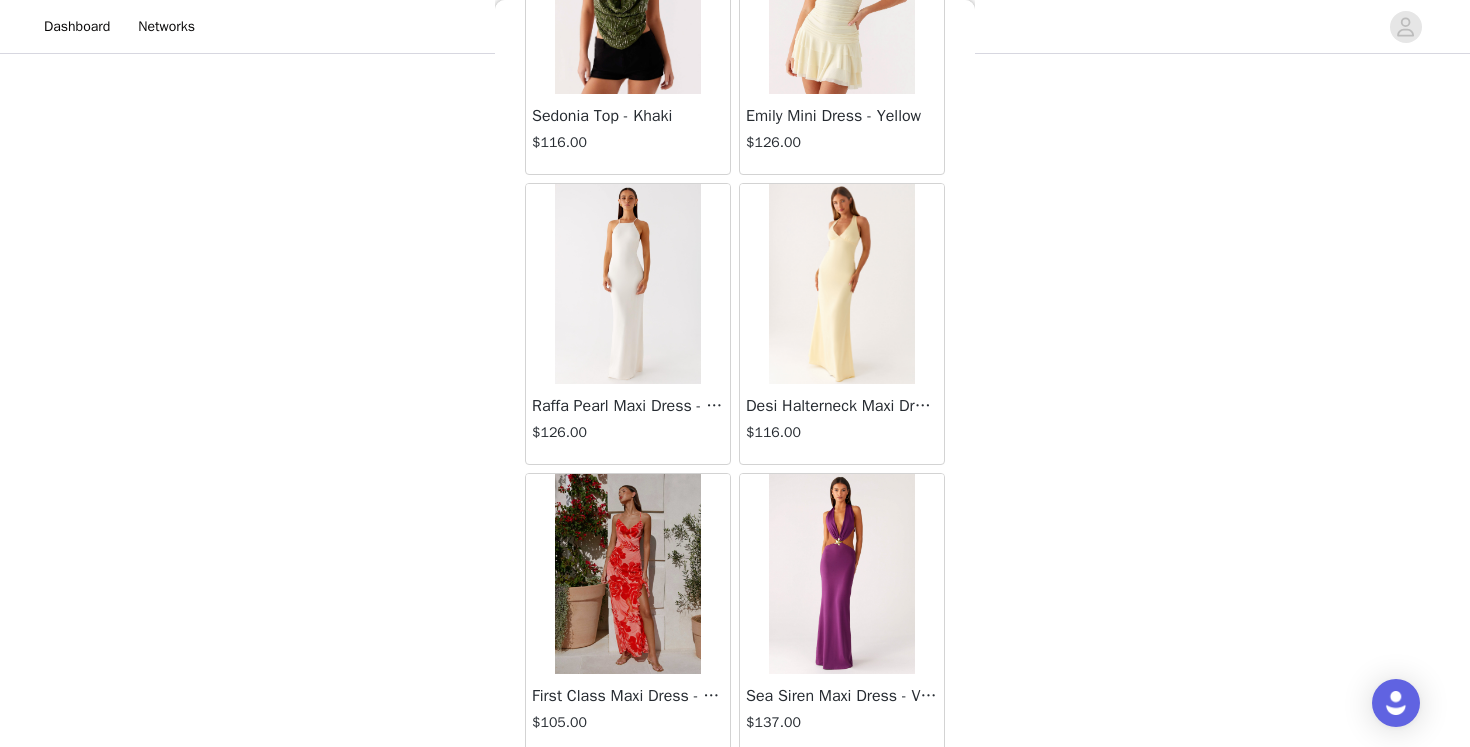 scroll, scrollTop: 83513, scrollLeft: 0, axis: vertical 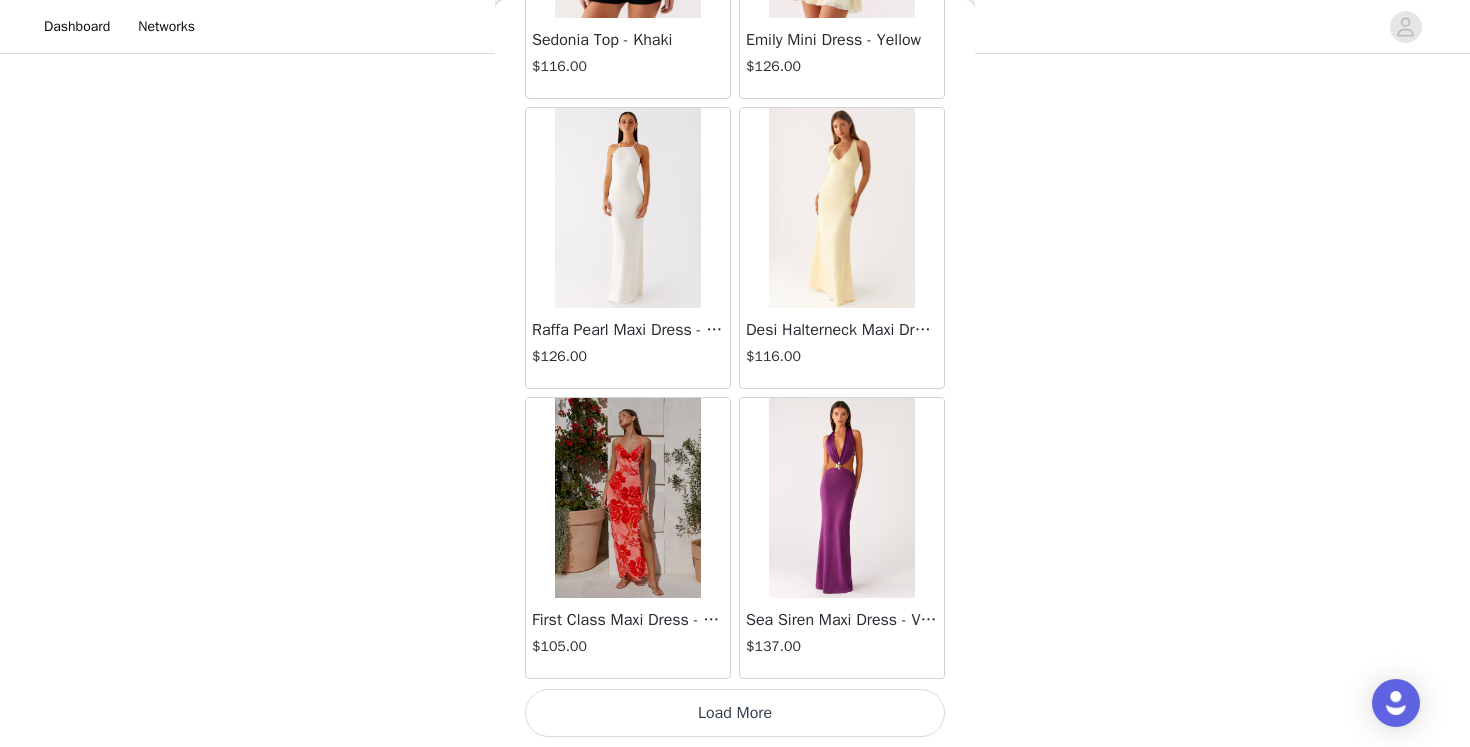 click on "Aullie Mini Dress - White   $60.00       Mira Halter Neck Mini Dress - Black   $85.00       Heavy Hearted Mini Dress - Yellow   $85.00       Hundred Percent Puff Sleeve Top - White   $105.00       Love Seeker Corset Mini Dress - Red   $45.00       Cherish You Buckle Top - Red   $30.00       Ayla Satin Mini Dress - Yellow   $105.00       Rudy Tube Top - Ivory   $30.00       Keira Linen Mini Dress - White   $105.00       Not One Time Knit Mini Dress - Red   $35.00       Carmel Maxi Dress - Brown   $126.00       Moorey Beaded Mini Dress - Blue   $45.00       Solaris Strapless Maxi Dress - Blue Floral   $126.00       Lyrical Maxi Dress - Ivory   $95.00       Garden Kisses Shirred Mini Dress - Red   $60.00       Under The Pagoda Maxi Dress - Amber   $137.00       At Last Halterneck Top - Brown   $74.00       Annalissa Linen Mini Dress - Yellow   $35.00       Girls Like Us Ruched Mini Shorts - White   $74.00       Keanna Low Rise Denim Jeans - Washed Denim   $105.00       Jocelyn Maxi Dress - Sage   $95.00" at bounding box center (735, -41335) 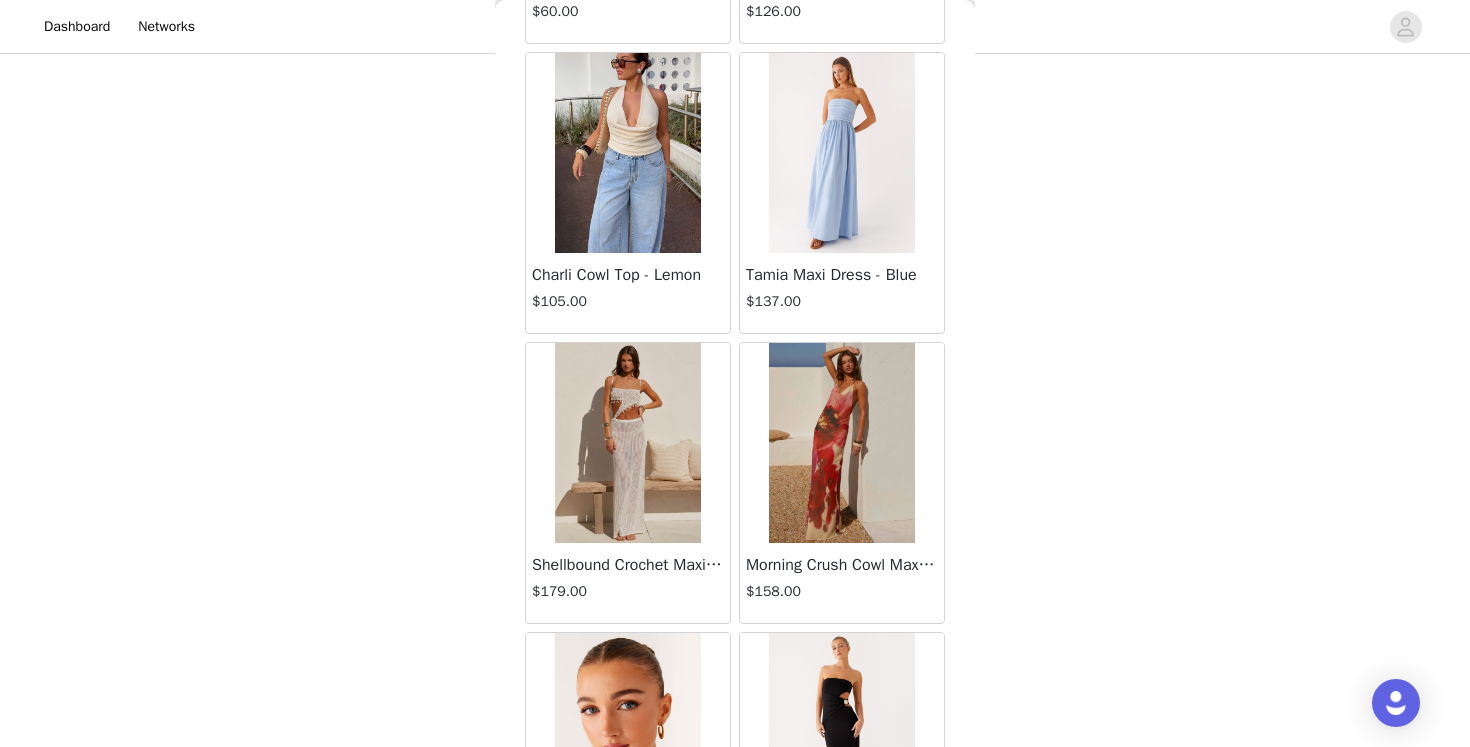 scroll, scrollTop: 86413, scrollLeft: 0, axis: vertical 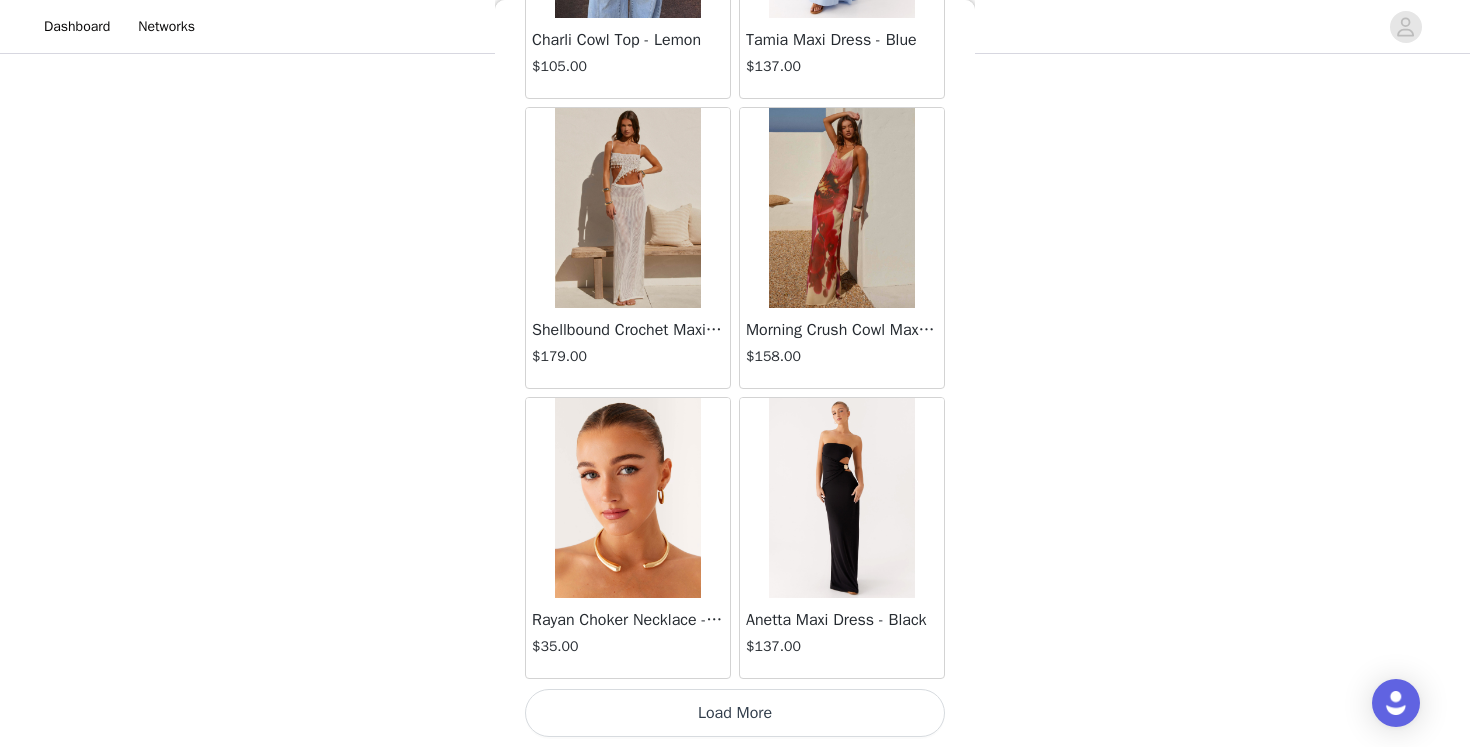 click on "Load More" at bounding box center (735, 713) 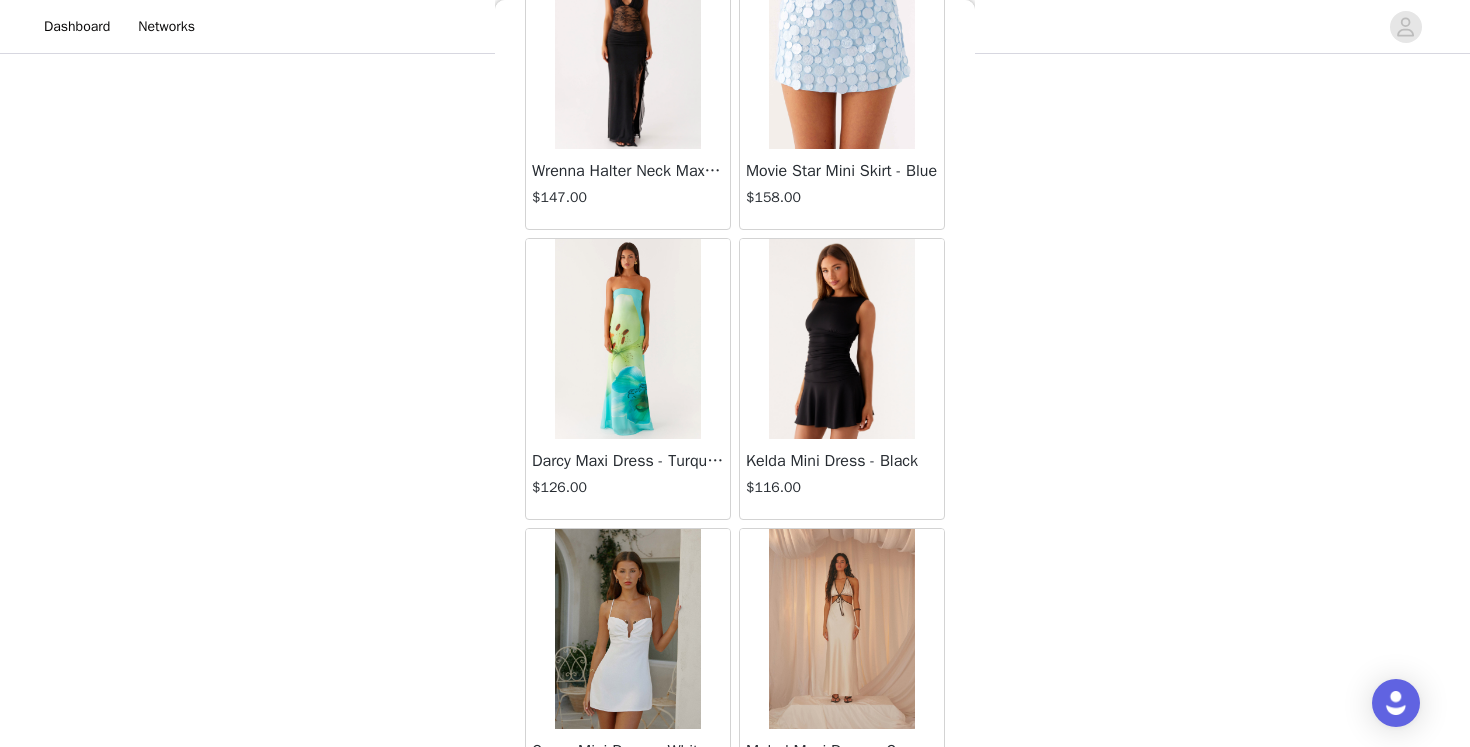 scroll, scrollTop: 88024, scrollLeft: 0, axis: vertical 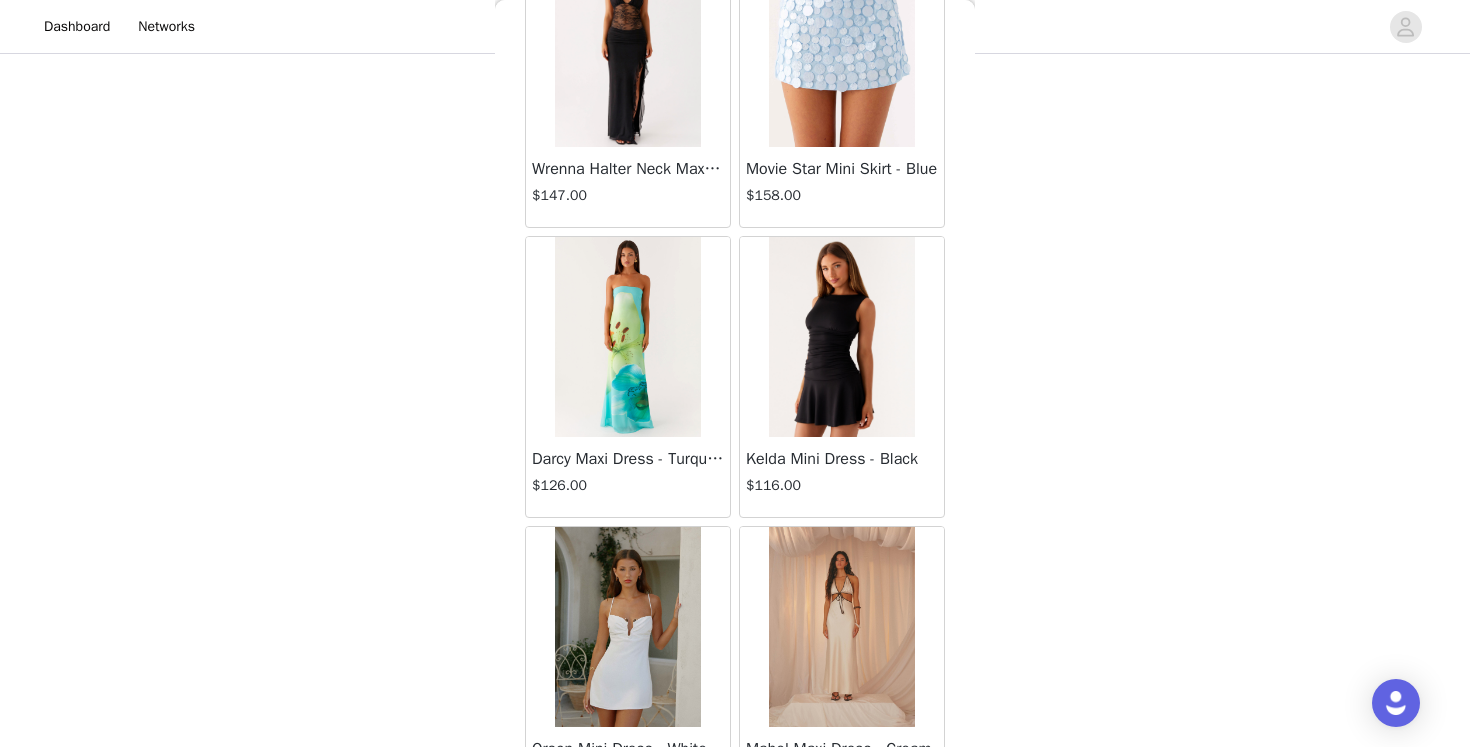 click at bounding box center [841, 337] 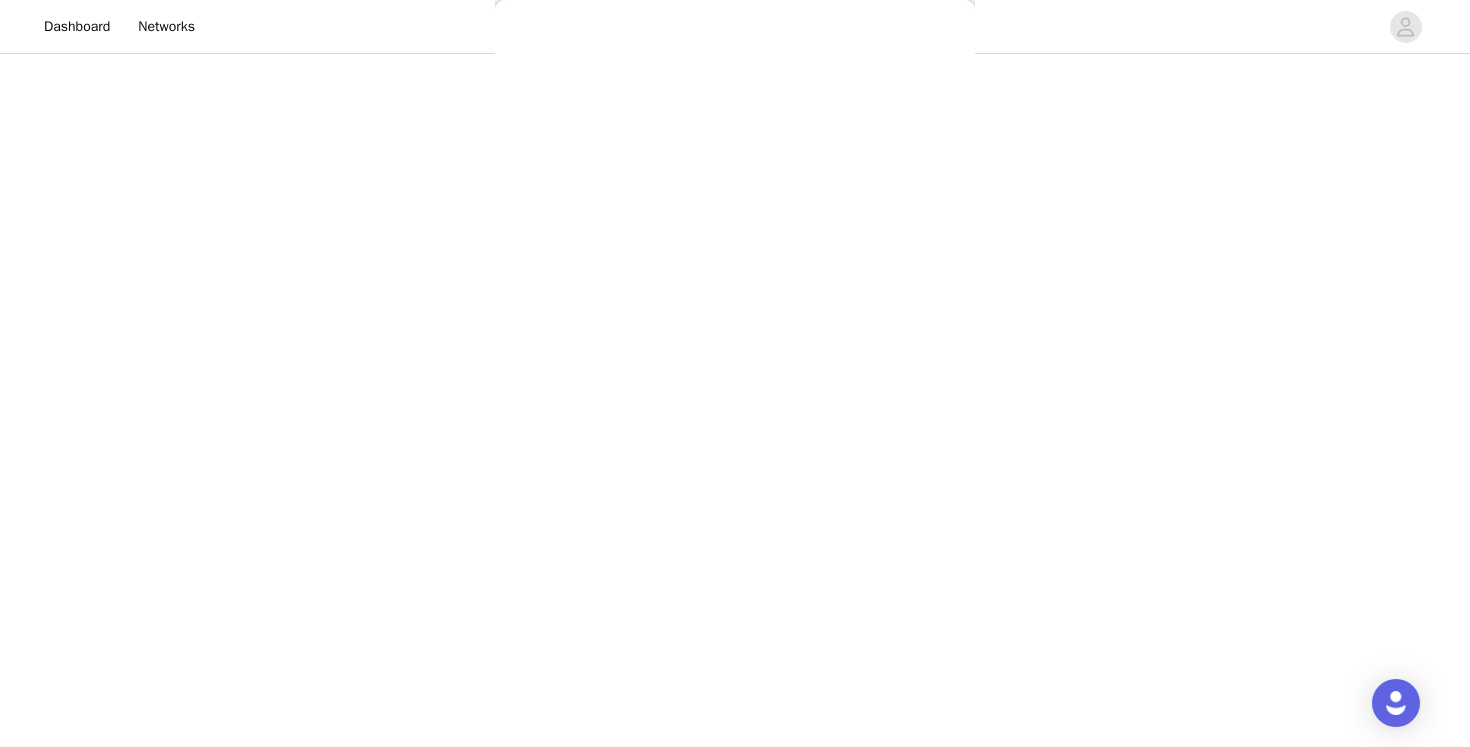 scroll, scrollTop: 331, scrollLeft: 0, axis: vertical 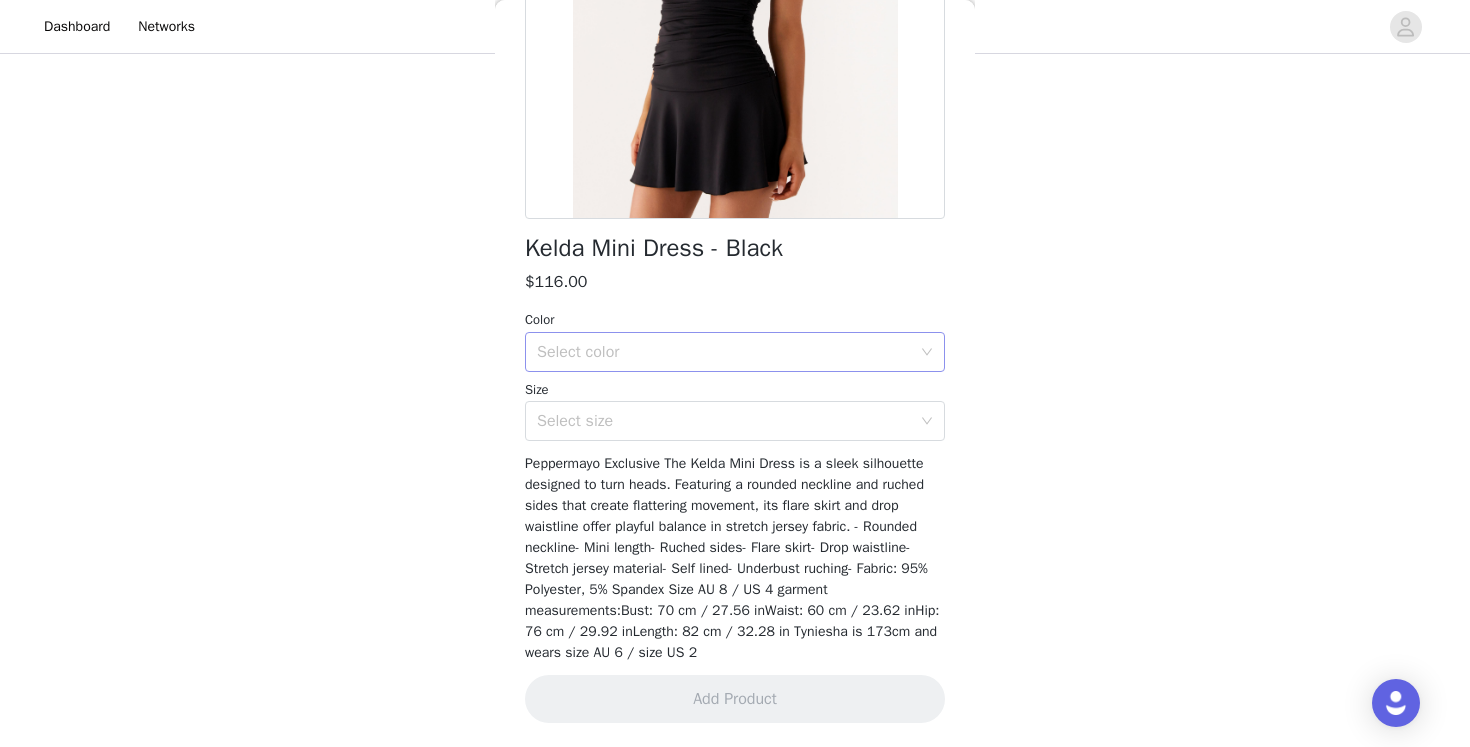 click on "Select color" at bounding box center [724, 352] 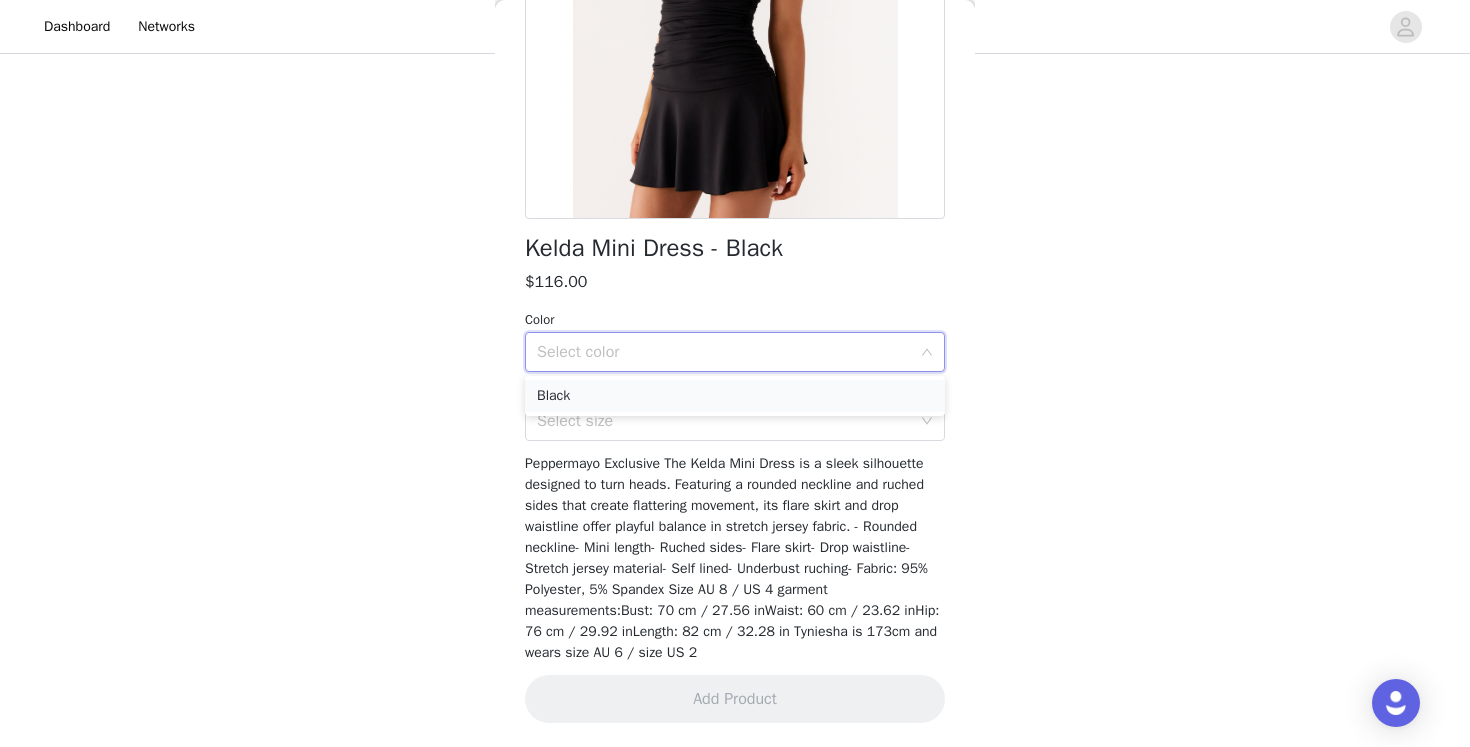 click on "Black" at bounding box center (735, 396) 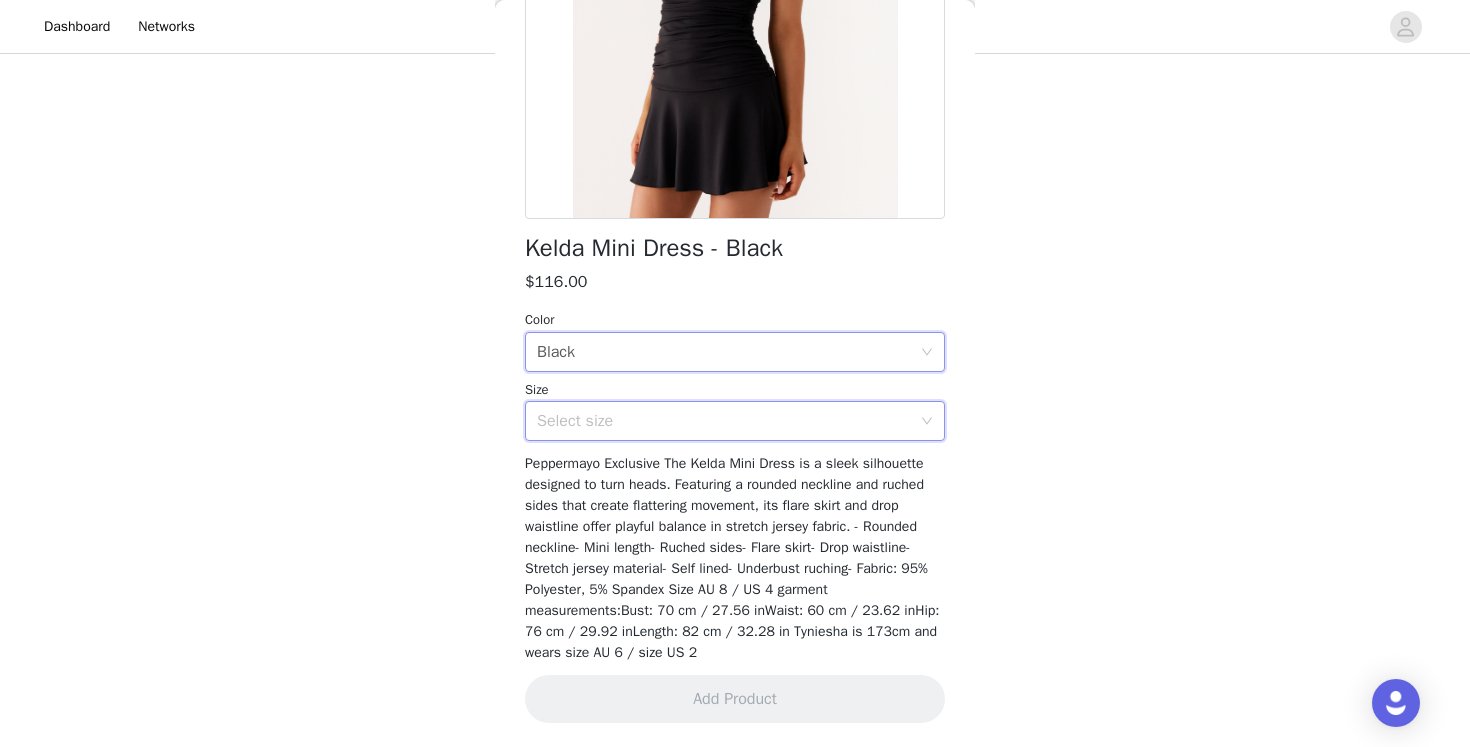 click on "Select size" at bounding box center (728, 421) 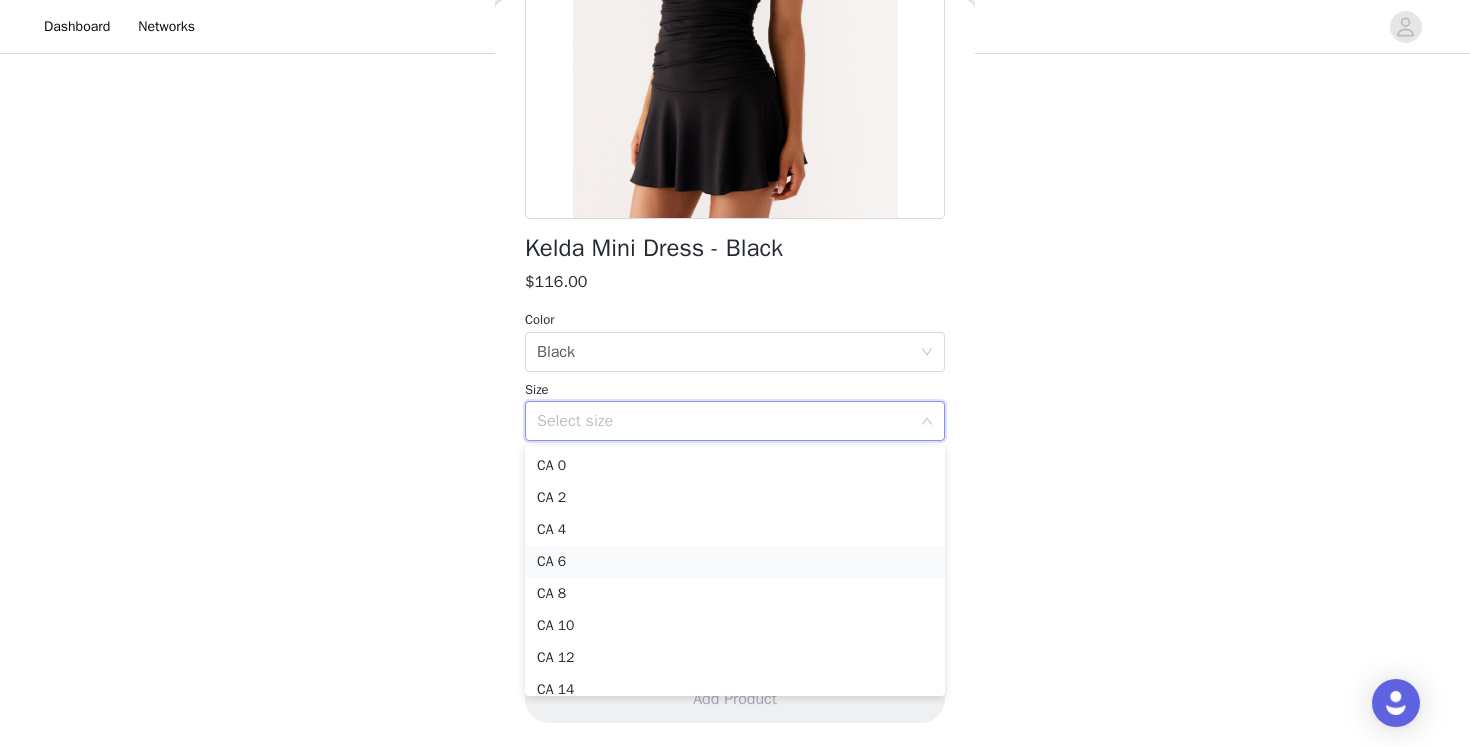 click on "CA 6" at bounding box center [735, 562] 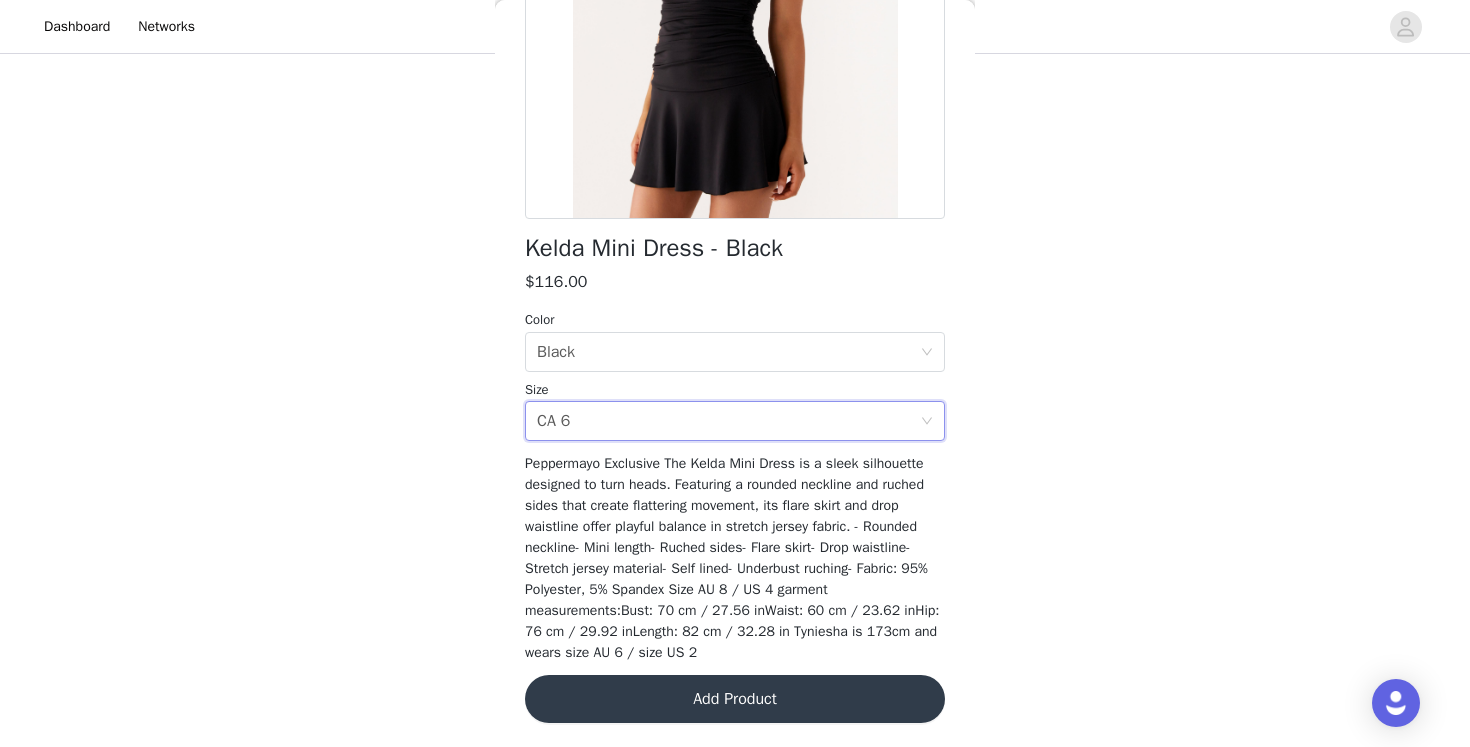 click on "Add Product" at bounding box center (735, 699) 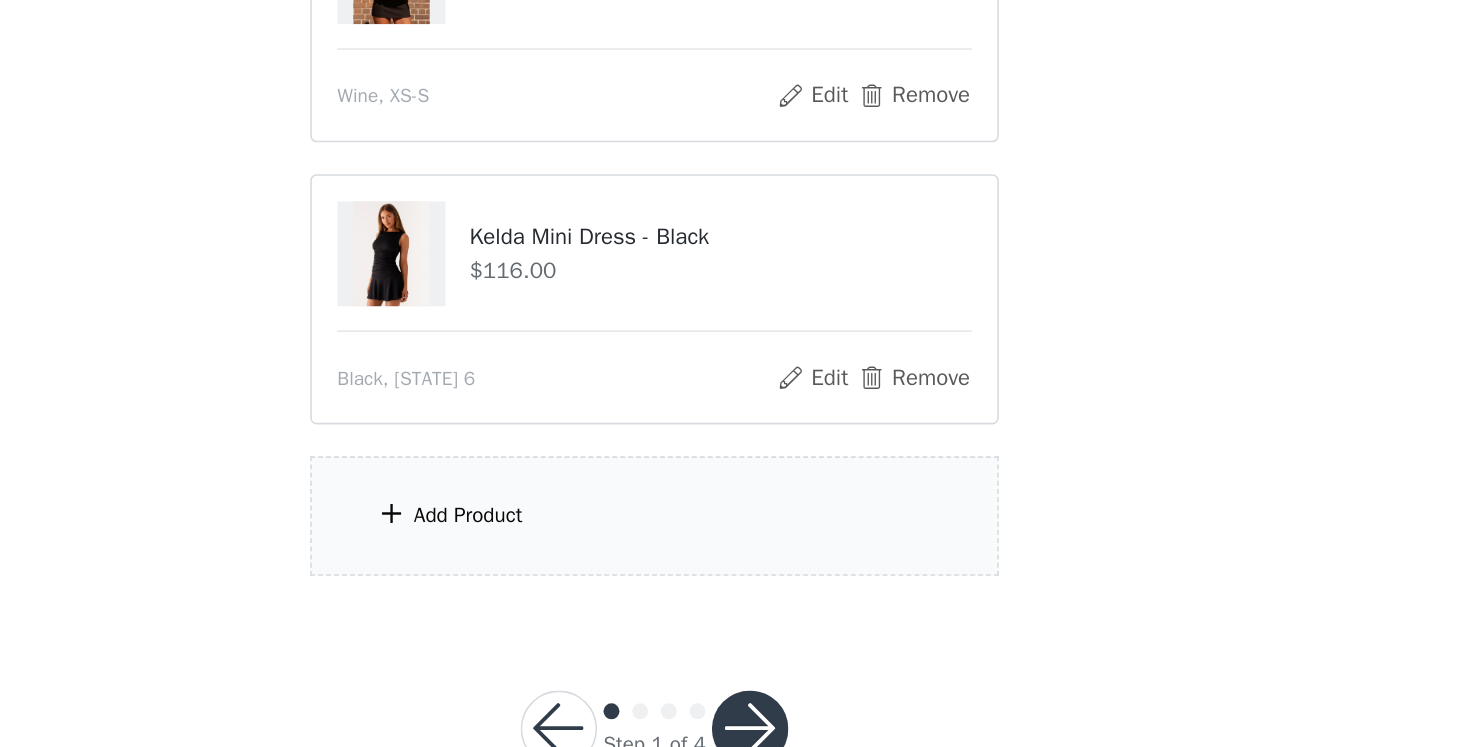 scroll, scrollTop: 302, scrollLeft: 0, axis: vertical 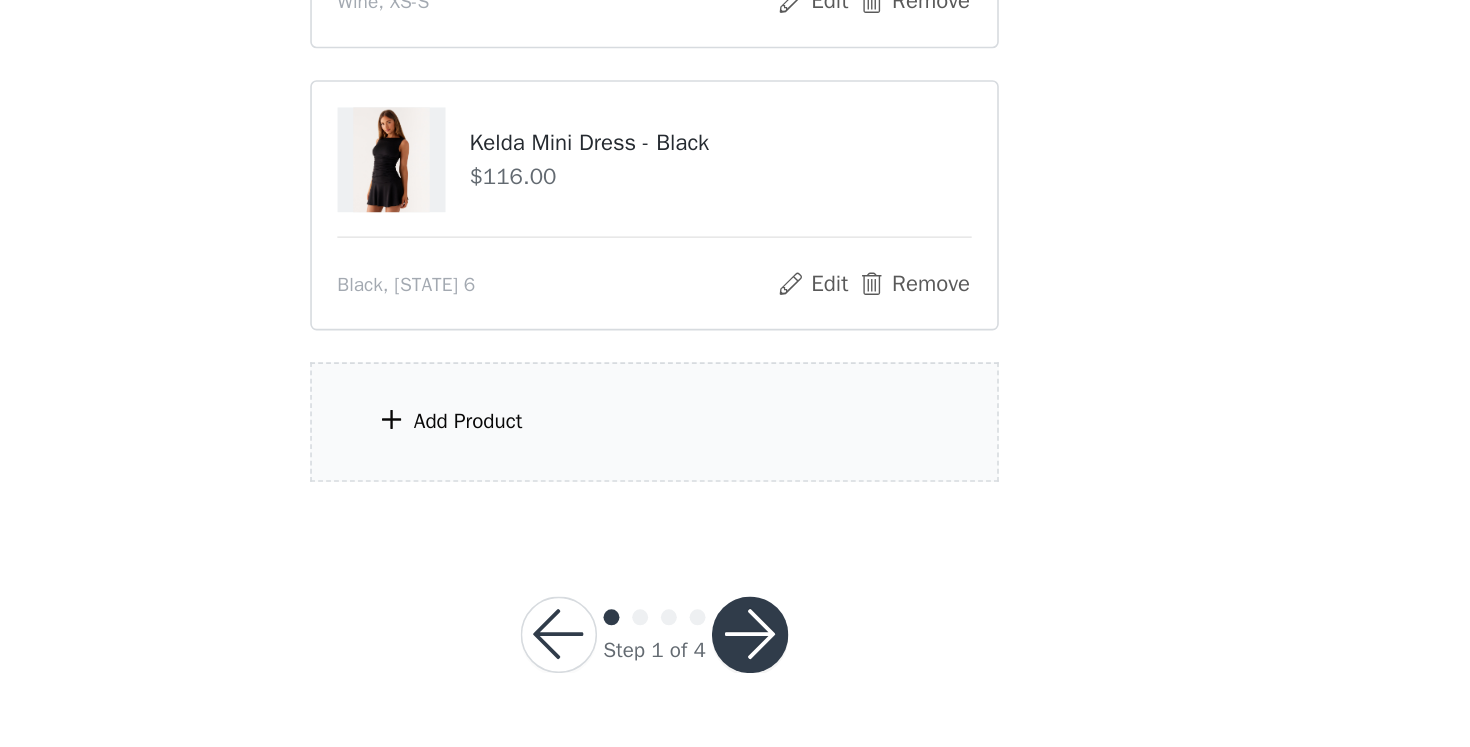 click at bounding box center (570, 541) 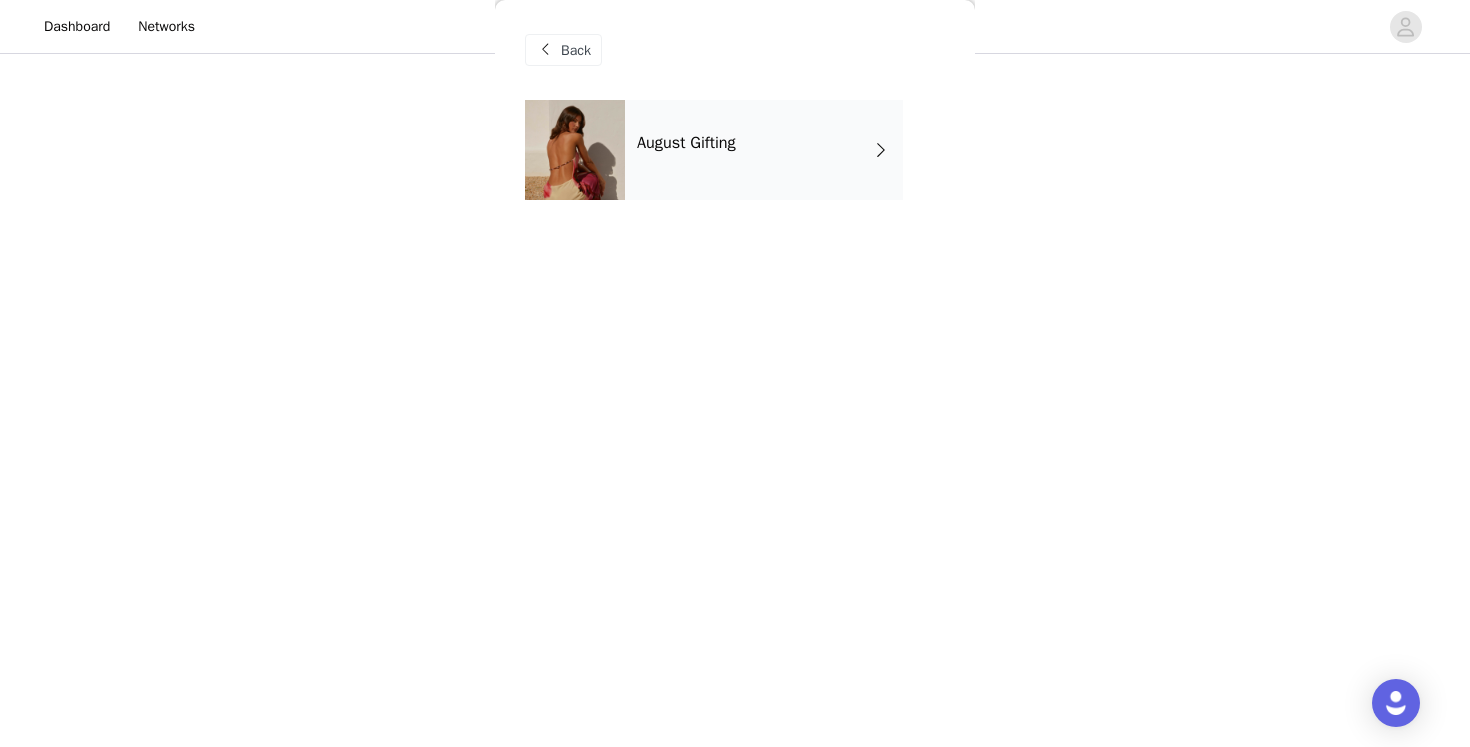 click on "August Gifting" at bounding box center [686, 143] 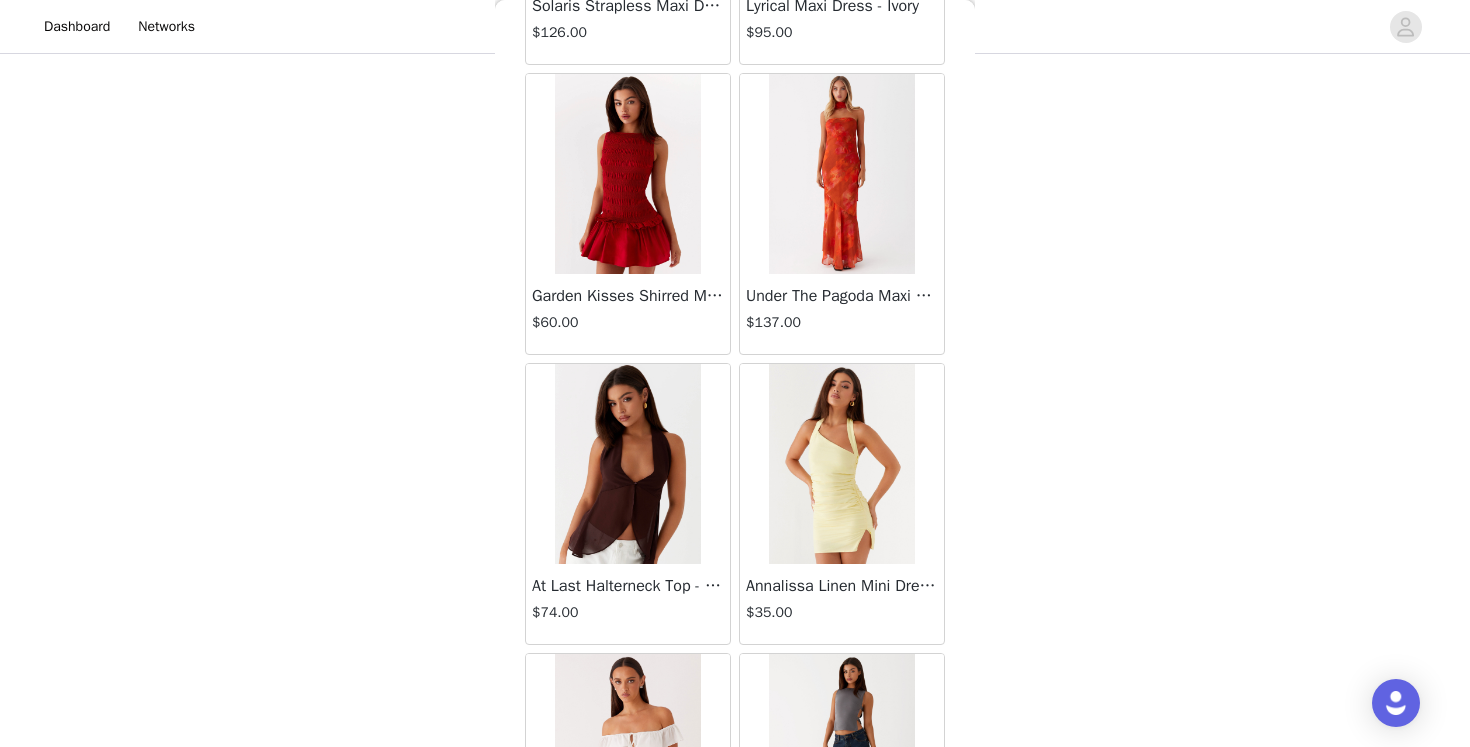 scroll, scrollTop: 2313, scrollLeft: 0, axis: vertical 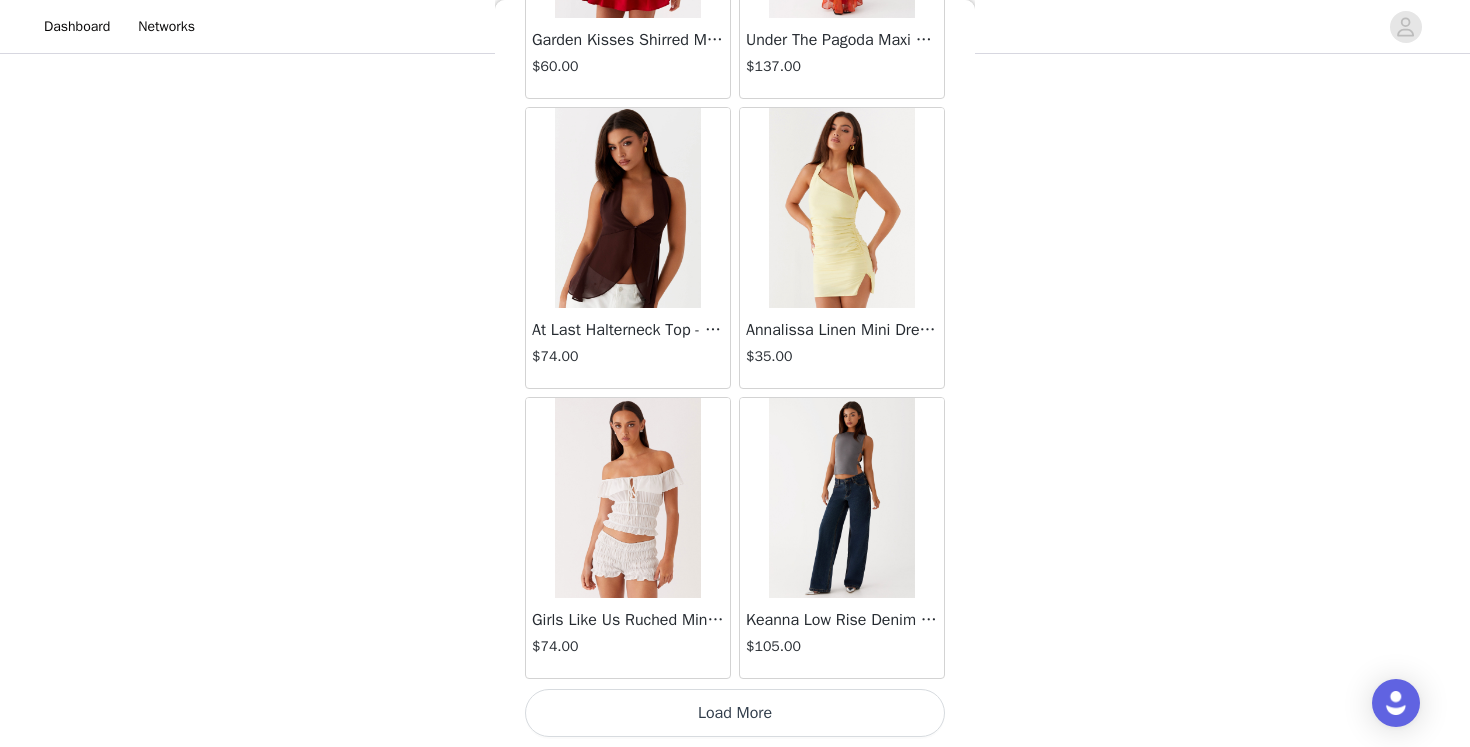 click on "Keanna Low Rise Denim Jeans - Washed Denim" at bounding box center (842, 620) 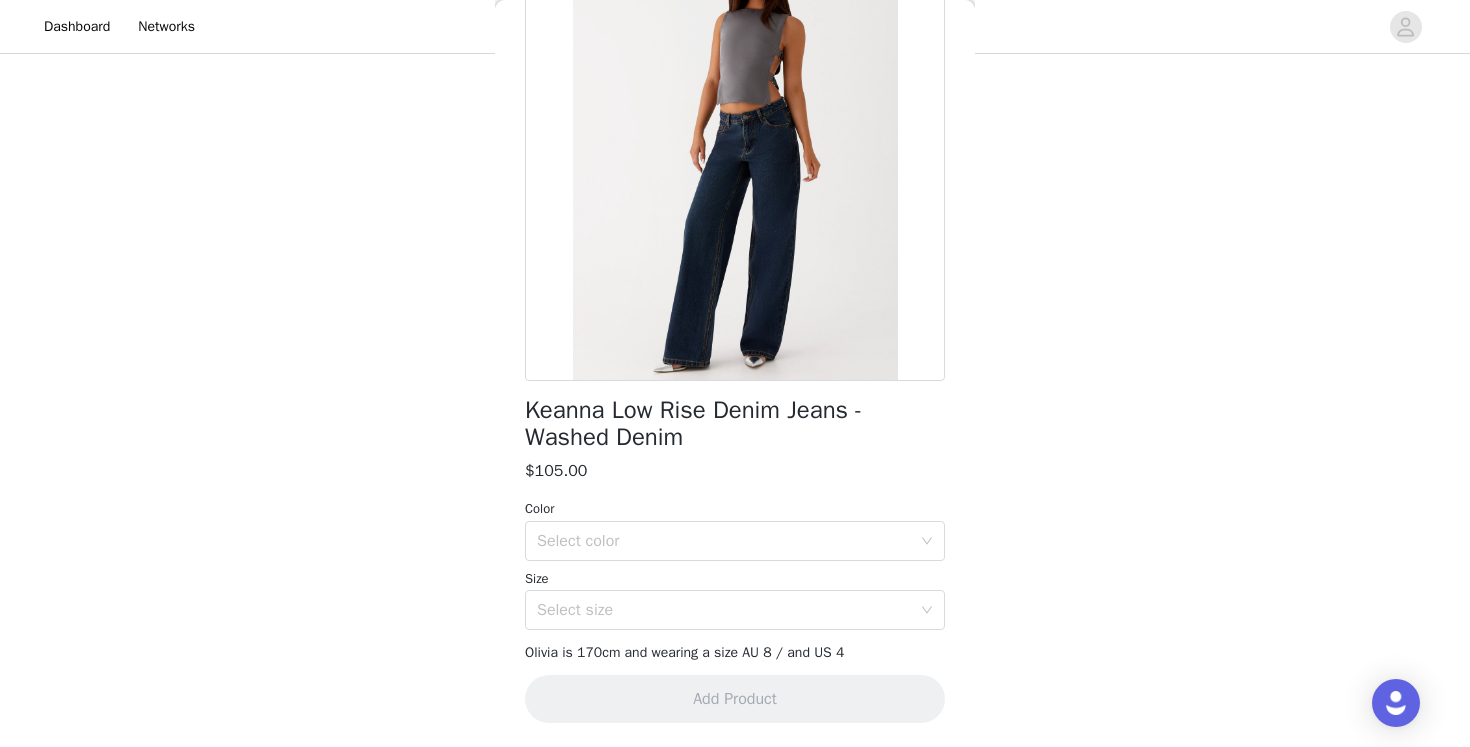 scroll, scrollTop: 261, scrollLeft: 0, axis: vertical 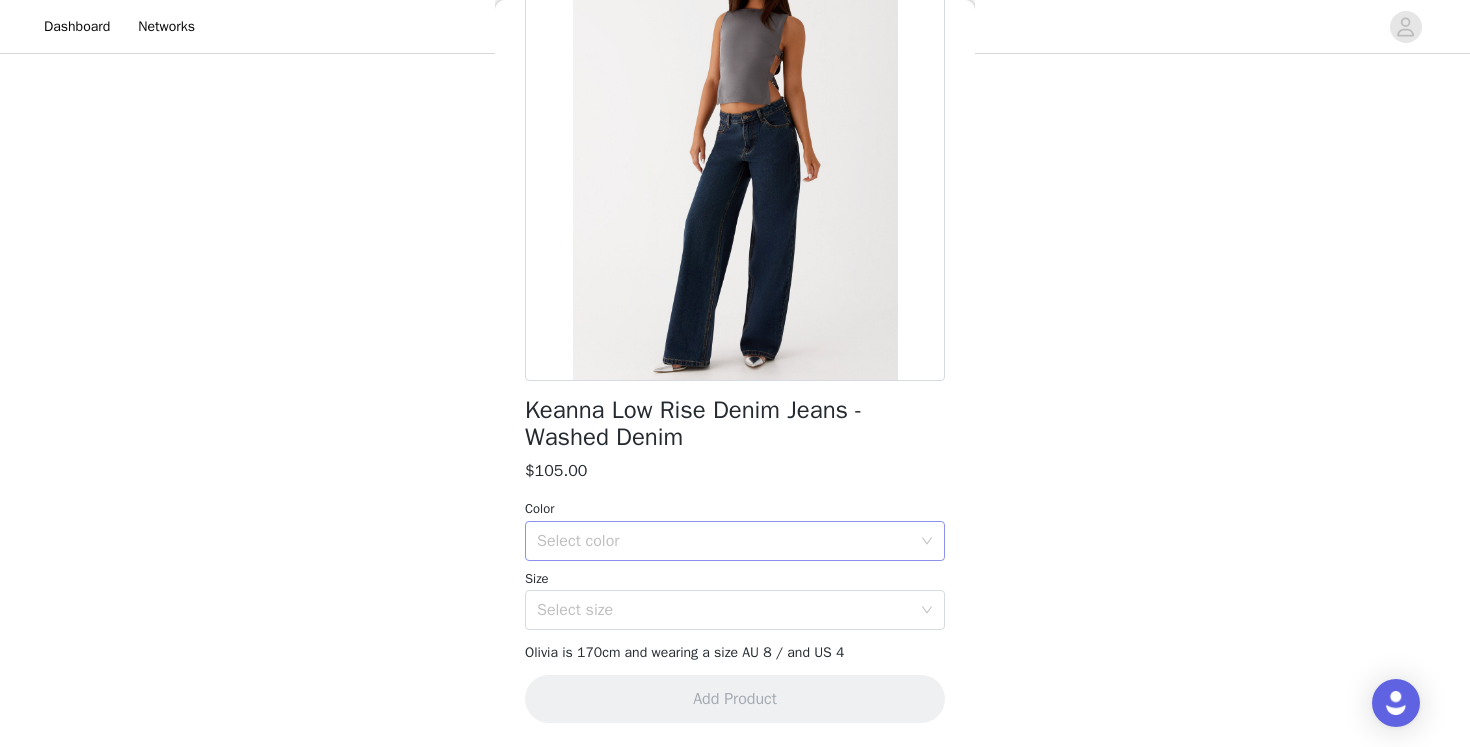 click on "Select color" at bounding box center (724, 541) 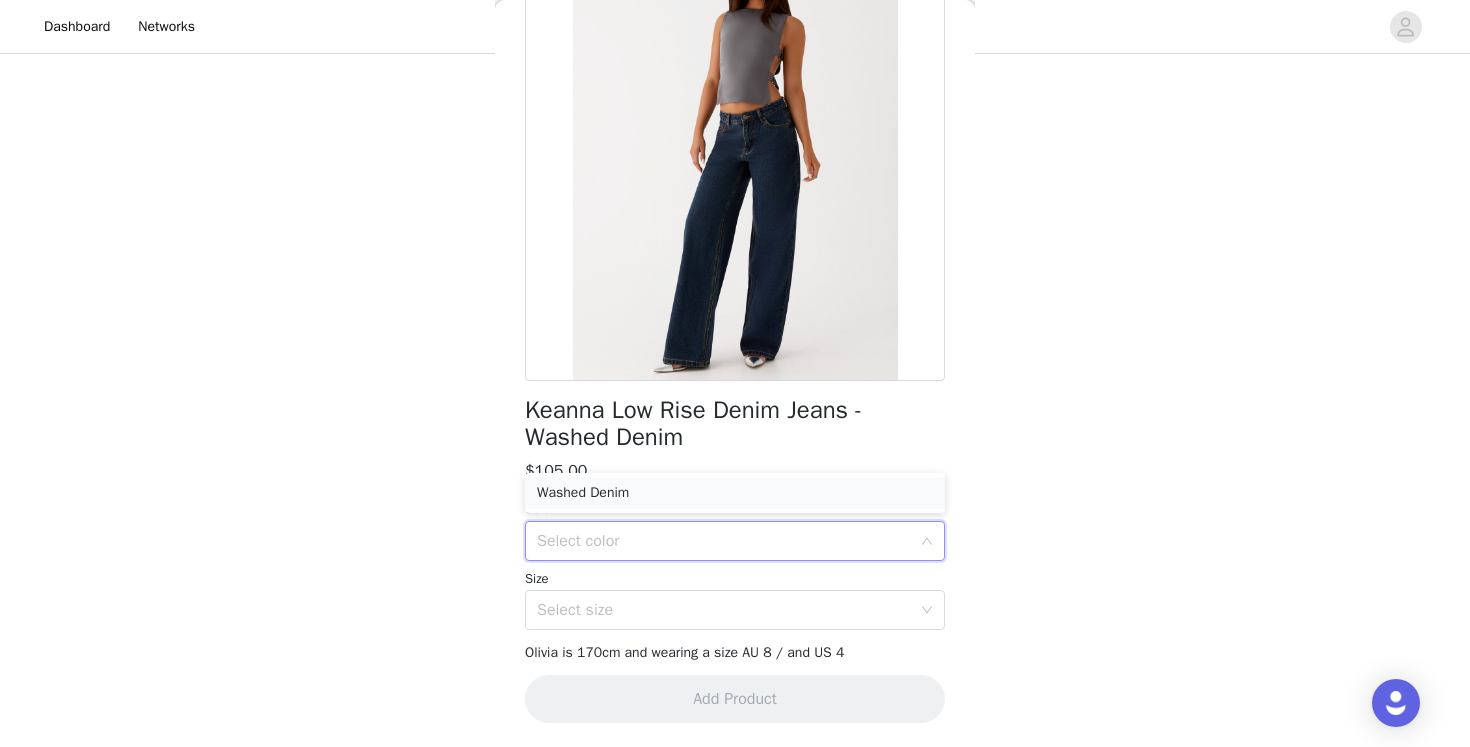 click on "Washed Denim" at bounding box center (735, 493) 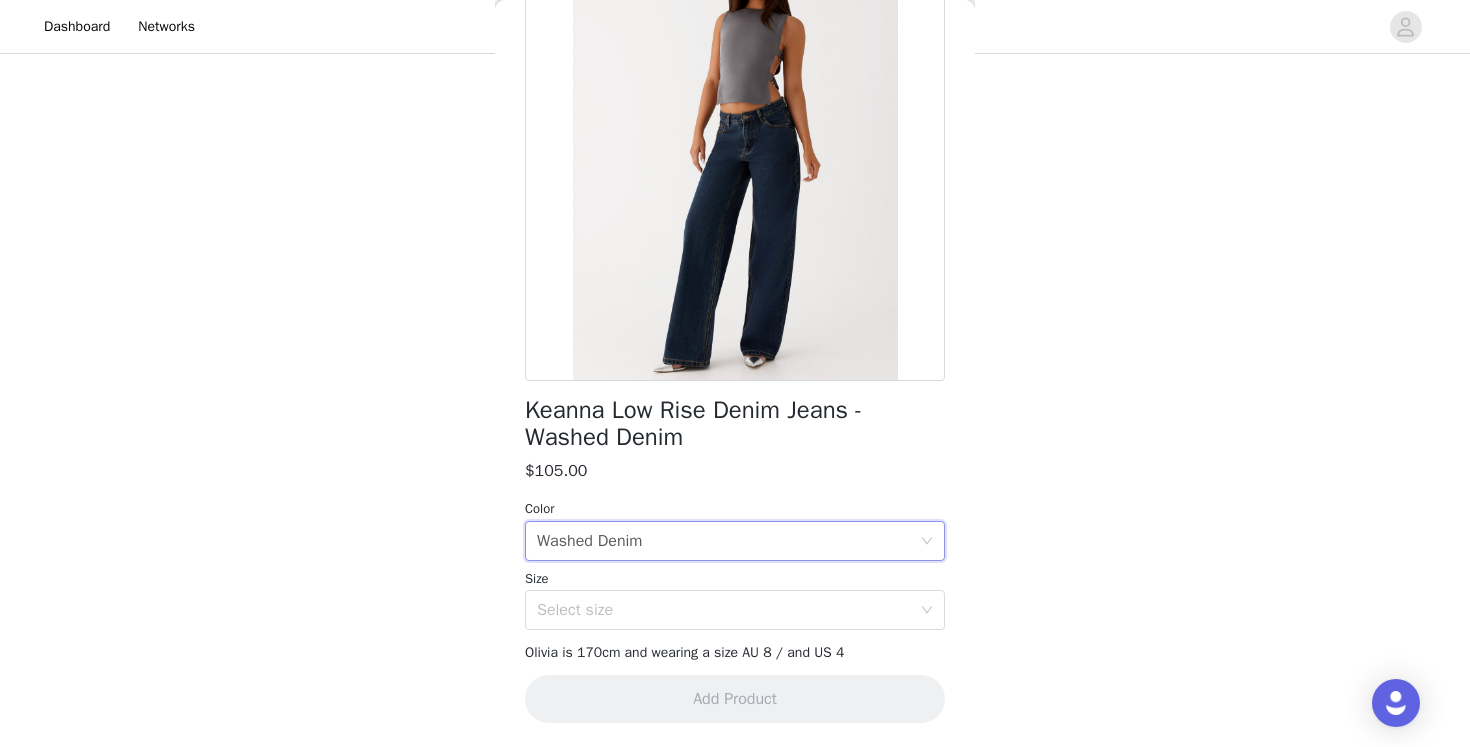 click on "Size" at bounding box center [735, 579] 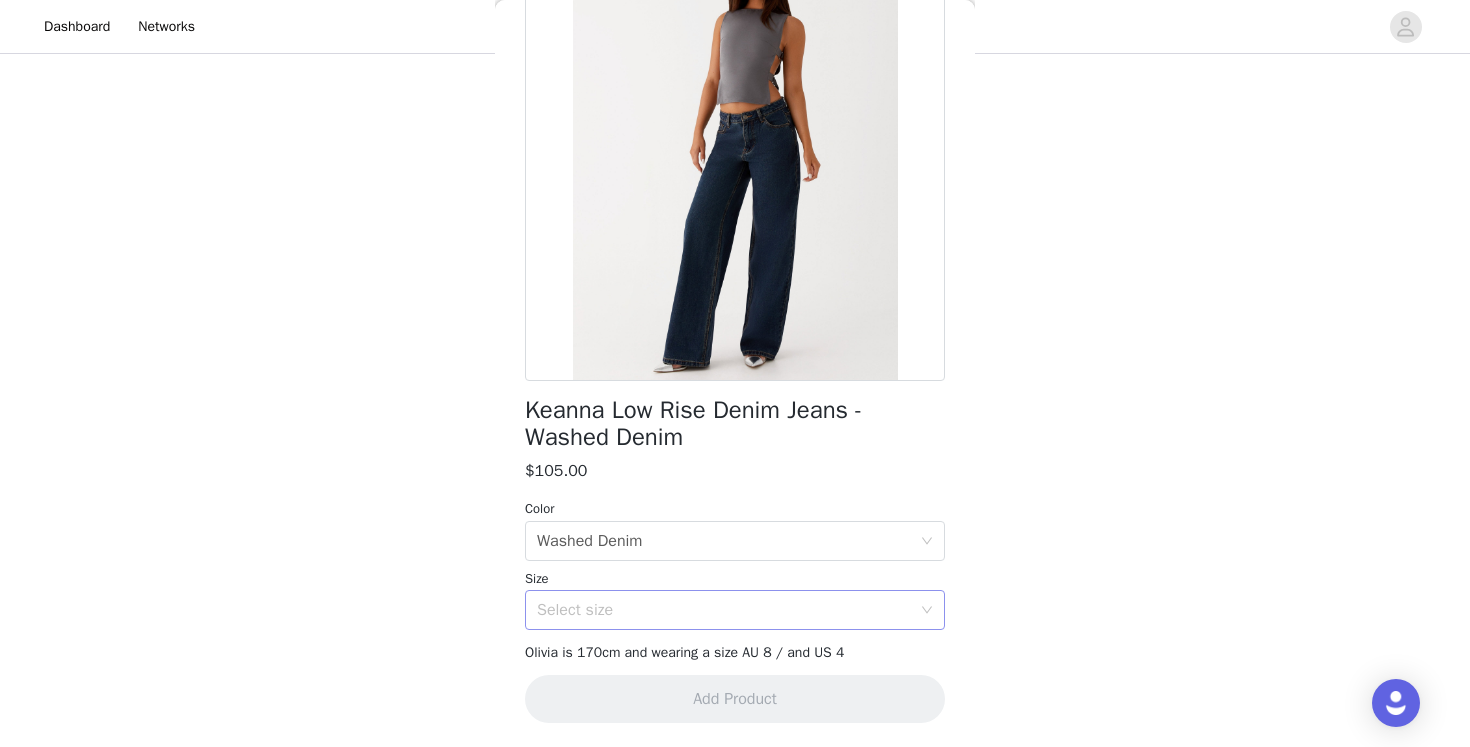 click on "Select size" at bounding box center (728, 610) 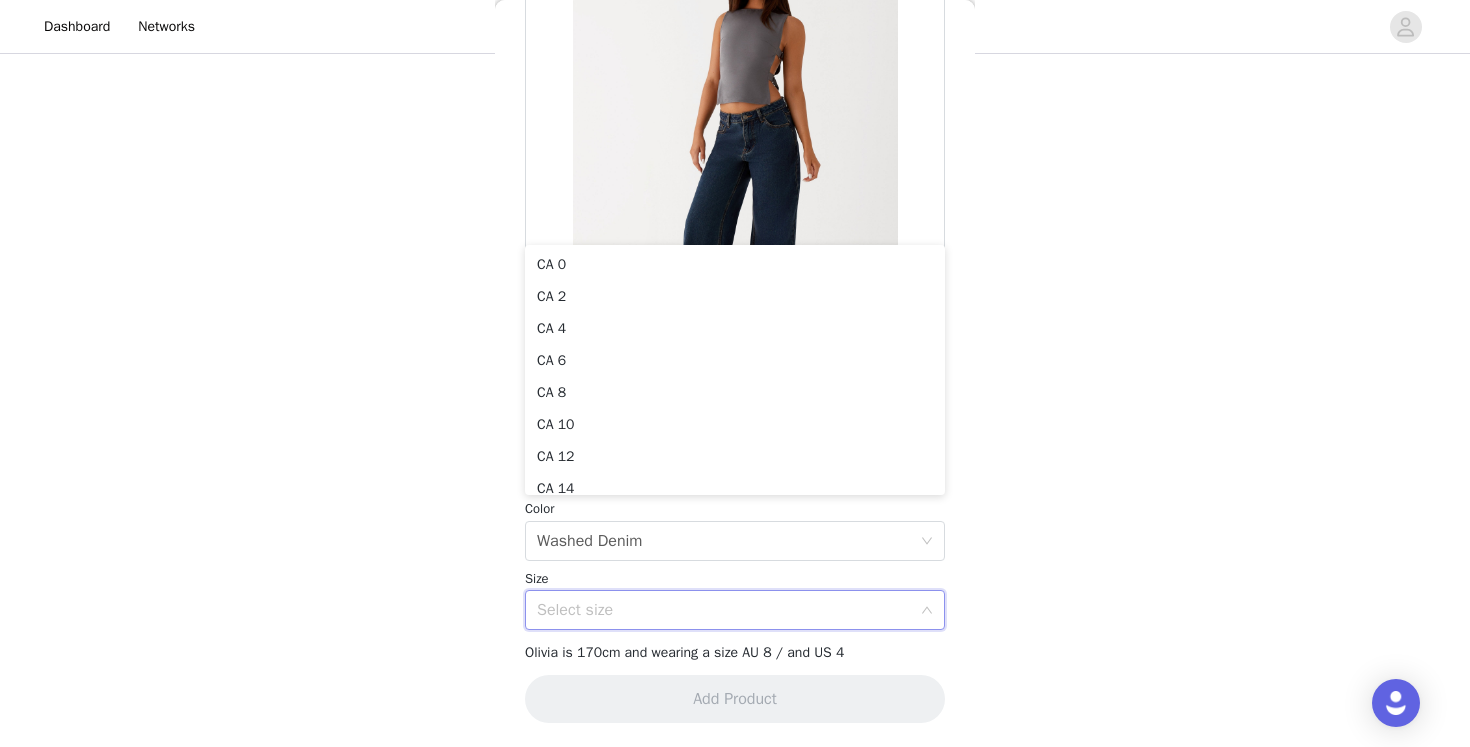 scroll, scrollTop: 10, scrollLeft: 0, axis: vertical 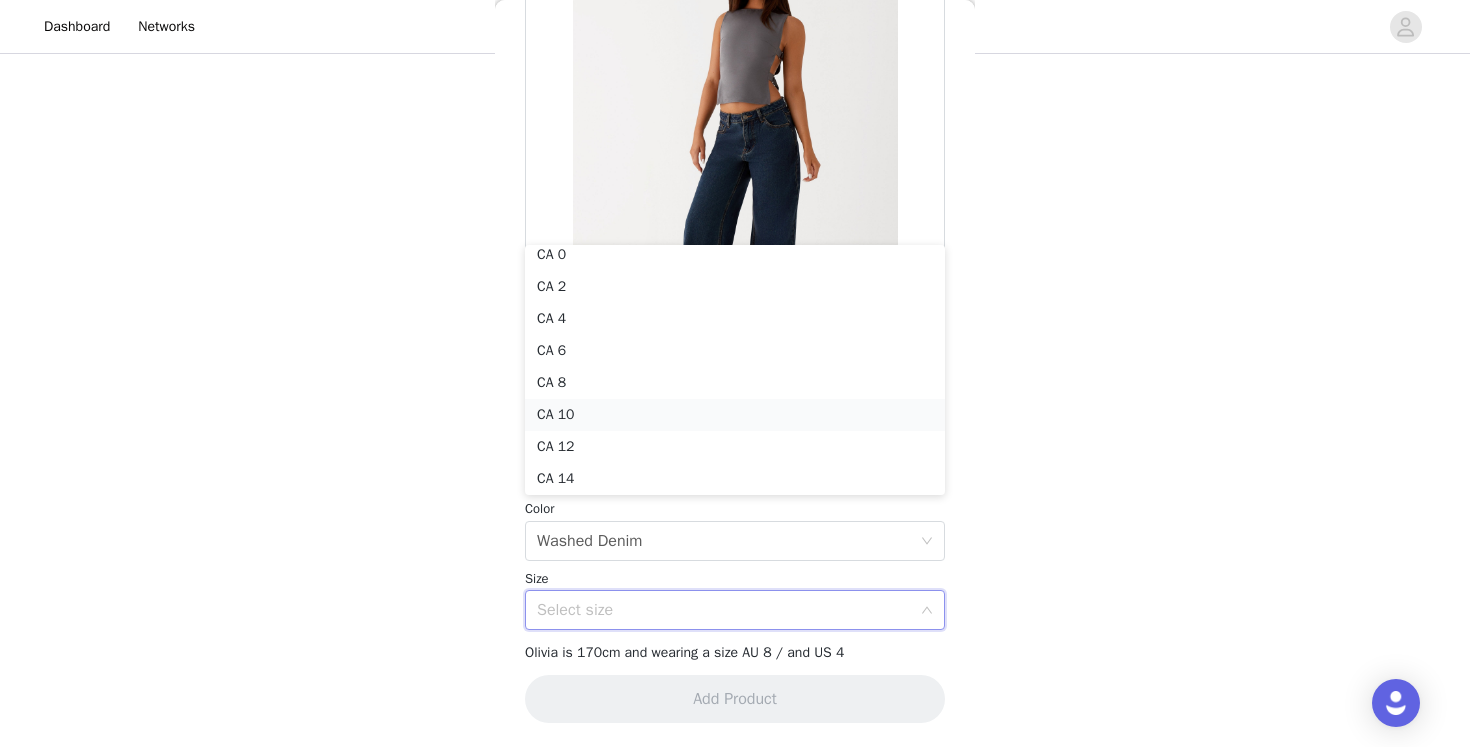 click on "CA 10" at bounding box center [735, 415] 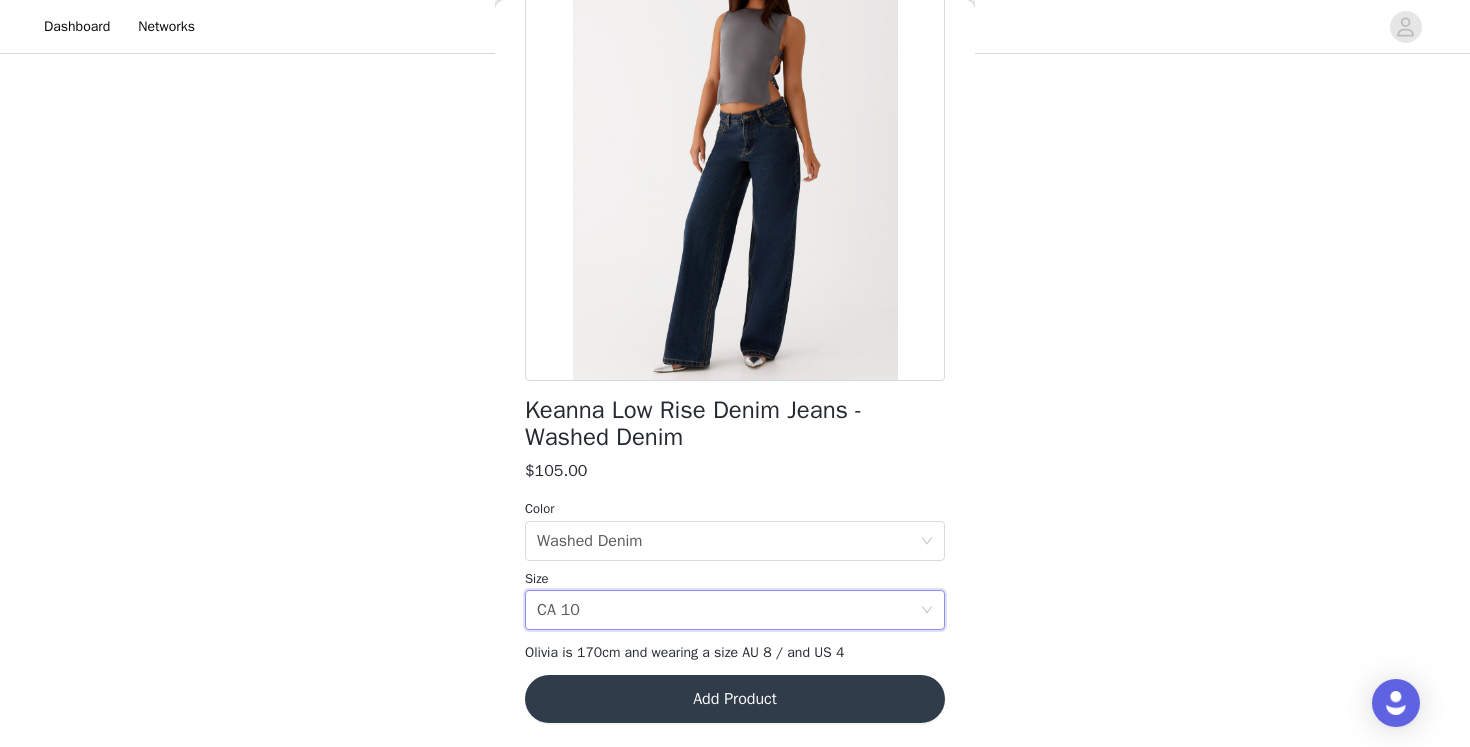 scroll, scrollTop: 358, scrollLeft: 0, axis: vertical 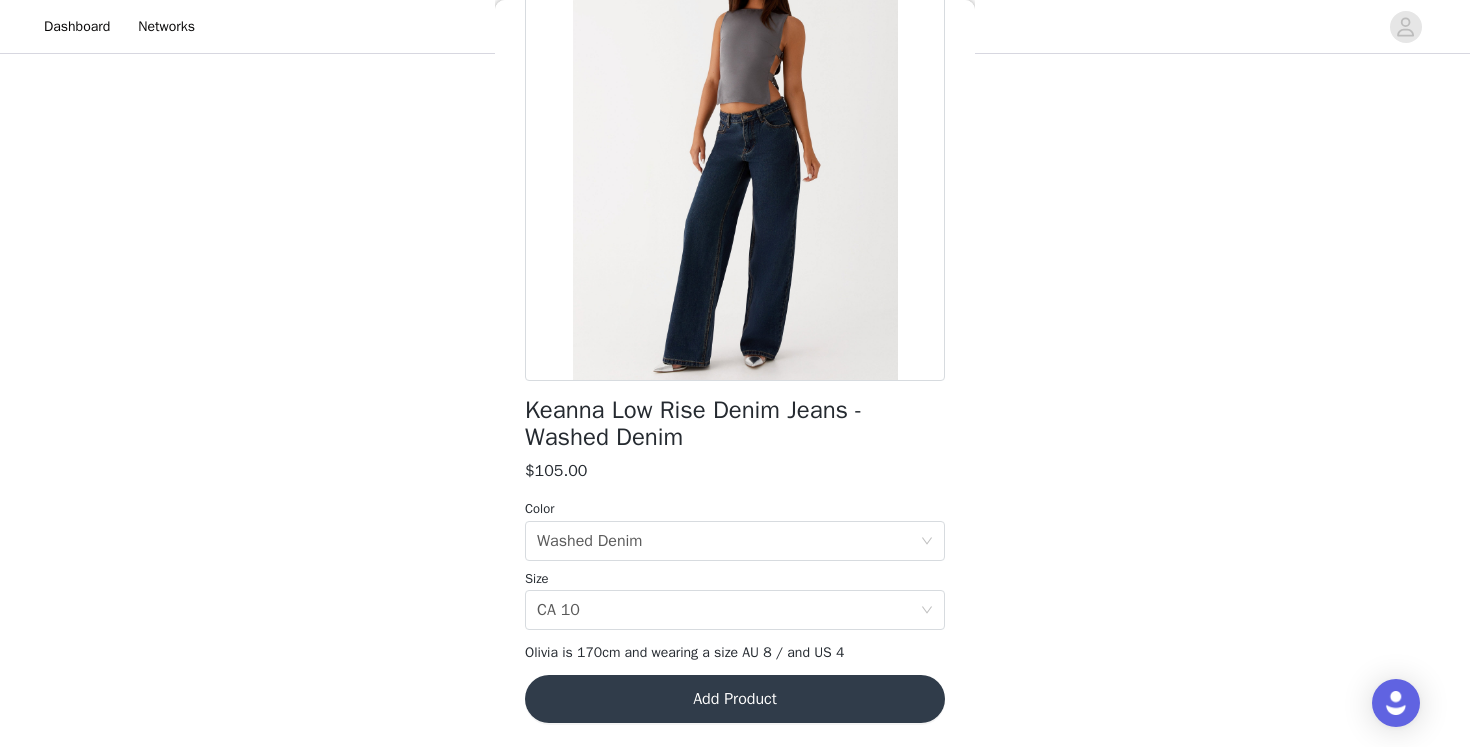 drag, startPoint x: 755, startPoint y: 474, endPoint x: 784, endPoint y: 566, distance: 96.462425 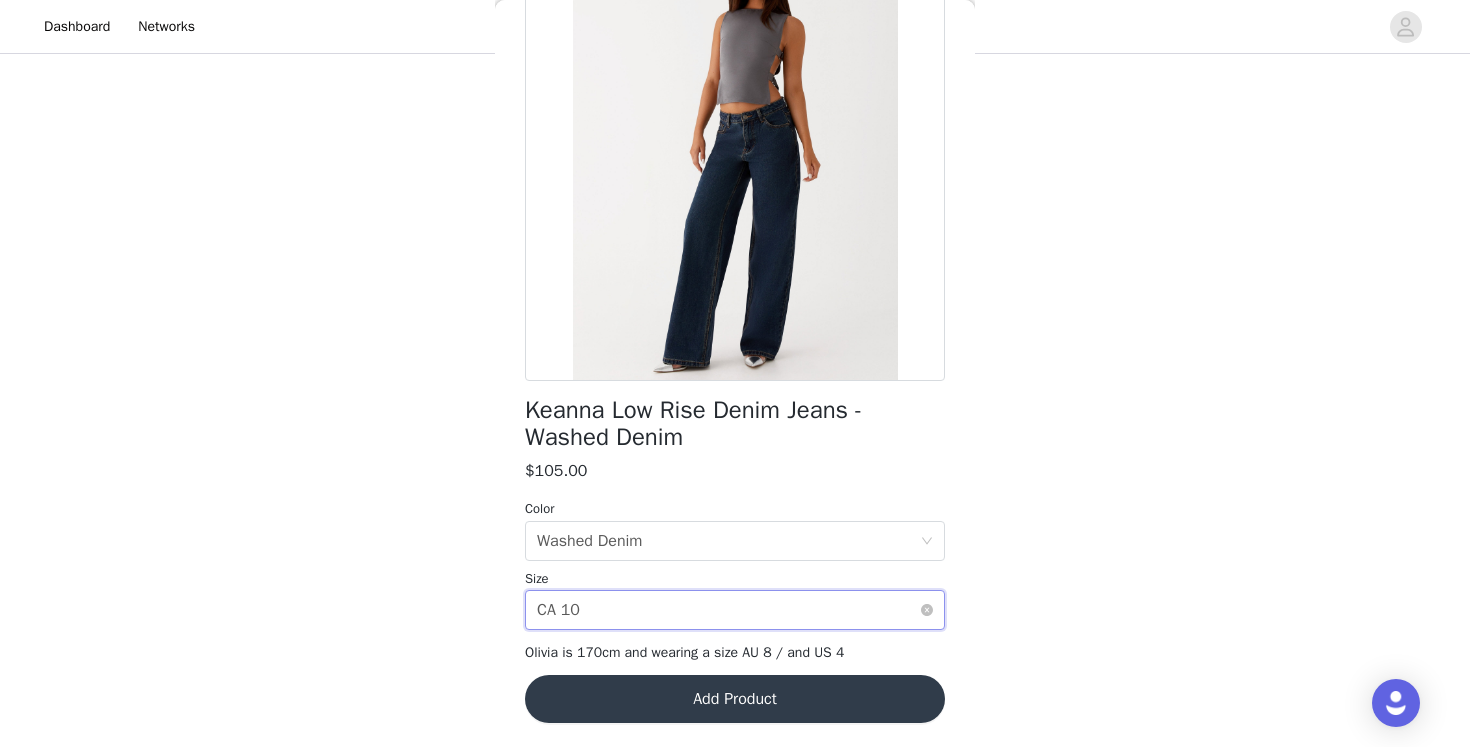 click on "Select size CA 10" at bounding box center (728, 610) 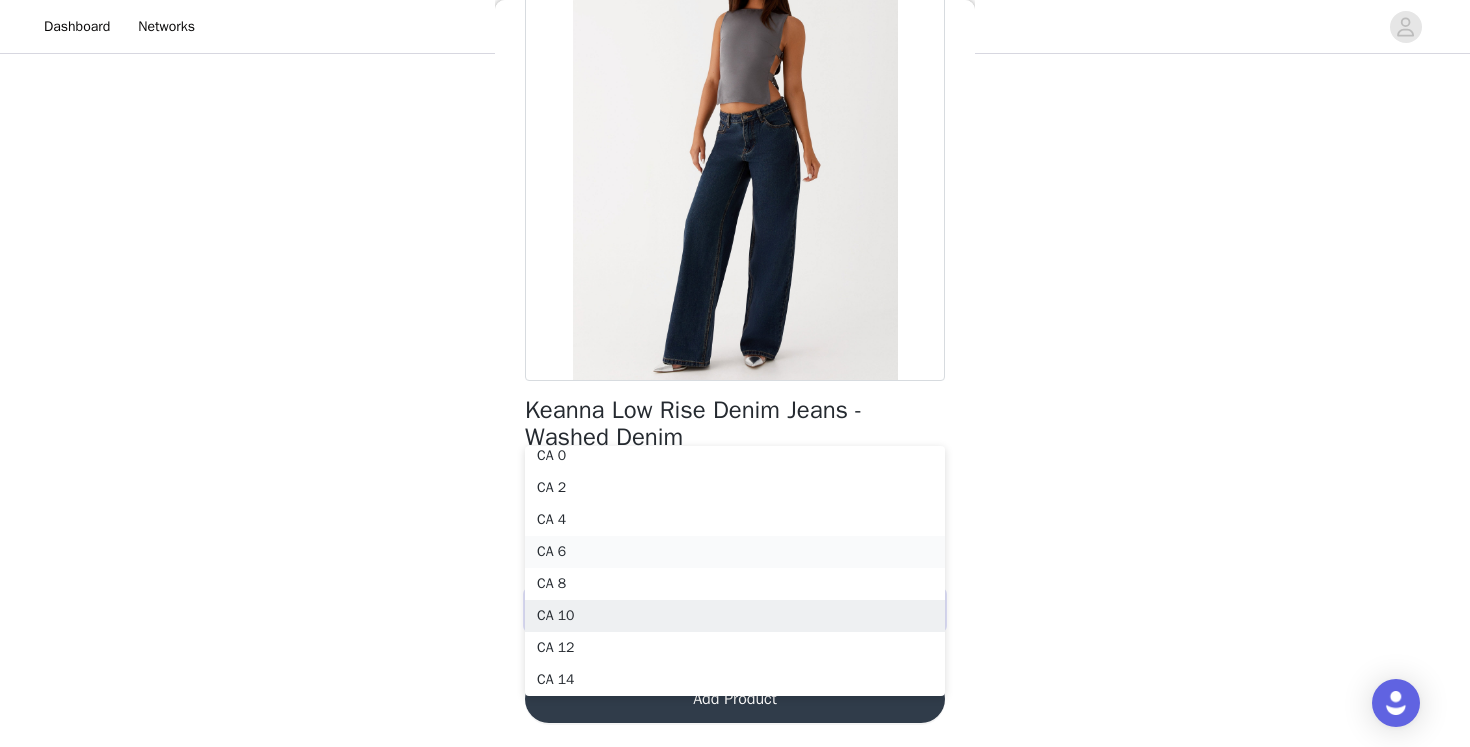 scroll, scrollTop: 4, scrollLeft: 0, axis: vertical 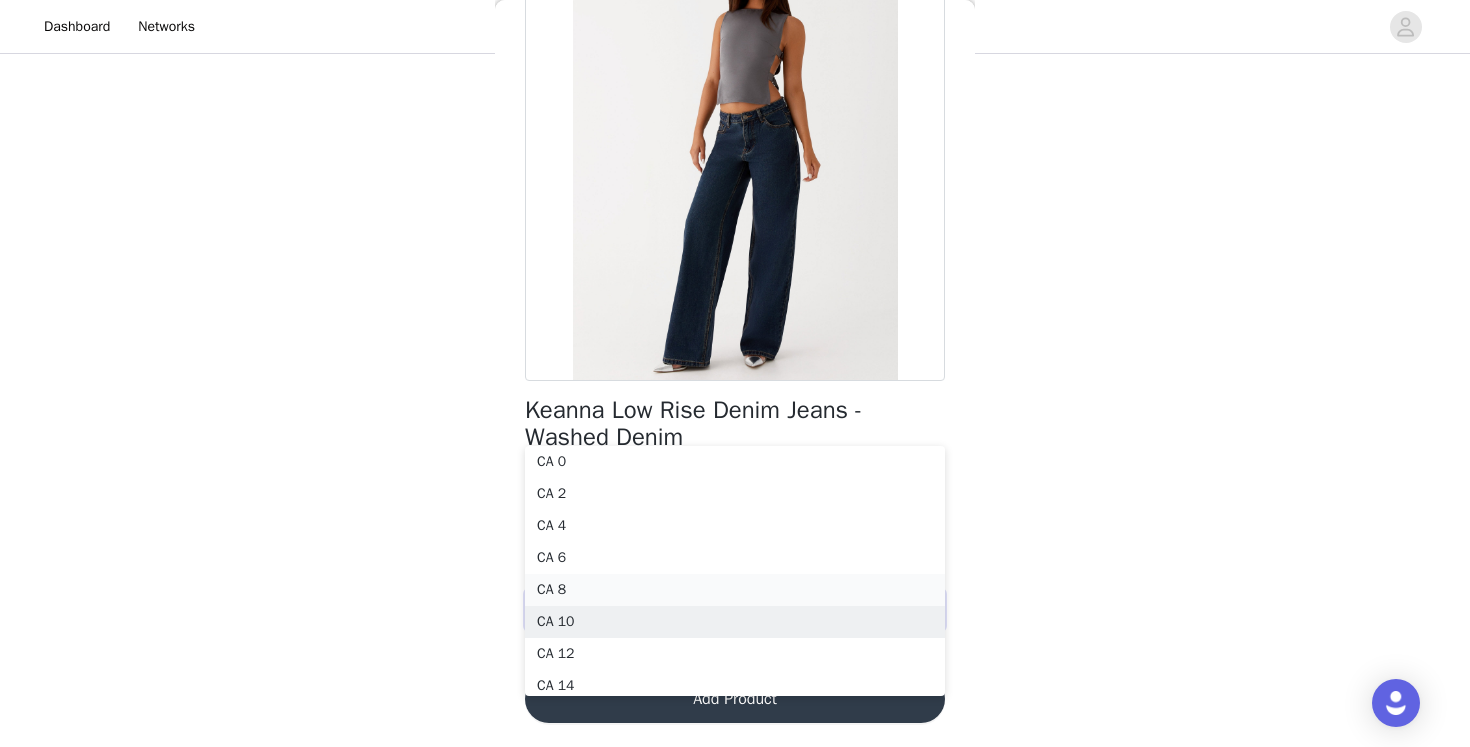 click on "CA 8" at bounding box center [735, 590] 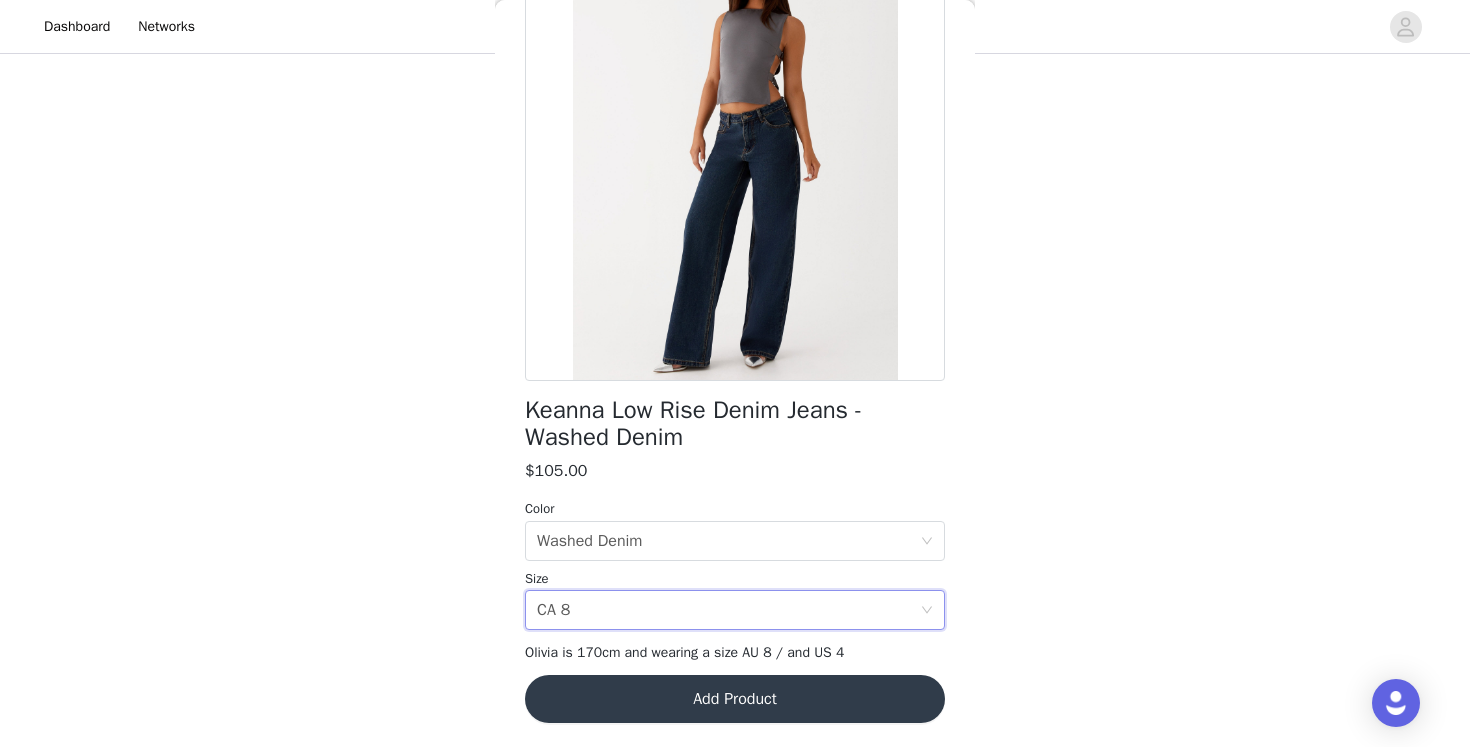 scroll, scrollTop: 358, scrollLeft: 0, axis: vertical 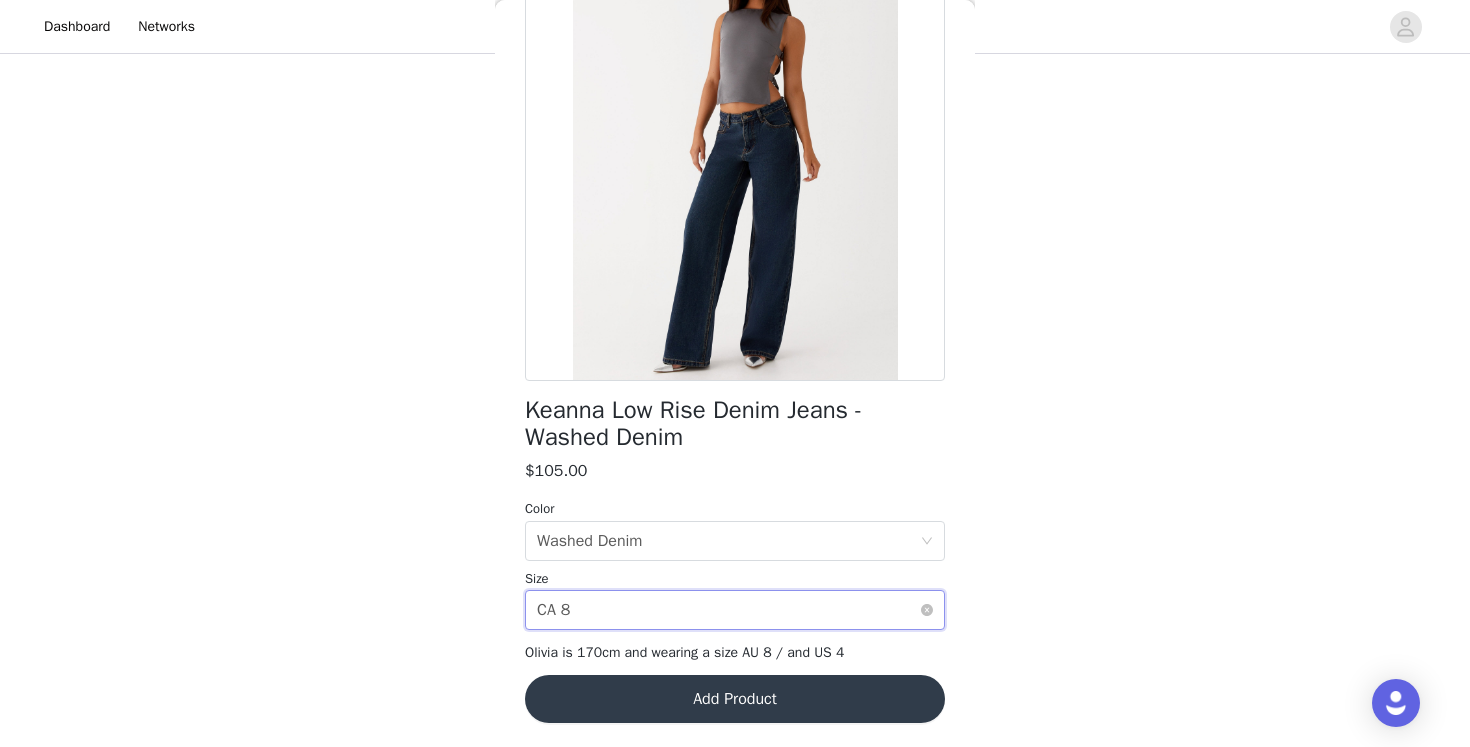 click on "Select size CA 8" at bounding box center (728, 610) 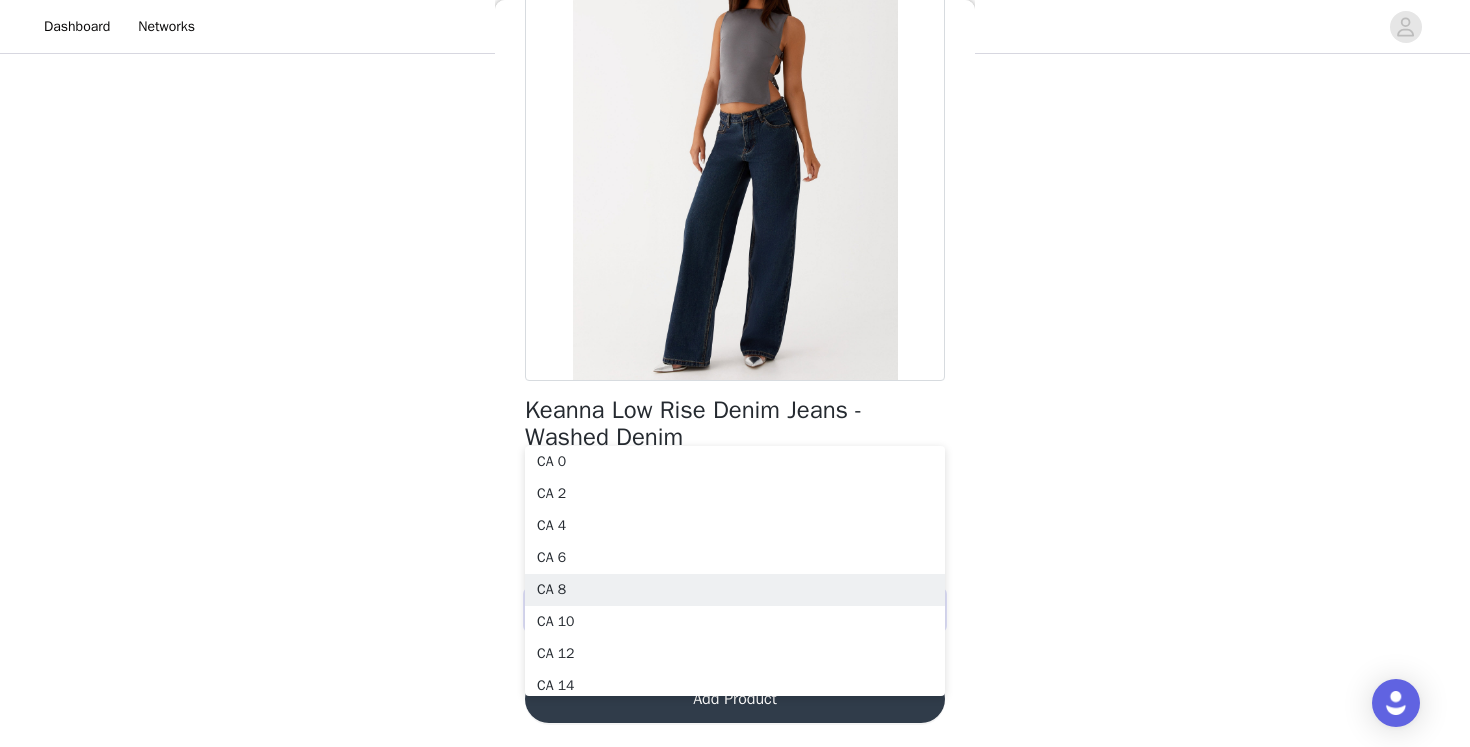 click on "Black, [STATE] 6" at bounding box center [735, 180] 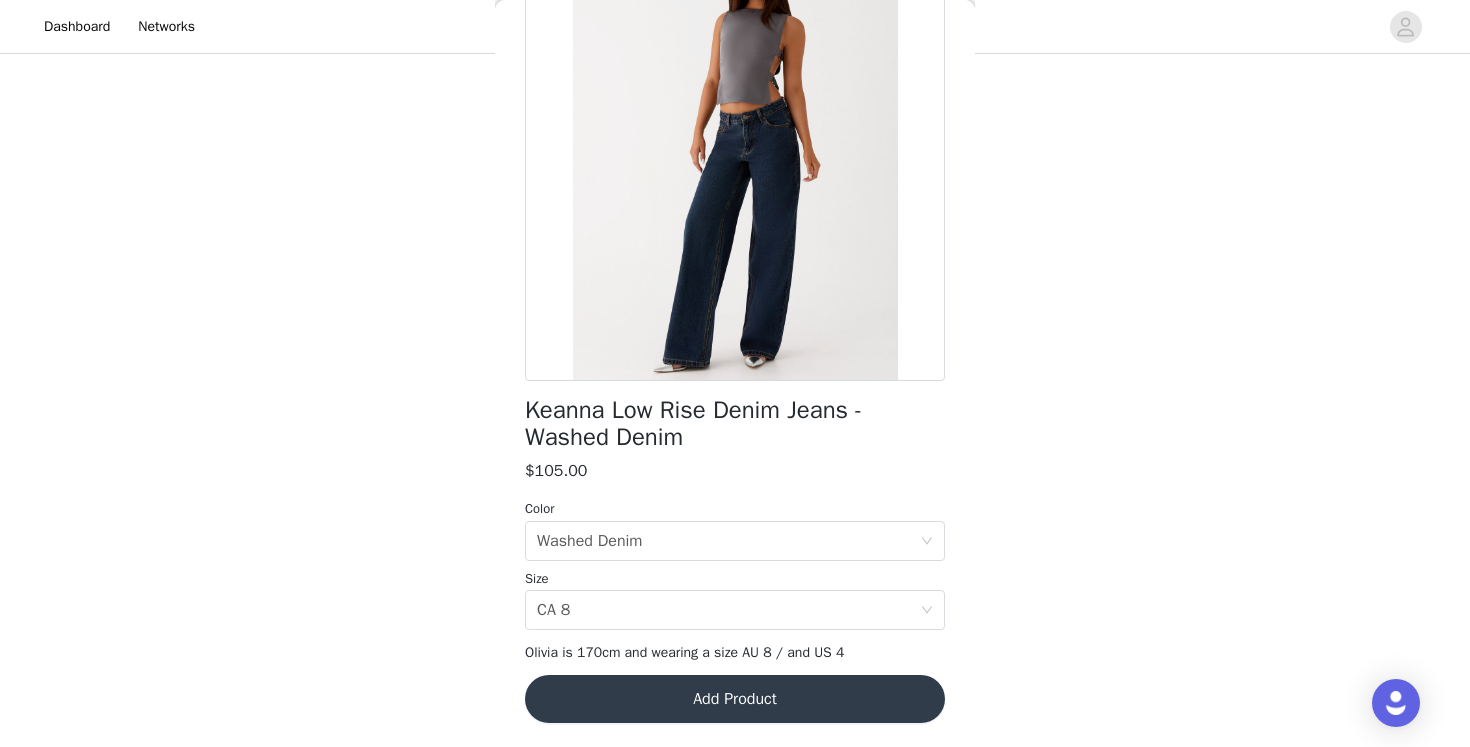 click on "Add Product" at bounding box center (735, 699) 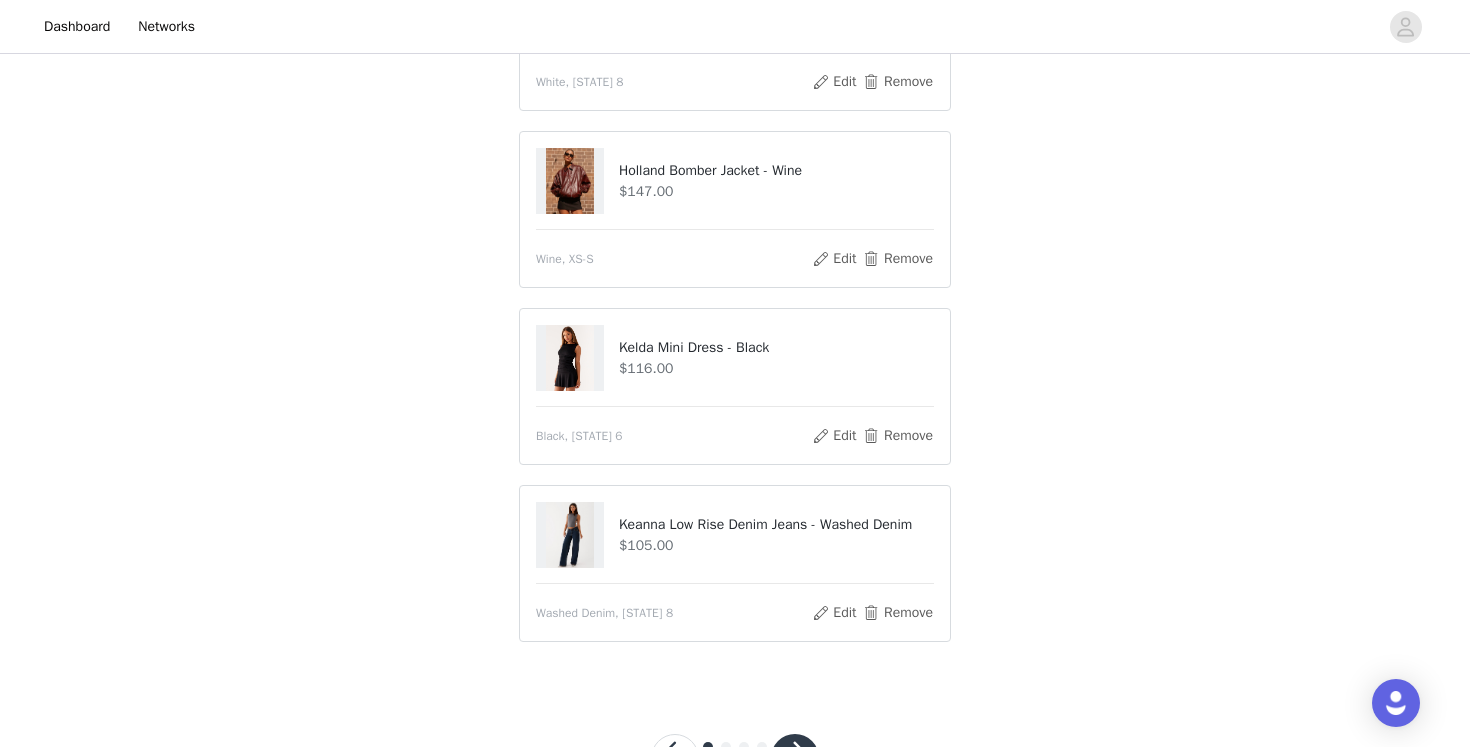 scroll, scrollTop: 300, scrollLeft: 0, axis: vertical 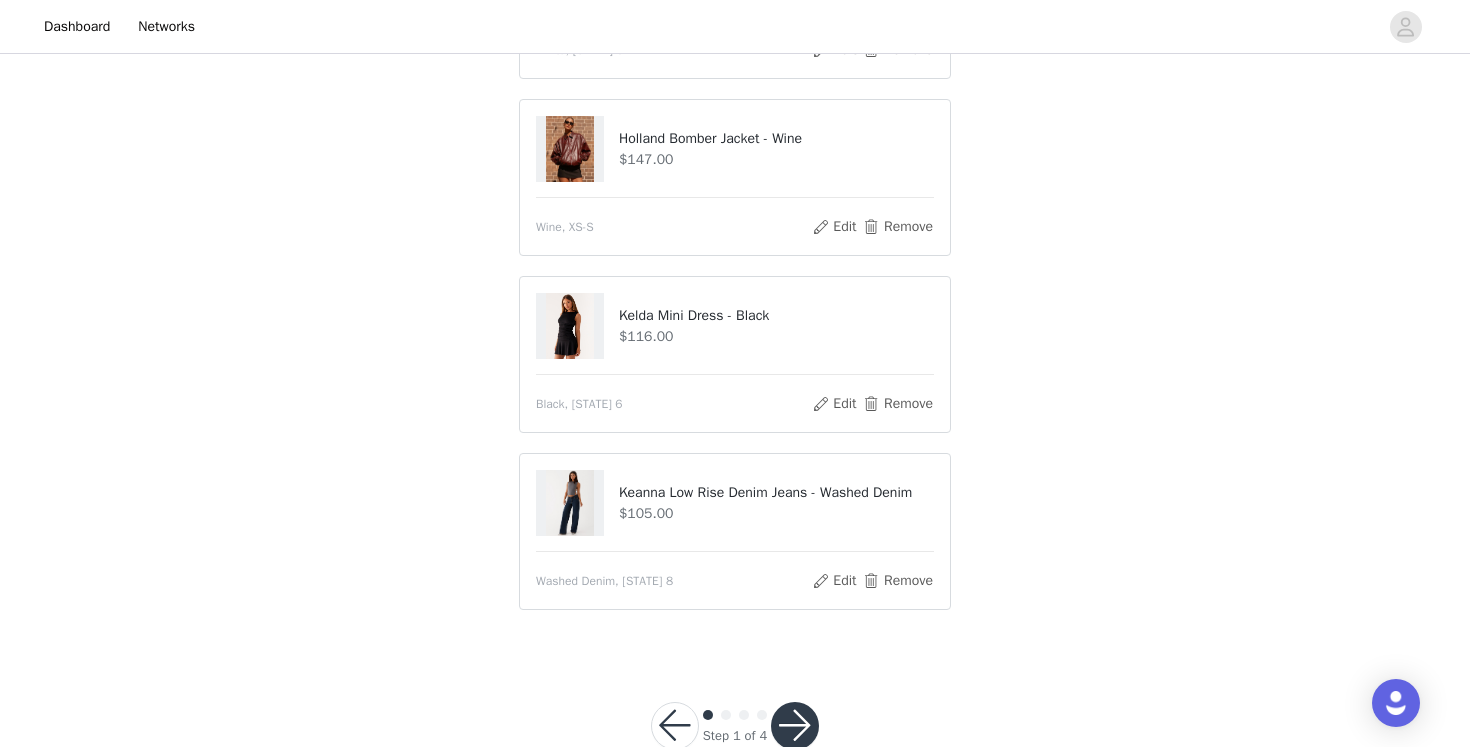 click at bounding box center [795, 726] 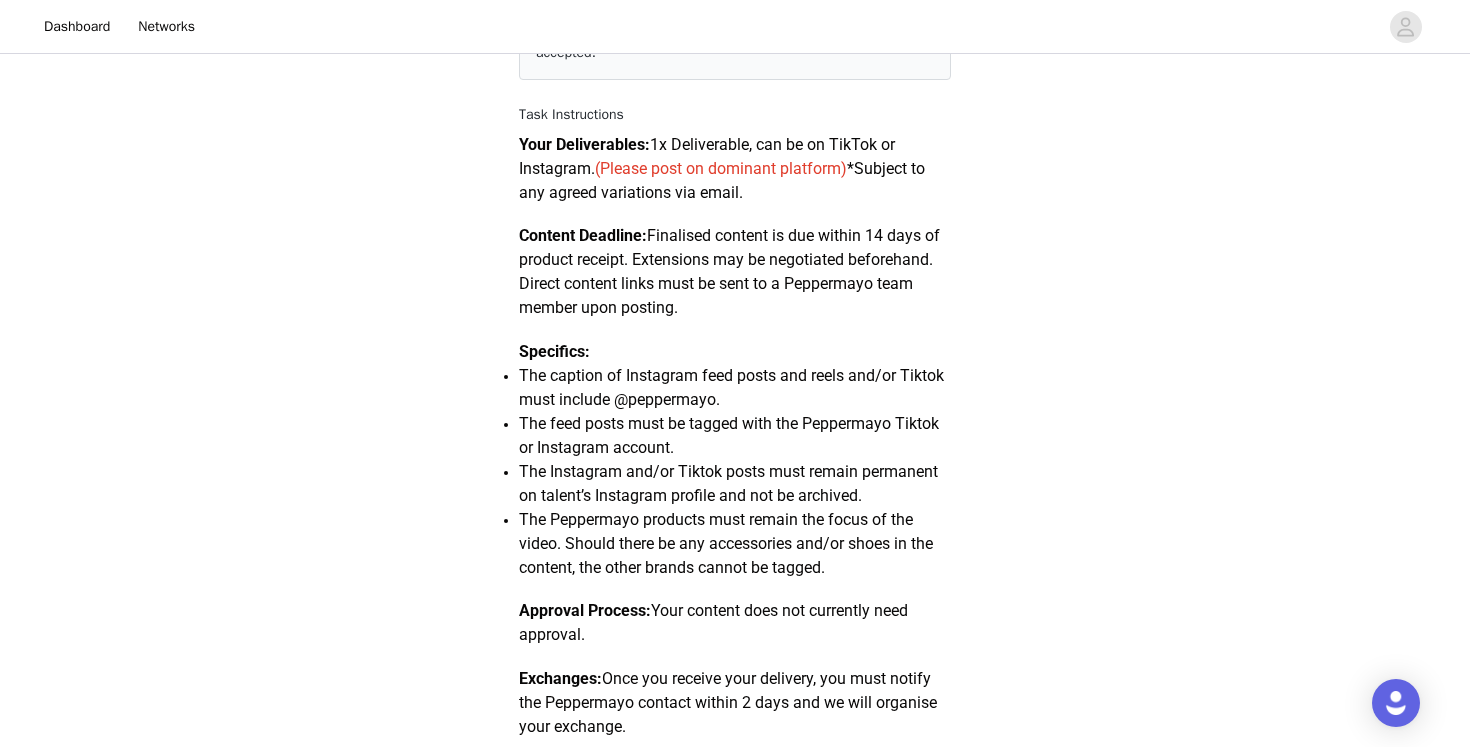 scroll, scrollTop: 315, scrollLeft: 0, axis: vertical 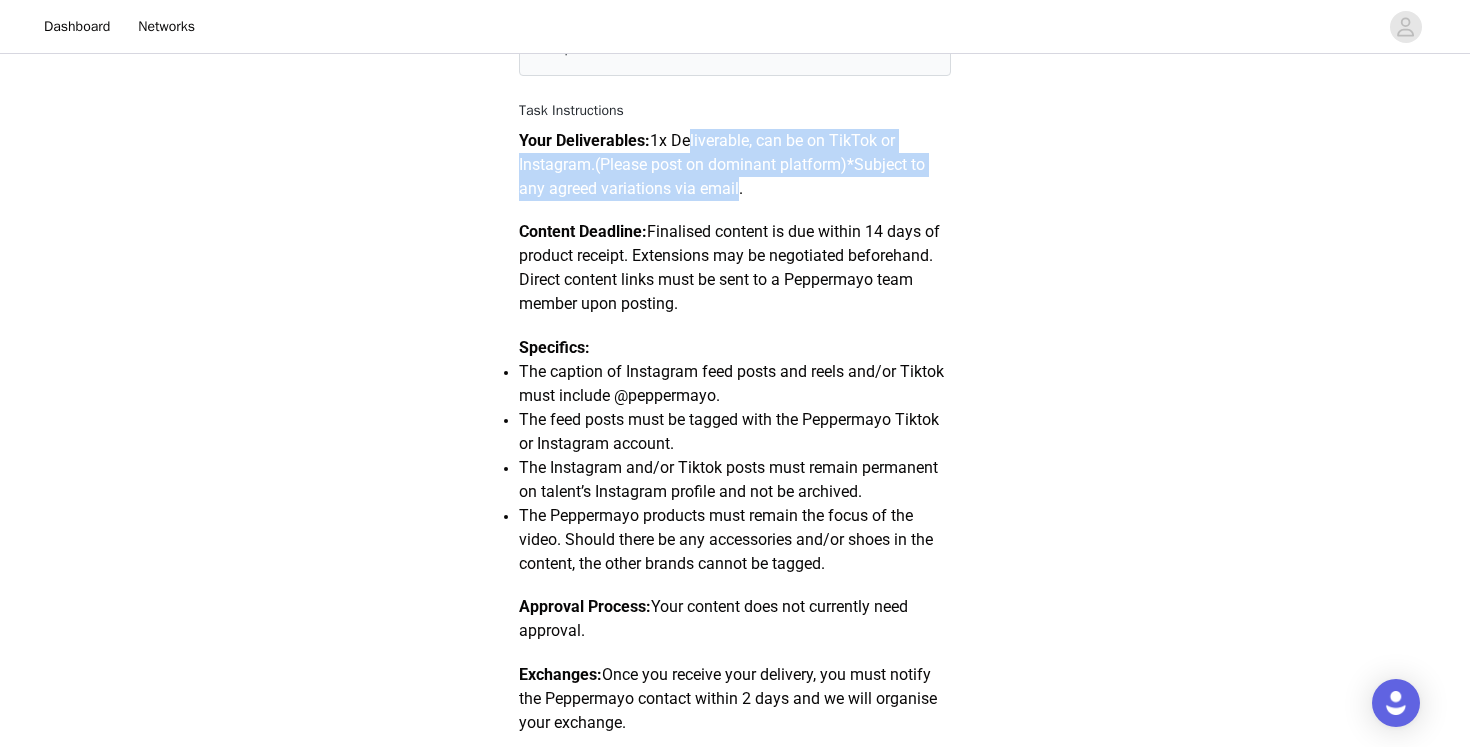 drag, startPoint x: 696, startPoint y: 139, endPoint x: 739, endPoint y: 205, distance: 78.77182 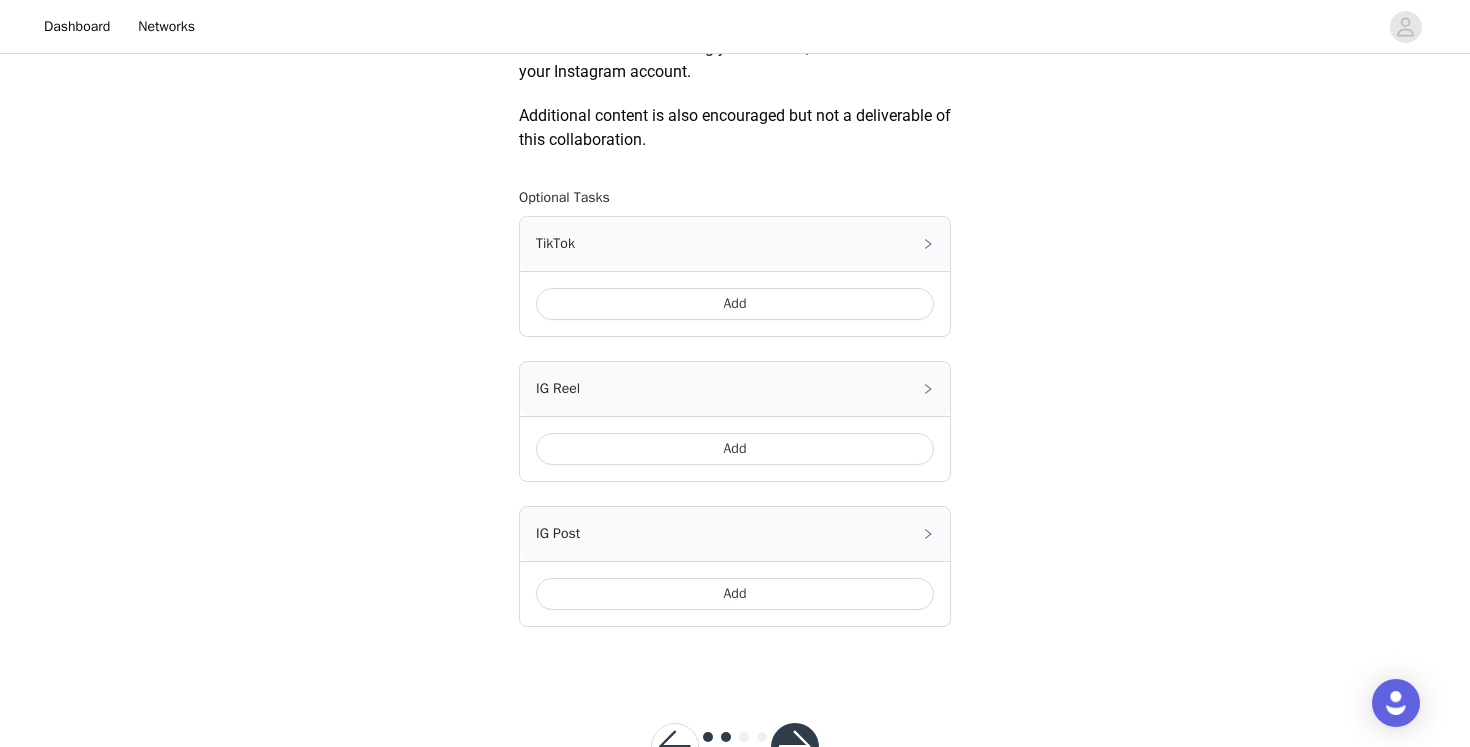 scroll, scrollTop: 1130, scrollLeft: 0, axis: vertical 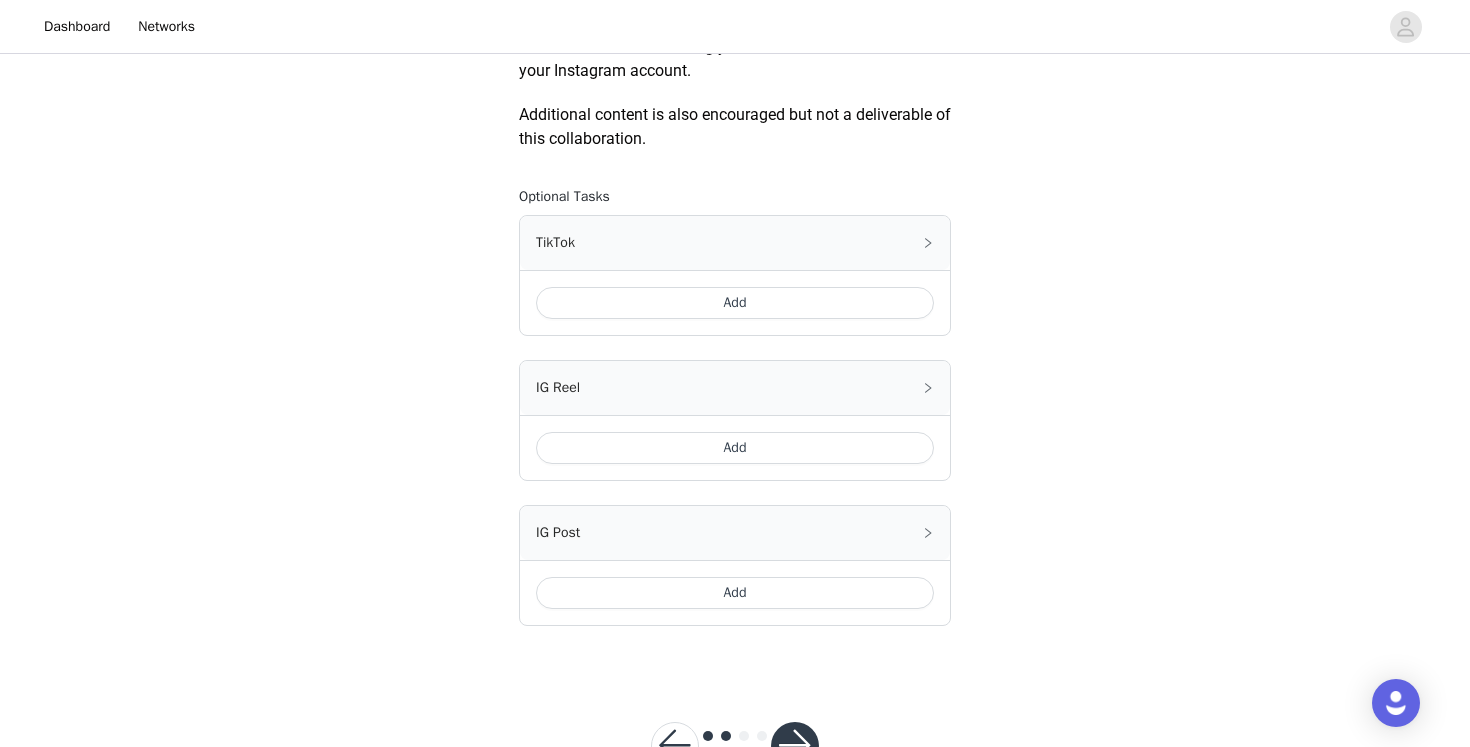 click on "Add" at bounding box center [735, 303] 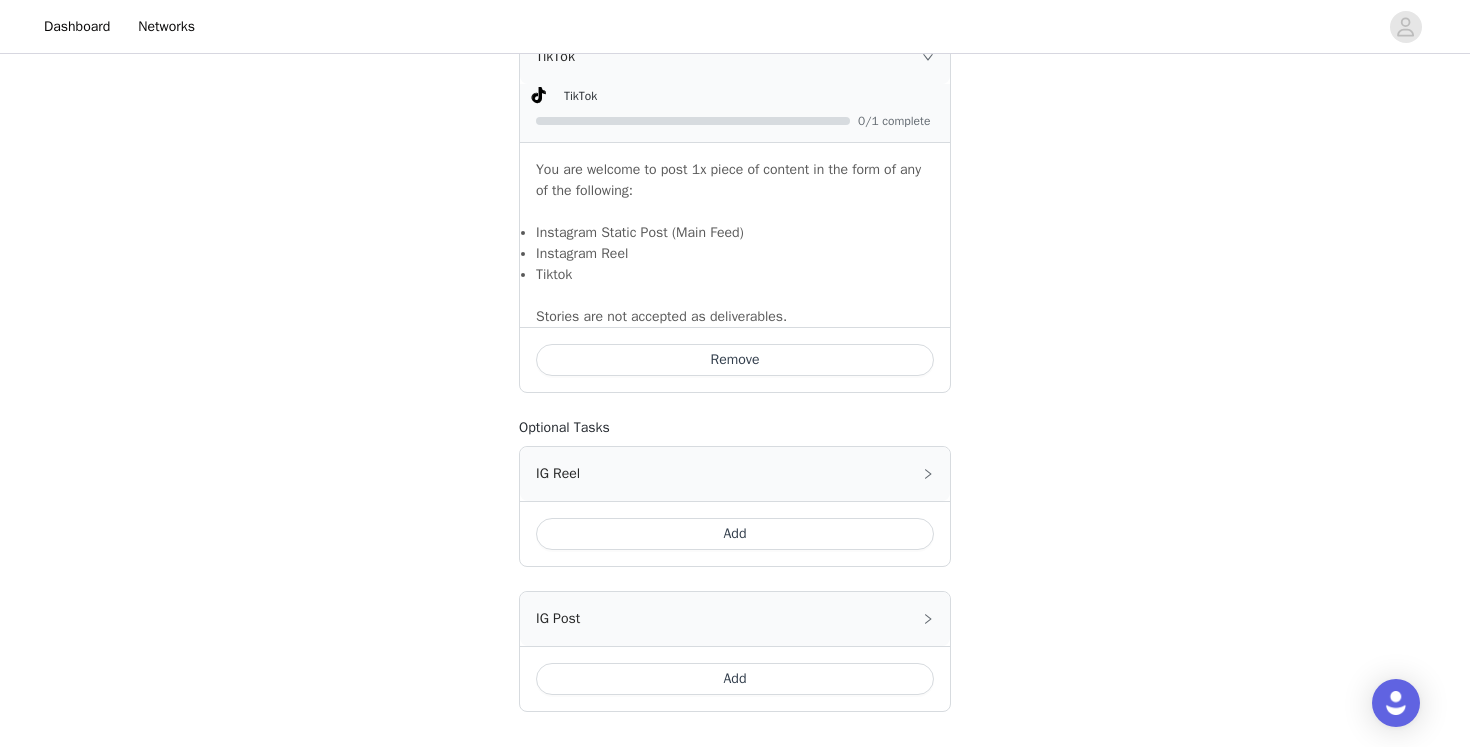 scroll, scrollTop: 1473, scrollLeft: 0, axis: vertical 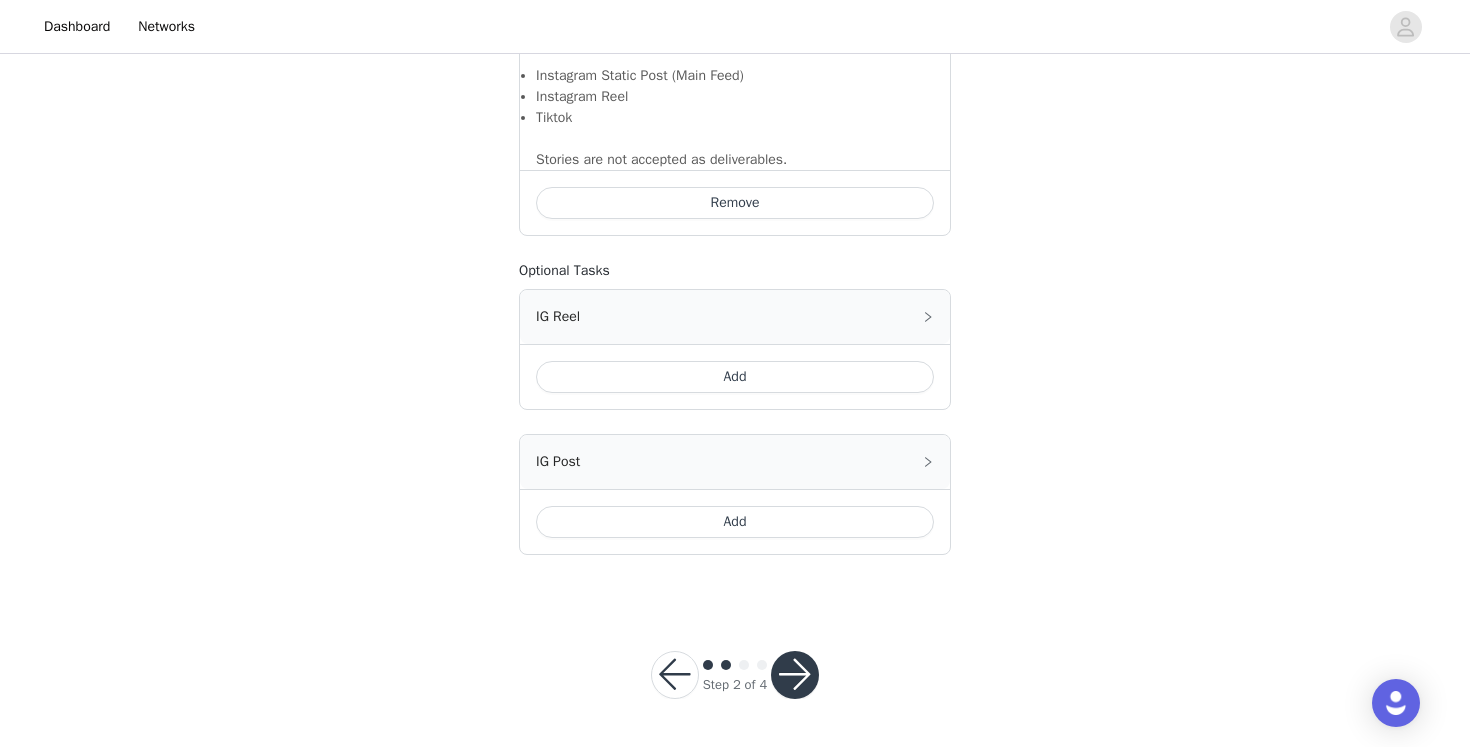 click at bounding box center (795, 675) 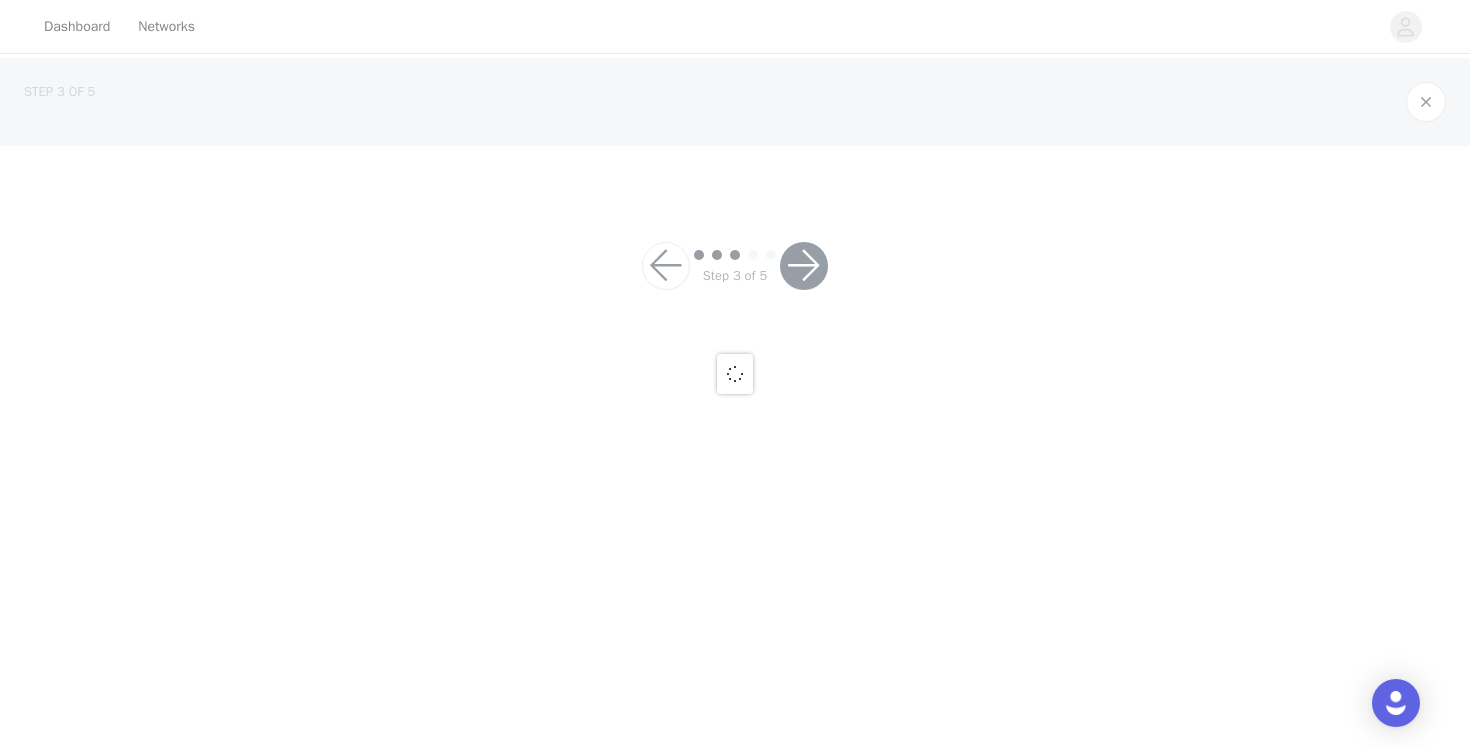 scroll, scrollTop: 0, scrollLeft: 0, axis: both 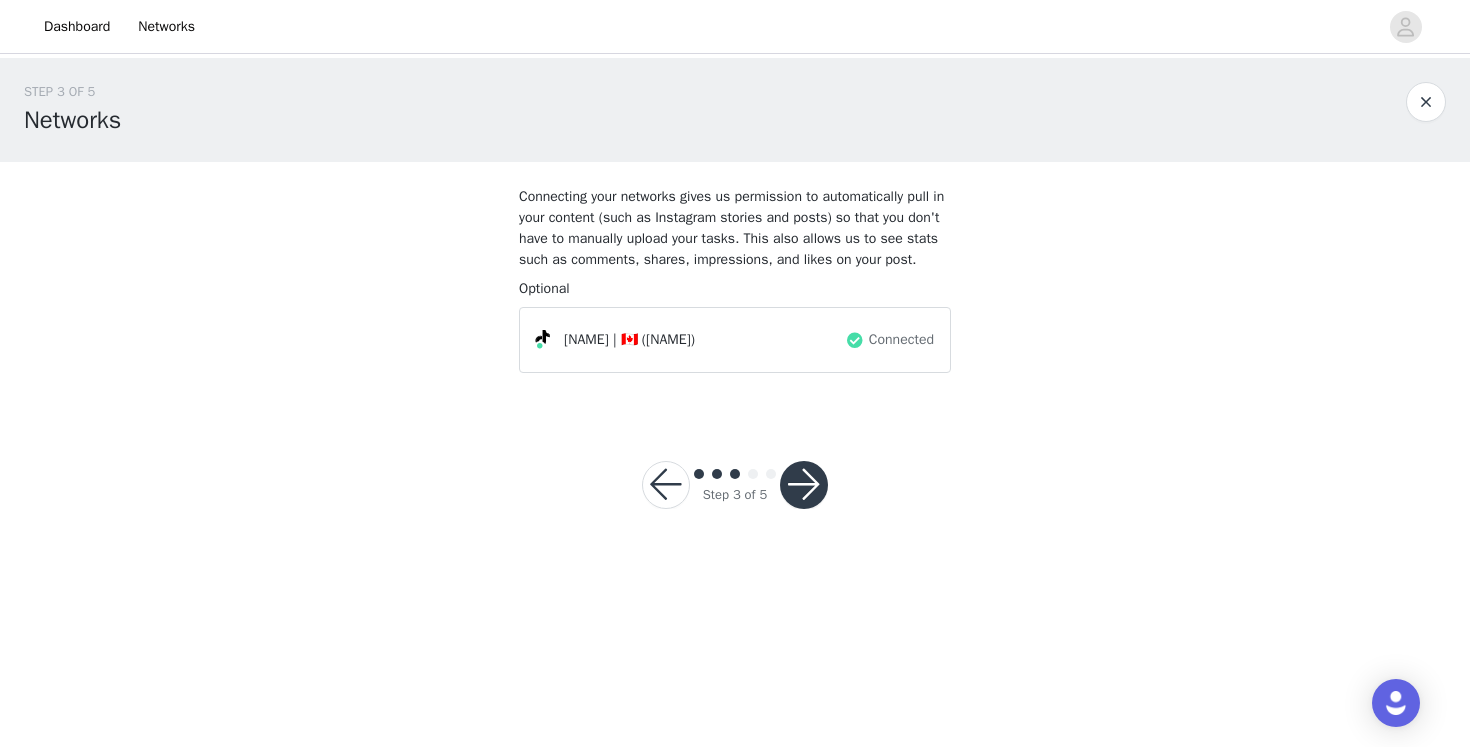 click at bounding box center [804, 485] 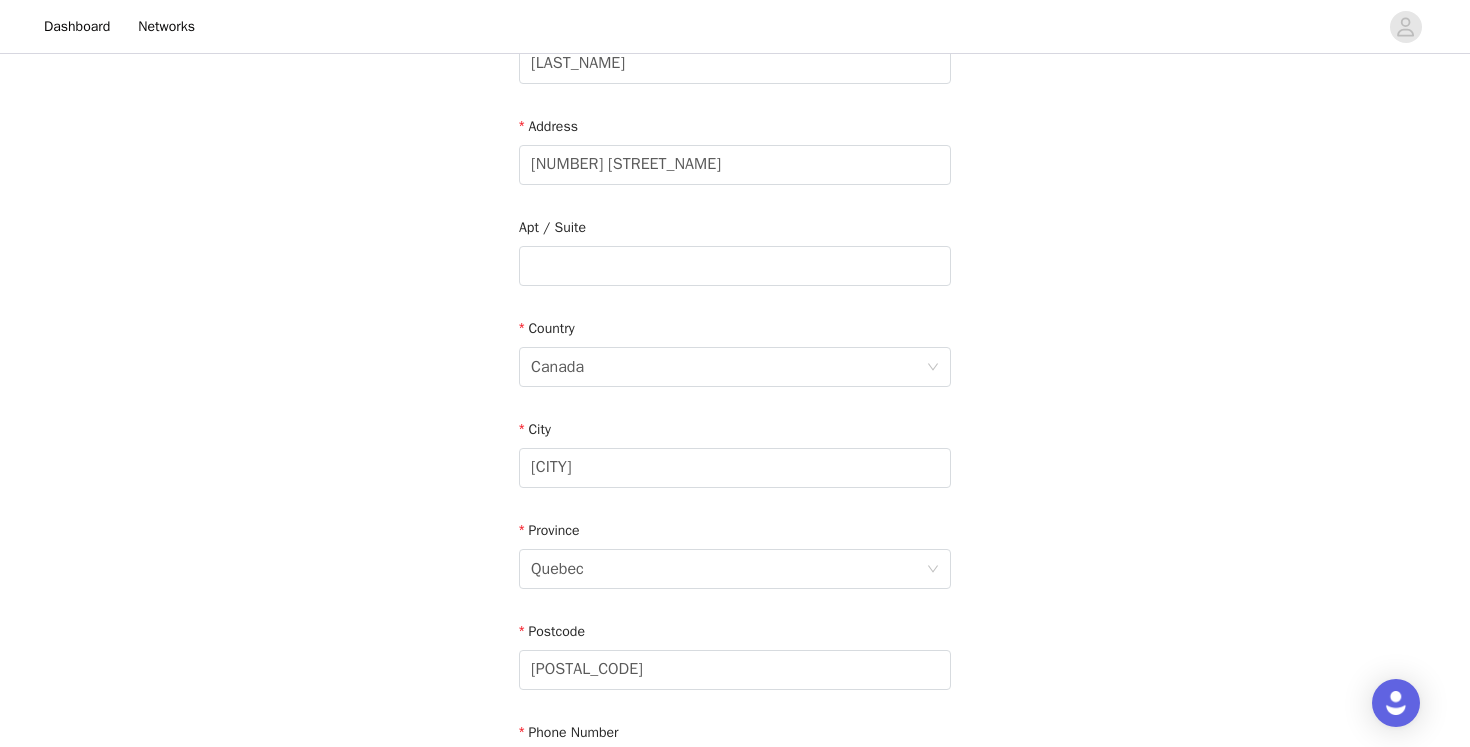 scroll, scrollTop: 616, scrollLeft: 0, axis: vertical 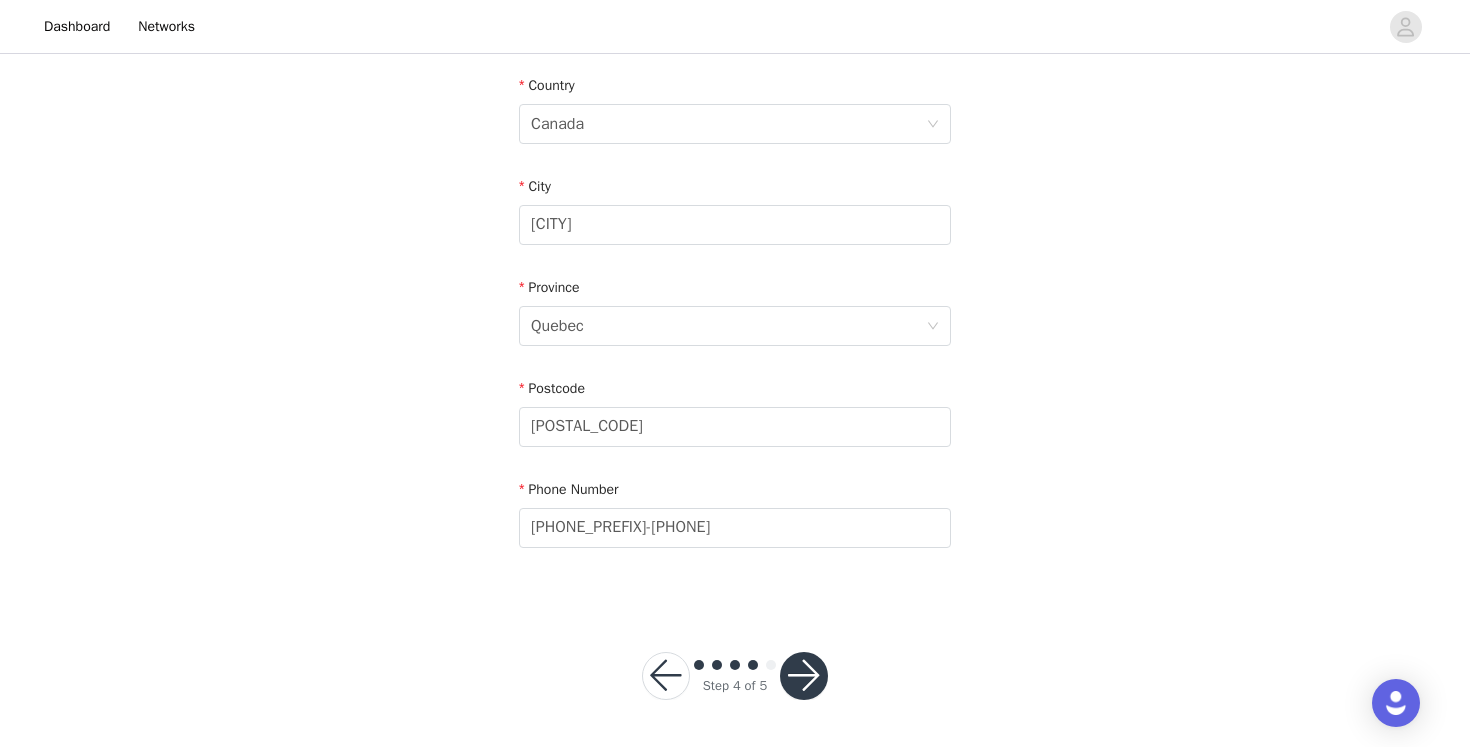 click at bounding box center (804, 676) 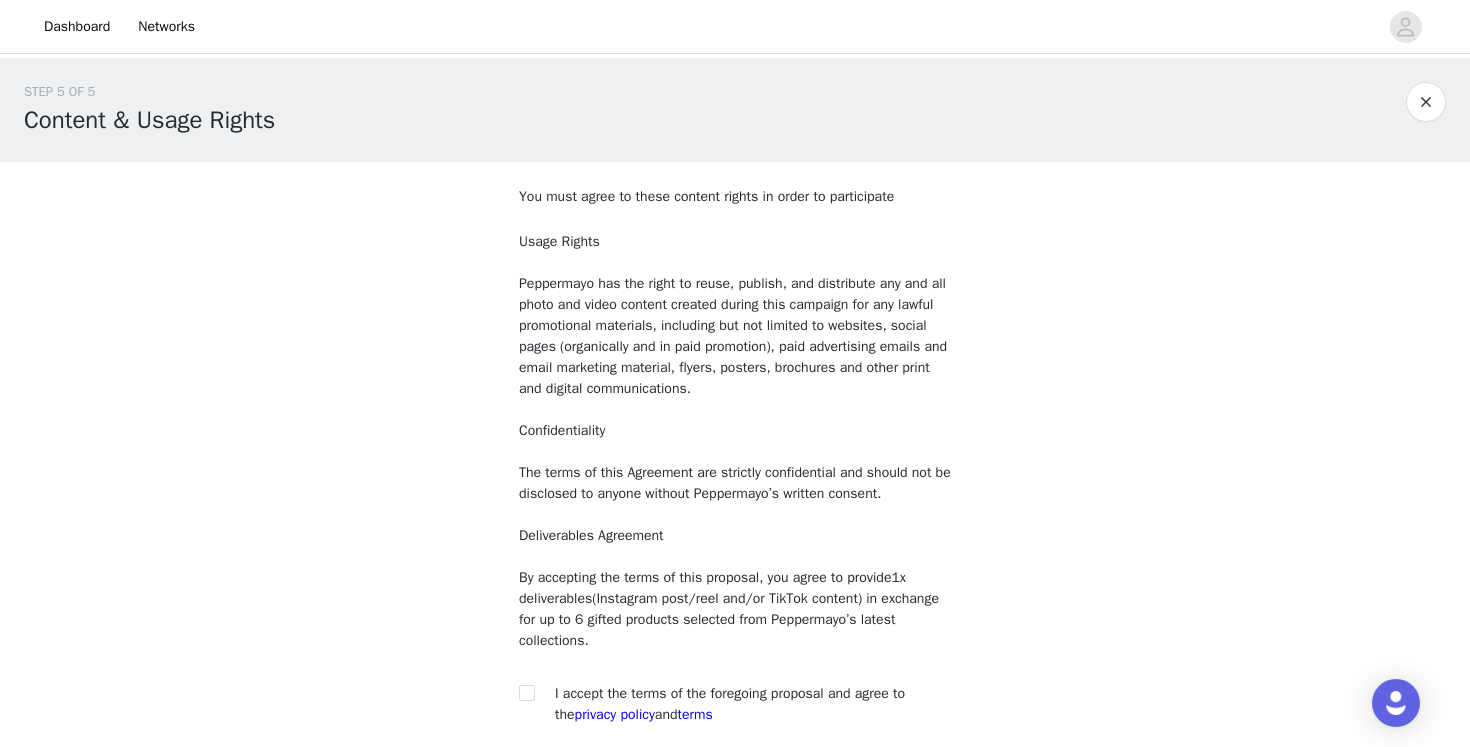 scroll, scrollTop: 177, scrollLeft: 0, axis: vertical 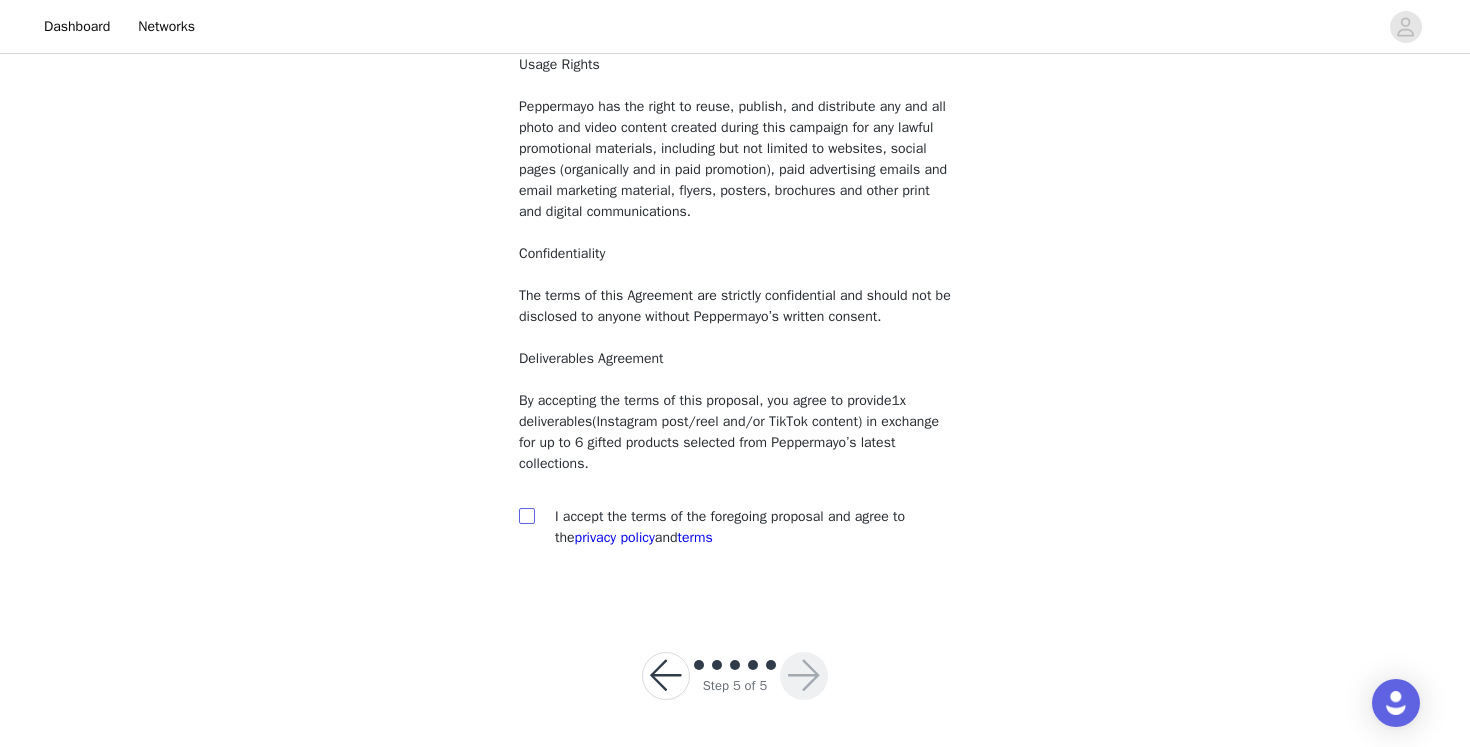 click at bounding box center [526, 515] 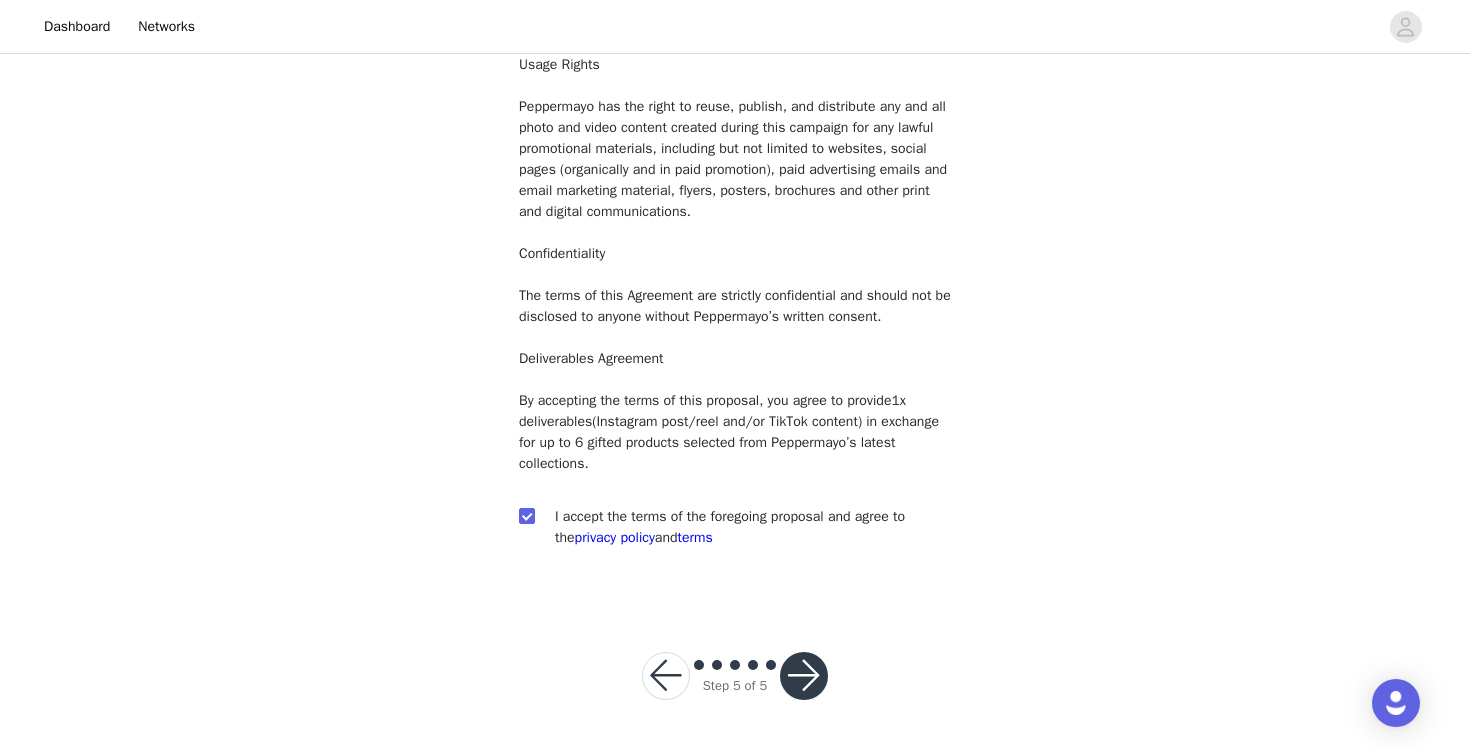 click at bounding box center (804, 676) 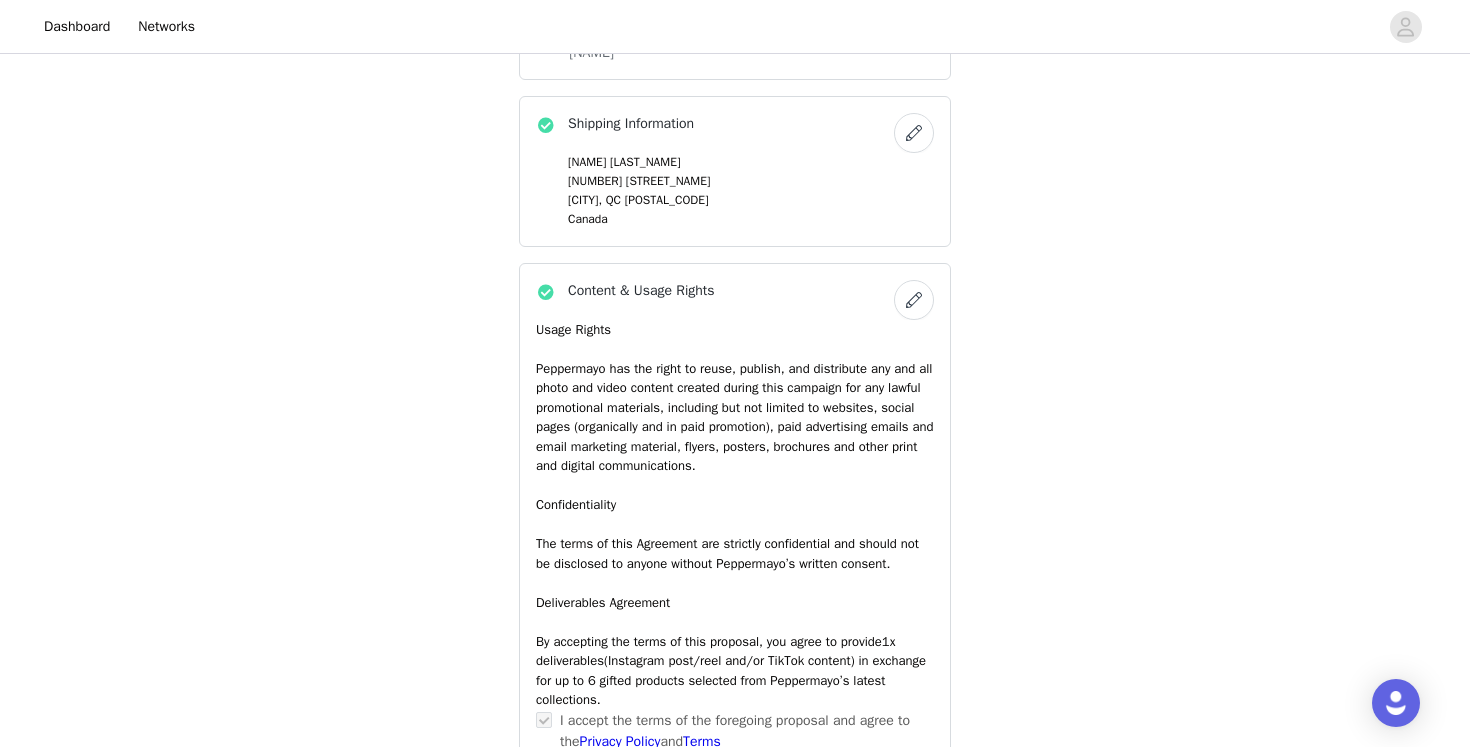 scroll, scrollTop: 1733, scrollLeft: 0, axis: vertical 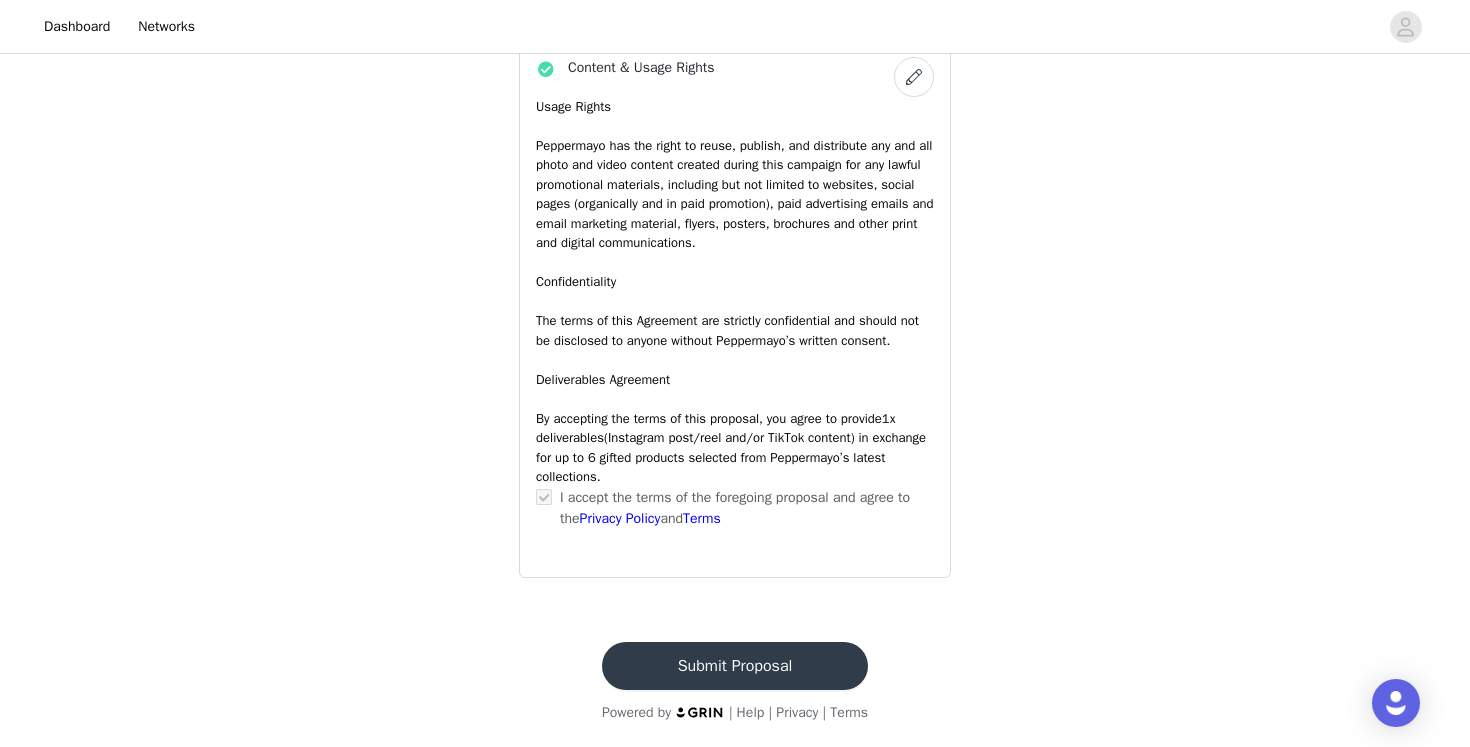click on "Submit Proposal" at bounding box center [735, 666] 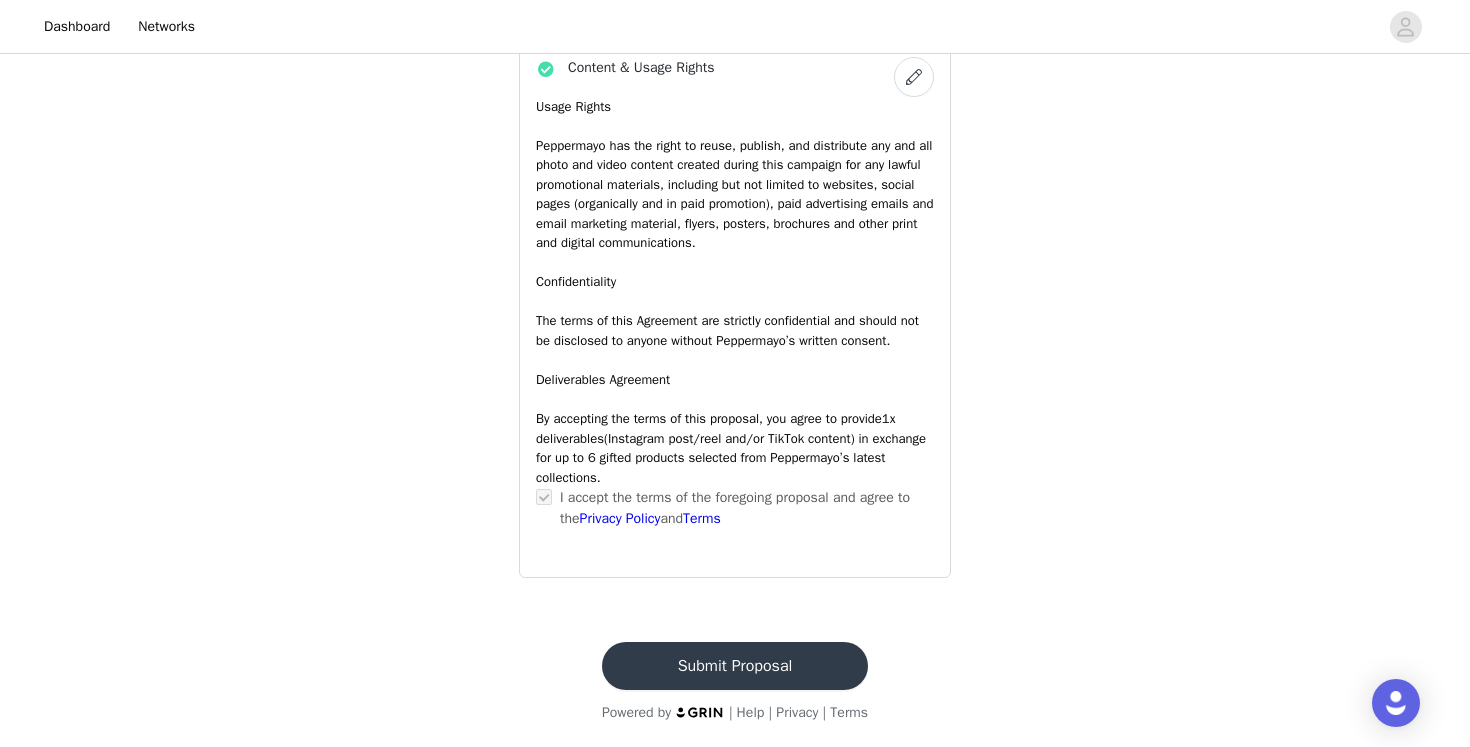 scroll, scrollTop: 0, scrollLeft: 0, axis: both 